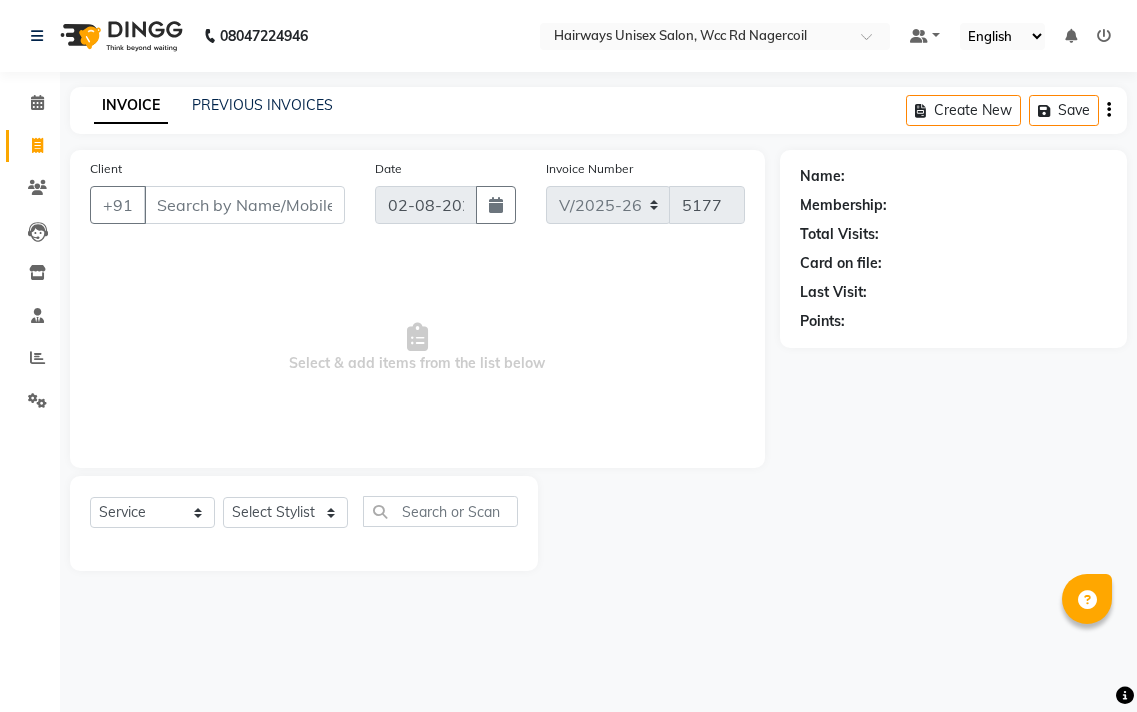 select on "6523" 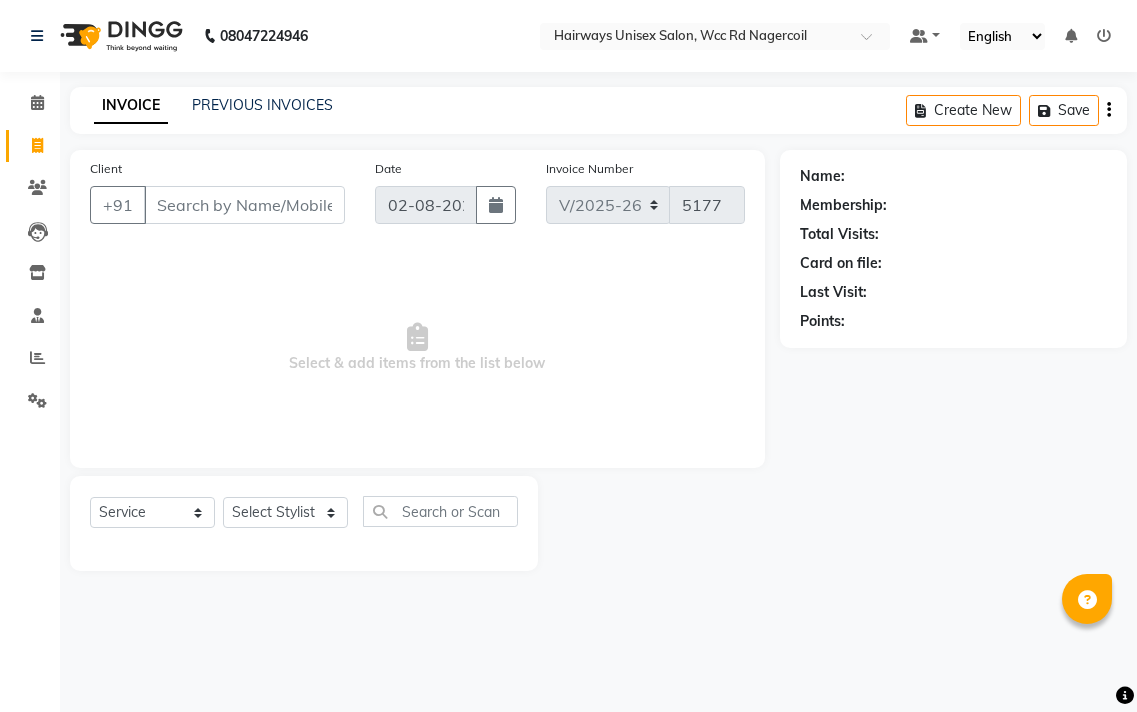 scroll, scrollTop: 0, scrollLeft: 0, axis: both 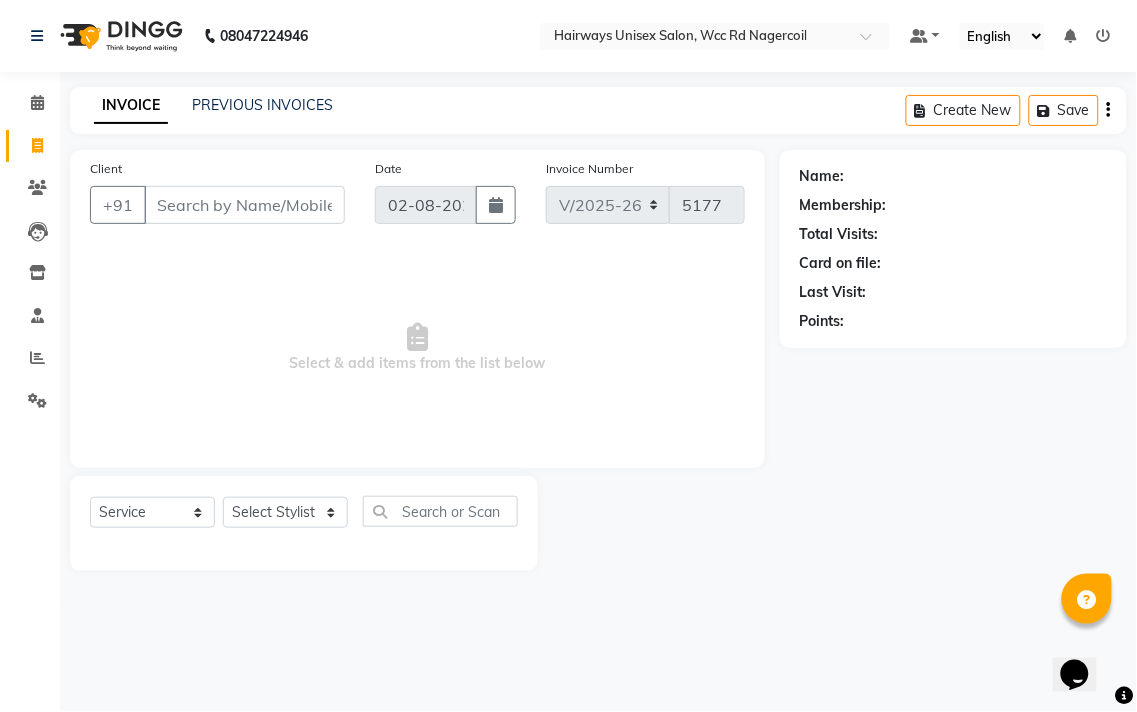click on "Client" at bounding box center [244, 205] 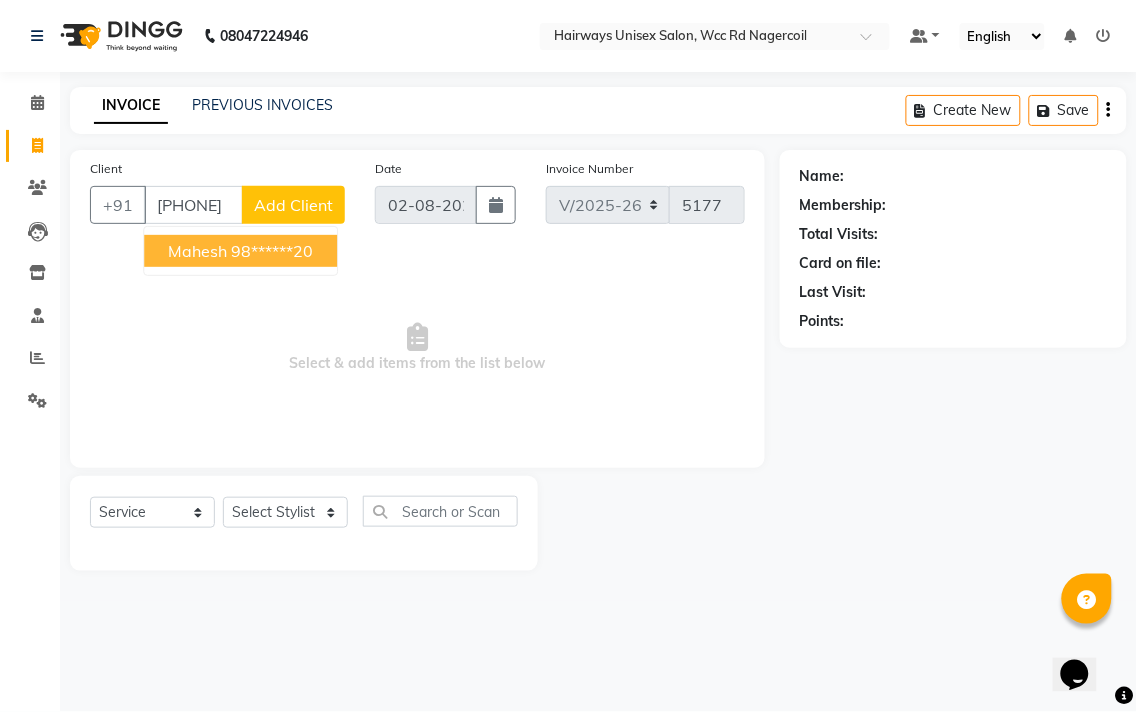 click on "mahesh" at bounding box center (197, 251) 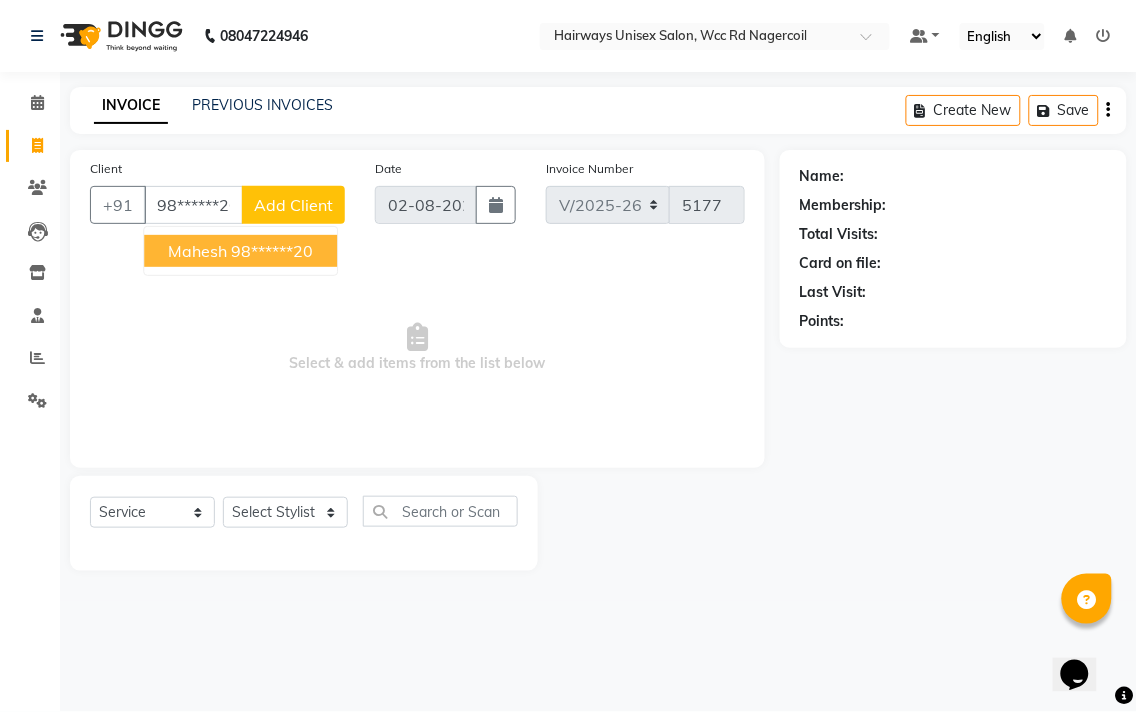 type on "98******20" 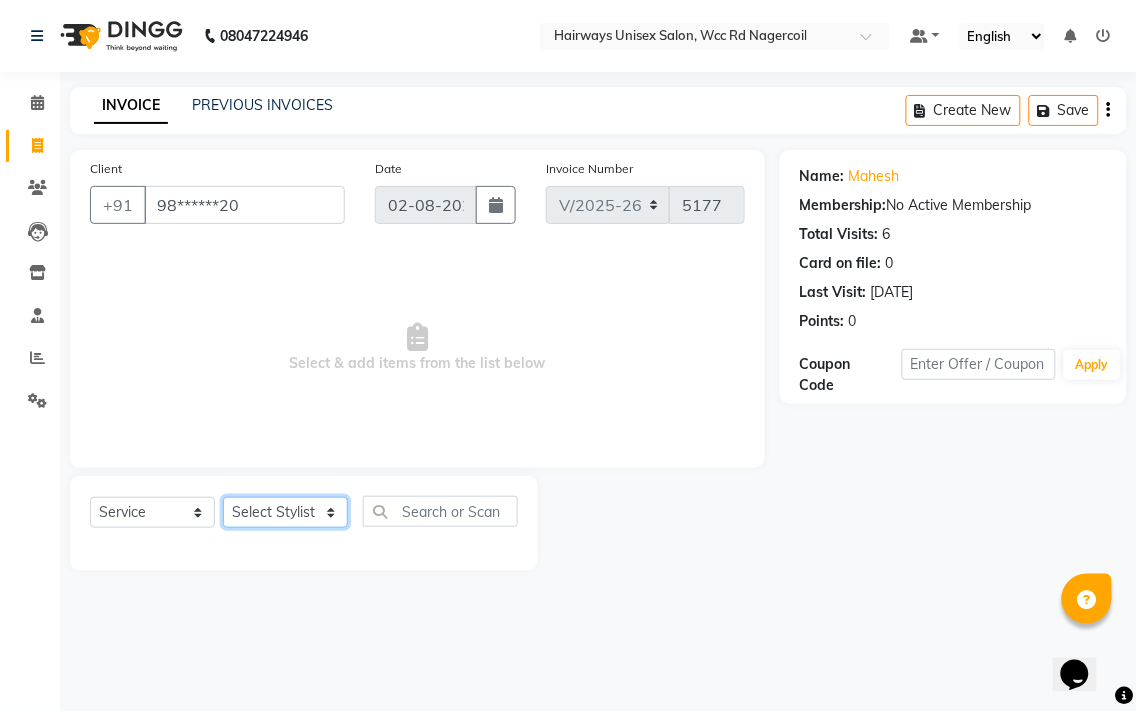 click on "Select Stylist Admin [LAST] [LAST] [LAST] [LAST] [LAST] Reception [LAST] [LAST] [LAST]" 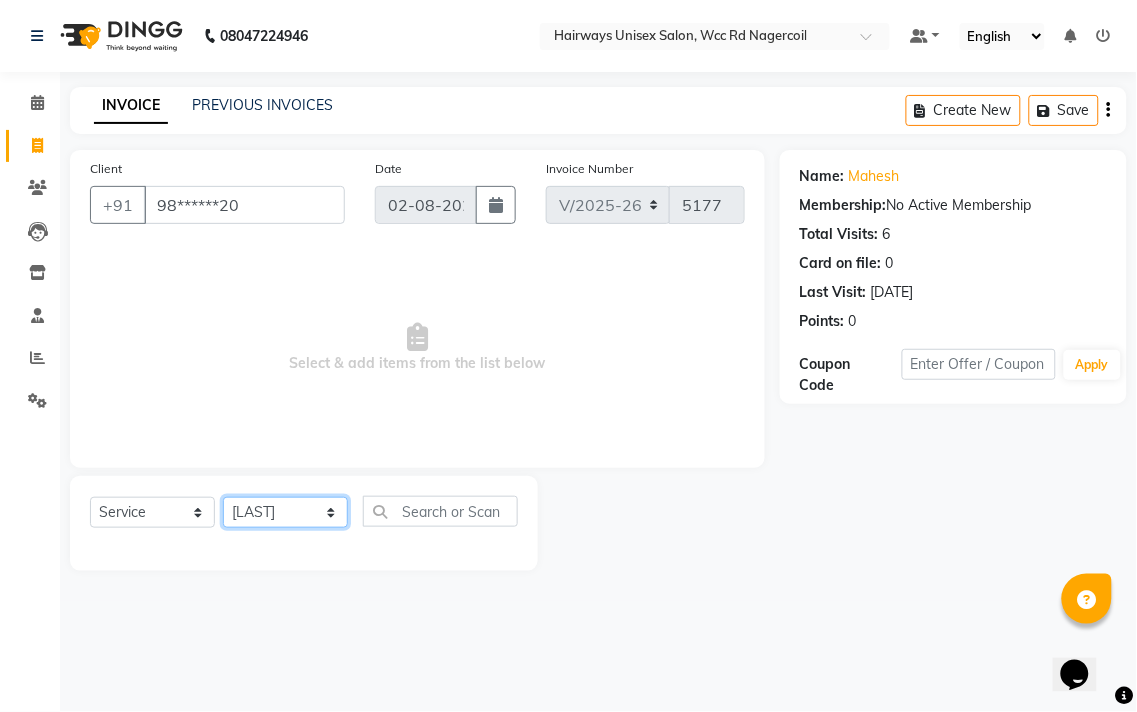 click on "Select Stylist Admin [LAST] [LAST] [LAST] [LAST] [LAST] Reception [LAST] [LAST] [LAST]" 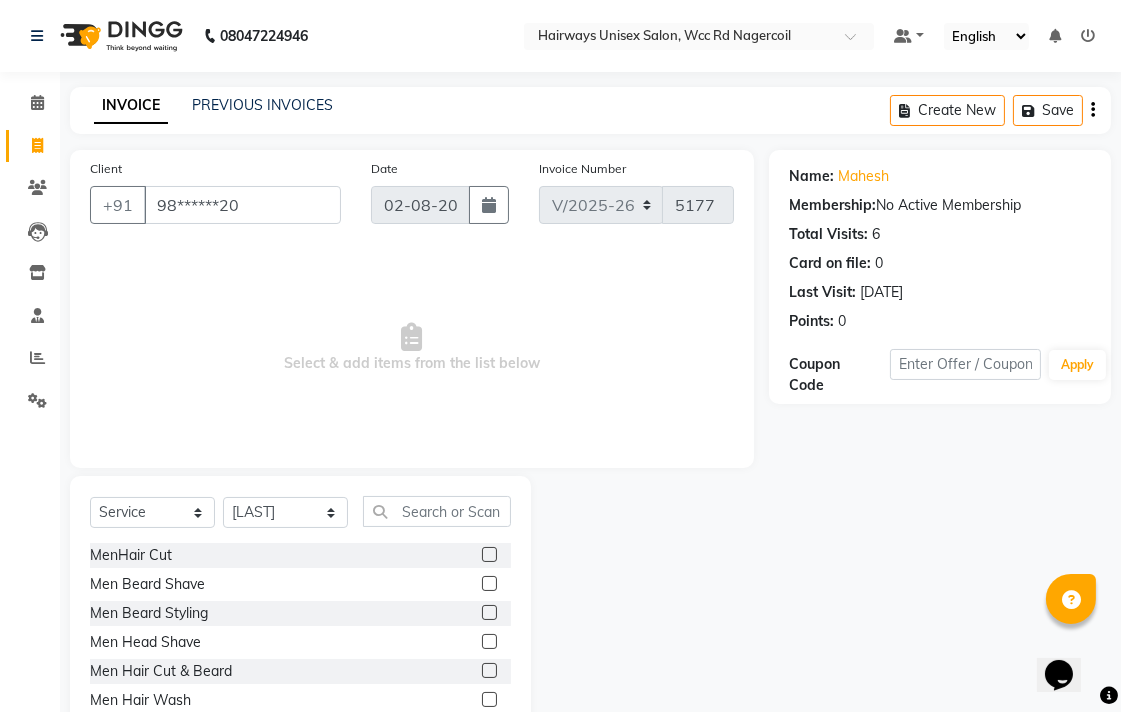 drag, startPoint x: 211, startPoint y: 668, endPoint x: 382, endPoint y: 542, distance: 212.40762 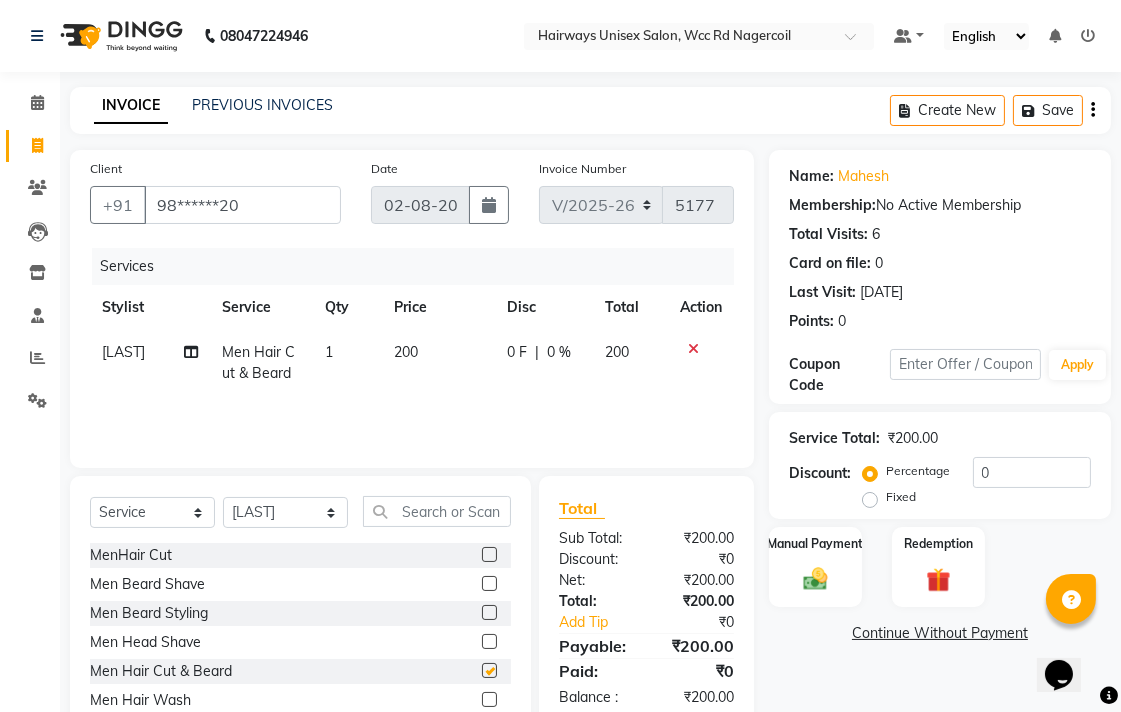 checkbox on "false" 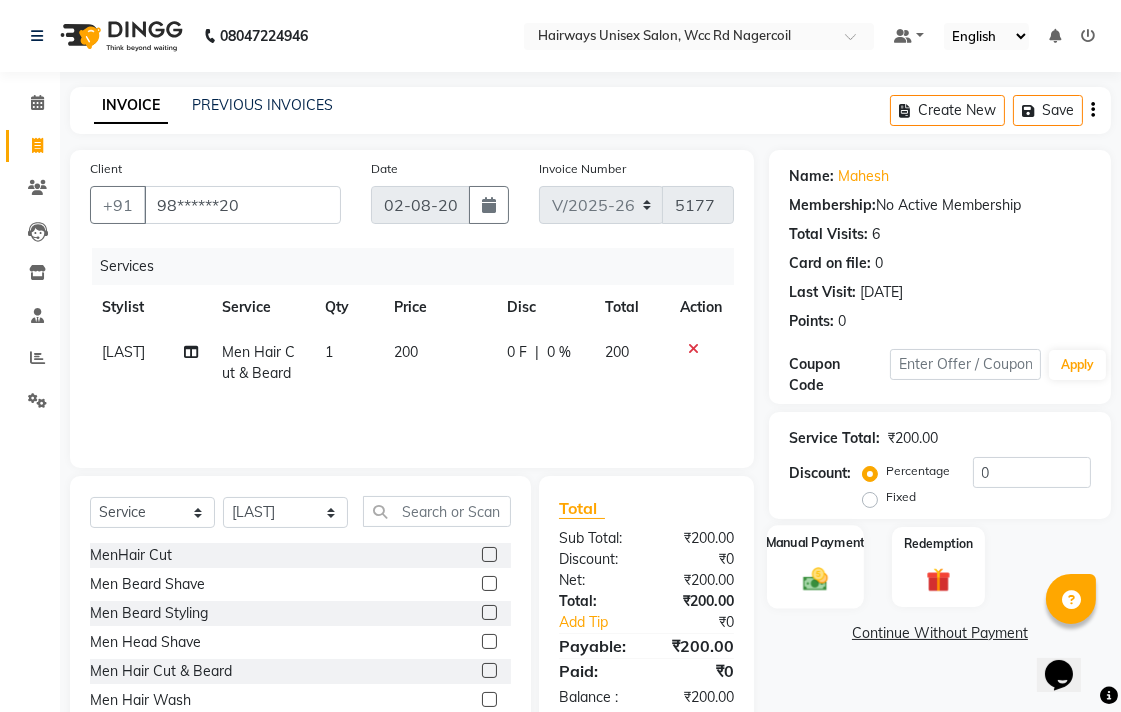 click on "Manual Payment" 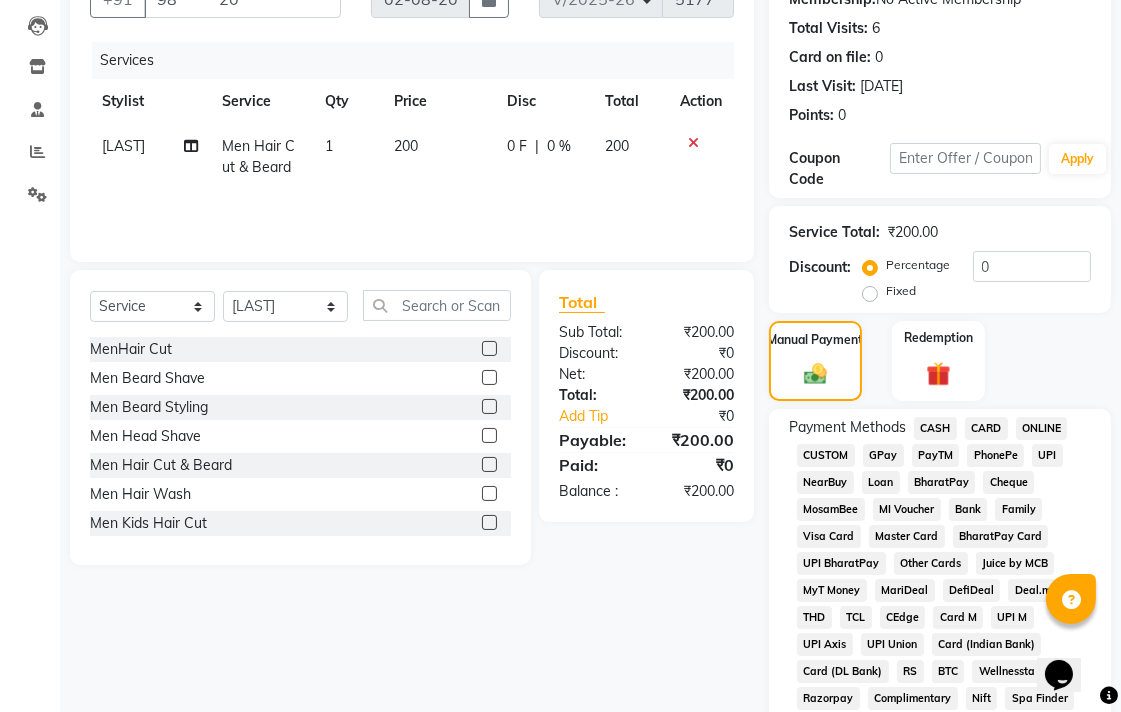 scroll, scrollTop: 222, scrollLeft: 0, axis: vertical 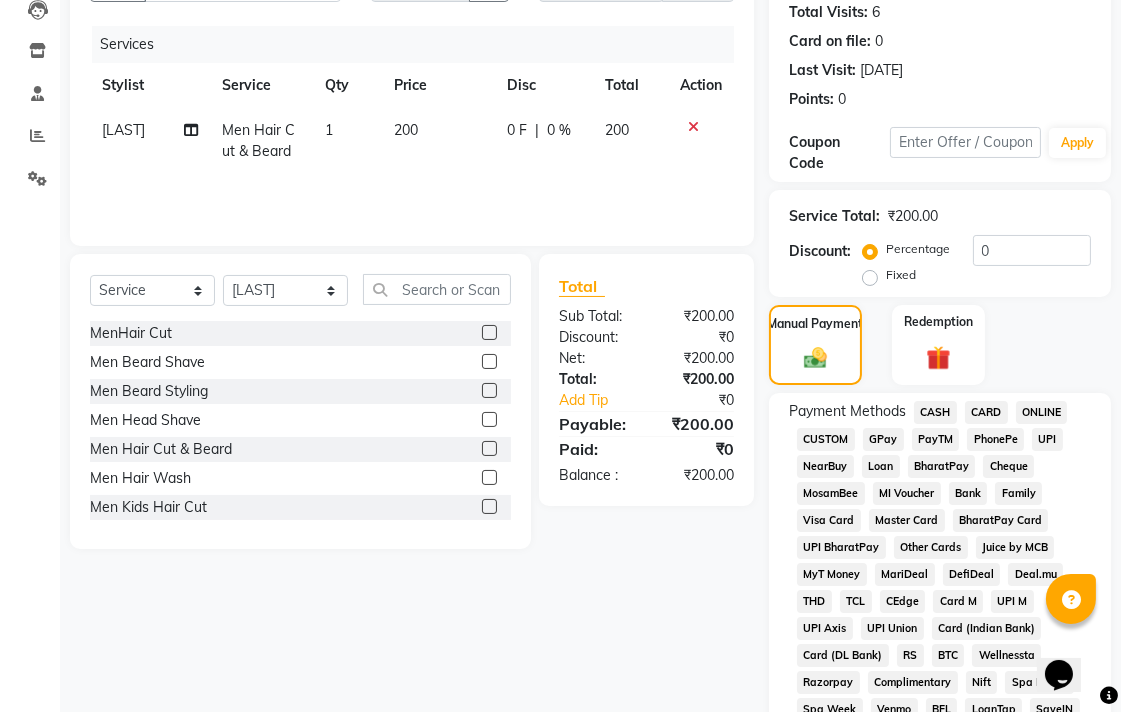 click on "CASH" 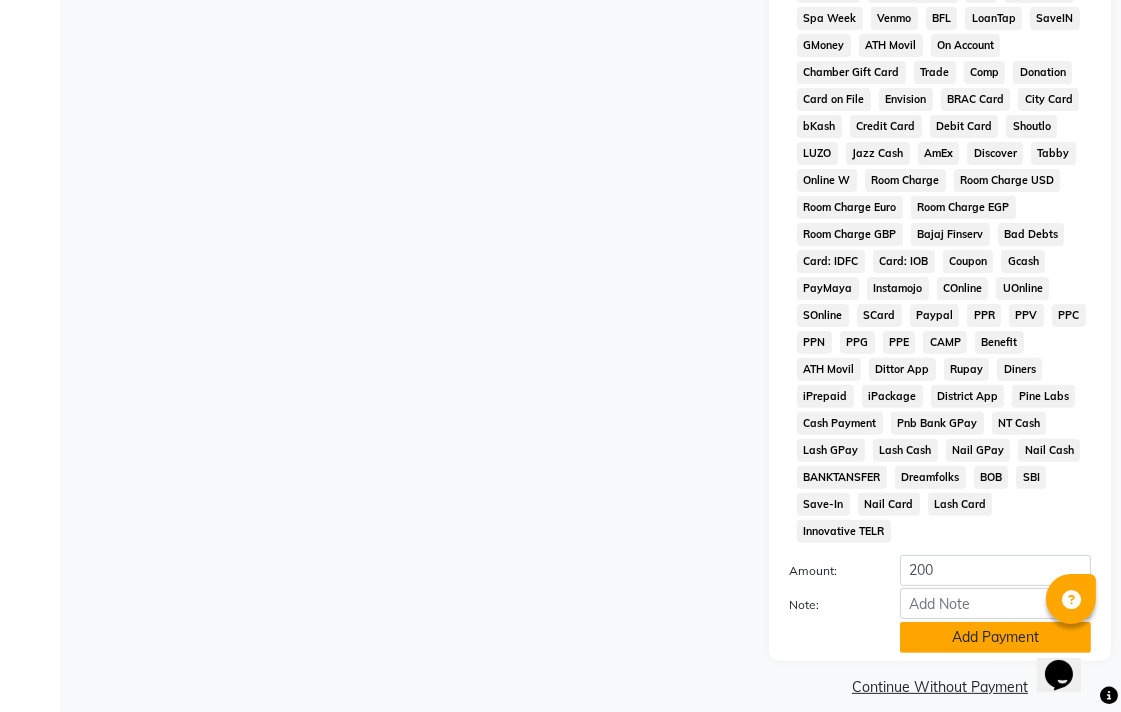 click on "Add Payment" 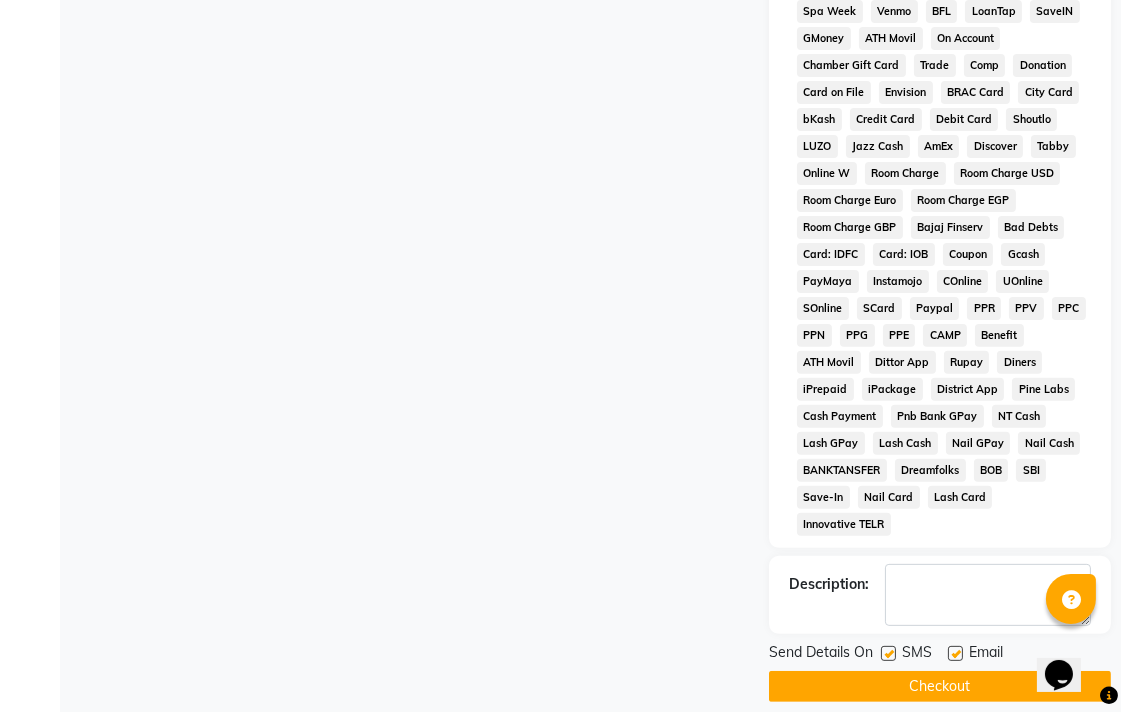 scroll, scrollTop: 921, scrollLeft: 0, axis: vertical 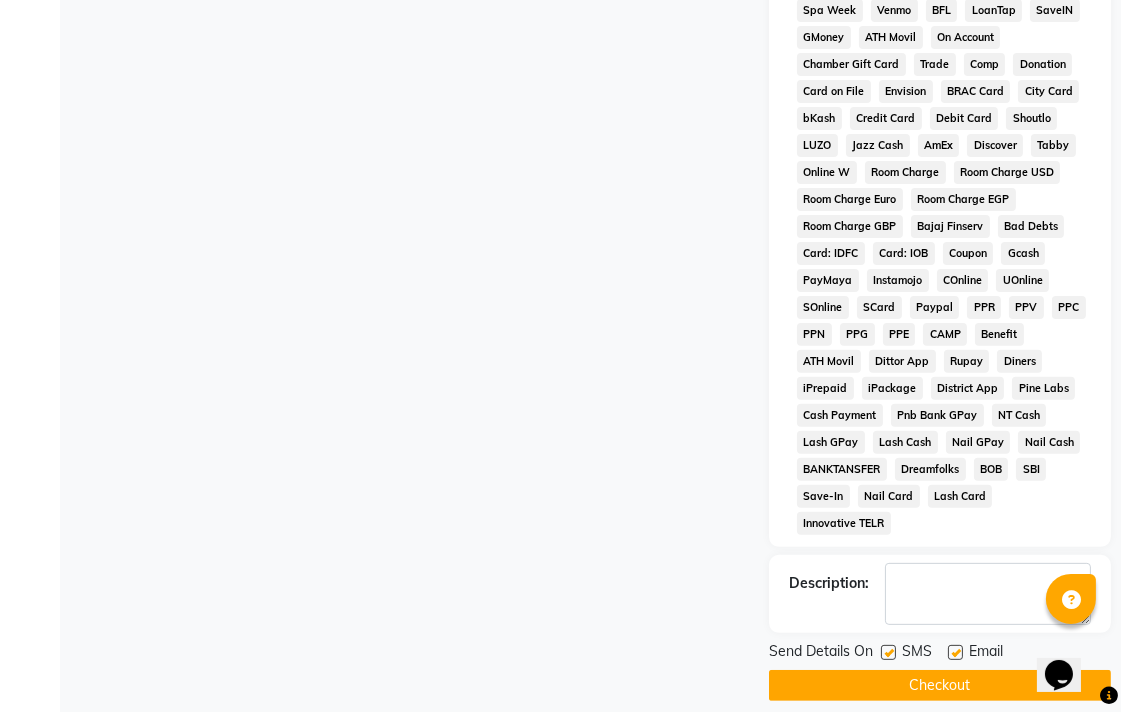 click on "Checkout" 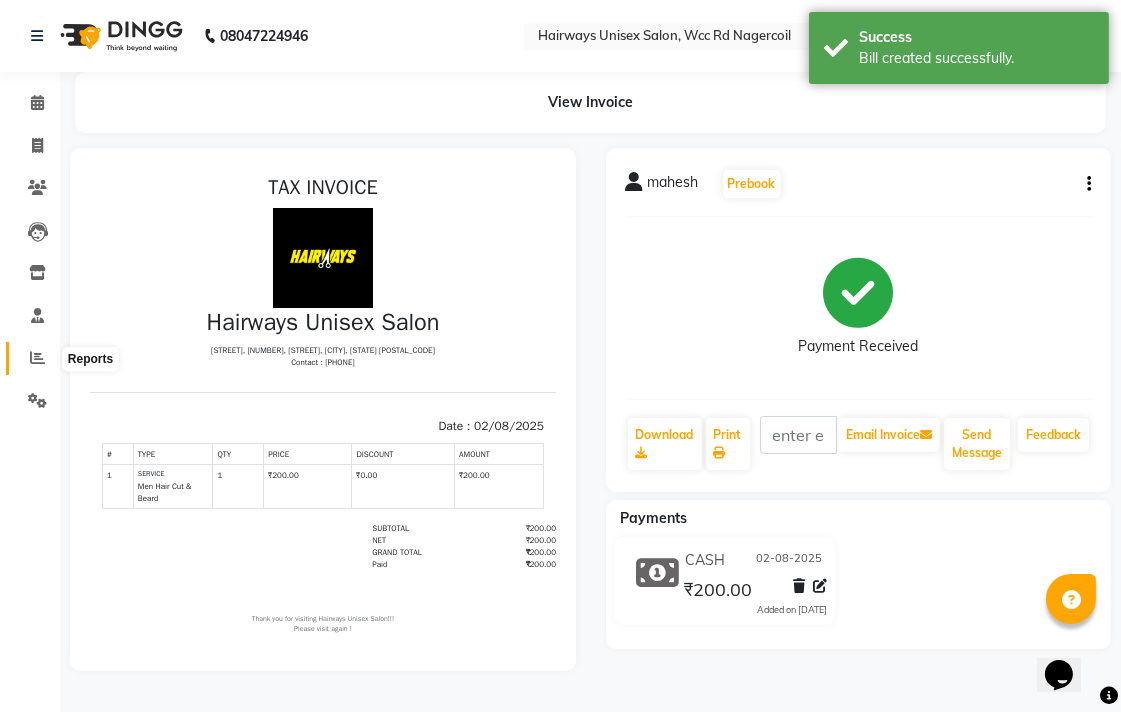 scroll, scrollTop: 0, scrollLeft: 0, axis: both 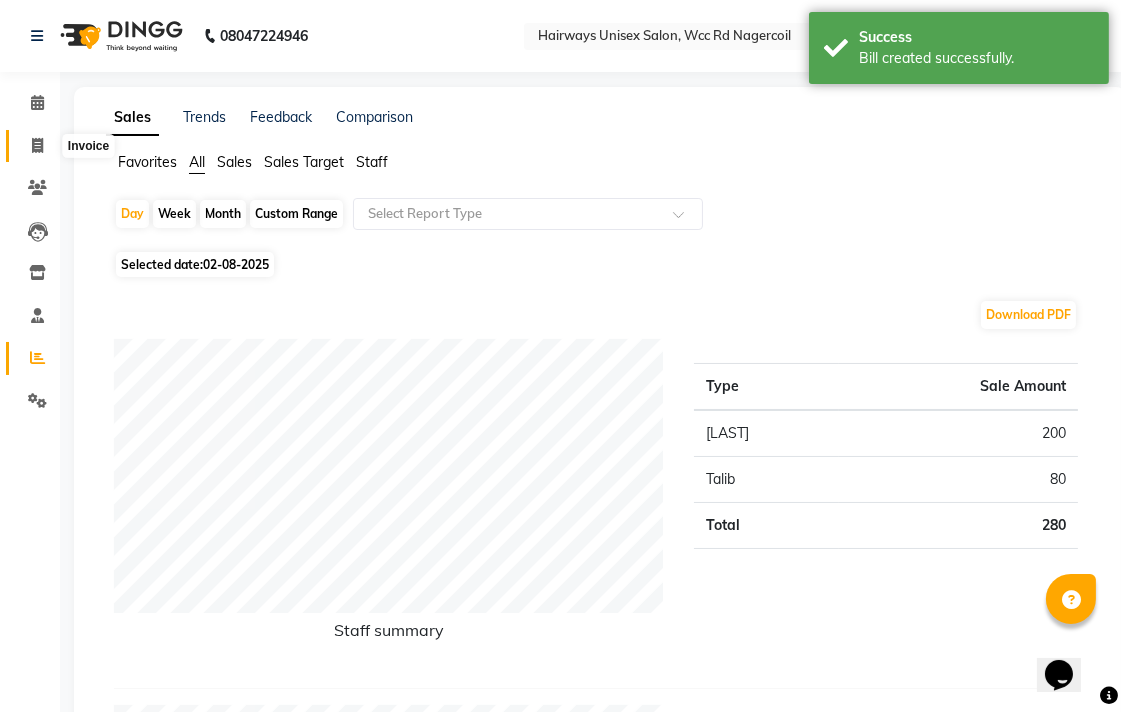 click 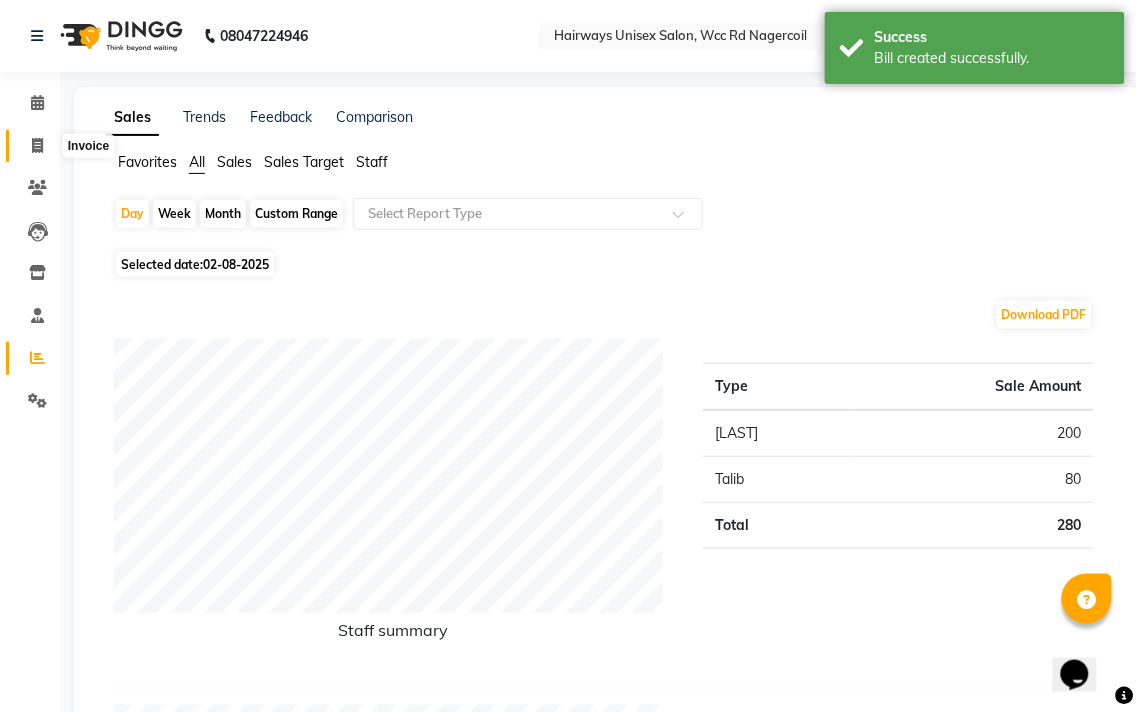 select on "service" 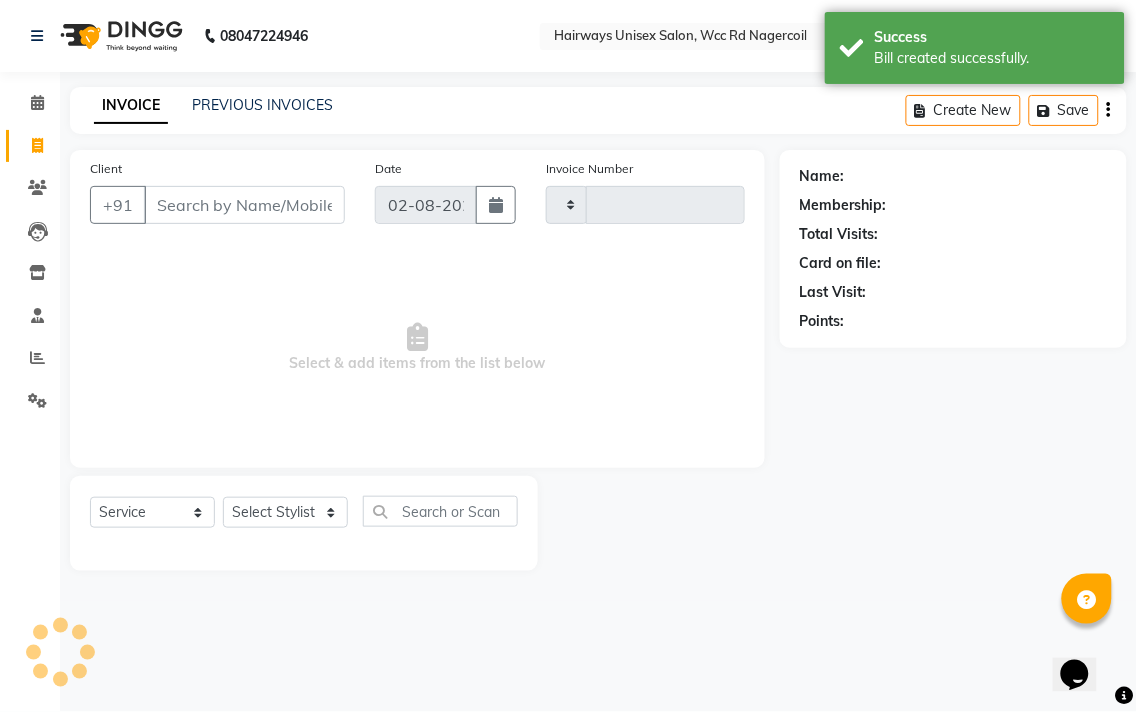 type on "5178" 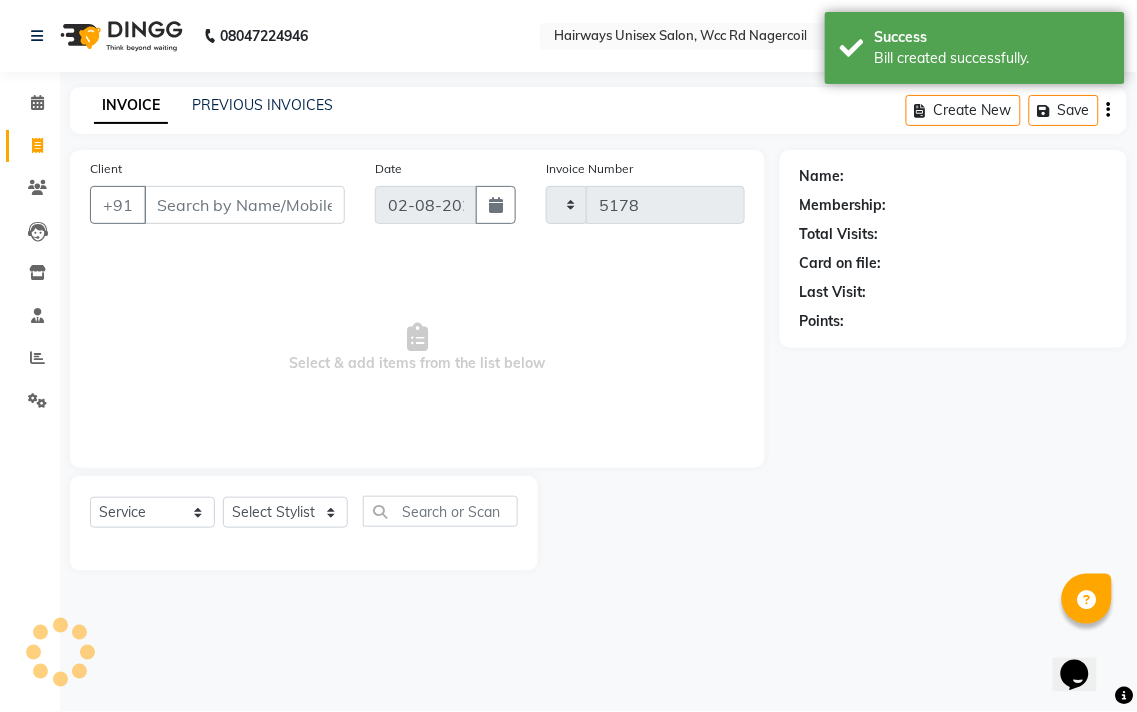 select on "6523" 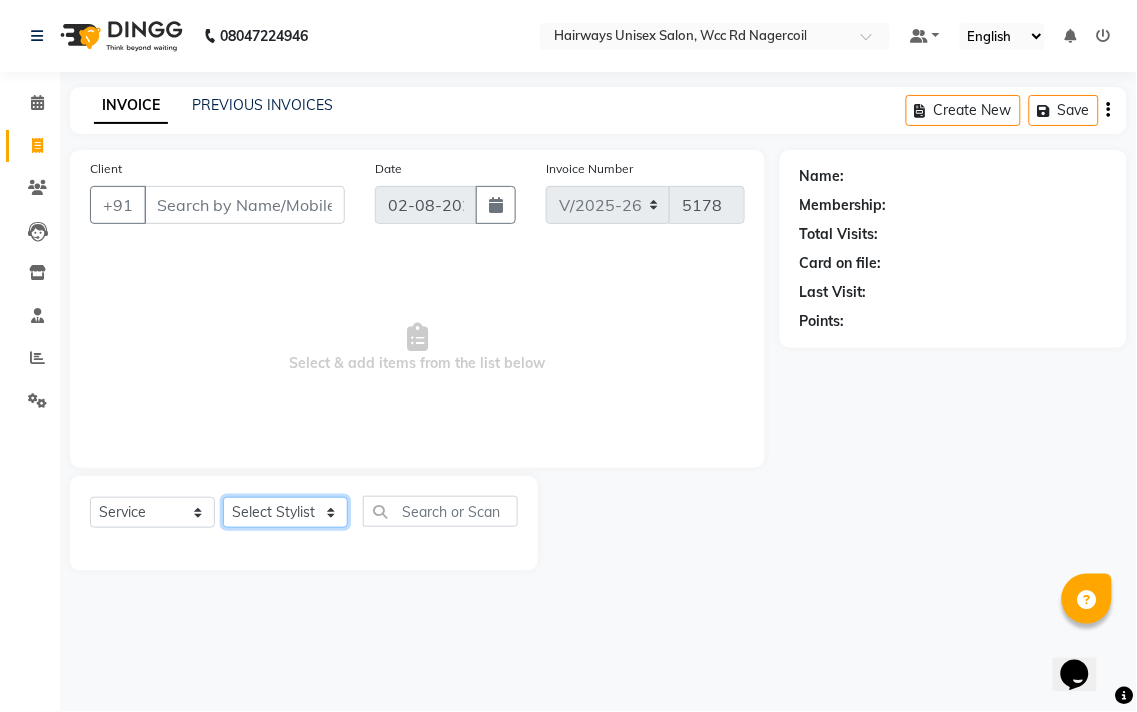 click on "Select Stylist Admin [LAST] [LAST] [LAST] [LAST] [LAST] Reception [LAST] [LAST] [LAST]" 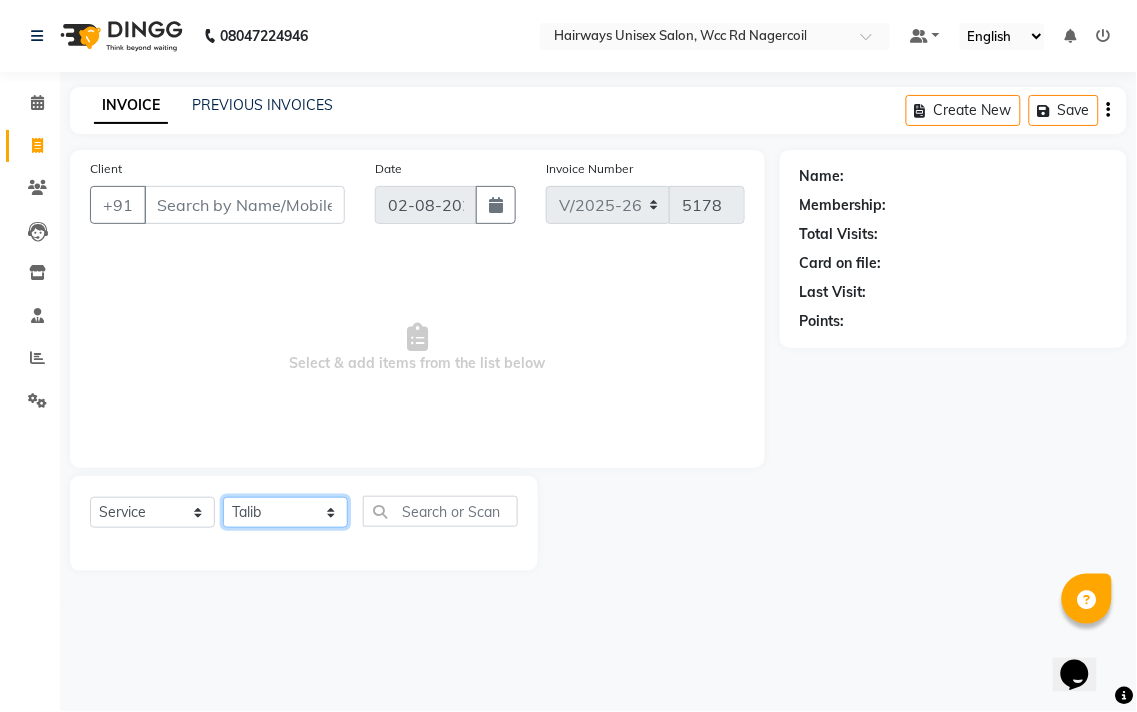click on "Select Stylist Admin [LAST] [LAST] [LAST] [LAST] [LAST] Reception [LAST] [LAST] [LAST]" 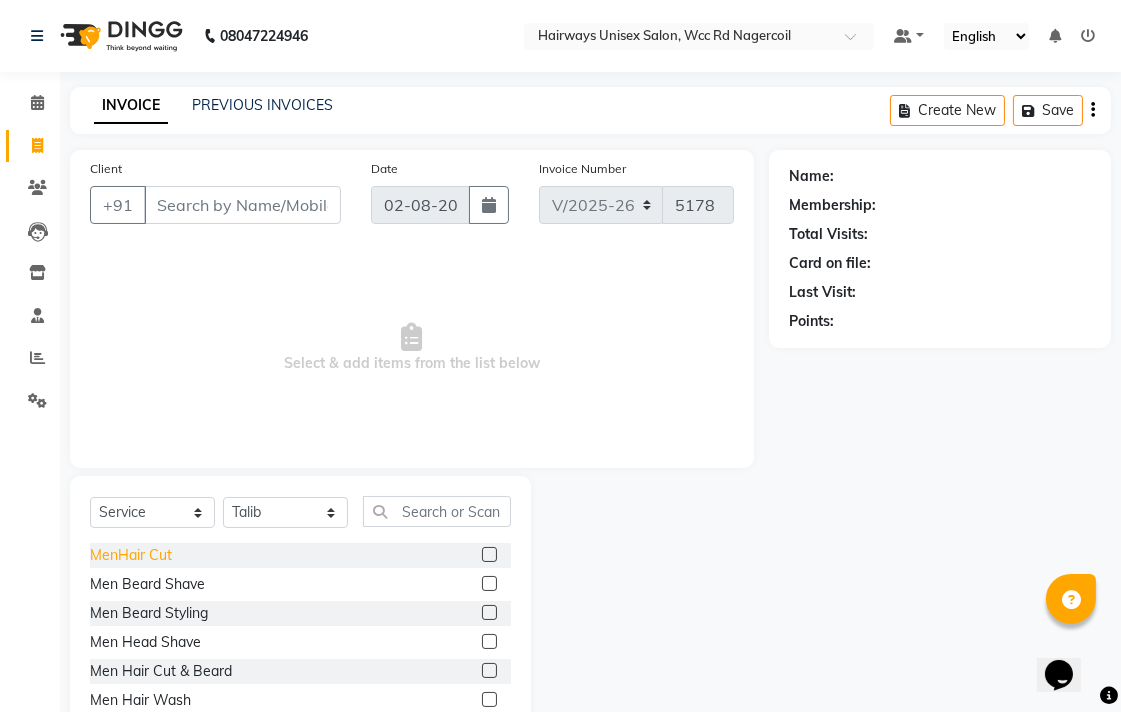 click on "MenHair Cut" 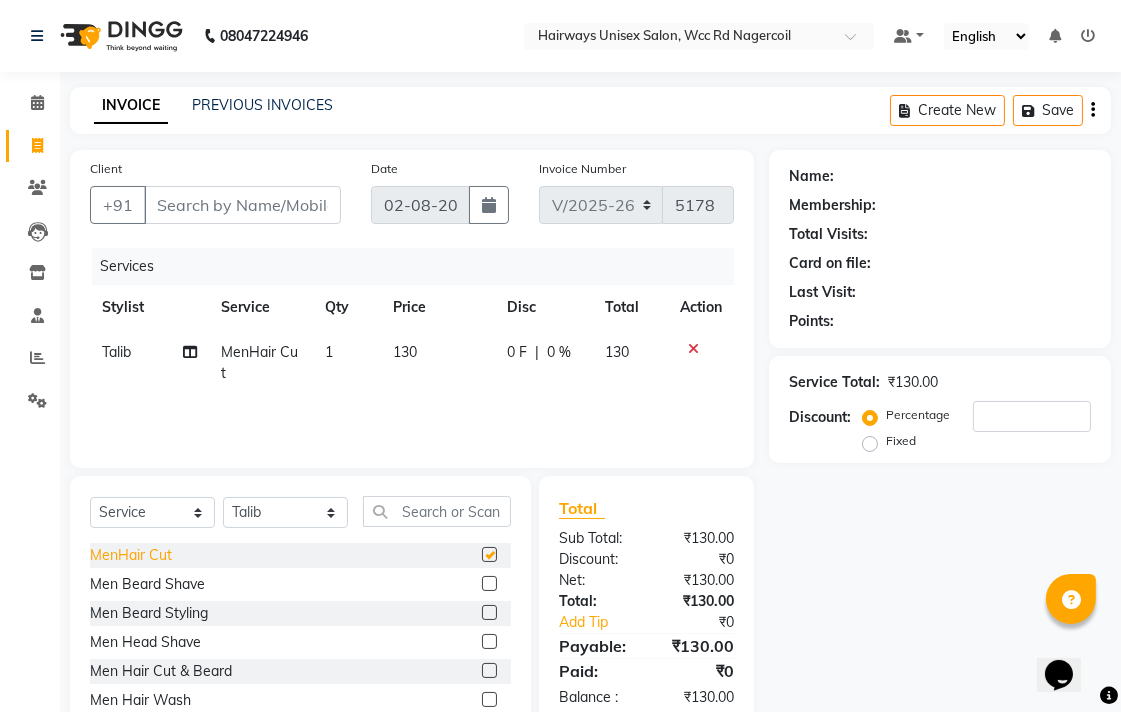 checkbox on "false" 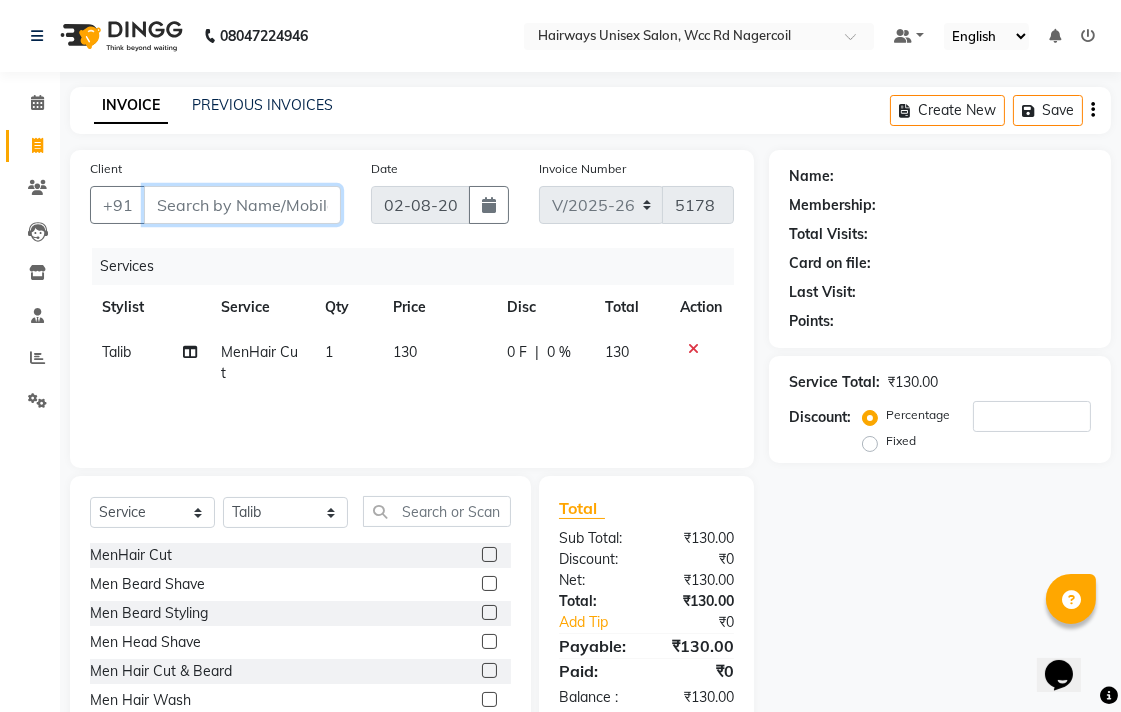 click on "Client" at bounding box center [242, 205] 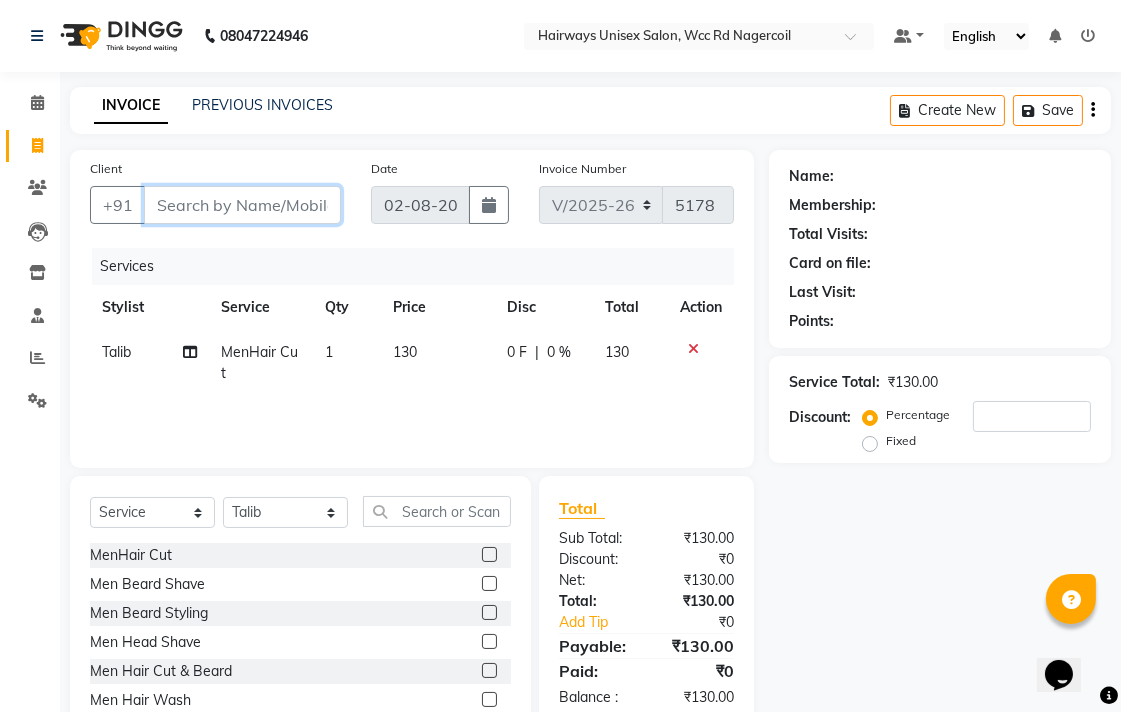 type on "9" 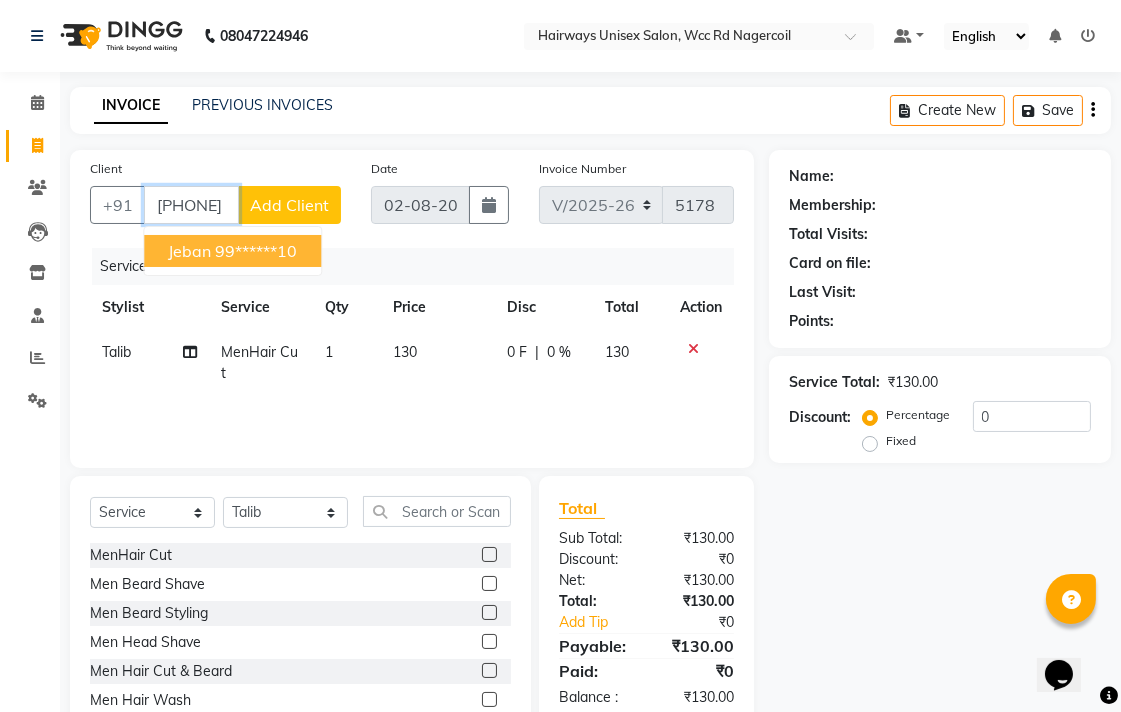 drag, startPoint x: 278, startPoint y: 247, endPoint x: 435, endPoint y: 242, distance: 157.0796 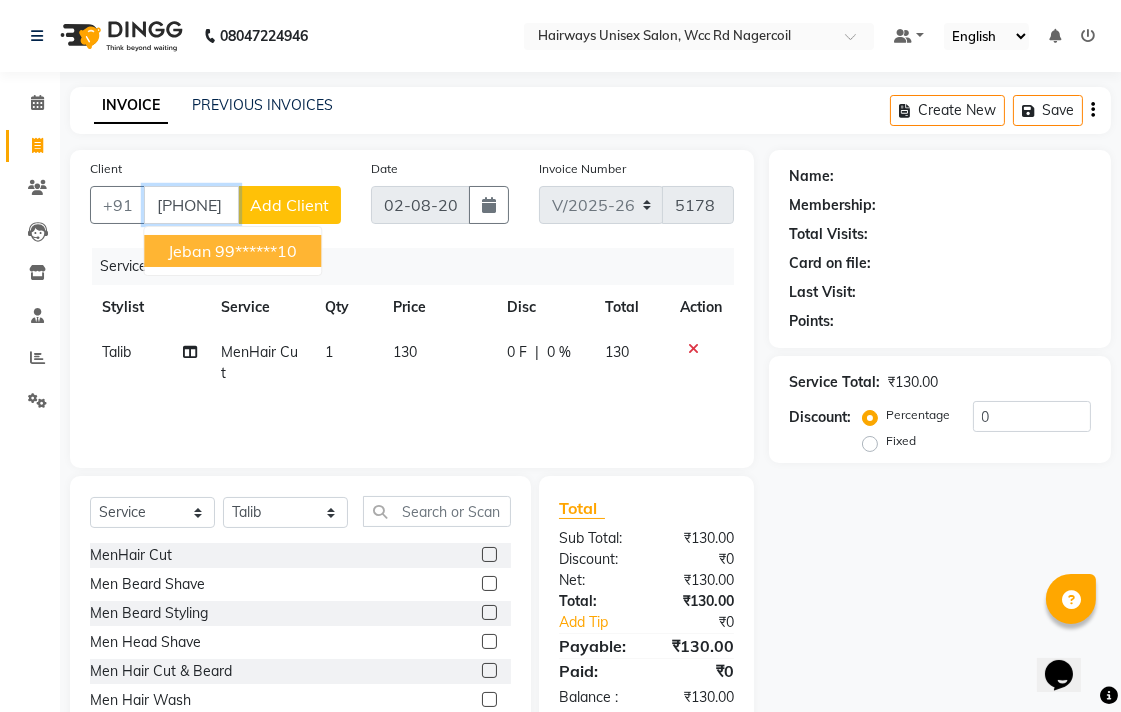 click on "99******10" at bounding box center [256, 251] 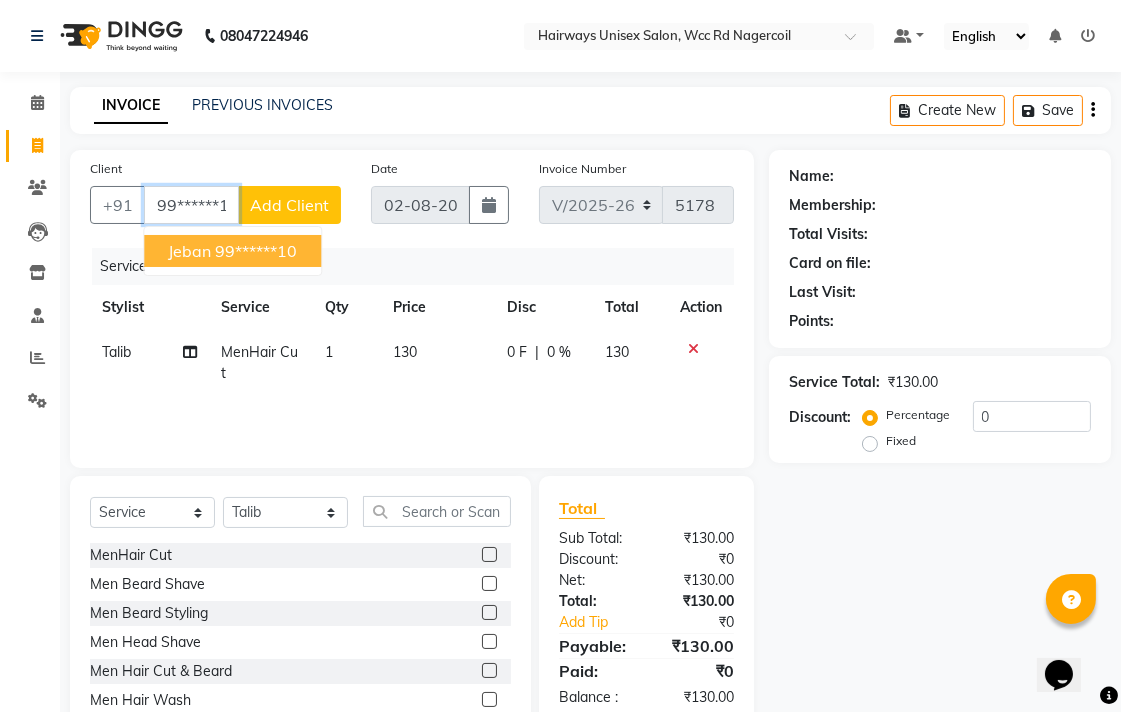 type on "99******10" 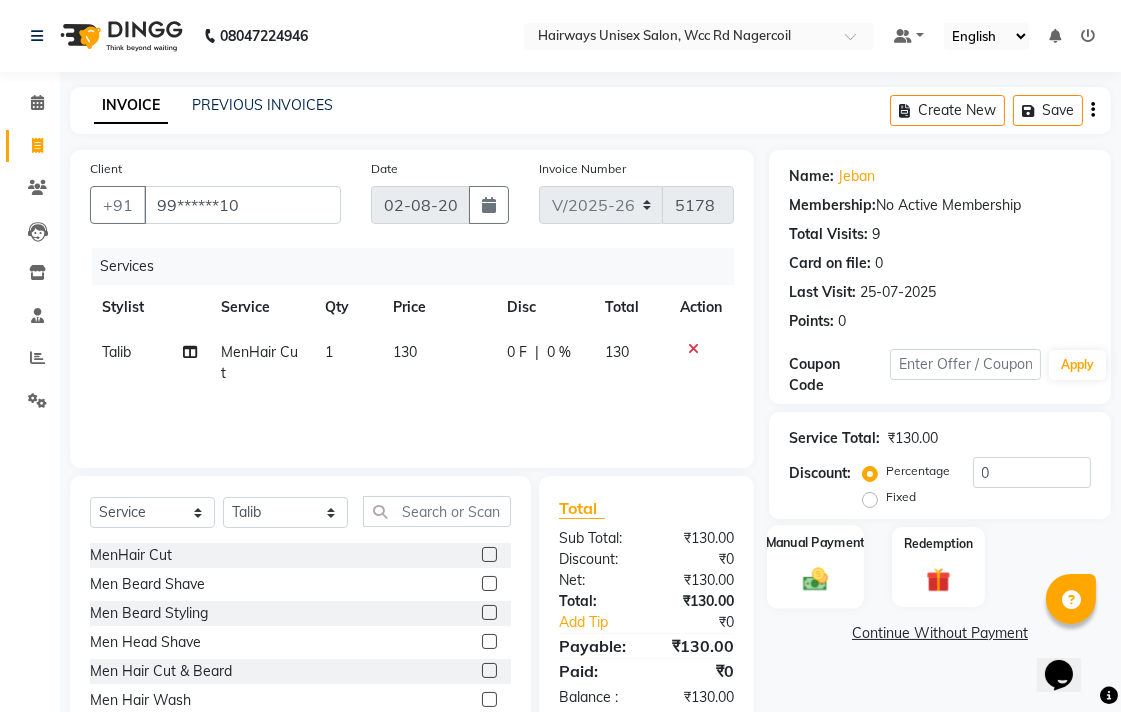 click on "Manual Payment" 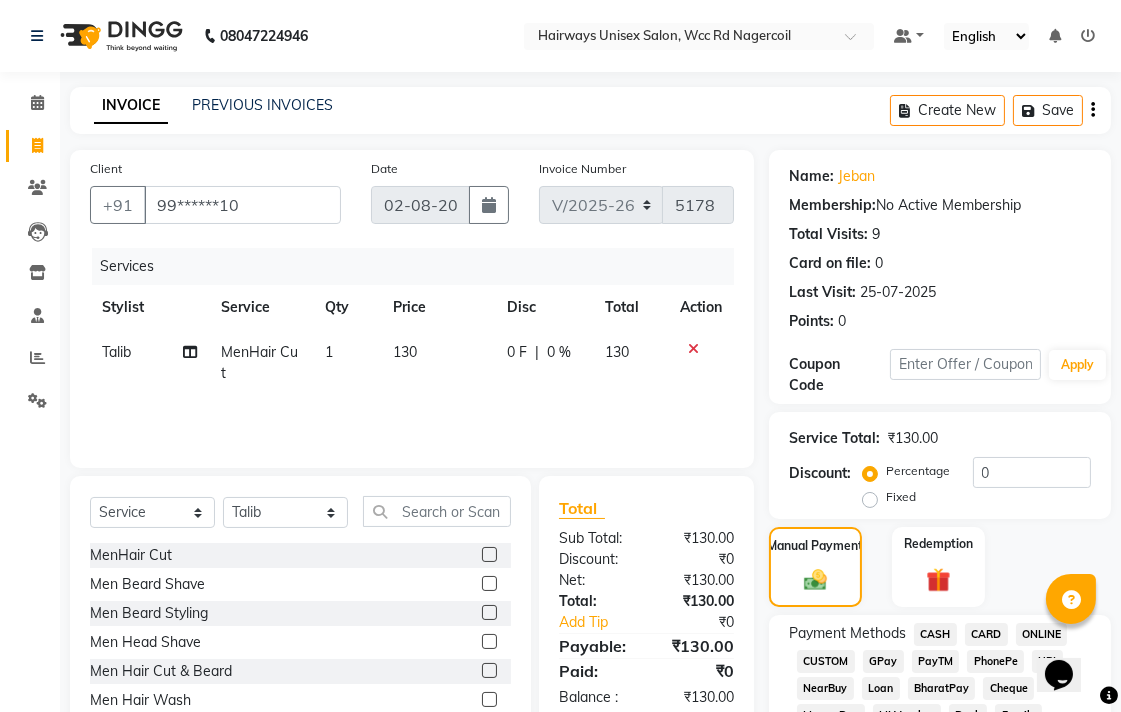 scroll, scrollTop: 444, scrollLeft: 0, axis: vertical 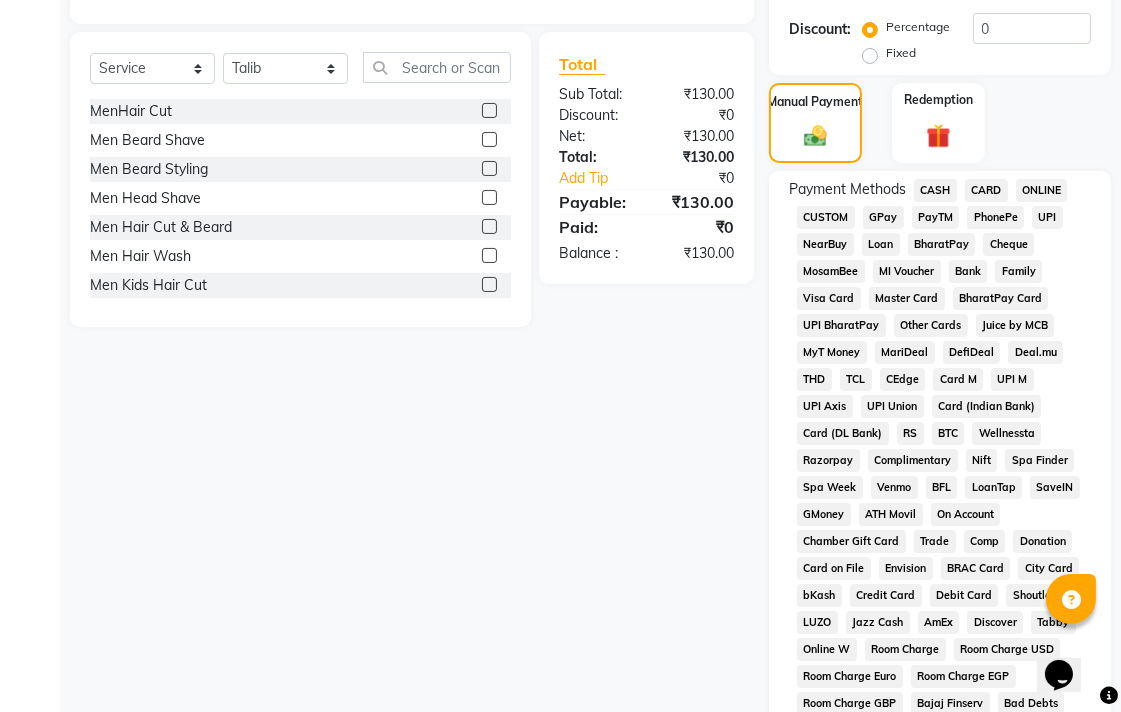 click on "CASH" 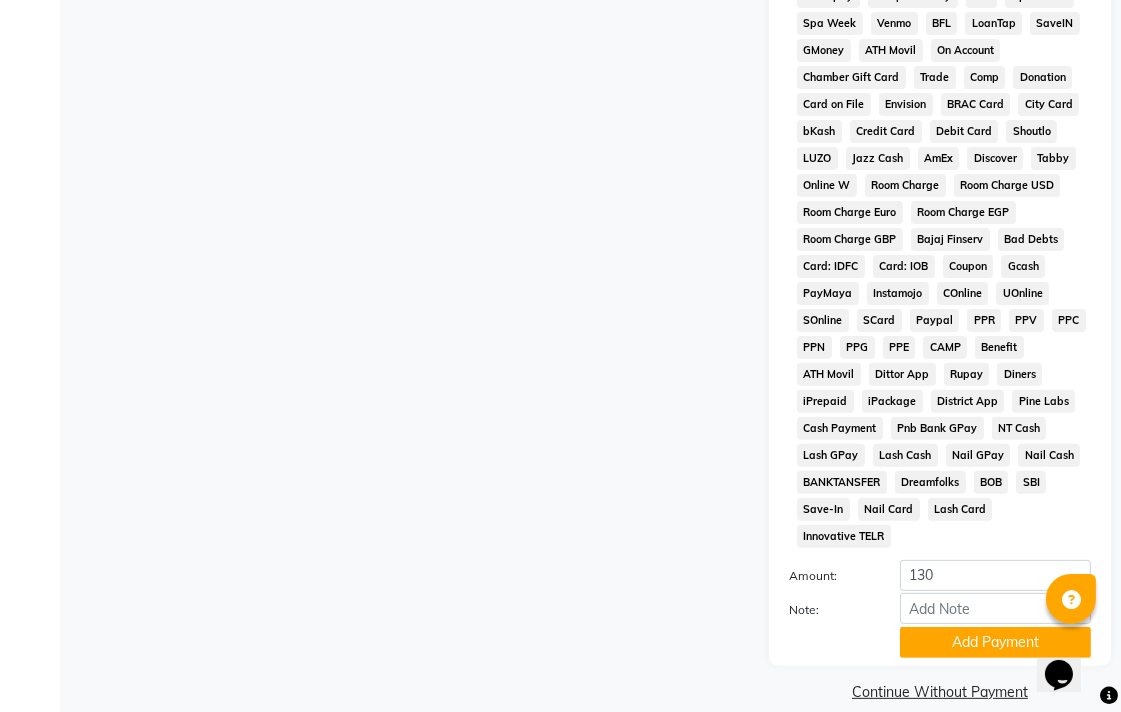 scroll, scrollTop: 913, scrollLeft: 0, axis: vertical 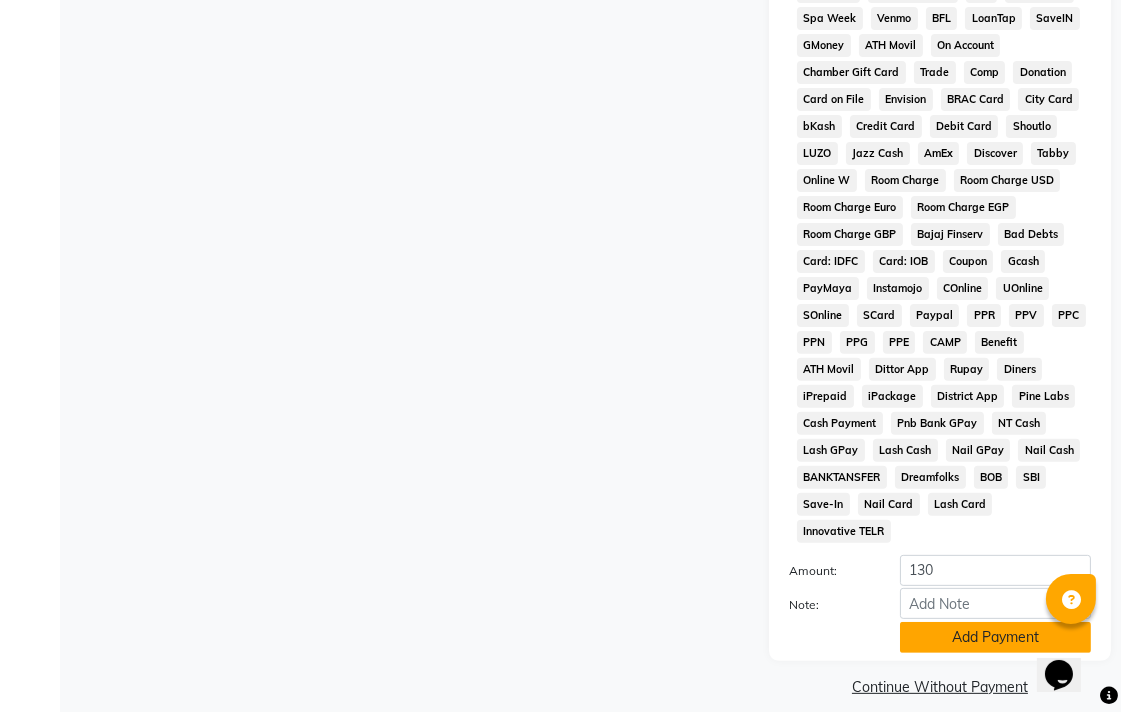 click on "Add Payment" 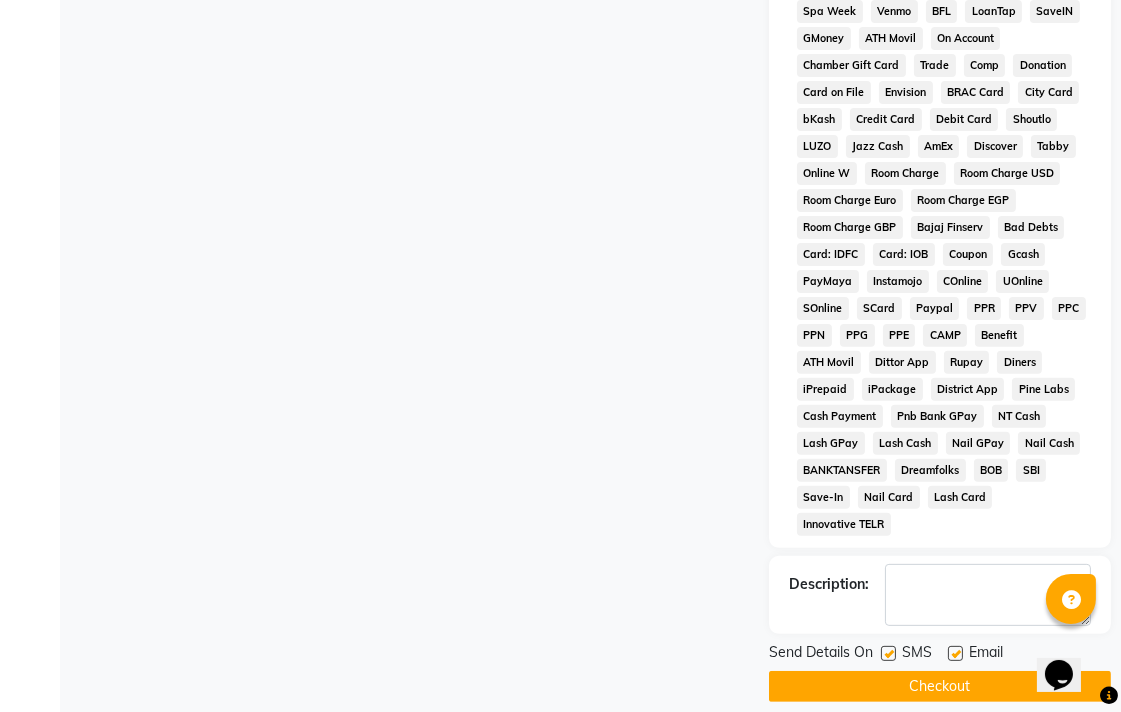 scroll, scrollTop: 921, scrollLeft: 0, axis: vertical 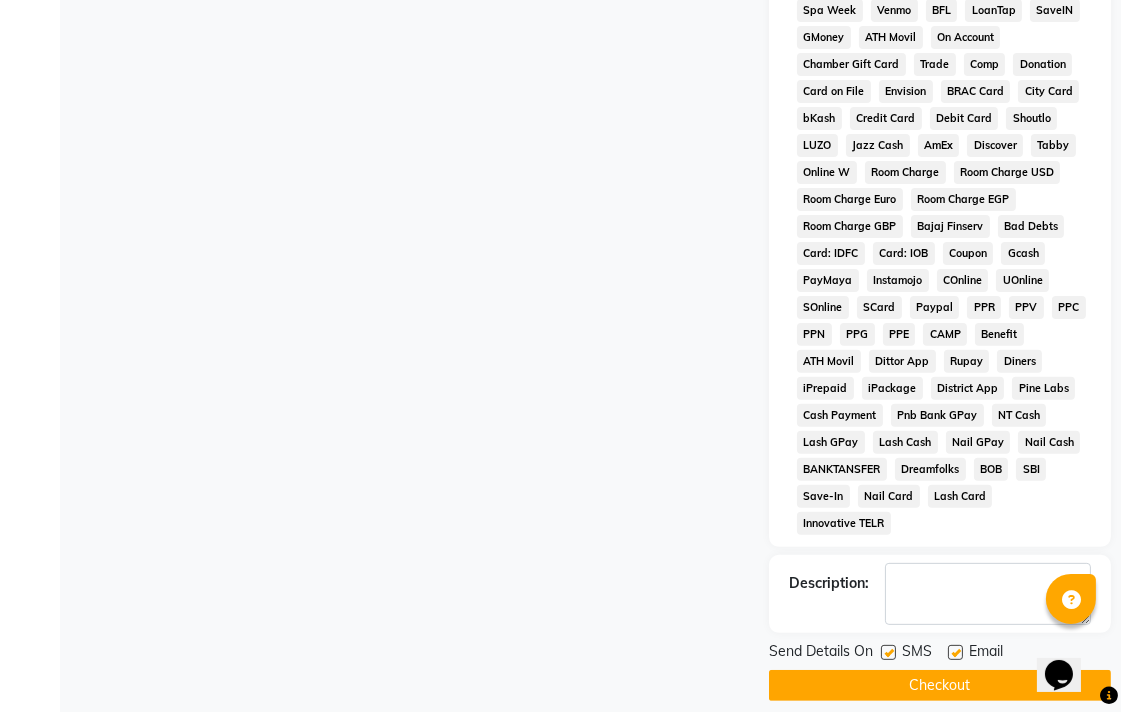 click 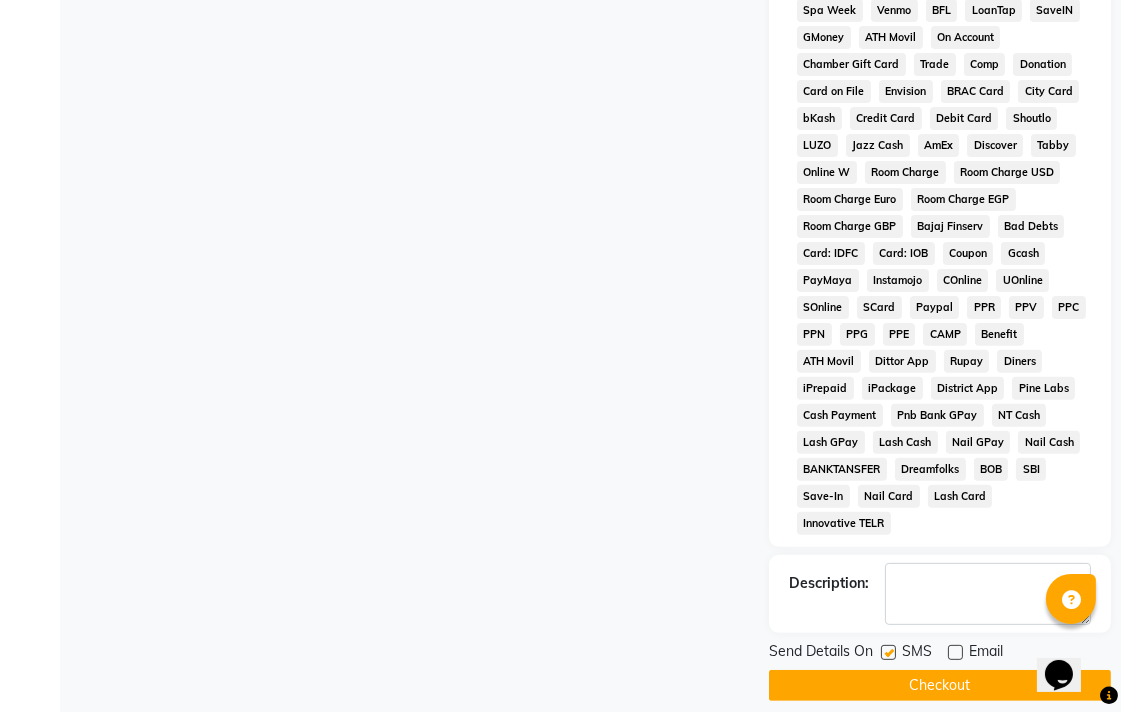 click 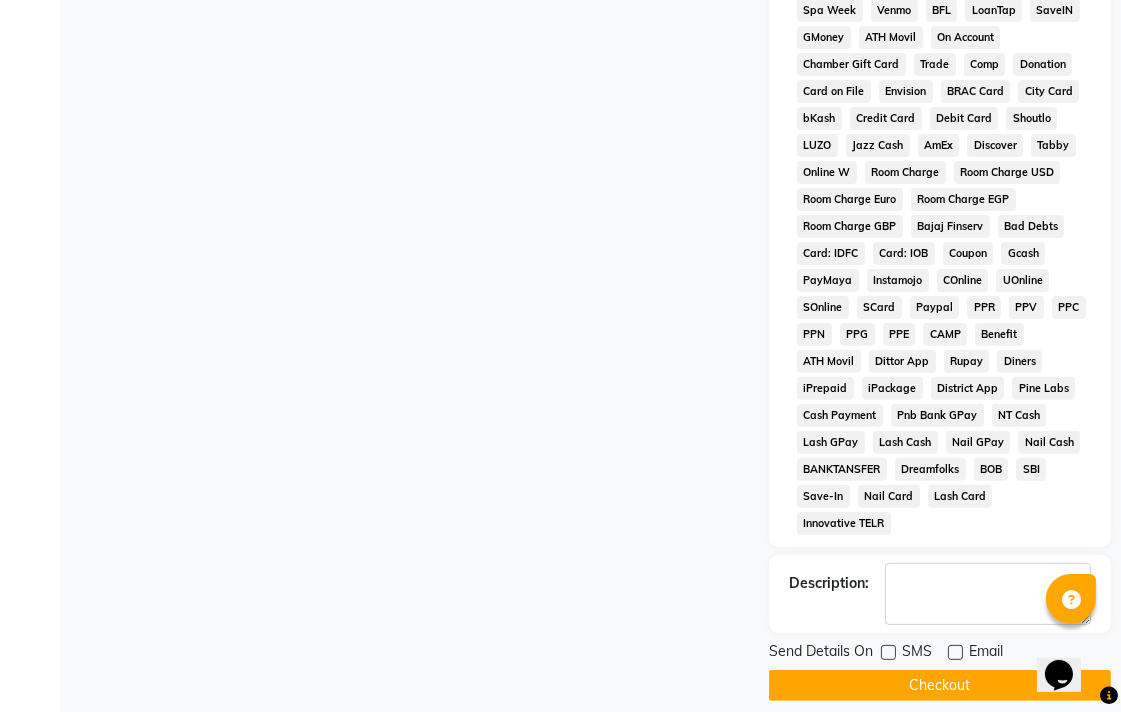 click on "Checkout" 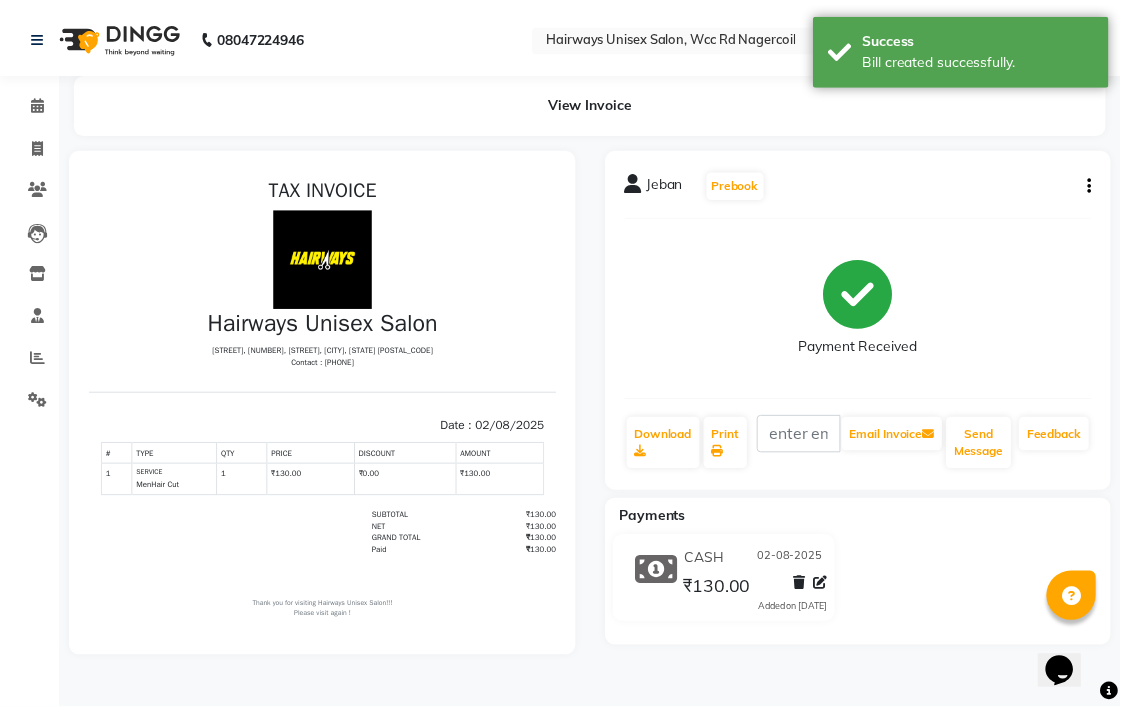 scroll, scrollTop: 0, scrollLeft: 0, axis: both 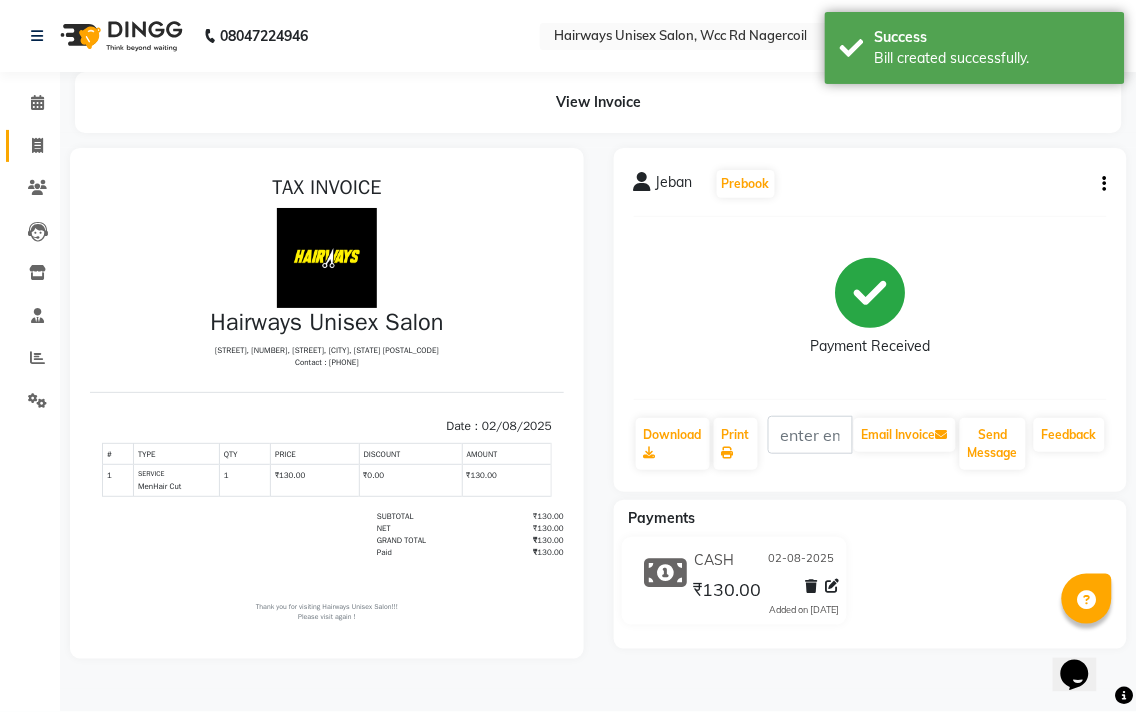click on "Invoice" 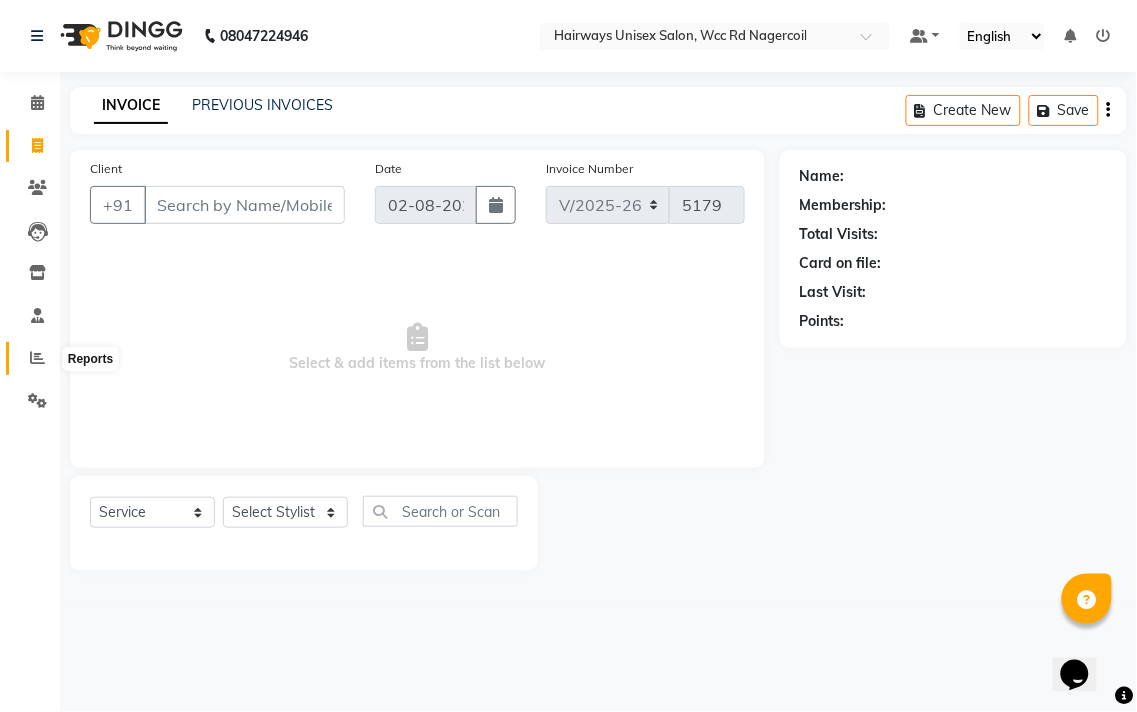 click 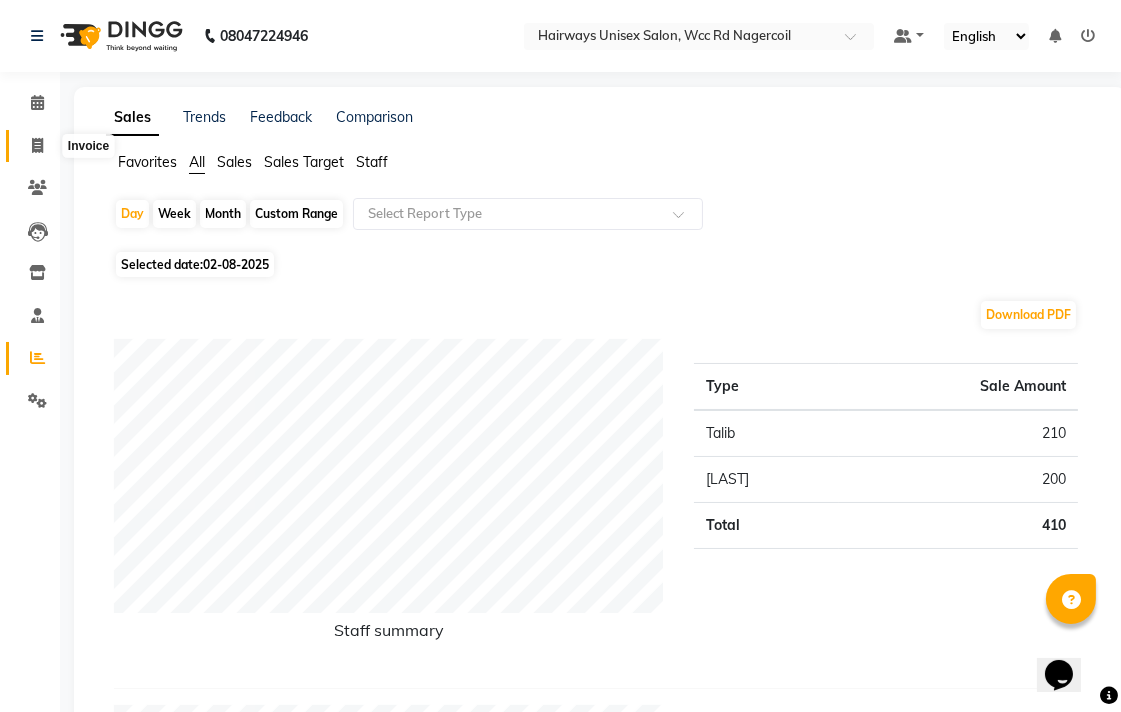 click 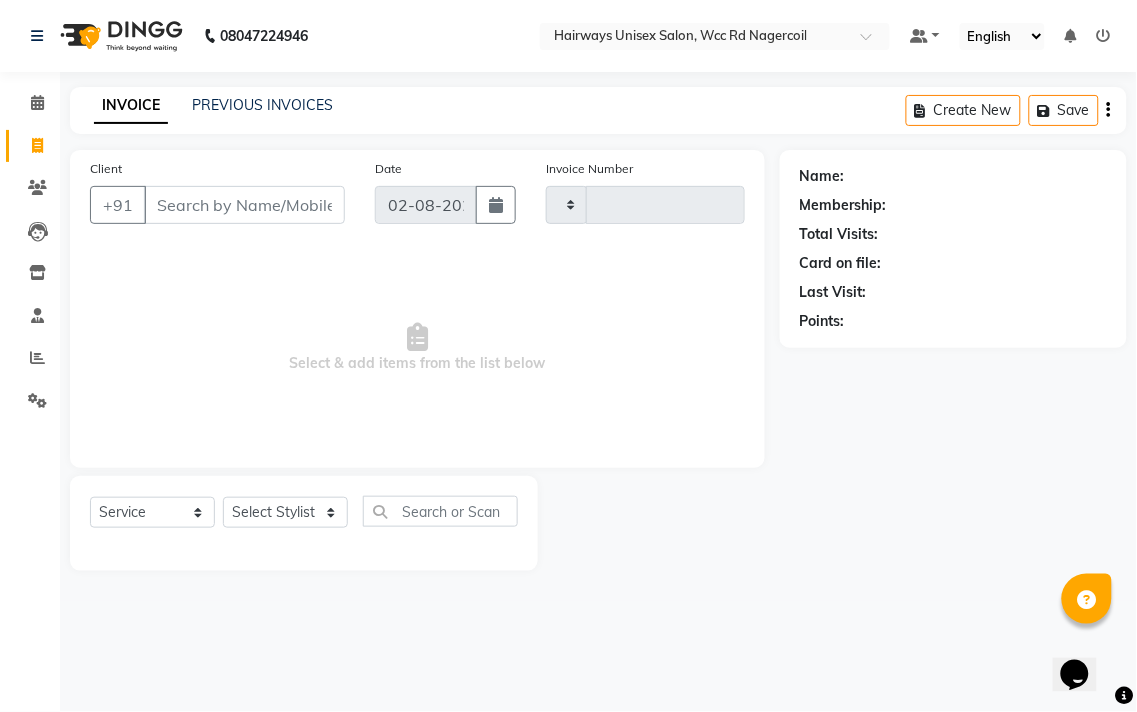 type on "5179" 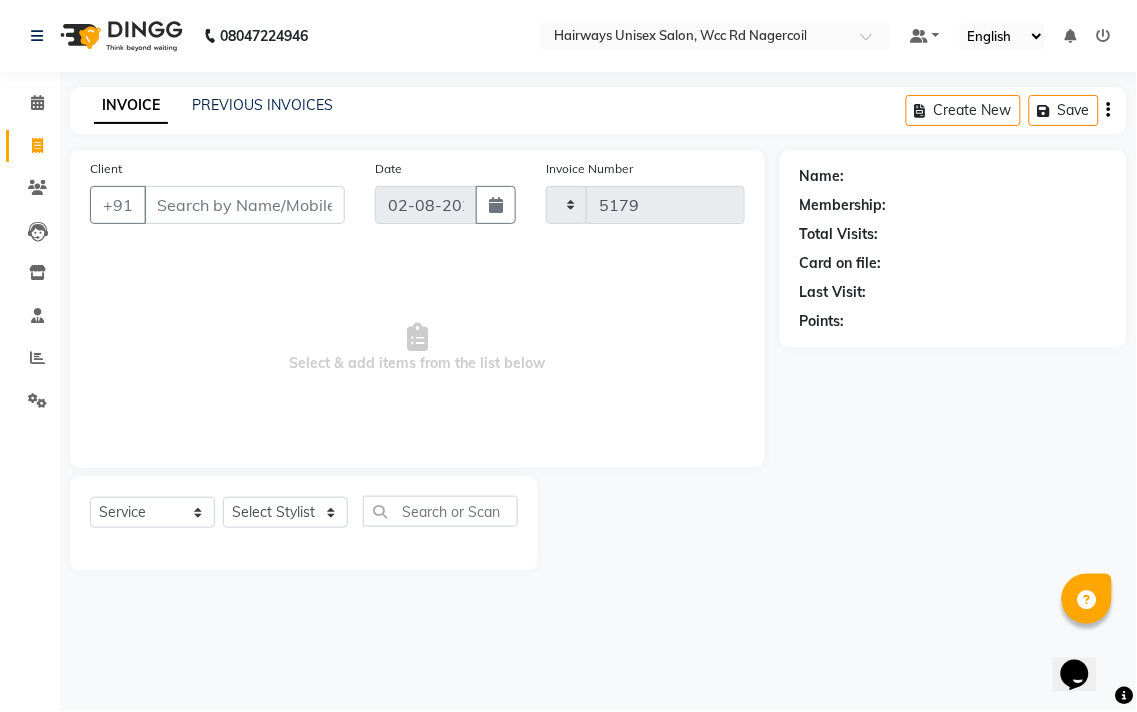 select on "6523" 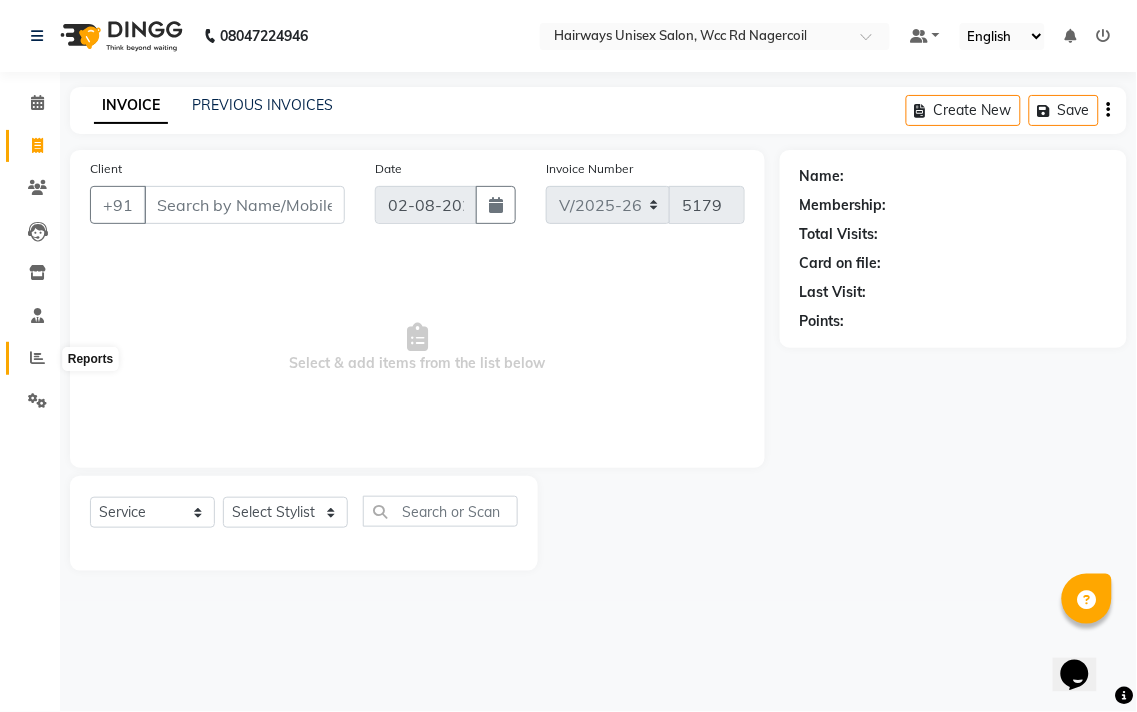click 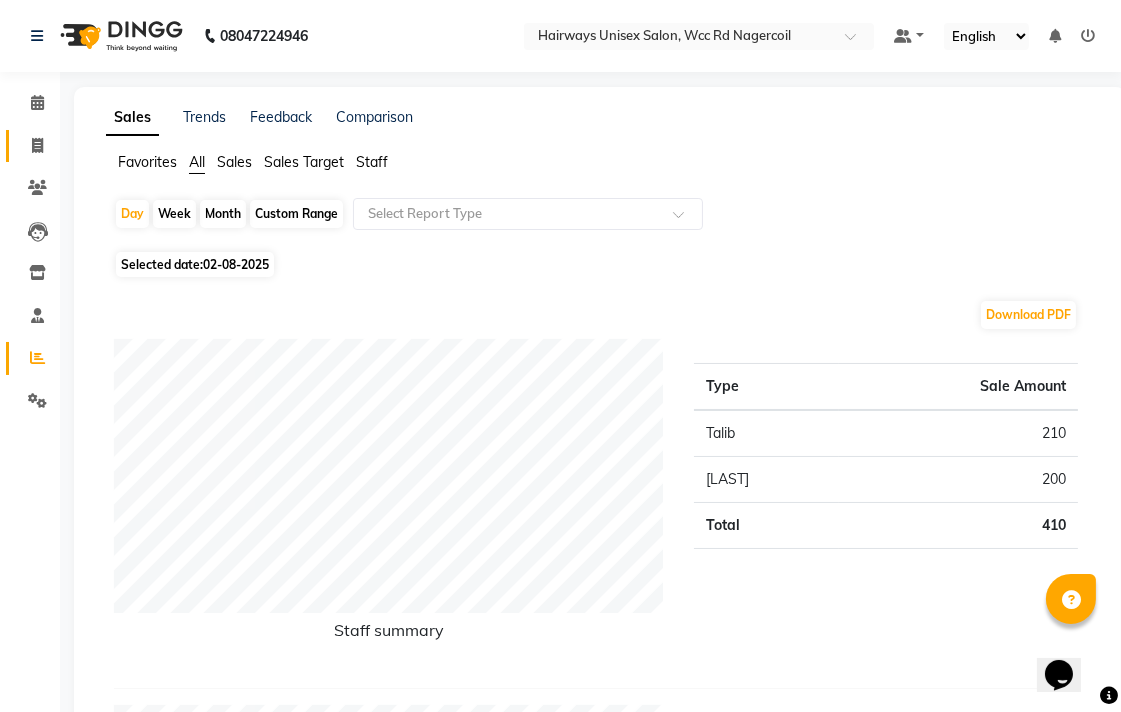 click on "Invoice" 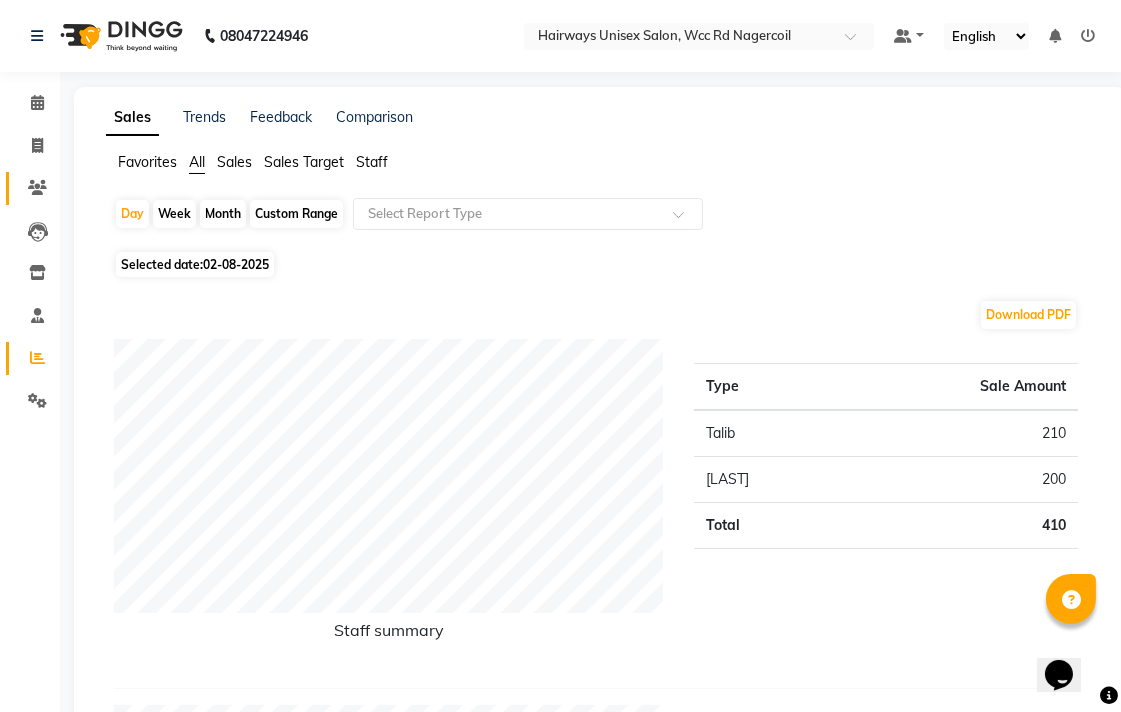 select on "service" 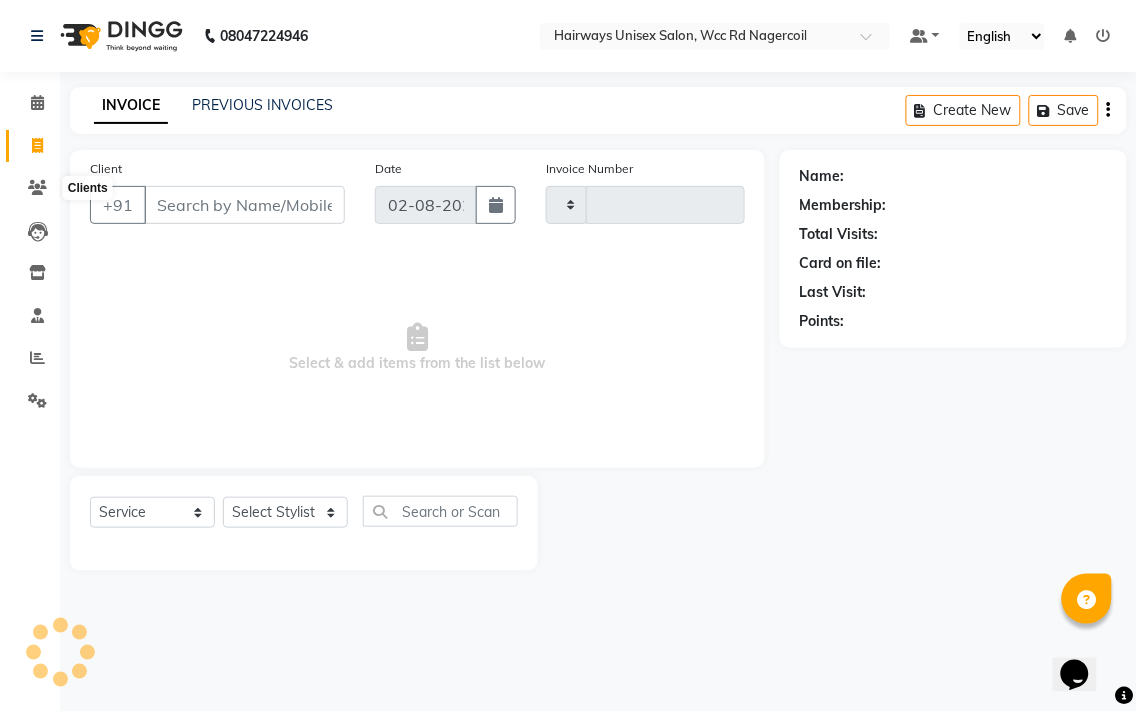 type on "5179" 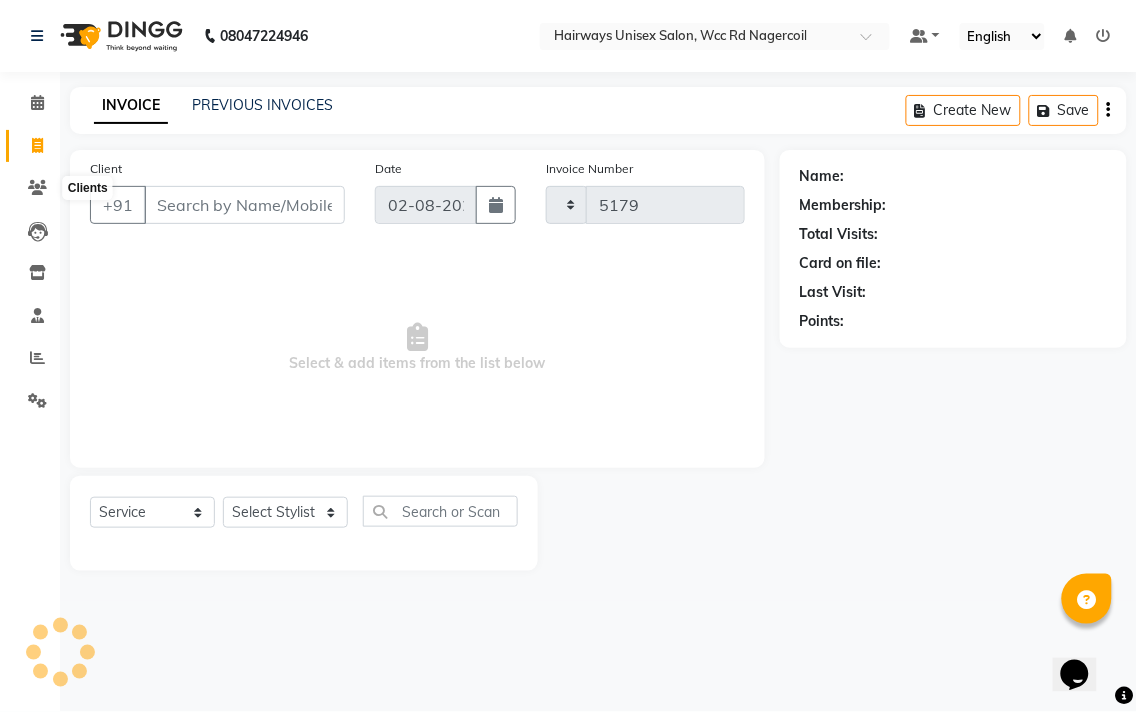 select on "6523" 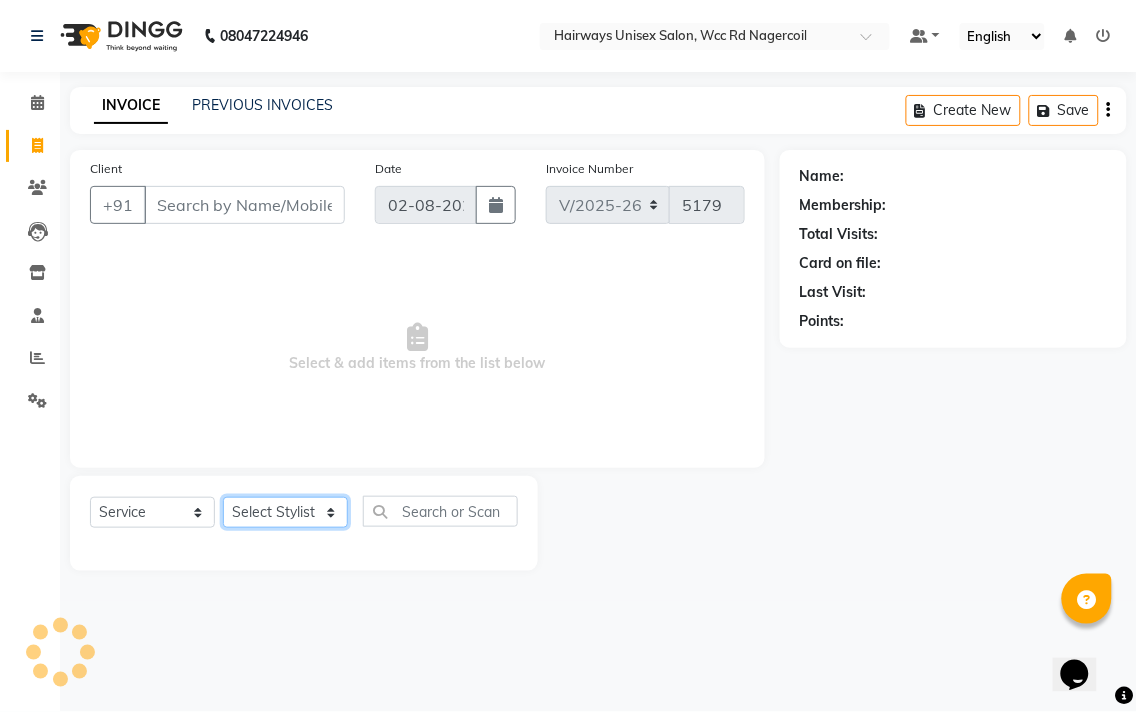 click on "Select Stylist" 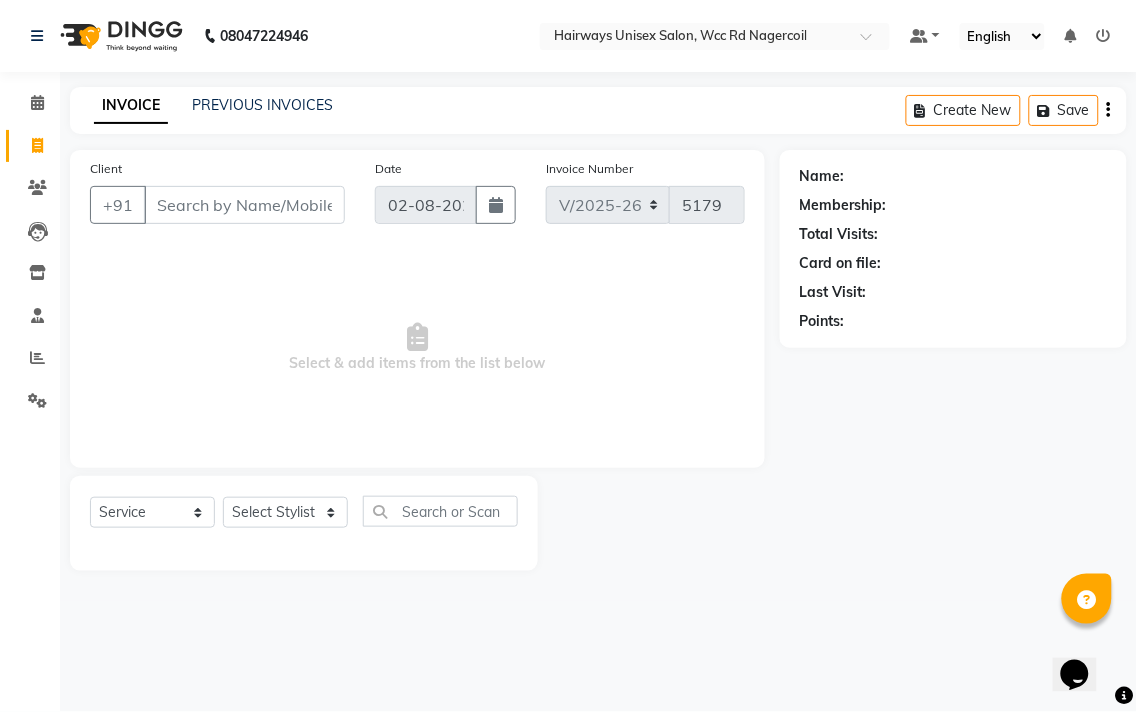click on "Name: Membership: Total Visits: Card on file: Last Visit:  Points:" 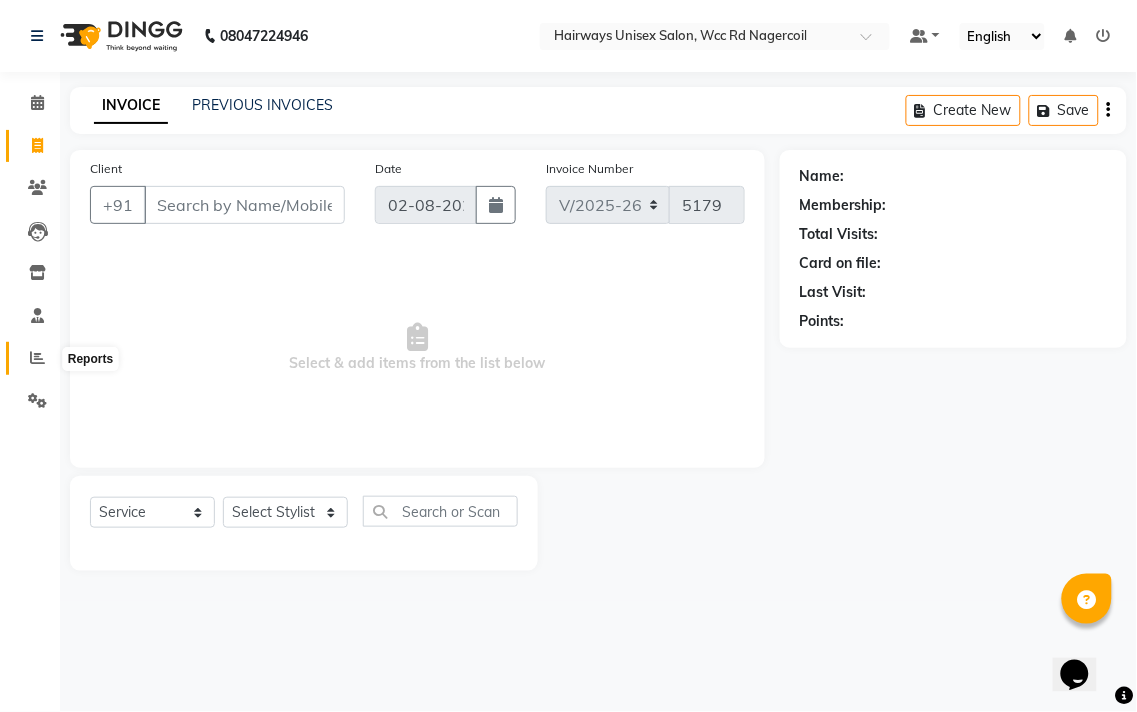 click 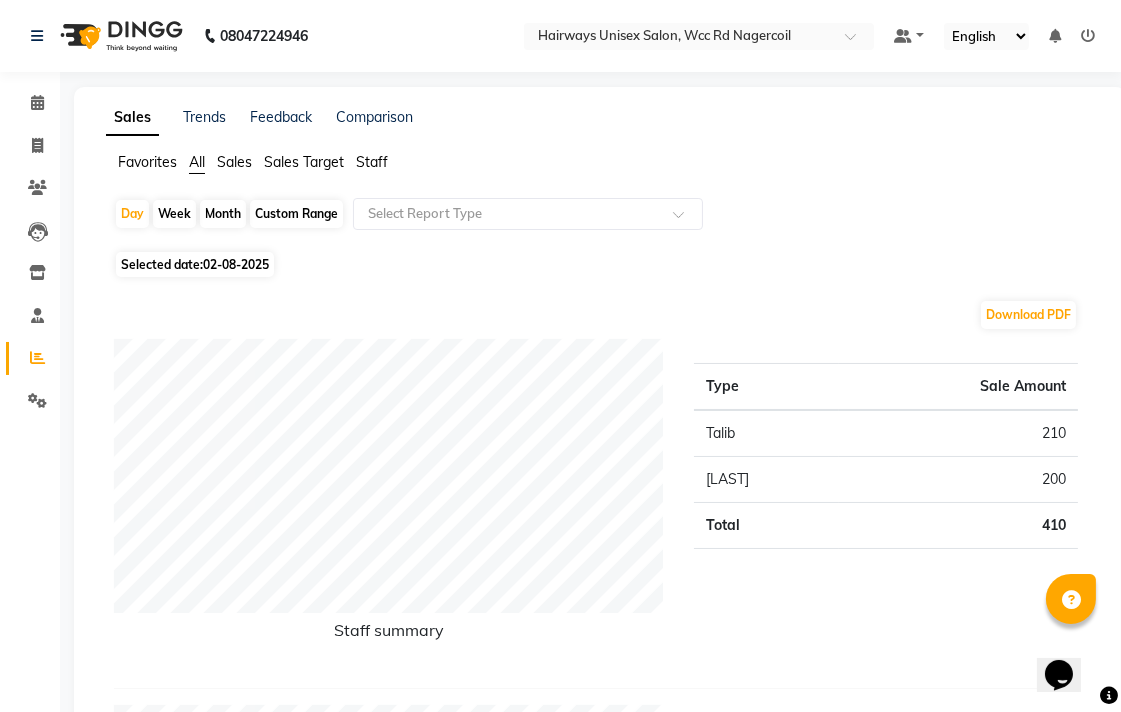 click on "Week" 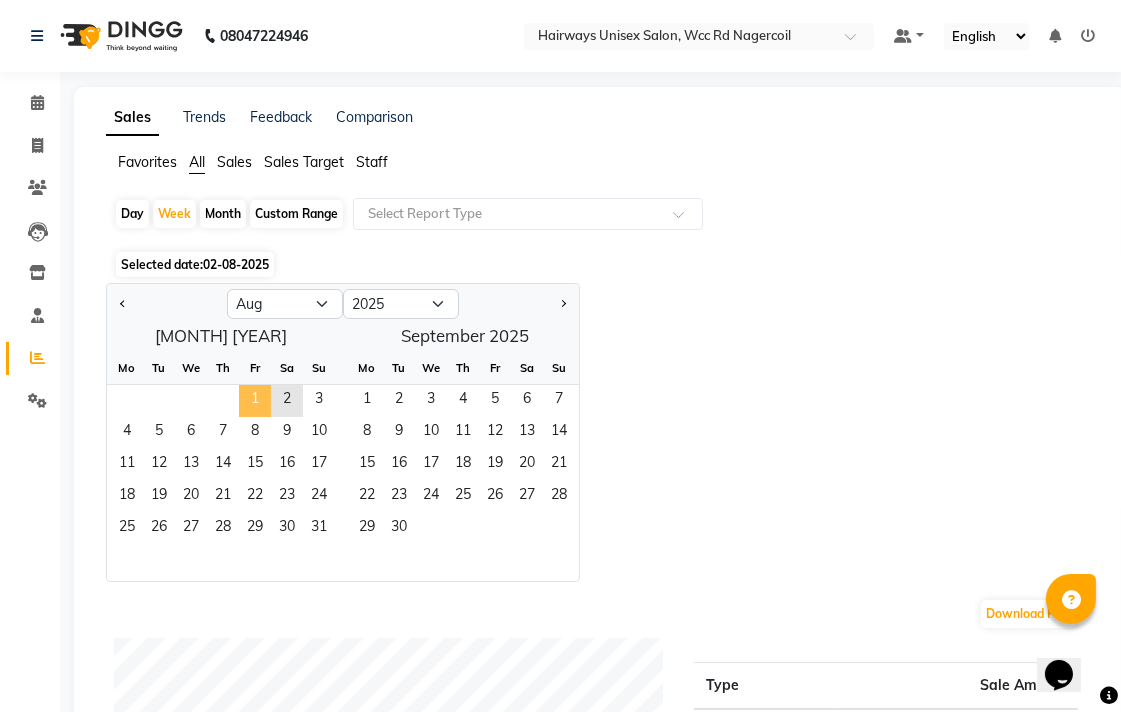 click on "1" 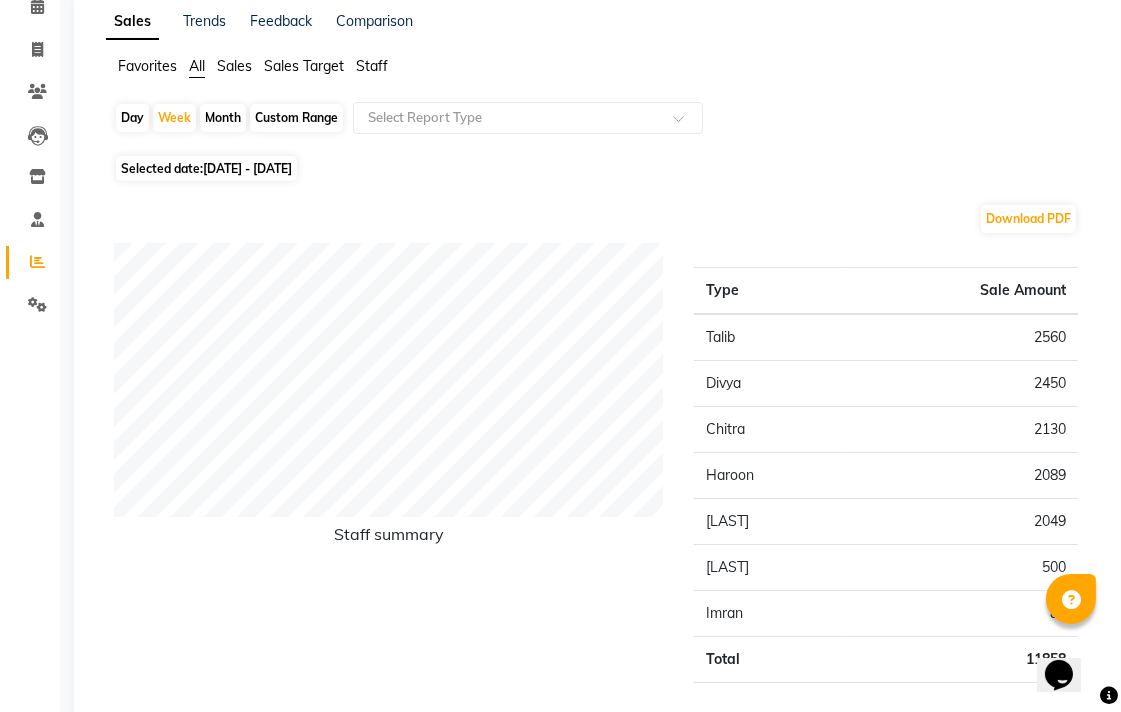 scroll, scrollTop: 0, scrollLeft: 0, axis: both 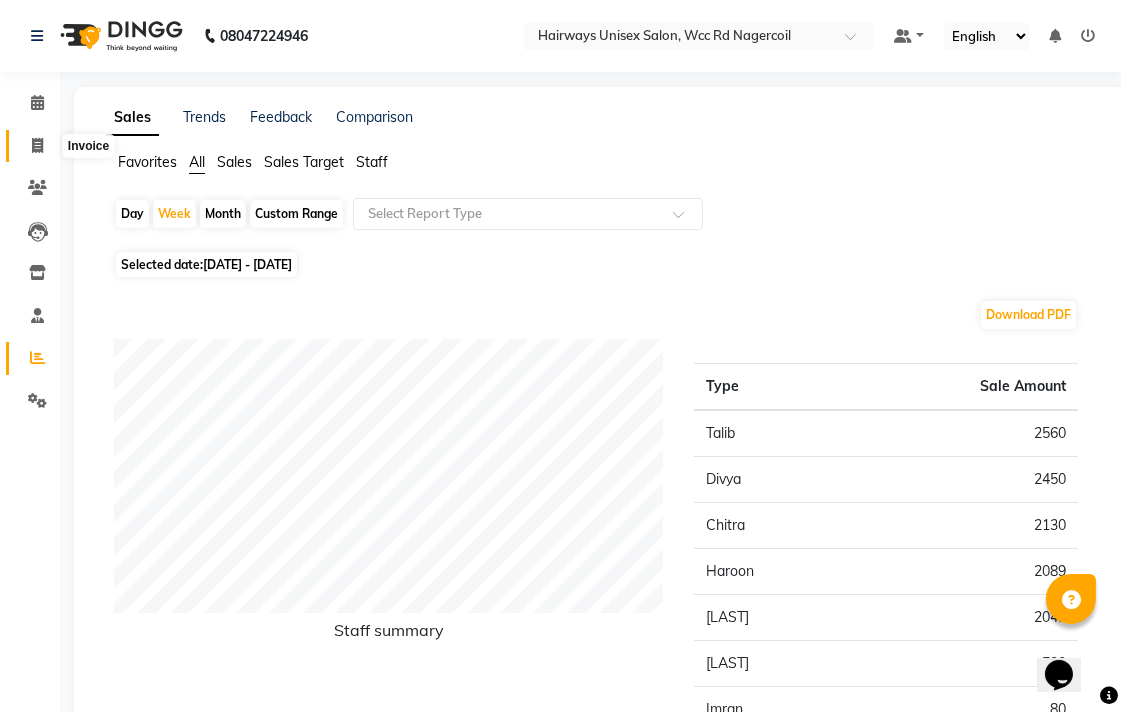 click 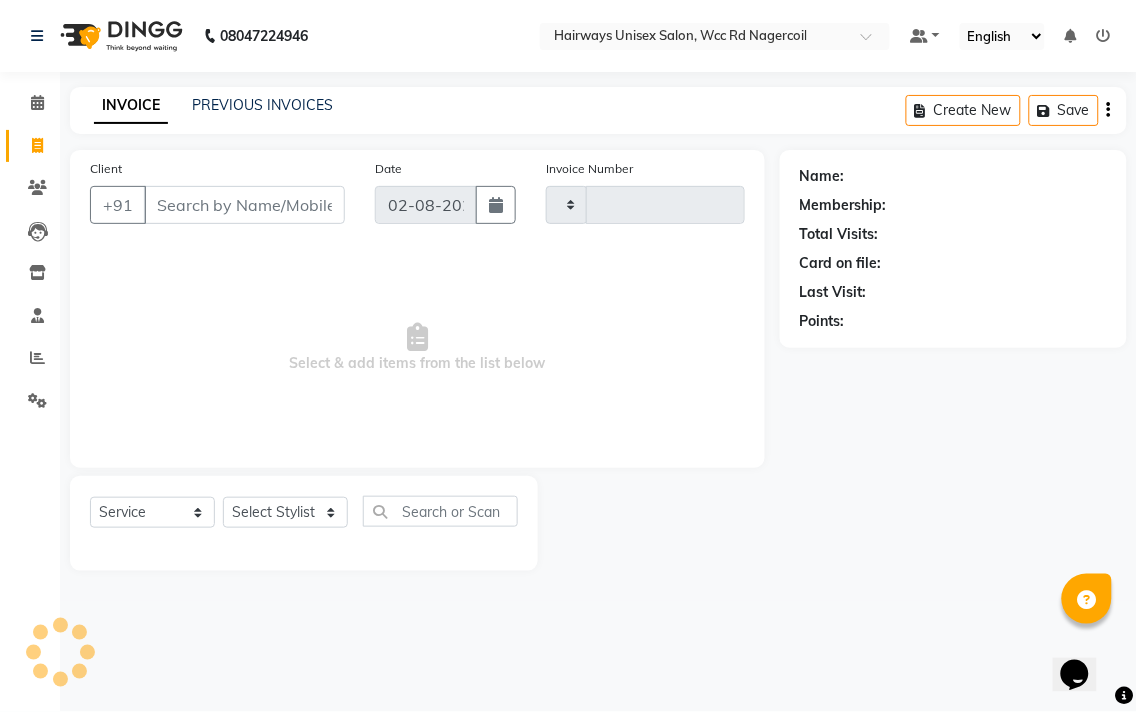 type on "5179" 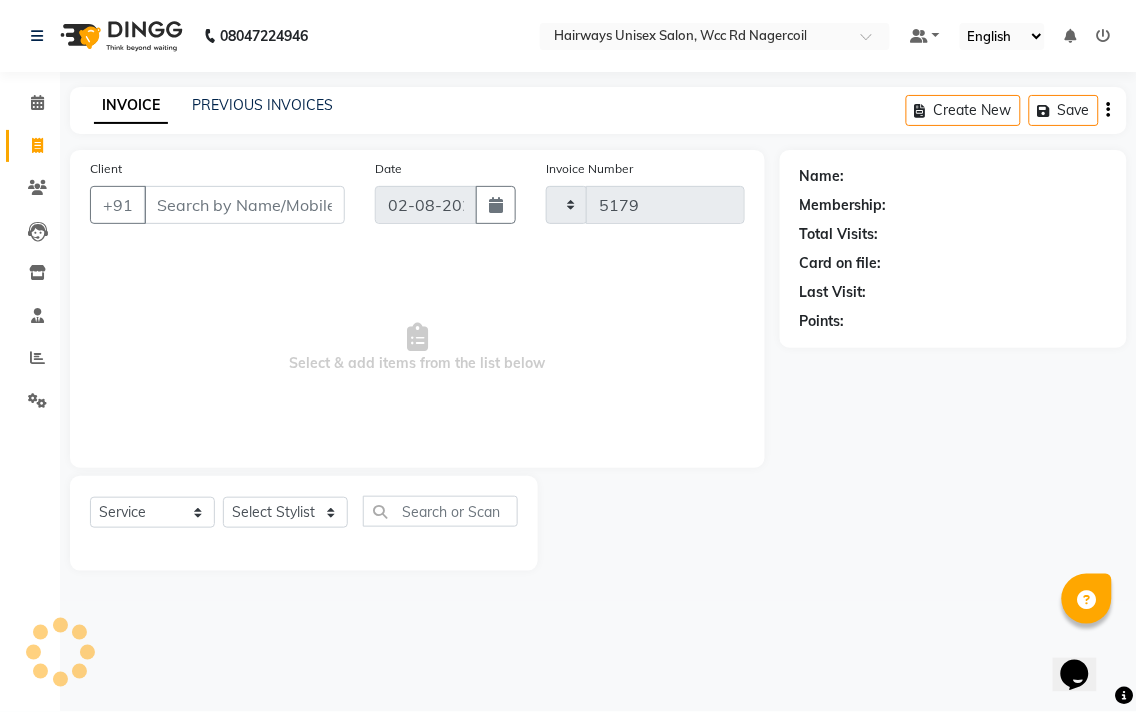 select on "6523" 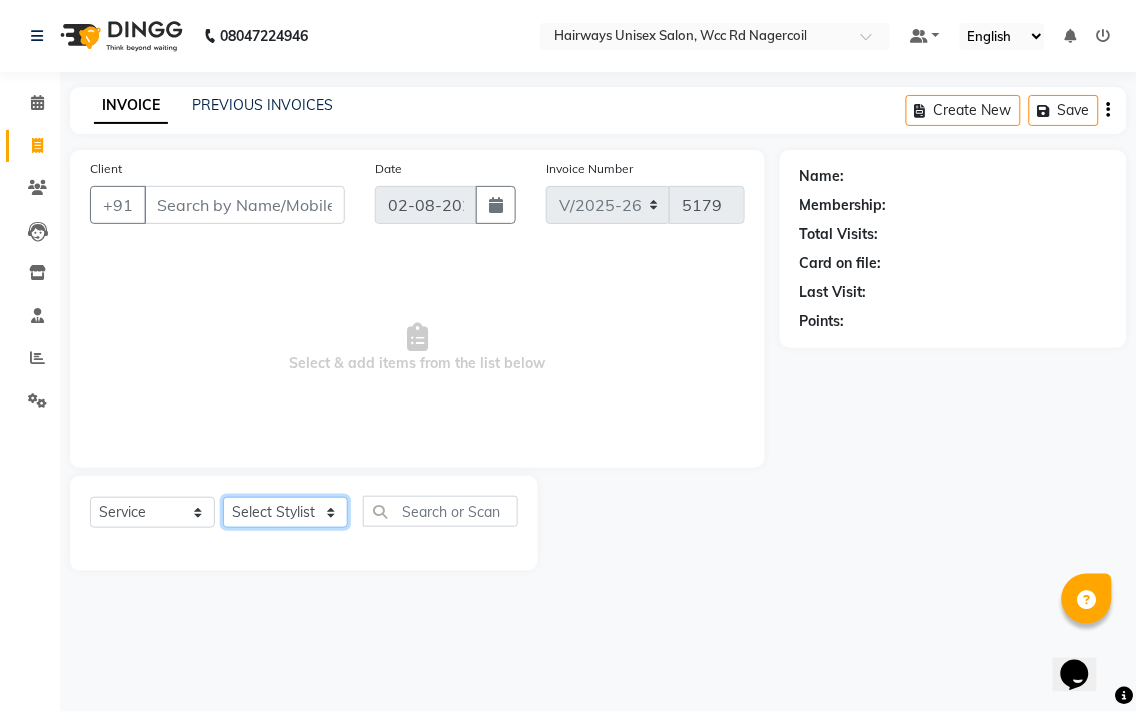 click on "Select Stylist Admin [LAST] [LAST] [LAST] [LAST] [LAST] Reception [LAST] [LAST] [LAST]" 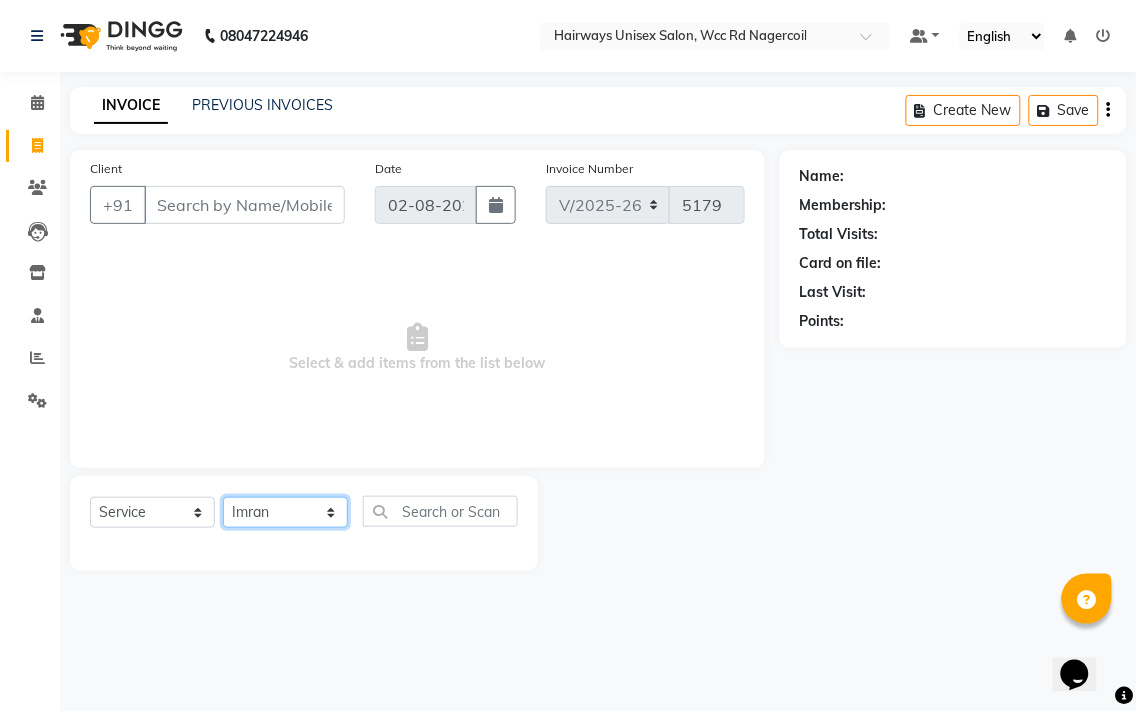 click on "Select Stylist Admin [LAST] [LAST] [LAST] [LAST] [LAST] Reception [LAST] [LAST] [LAST]" 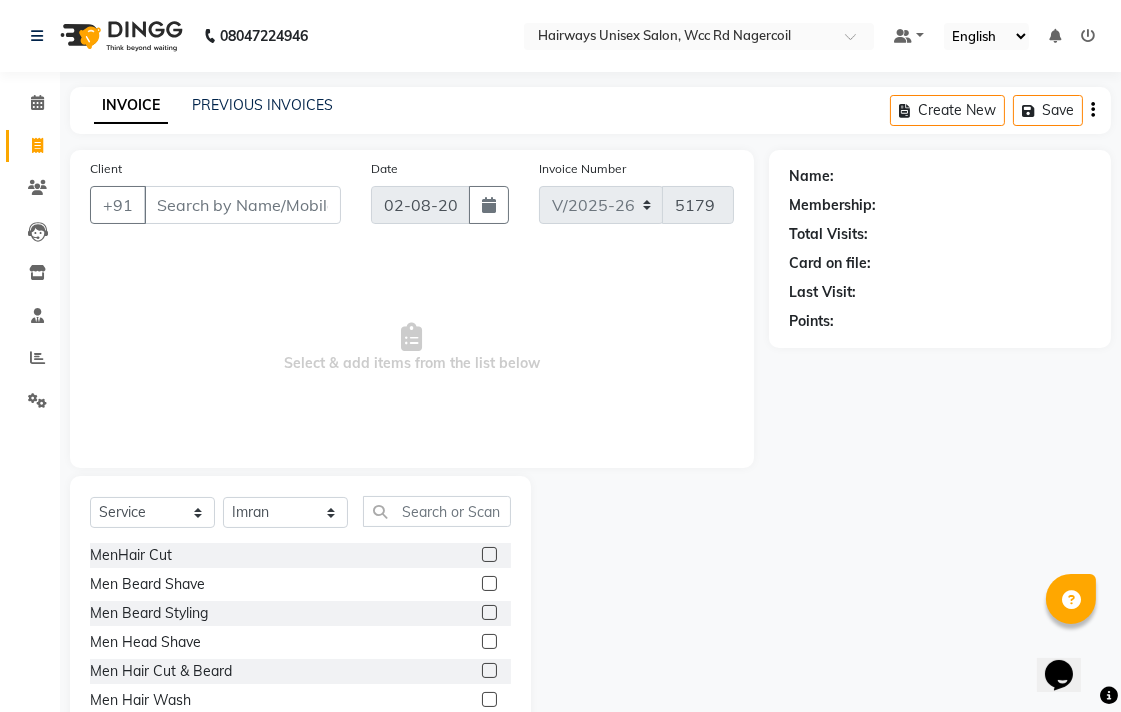 click 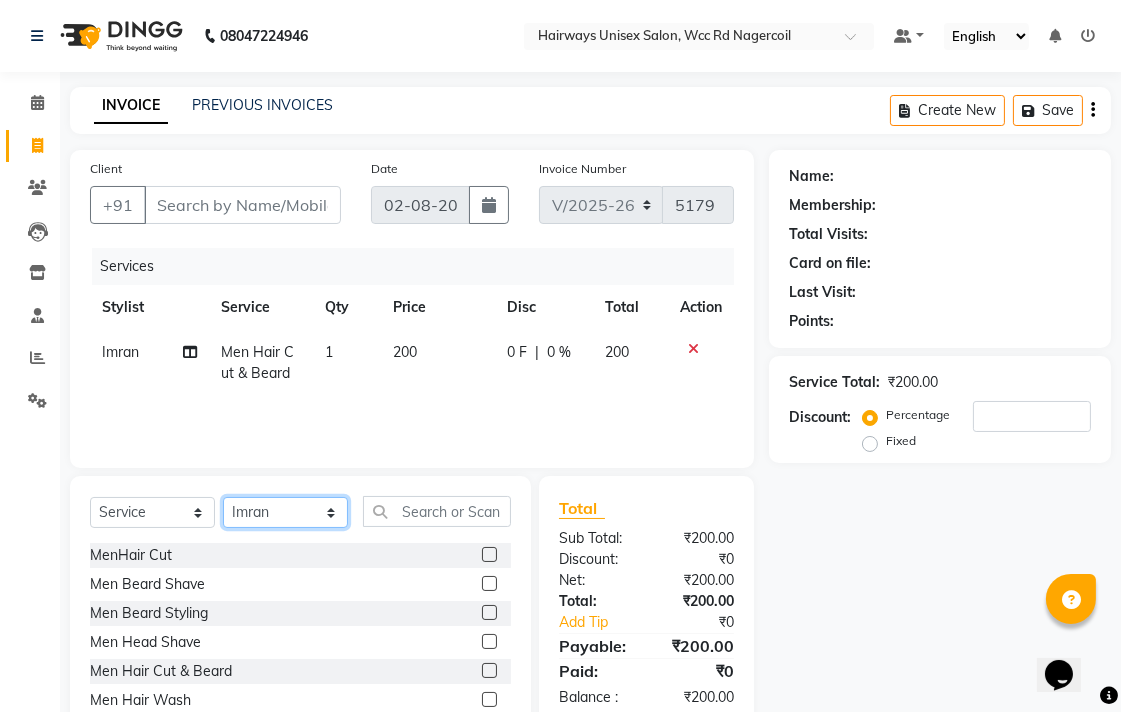 checkbox on "false" 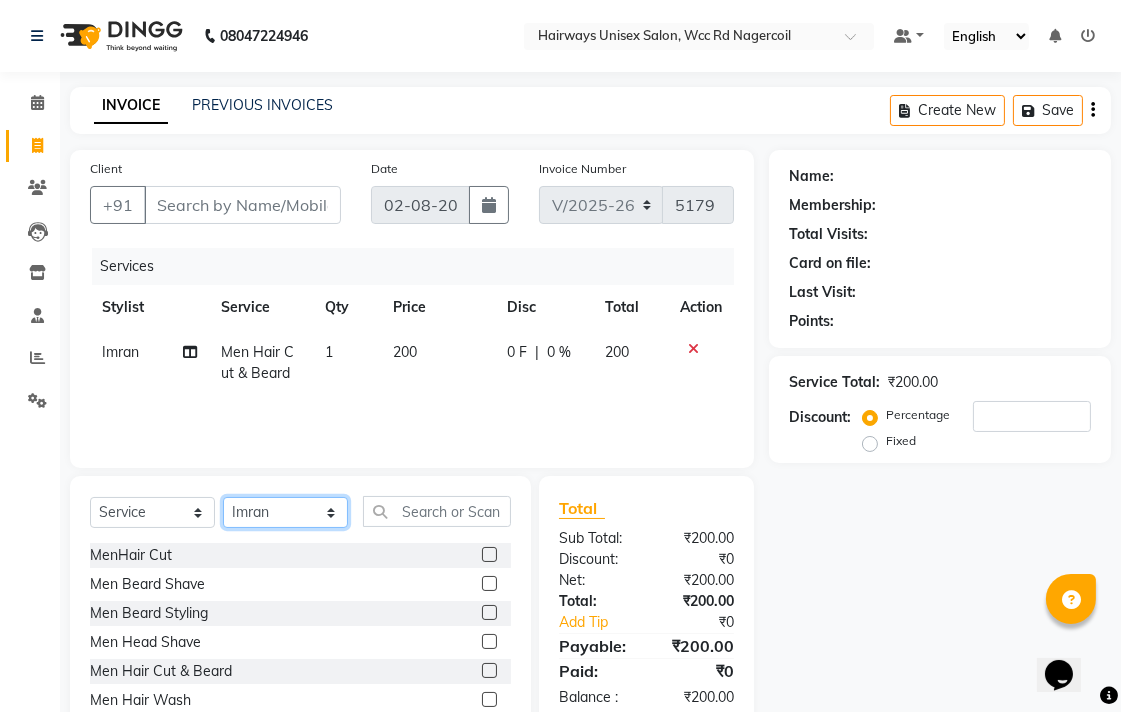select on "54333" 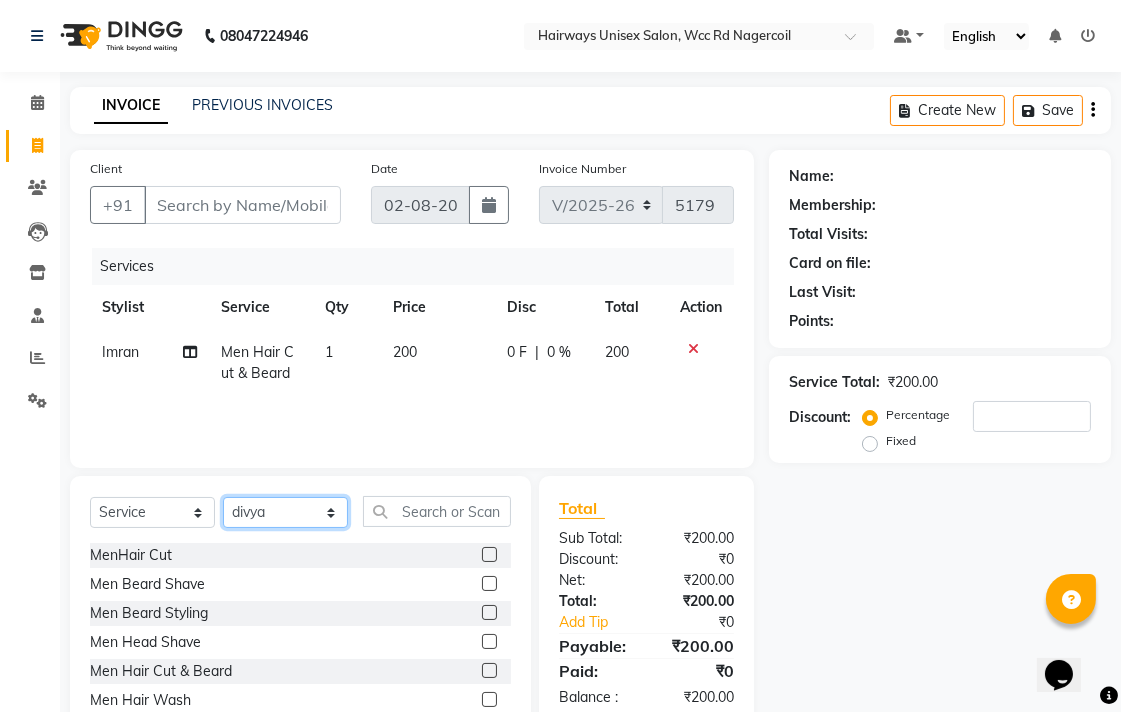 click on "Select Stylist Admin [LAST] [LAST] [LAST] [LAST] [LAST] Reception [LAST] [LAST] [LAST]" 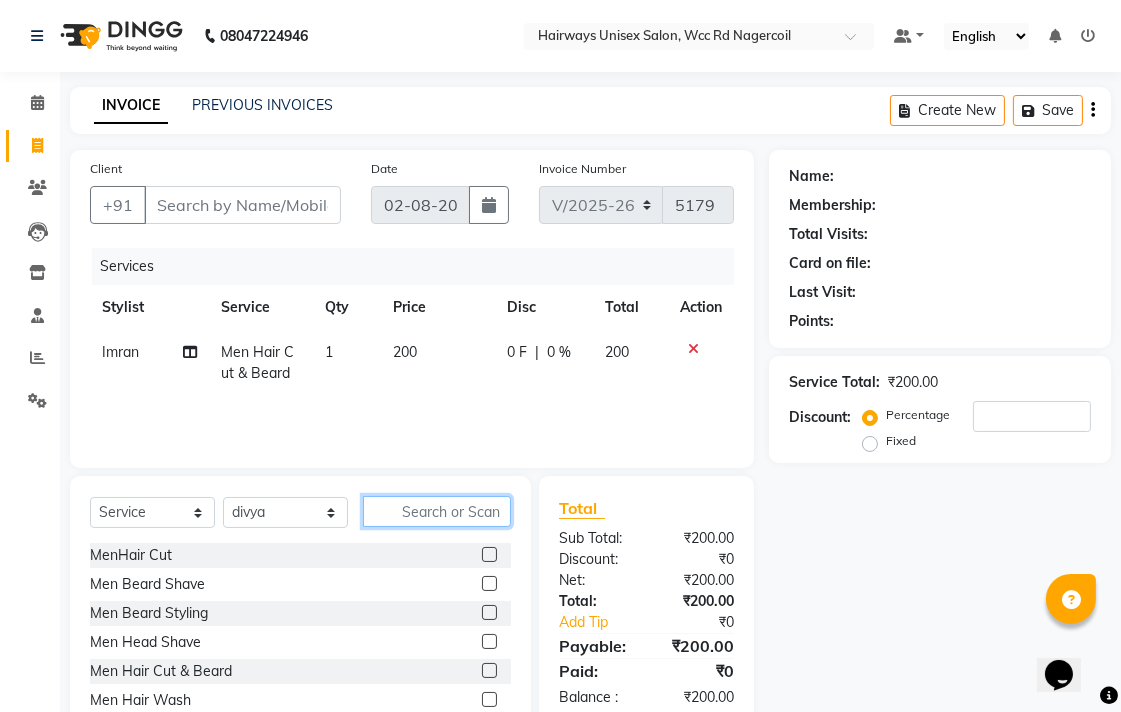 click 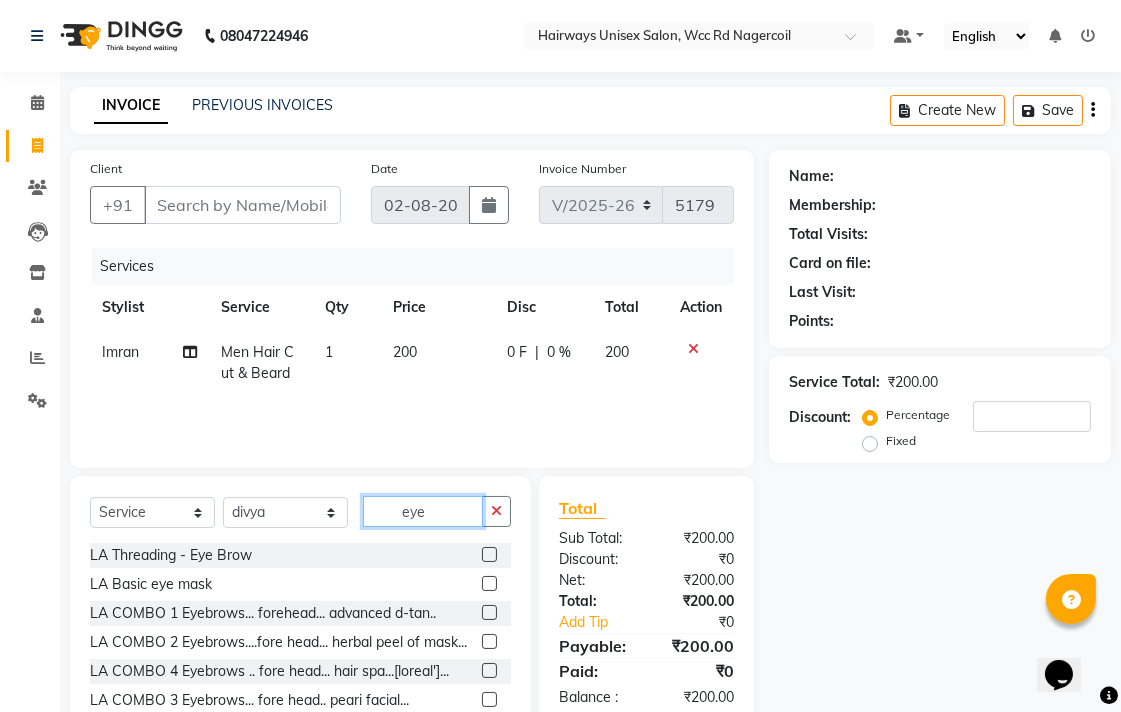 type on "eye" 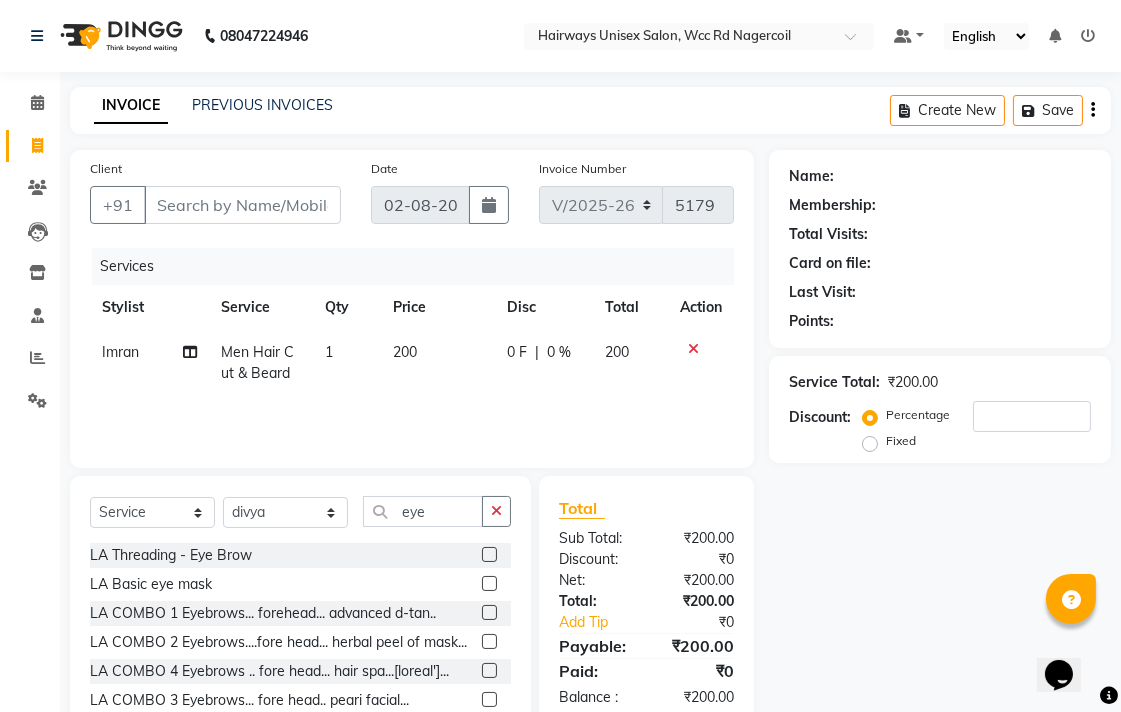 click 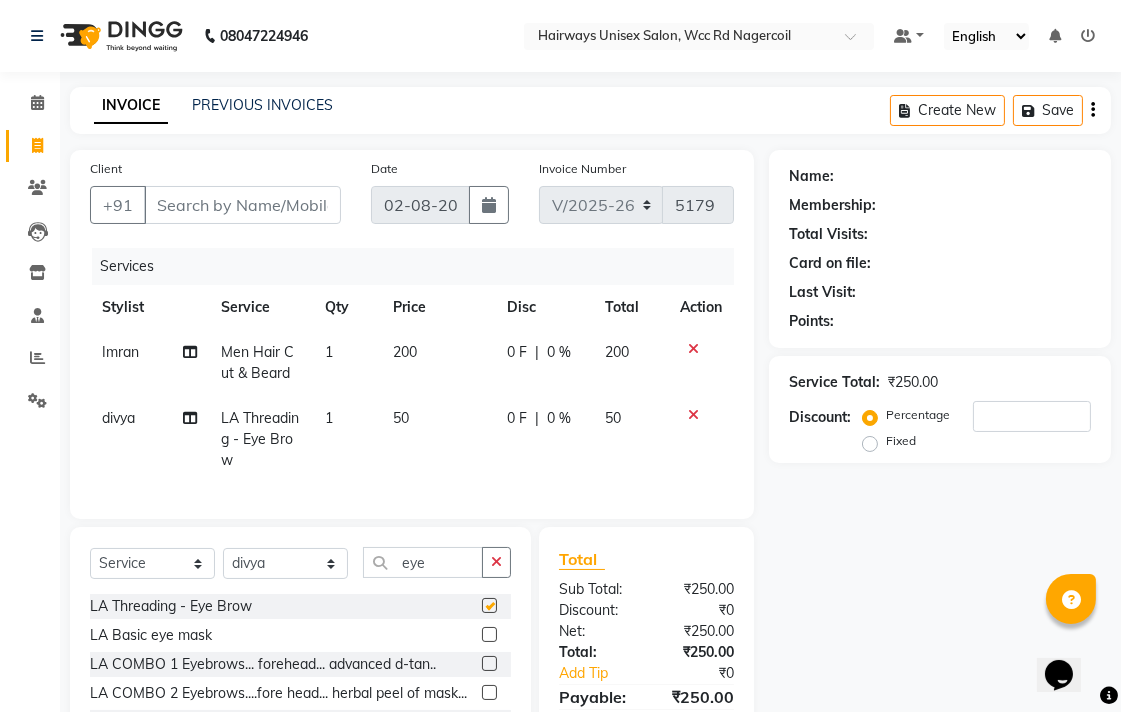 checkbox on "false" 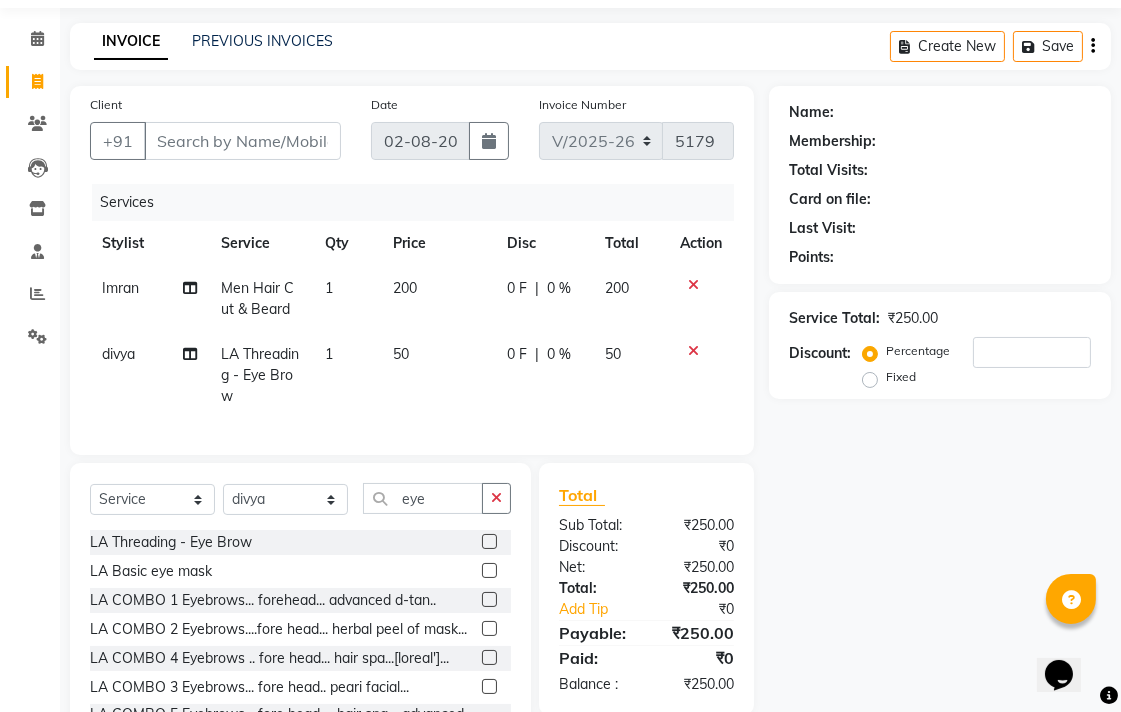 scroll, scrollTop: 156, scrollLeft: 0, axis: vertical 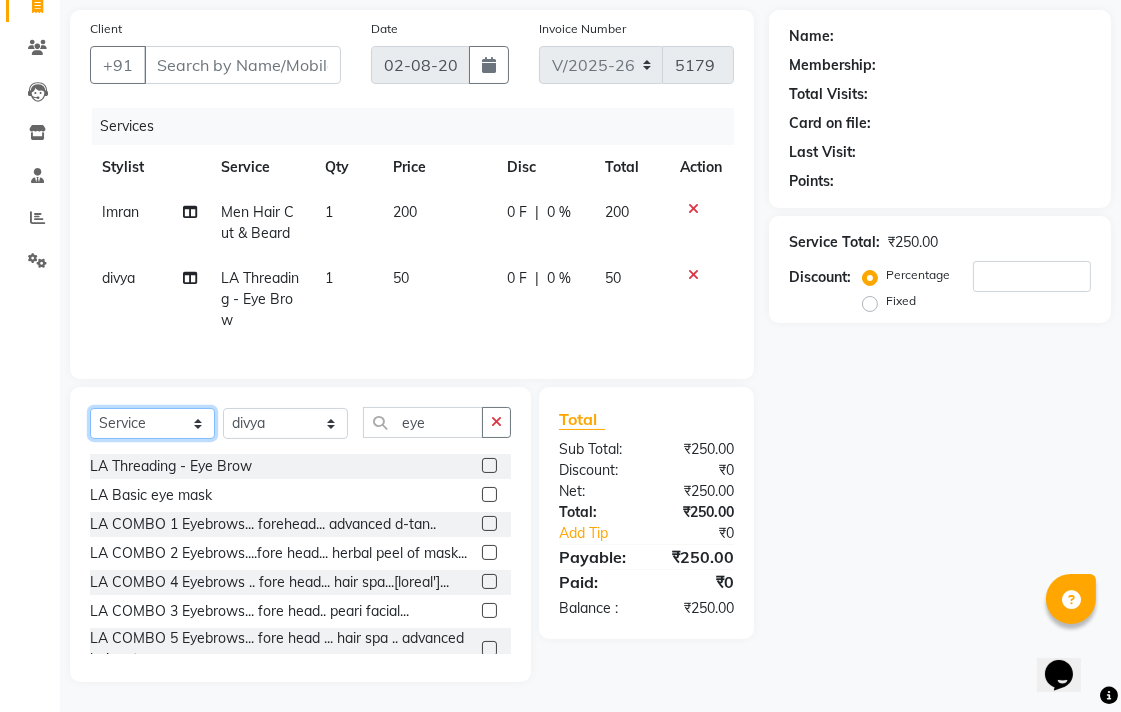 click on "Select  Service  Product  Membership  Package Voucher Prepaid Gift Card" 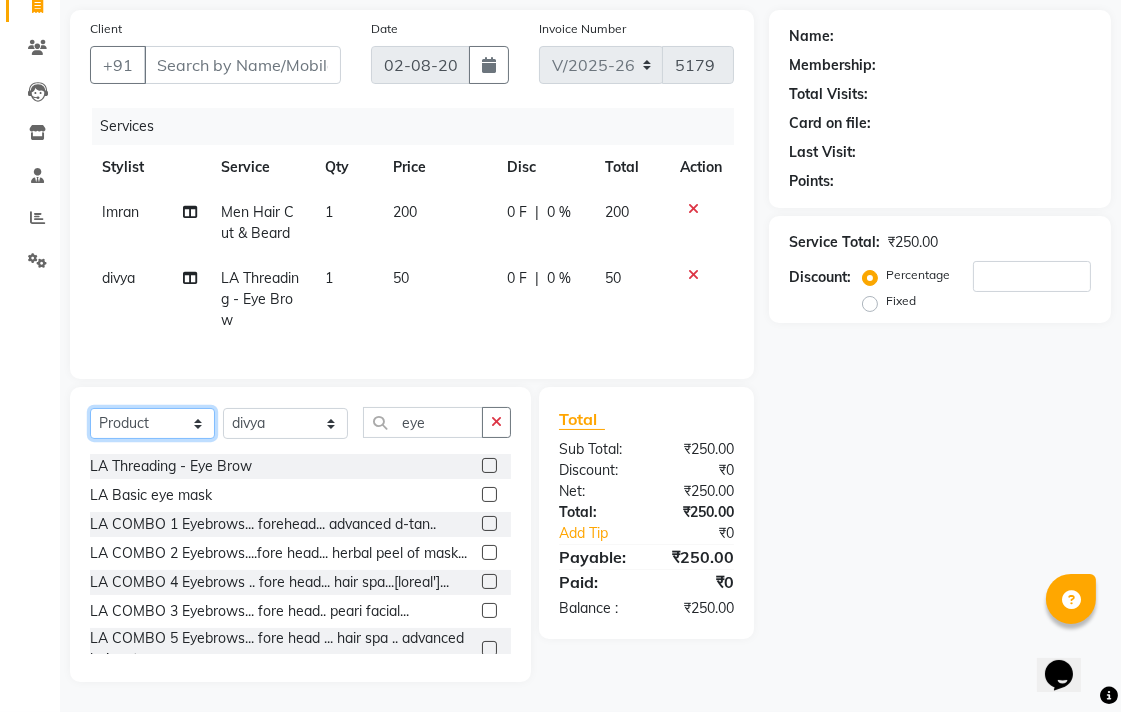 click on "Select  Service  Product  Membership  Package Voucher Prepaid Gift Card" 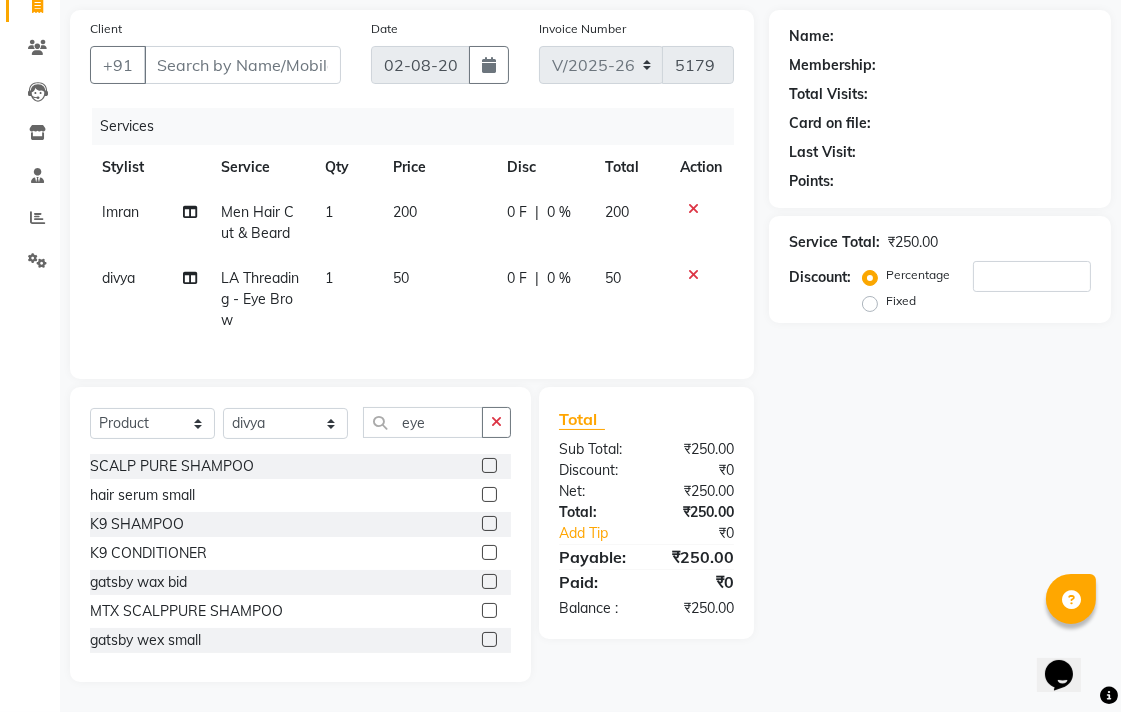 click 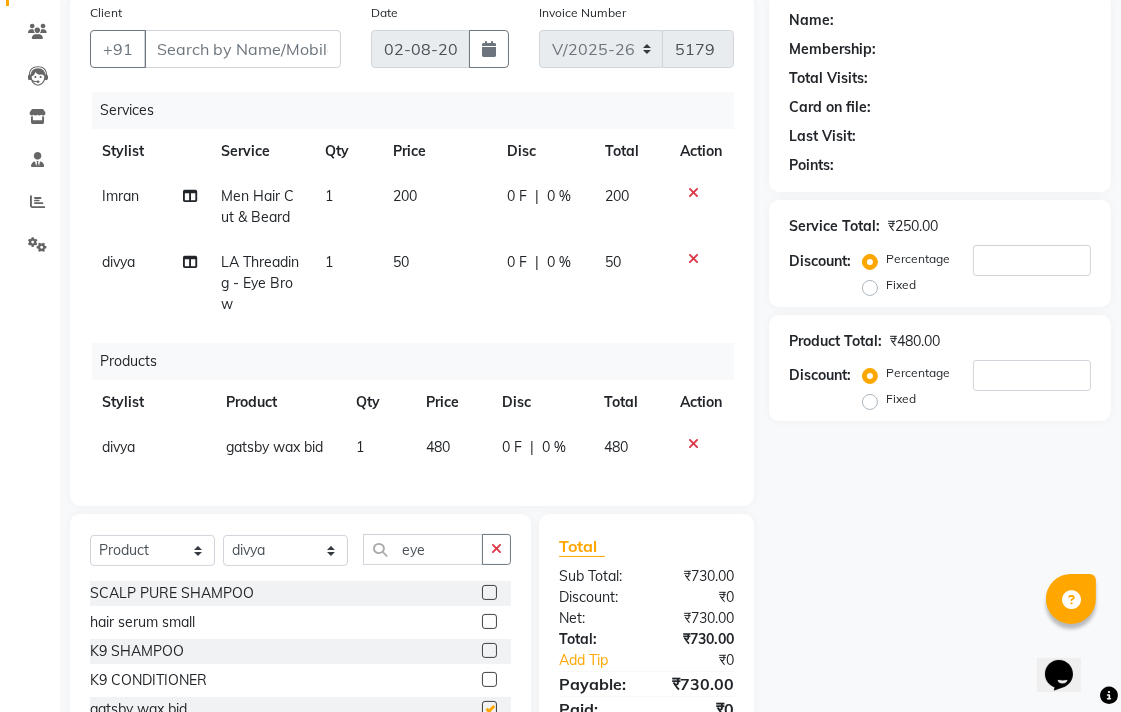 checkbox on "false" 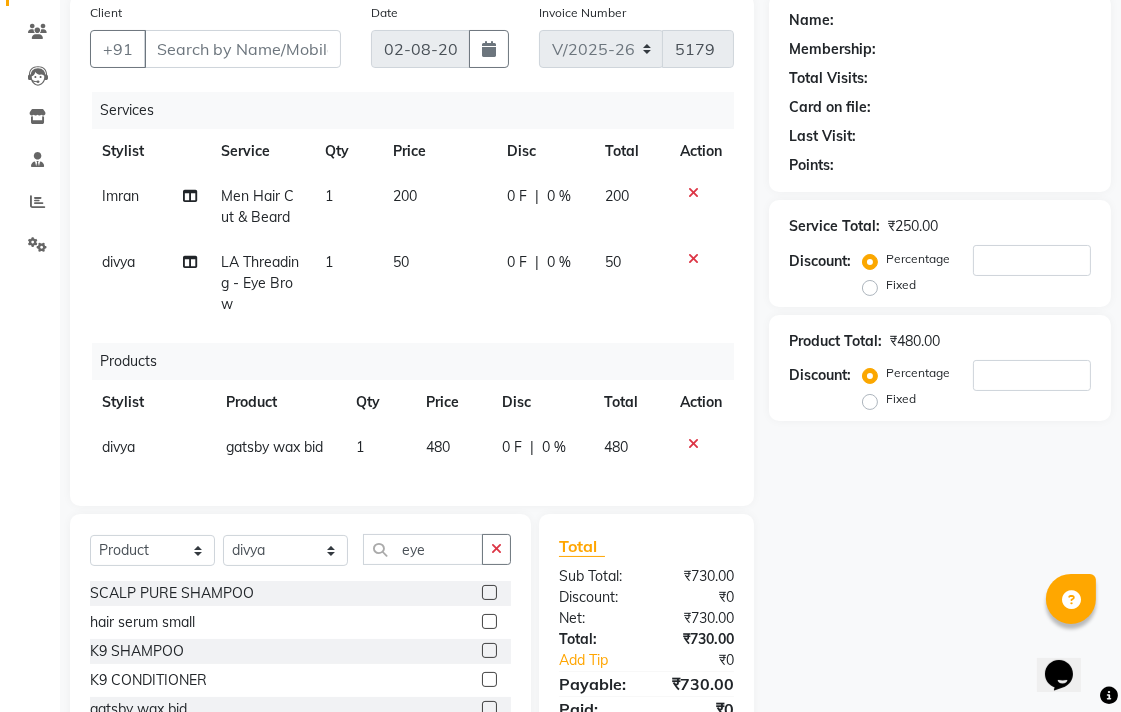 click on "480" 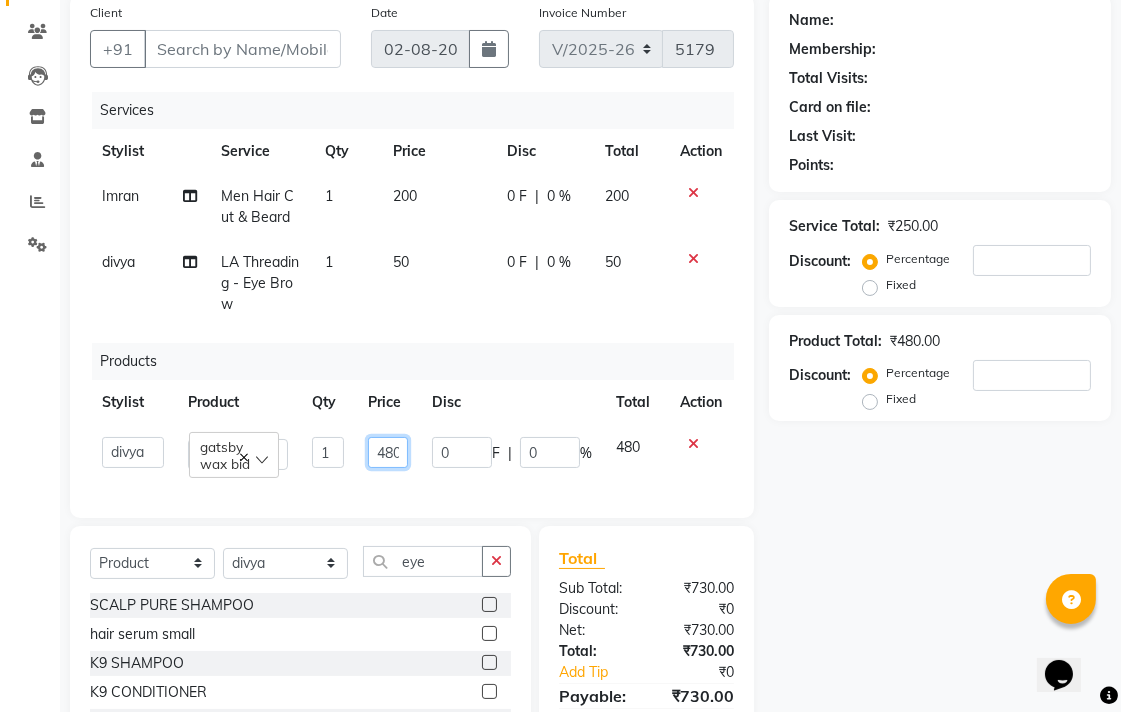 click on "480" 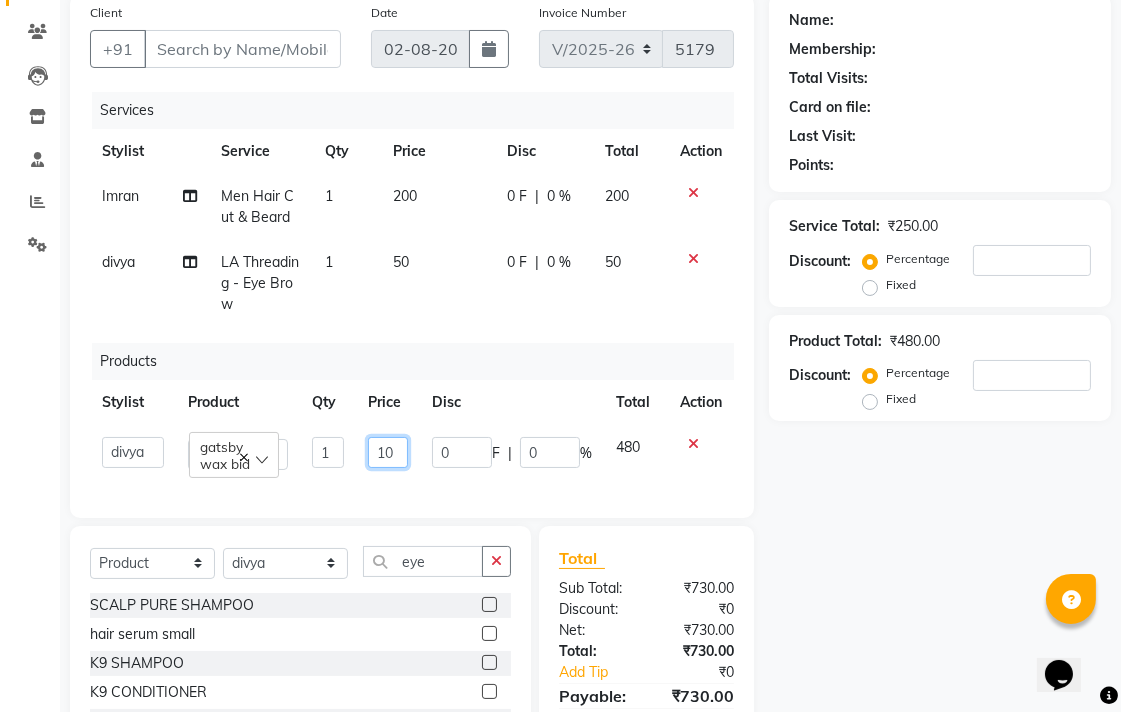 type on "110" 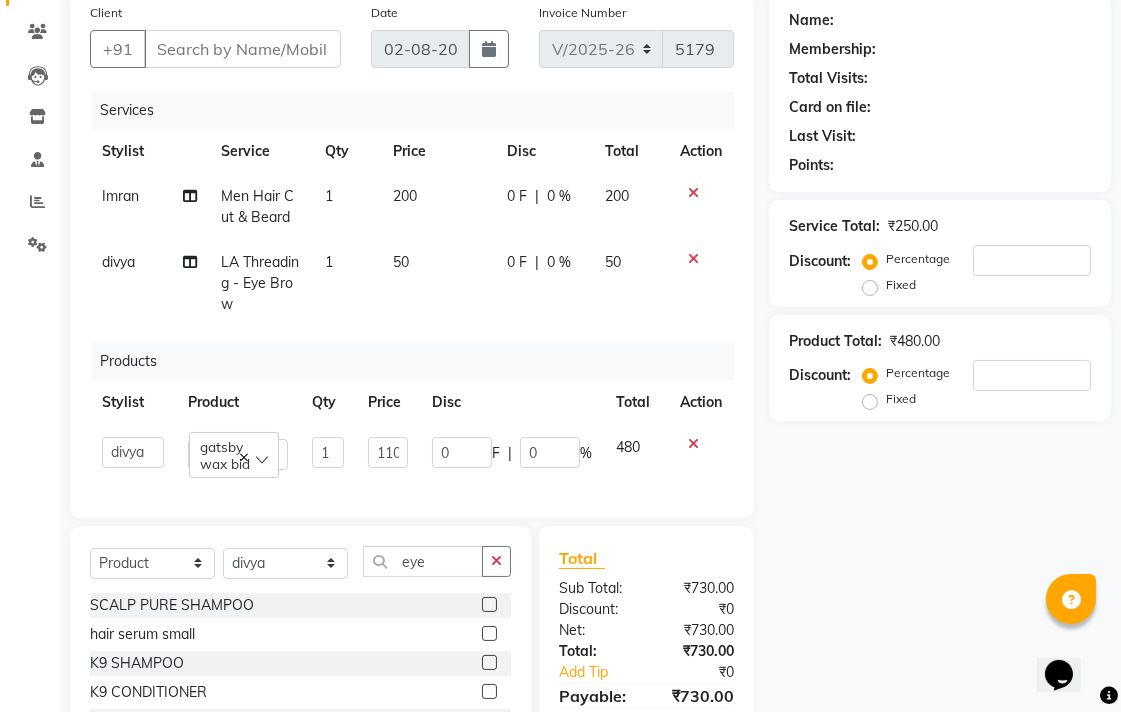 click on "Name: [LAST] Membership: Total Visits: Card on file: Last Visit: Points: Service Total: ₹250.00 Discount: Percentage Fixed Product Total: ₹480.00 Discount: Percentage Fixed" 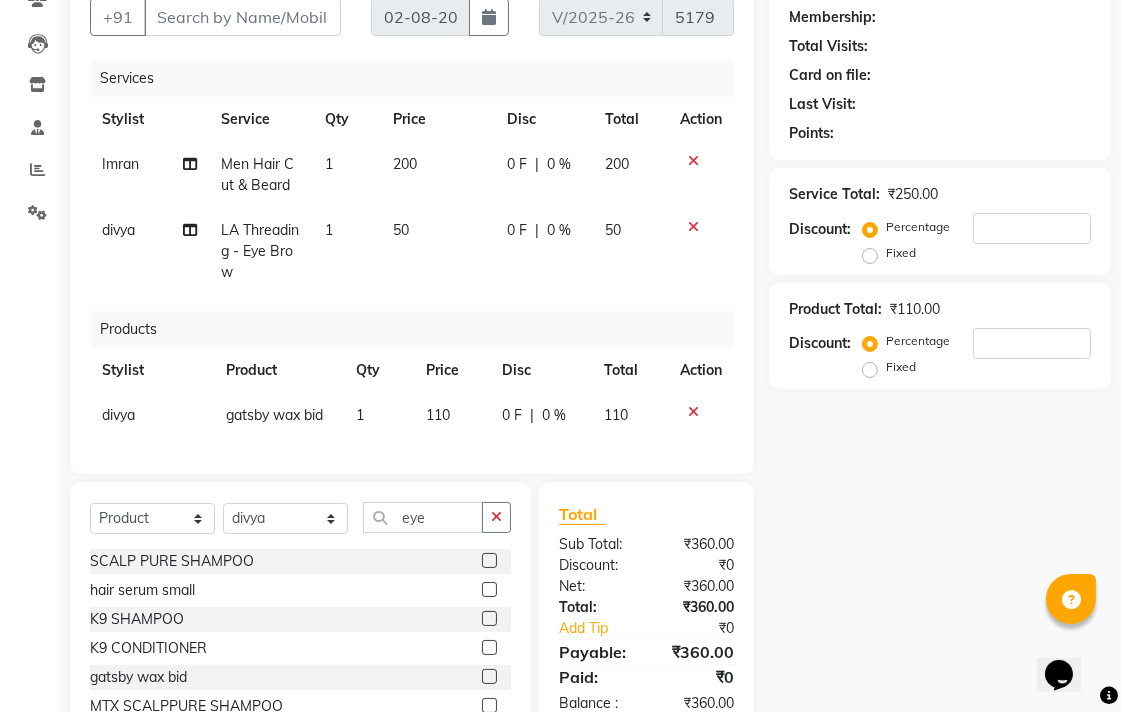 scroll, scrollTop: 0, scrollLeft: 0, axis: both 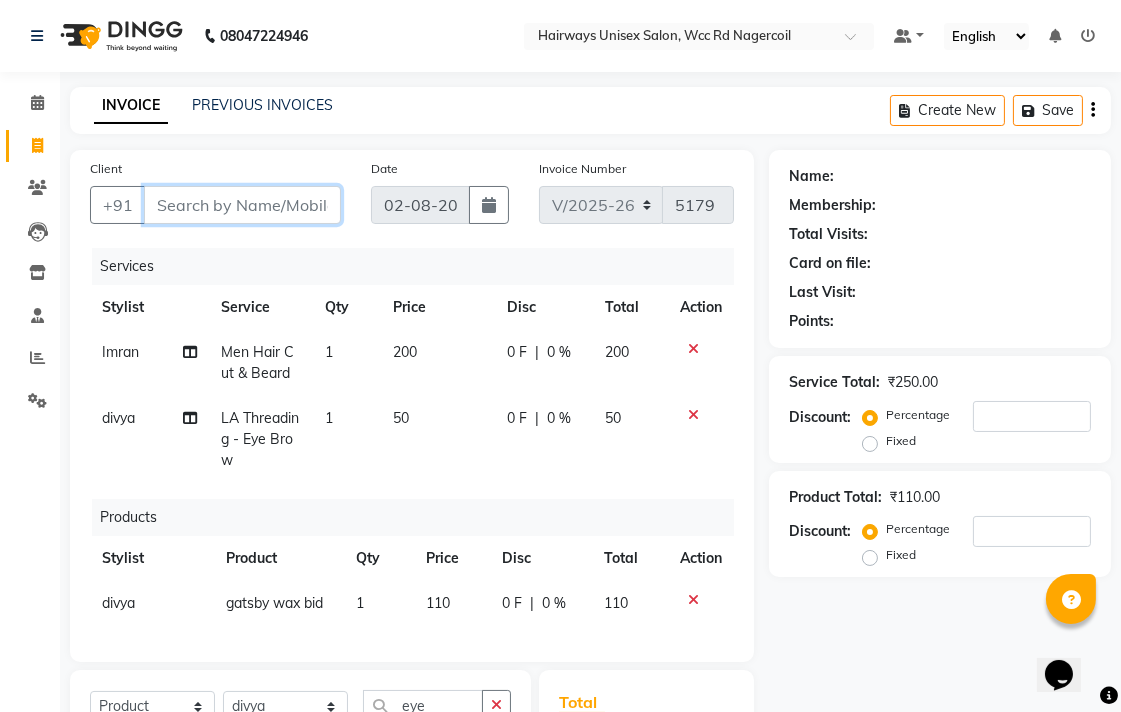 click on "Client" at bounding box center (242, 205) 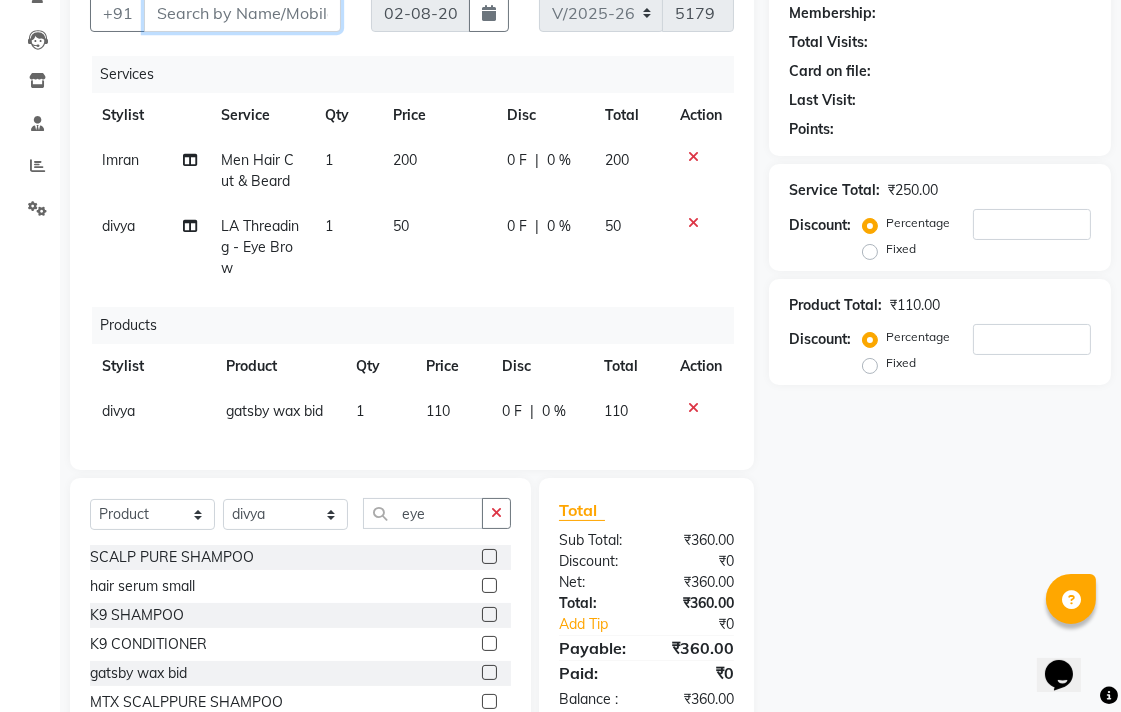 scroll, scrollTop: 222, scrollLeft: 0, axis: vertical 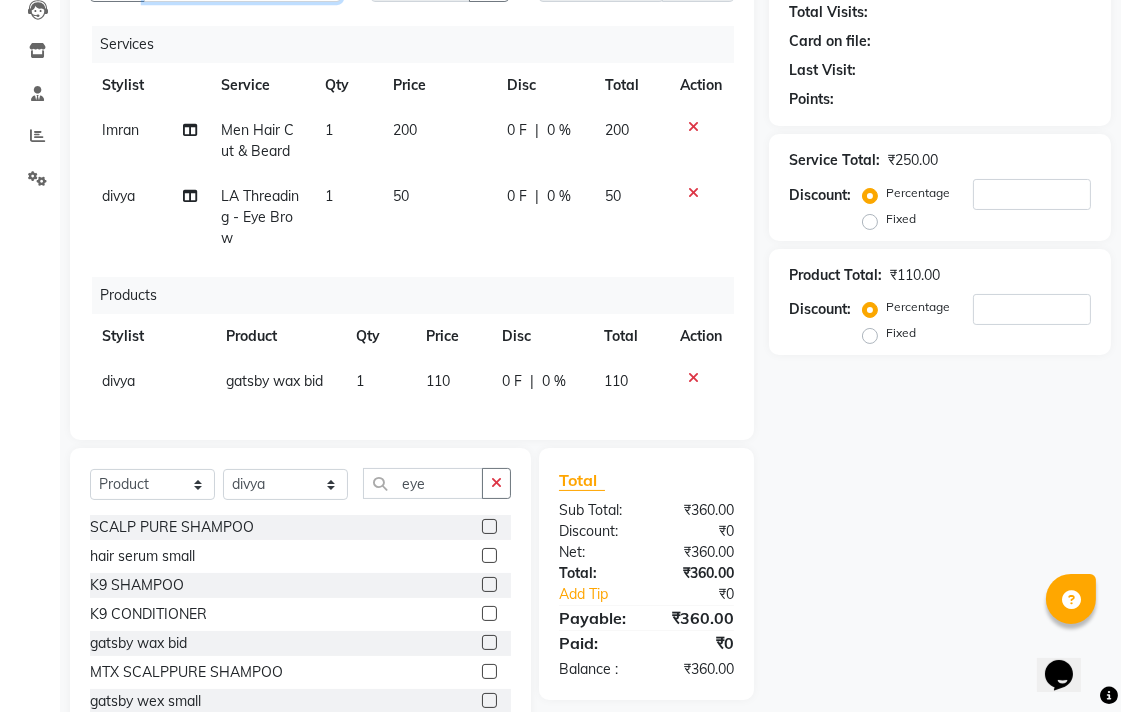 type on "9" 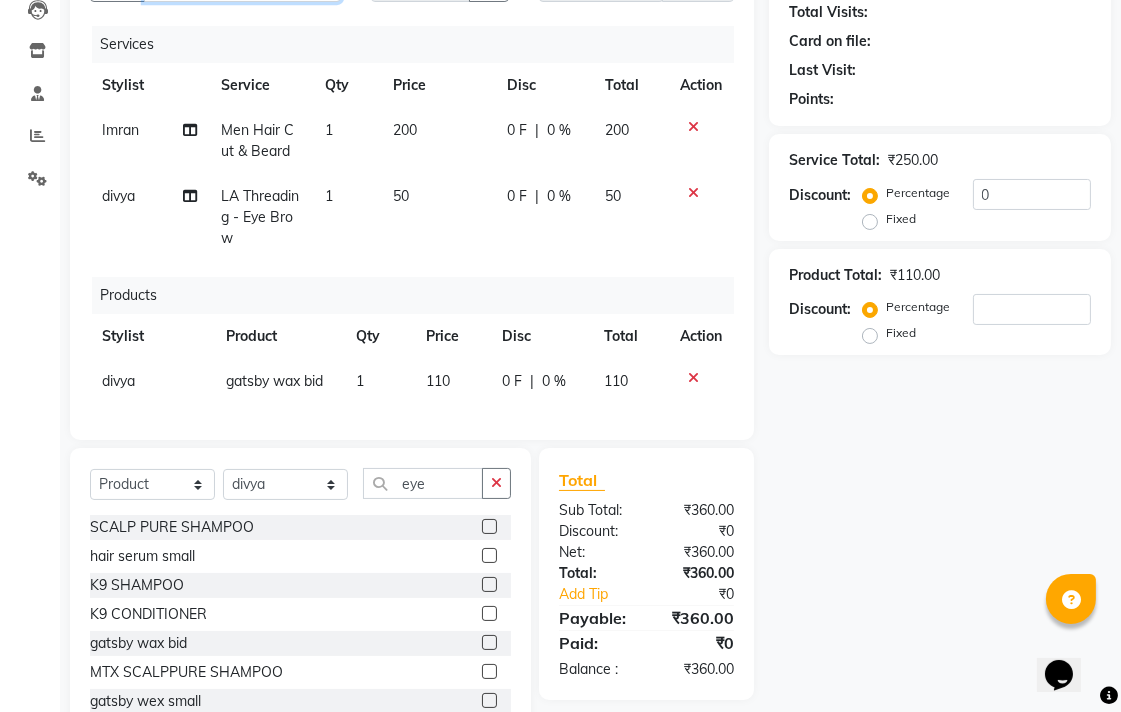 type on "0" 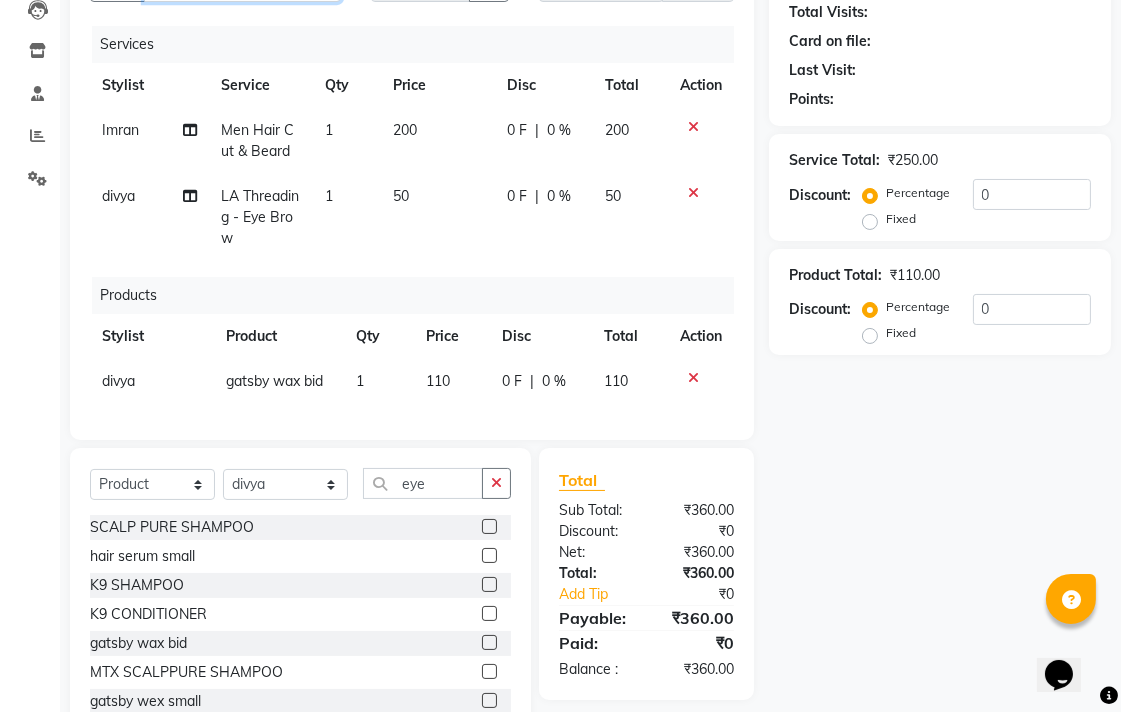 scroll, scrollTop: 195, scrollLeft: 0, axis: vertical 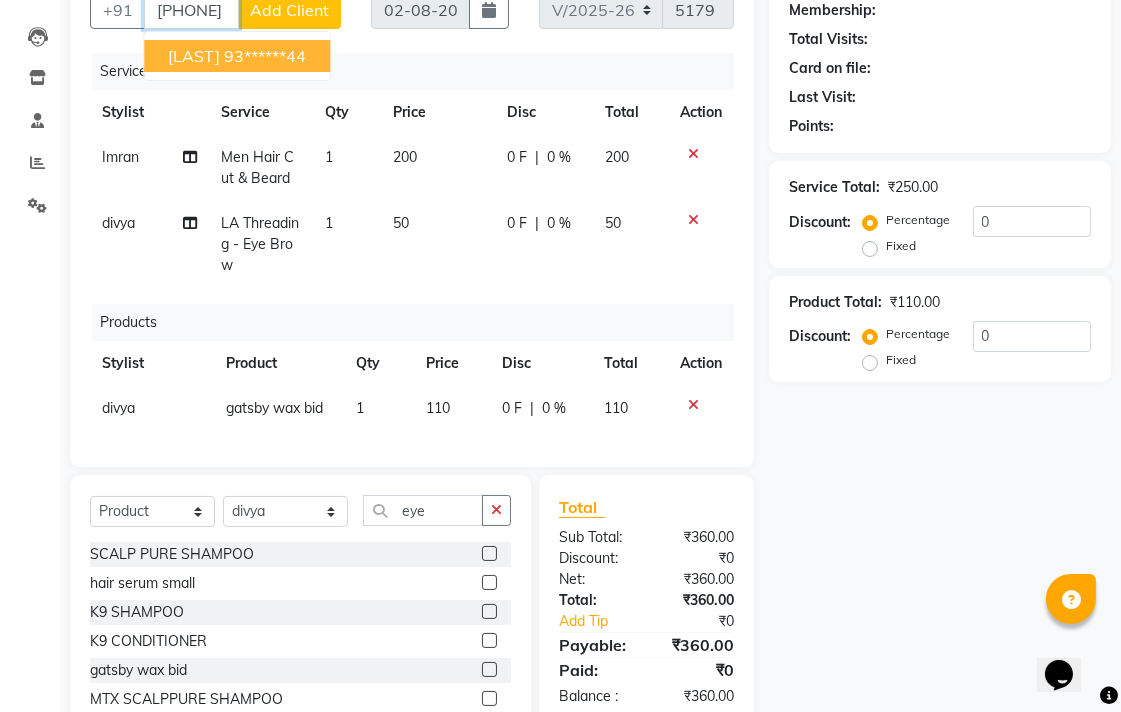 click on "93******44" at bounding box center (265, 56) 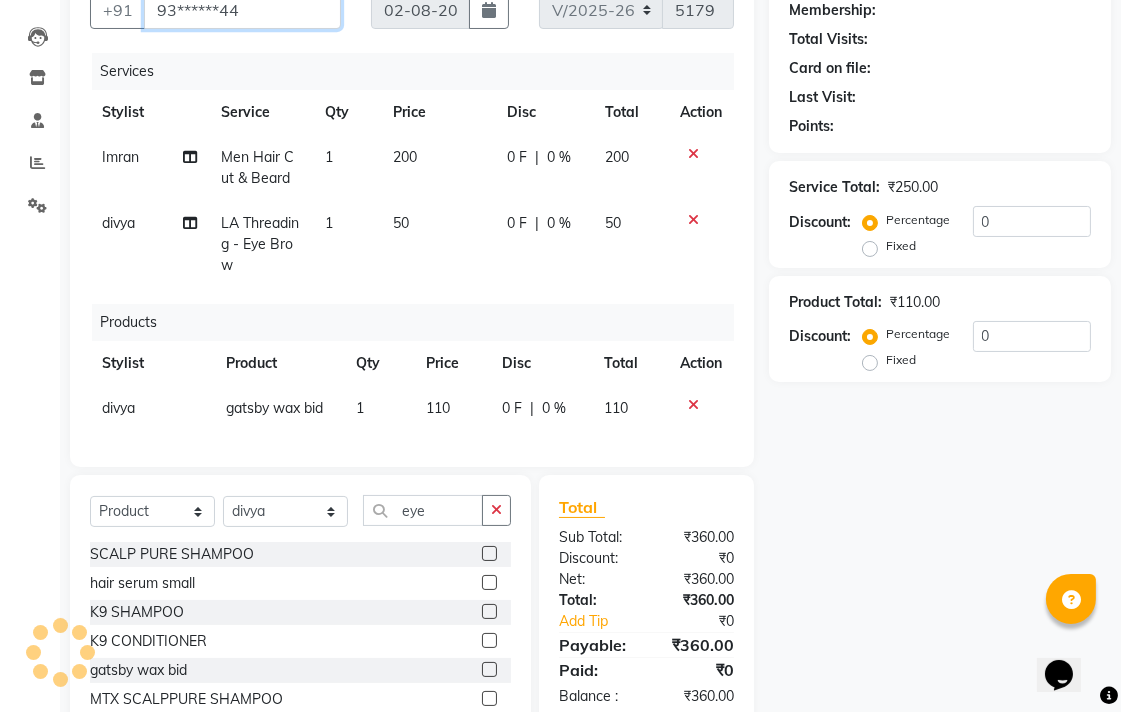 type on "93******44" 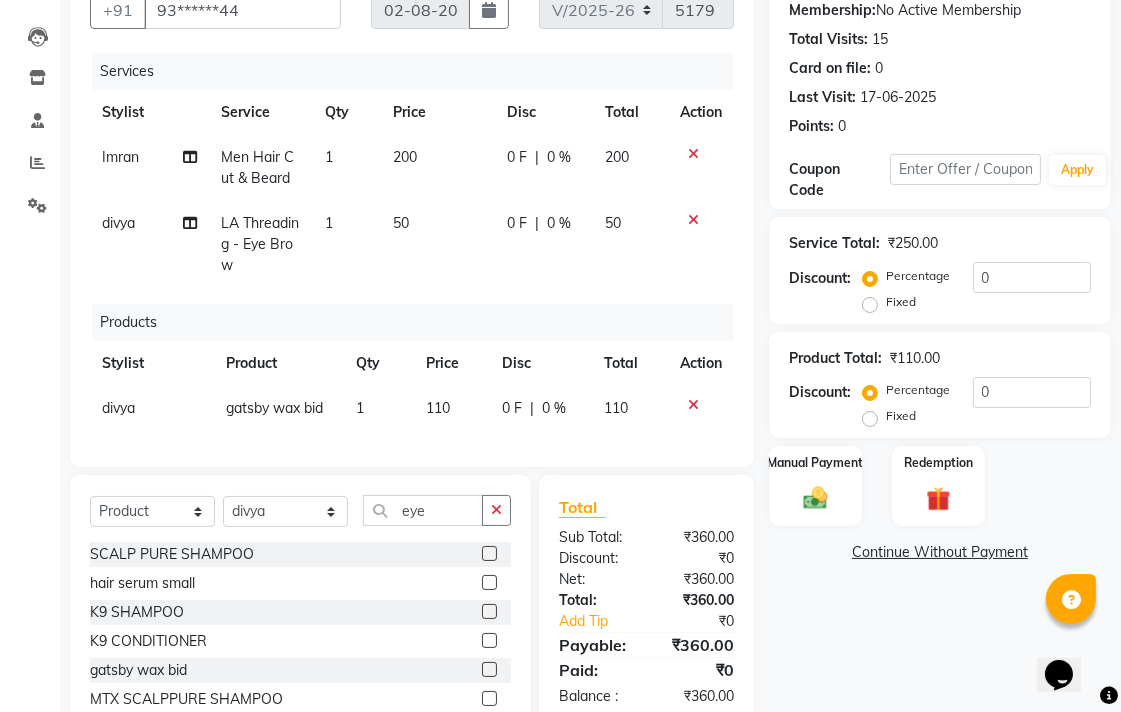click on "divya" 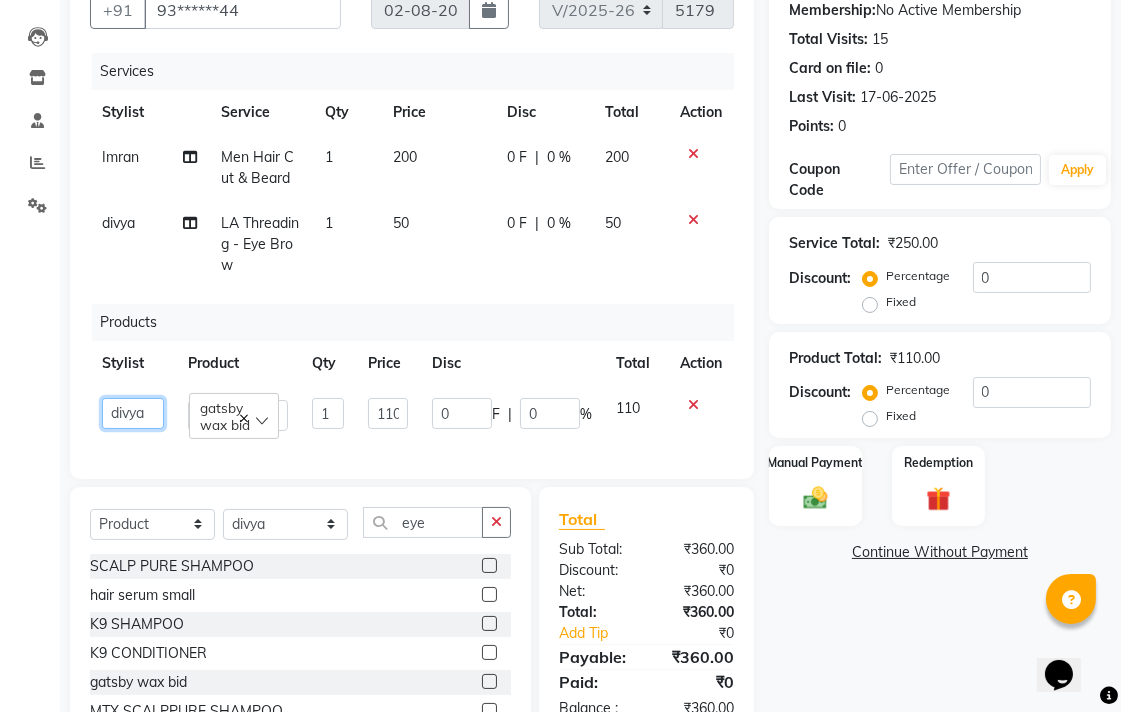 click on "Admin [LAST] [LAST] [LAST] [LAST] [LAST] Reception [LAST] [LAST] [LAST]" 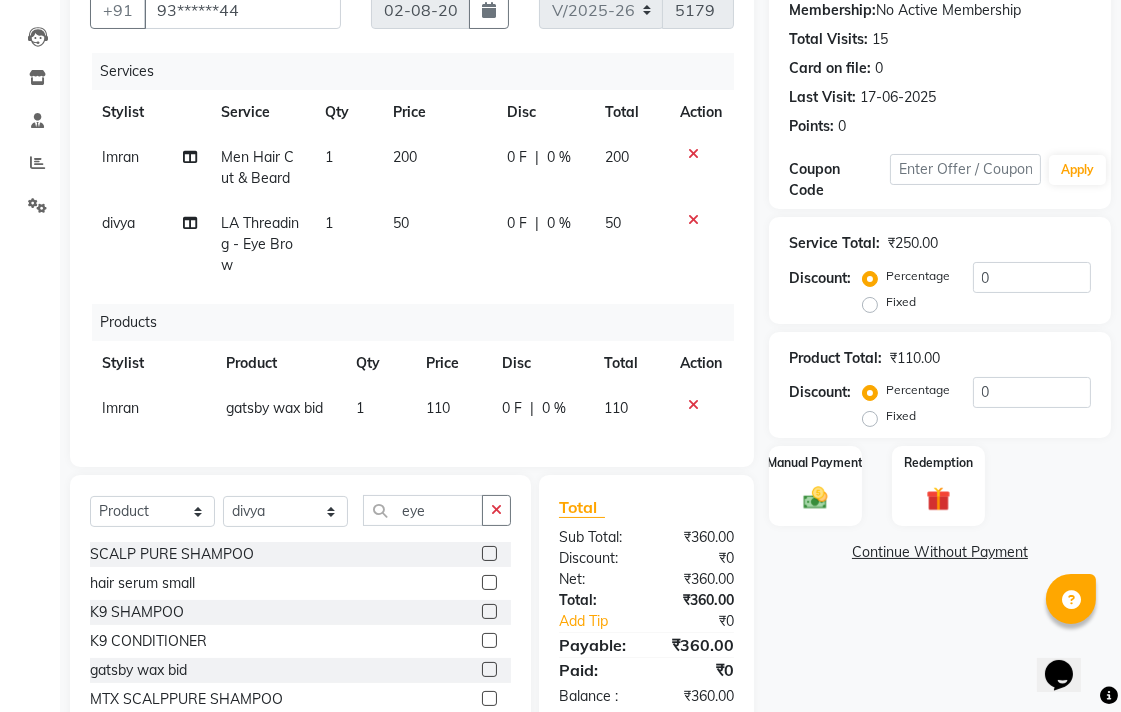 scroll, scrollTop: 300, scrollLeft: 0, axis: vertical 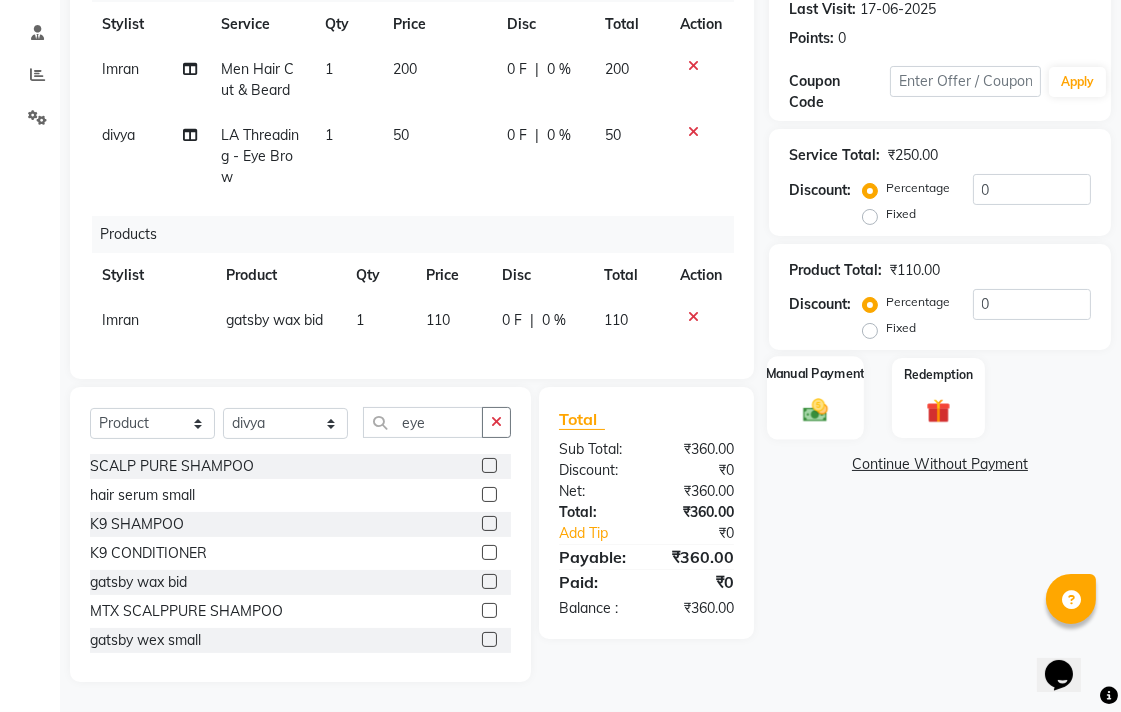 click on "Manual Payment" 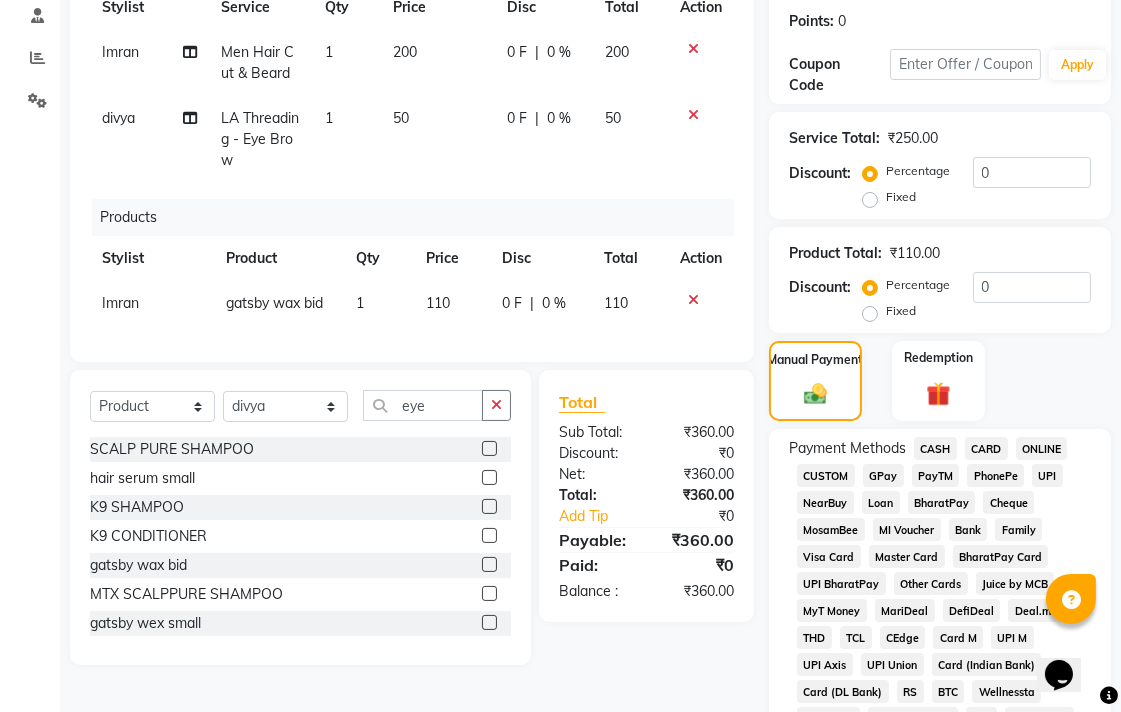 click on "UPI" 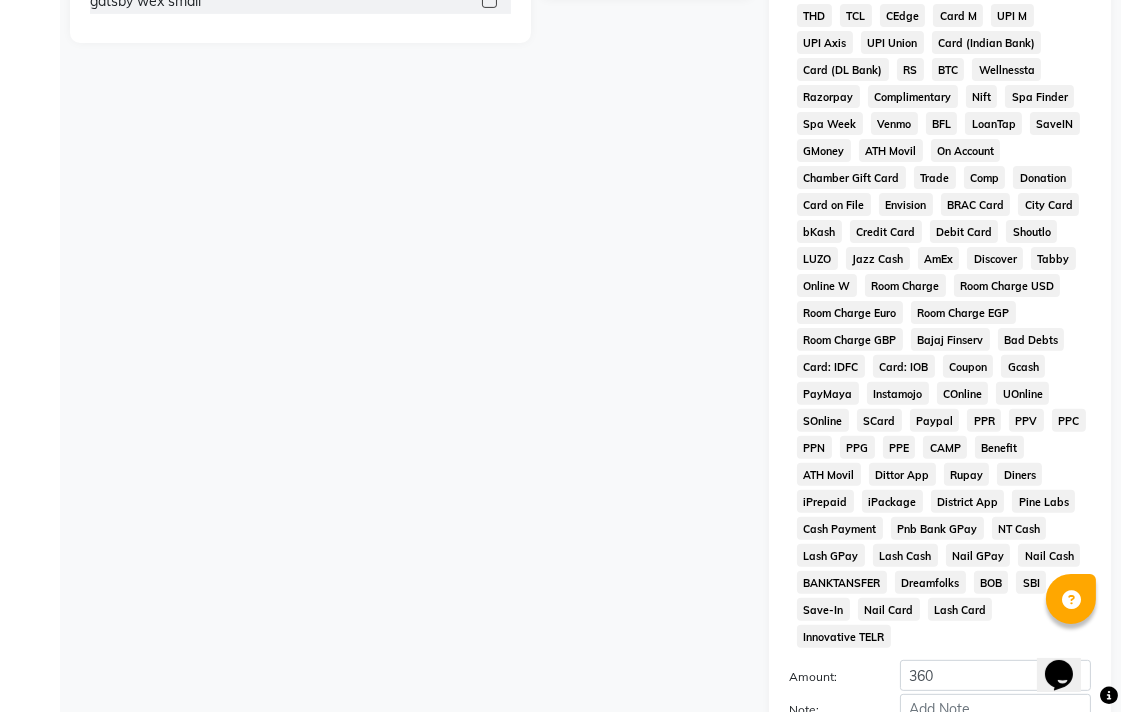 scroll, scrollTop: 1028, scrollLeft: 0, axis: vertical 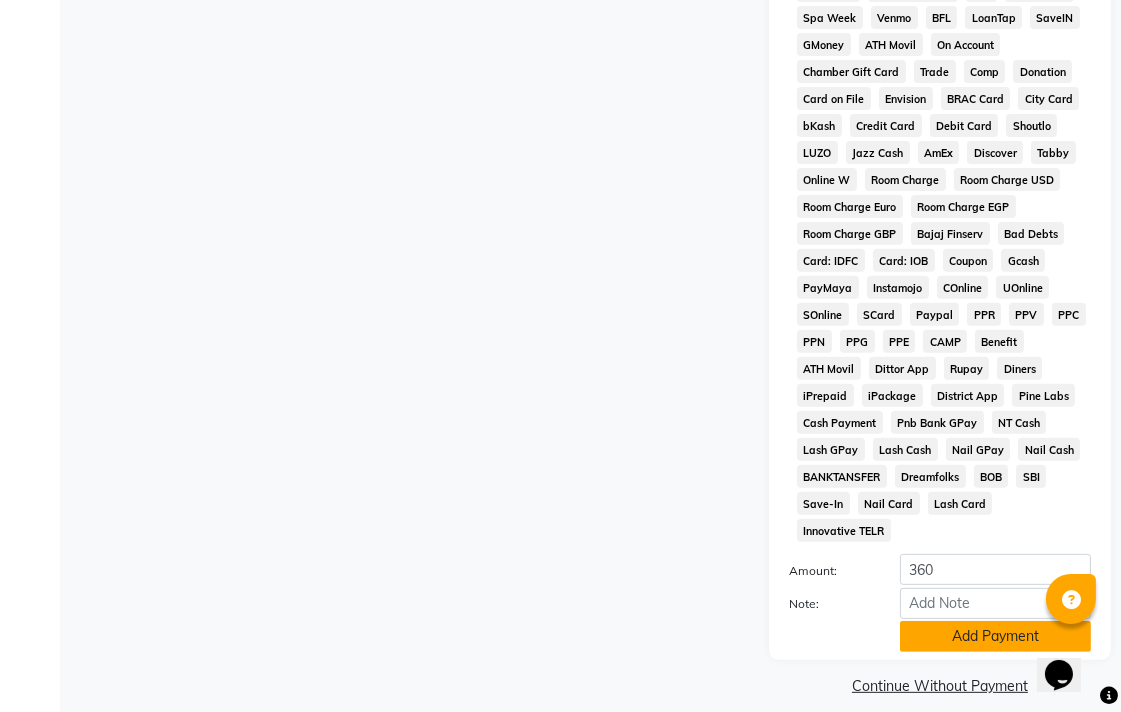 click on "Add Payment" 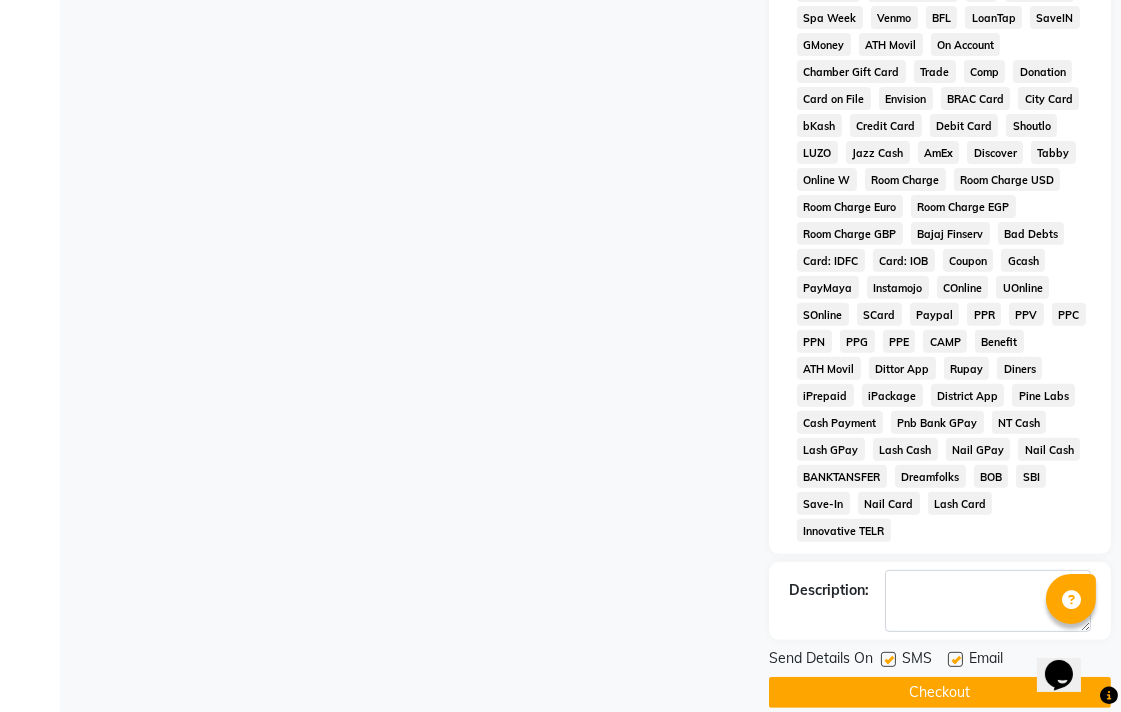 click on "Checkout" 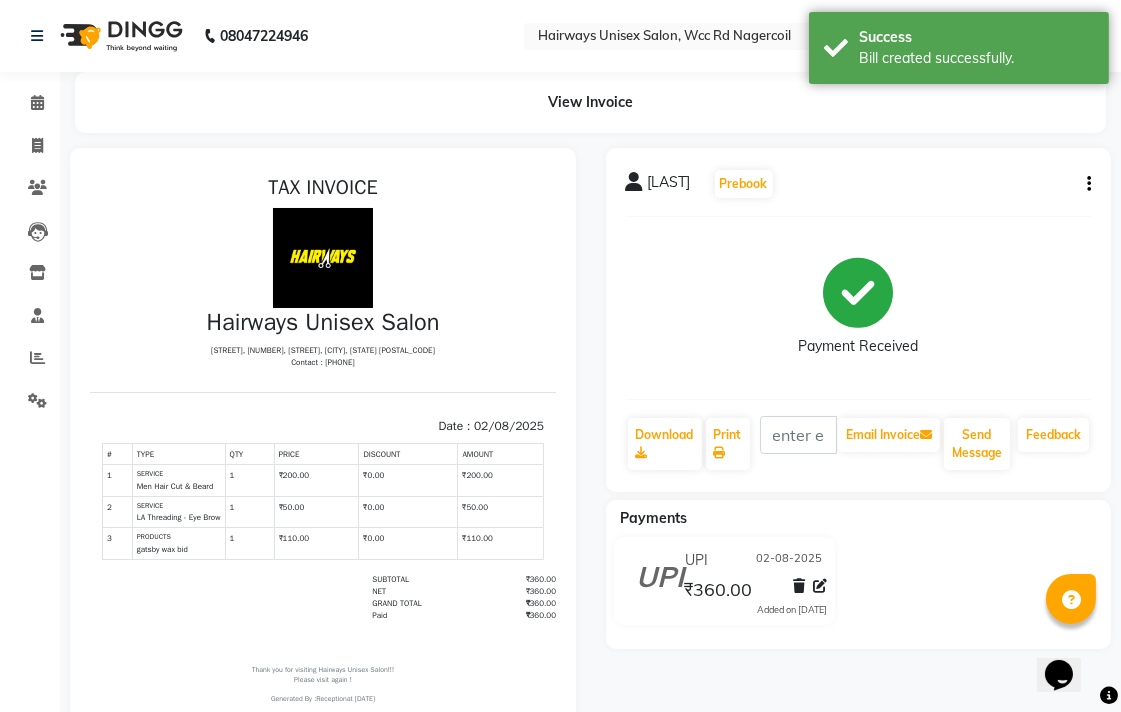 scroll, scrollTop: 0, scrollLeft: 0, axis: both 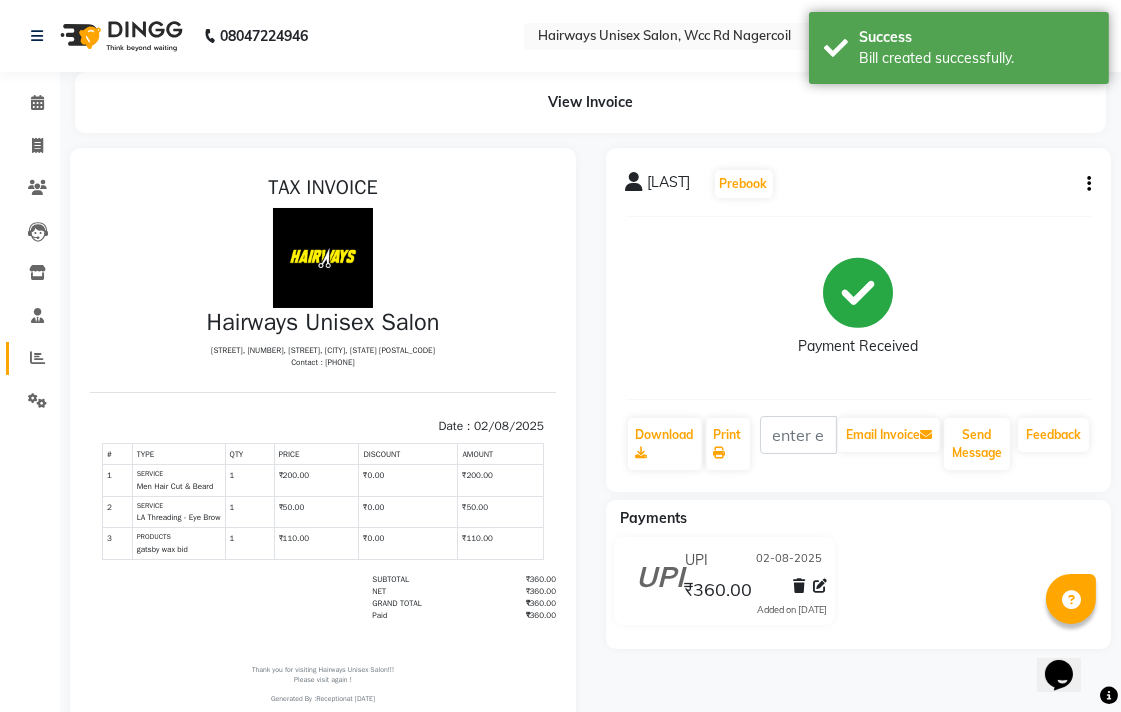 click on "Reports" 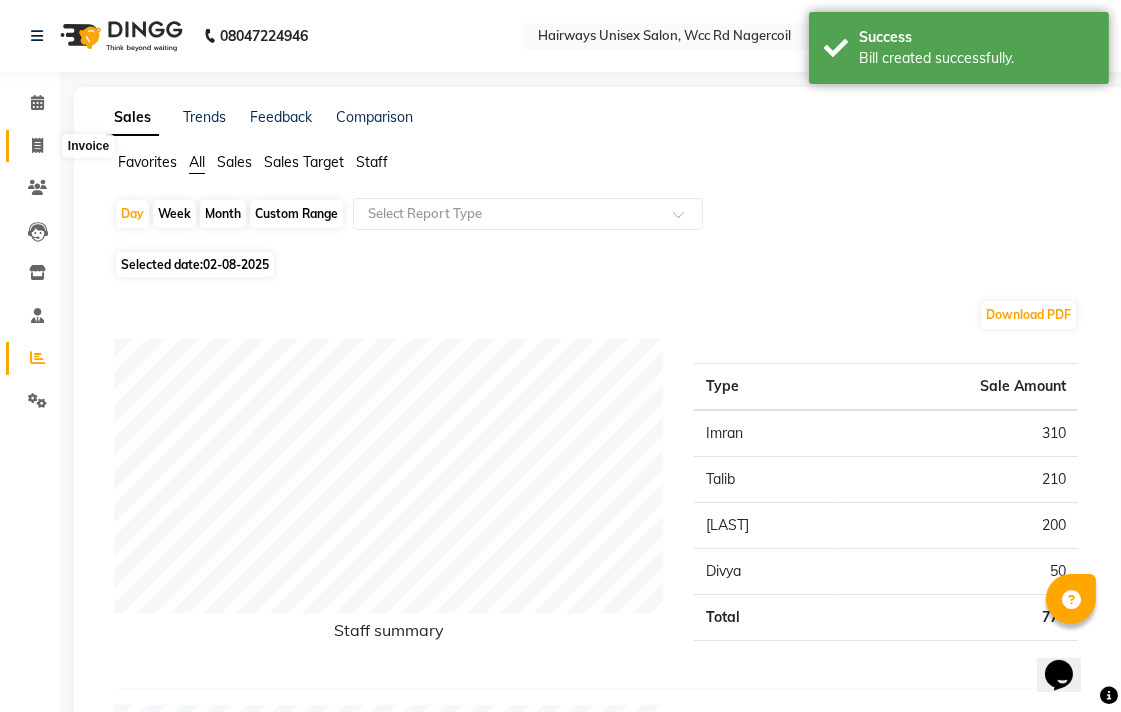 click 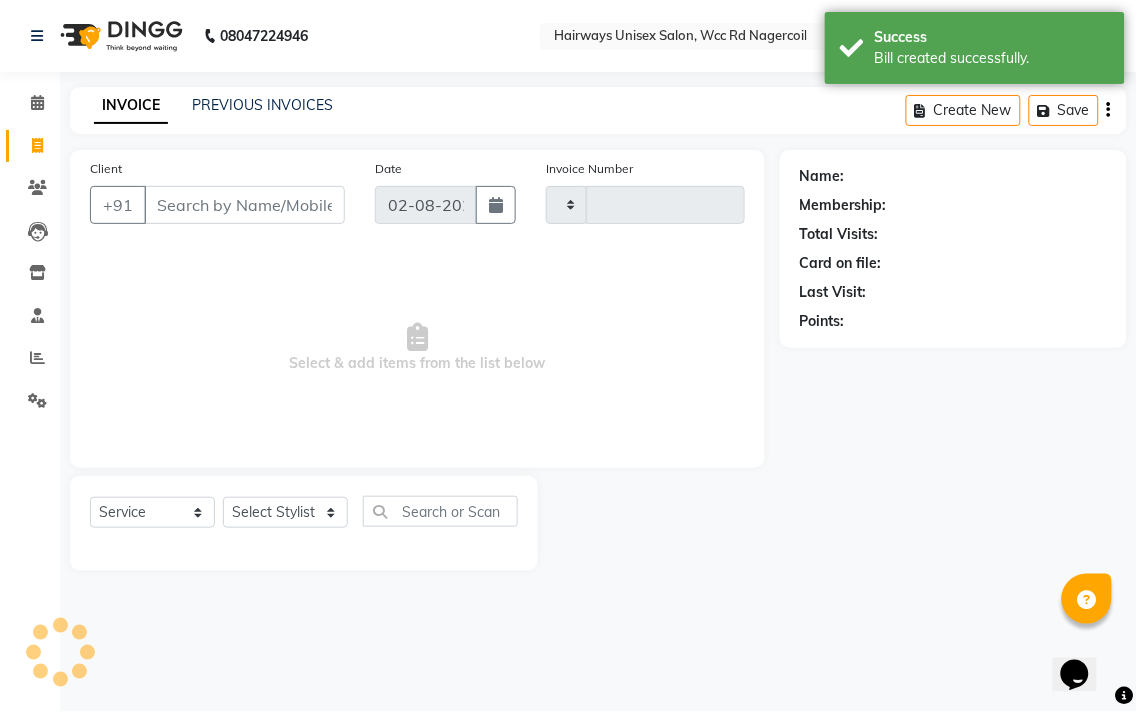 type on "5180" 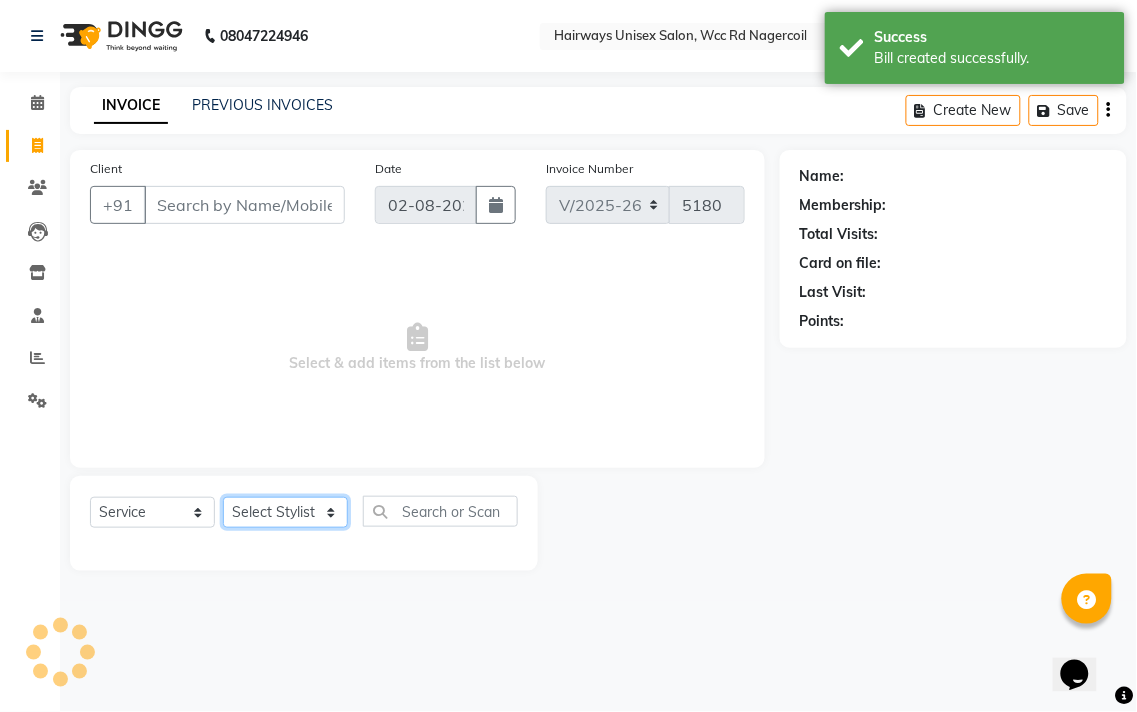 click on "Select Stylist Admin [LAST] [LAST] [LAST] [LAST] [LAST] Reception [LAST] [LAST] [LAST]" 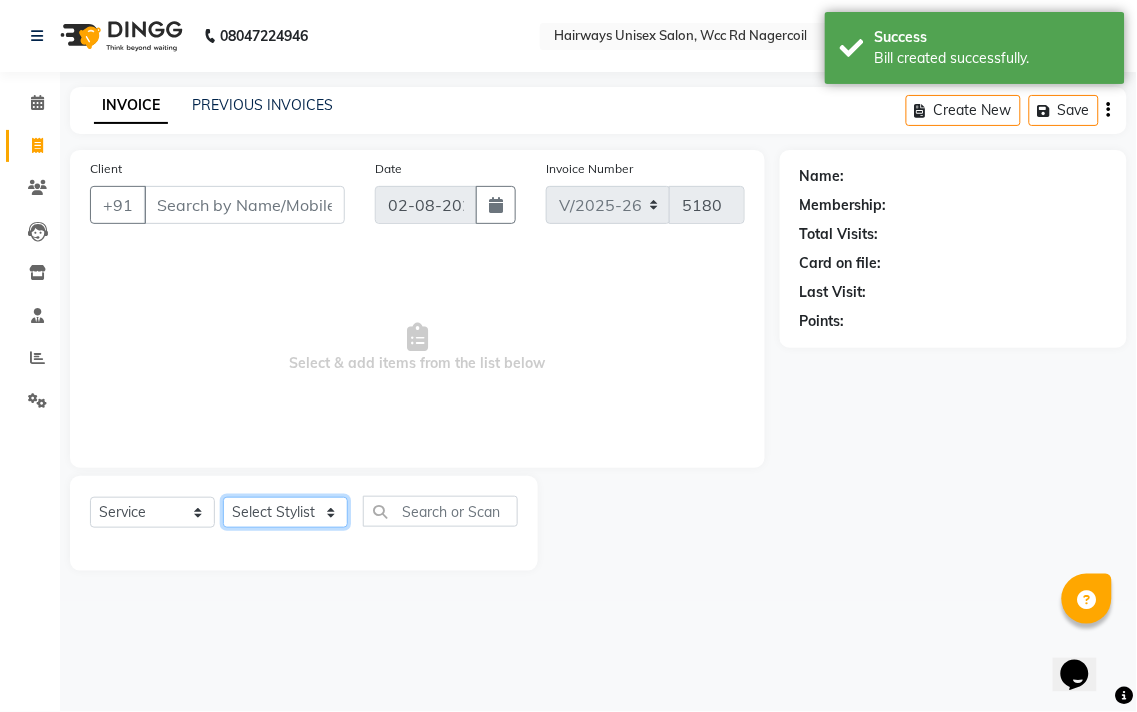select on "49914" 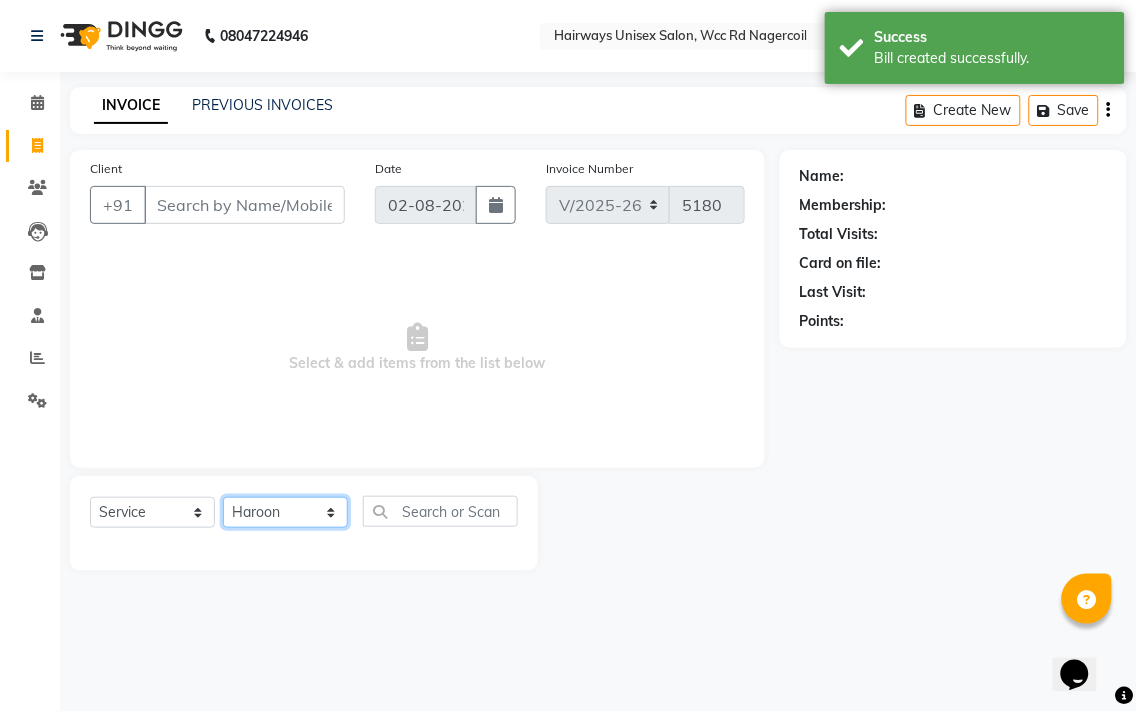 click on "Select Stylist Admin [LAST] [LAST] [LAST] [LAST] [LAST] Reception [LAST] [LAST] [LAST]" 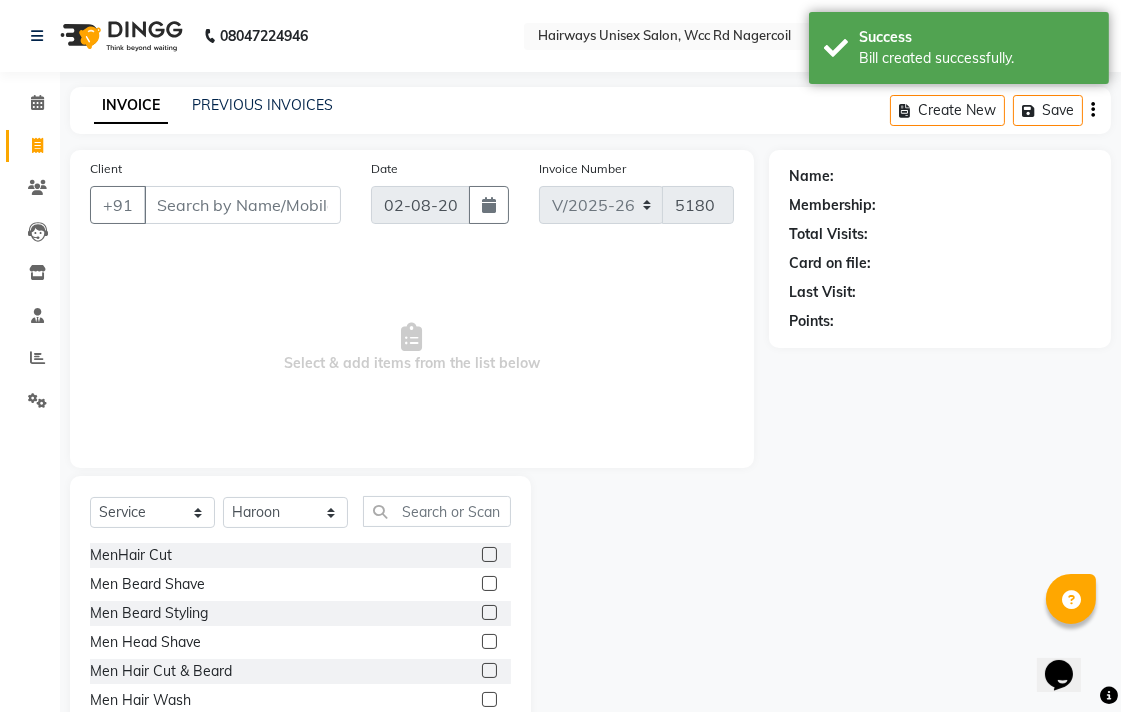 click 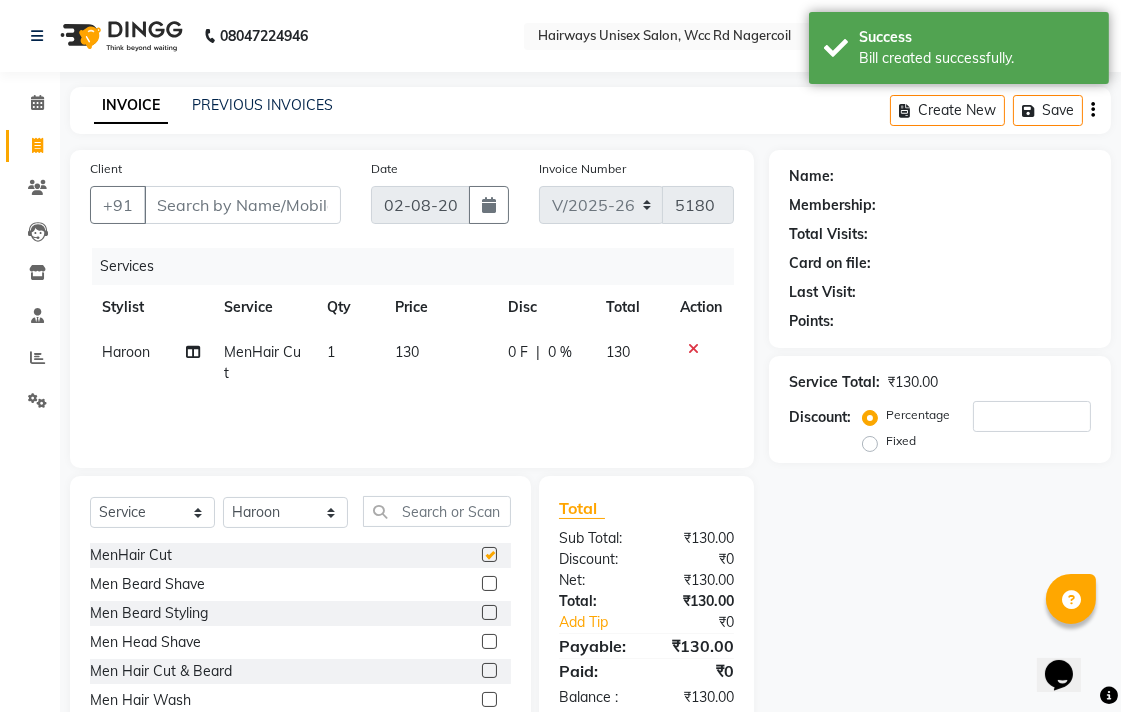 checkbox on "false" 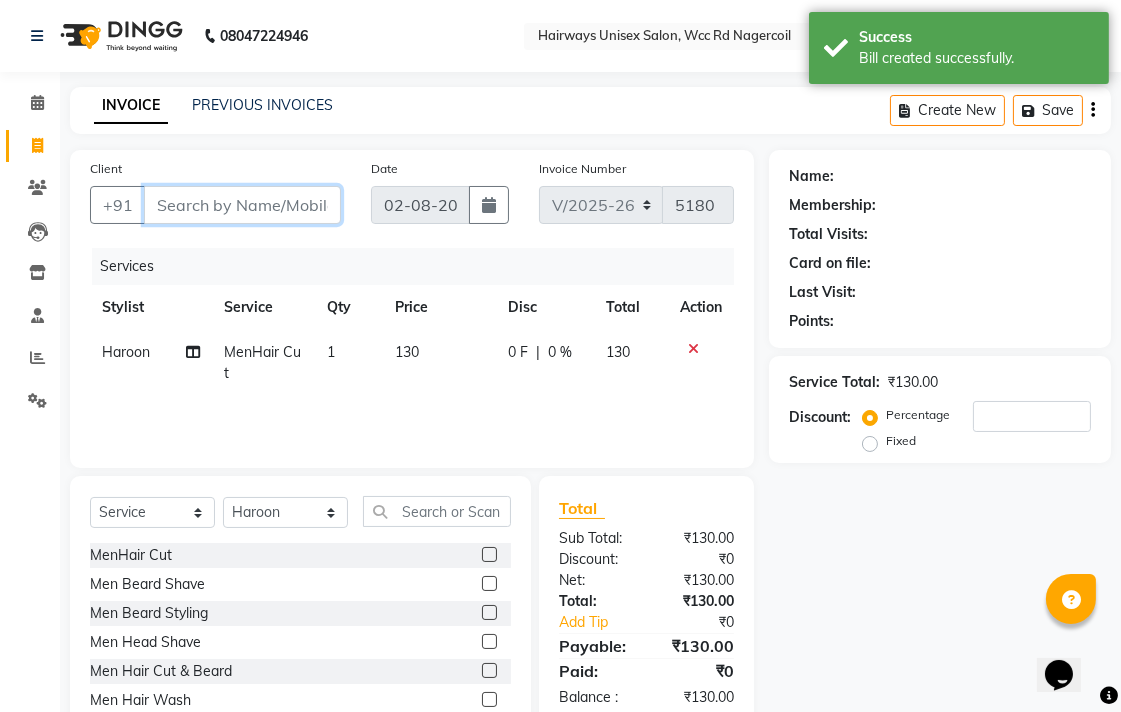 click on "Client" at bounding box center (242, 205) 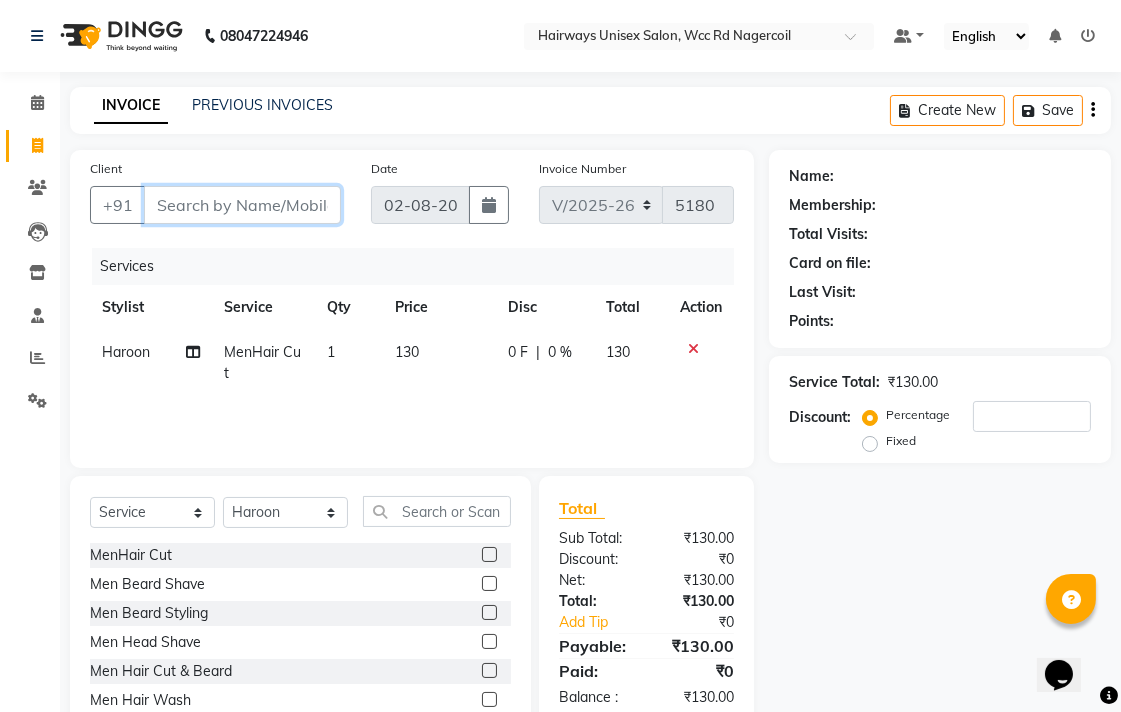 type on "9" 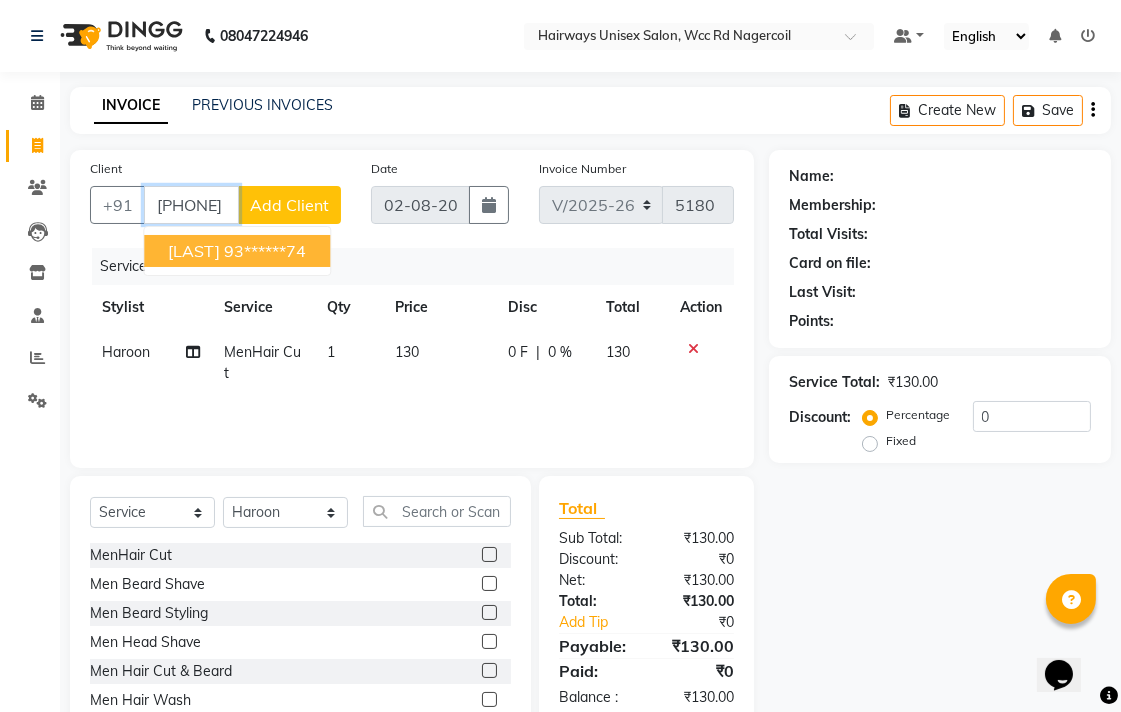 click on "93******74" at bounding box center [265, 251] 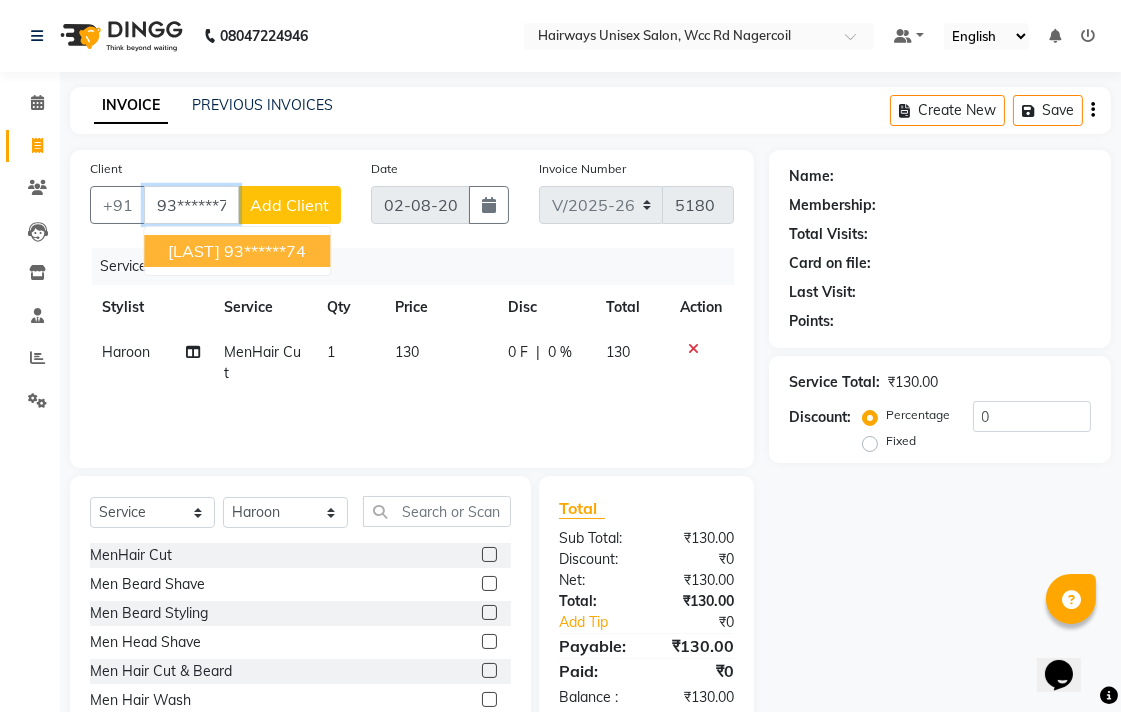 type on "93******74" 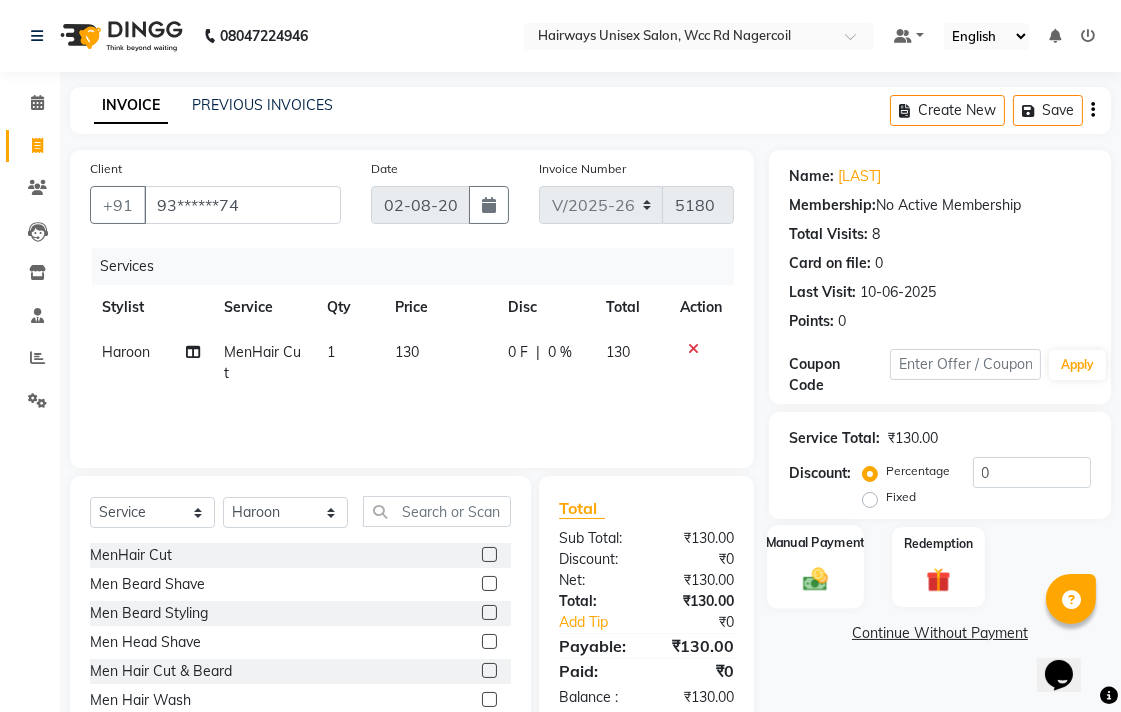 click 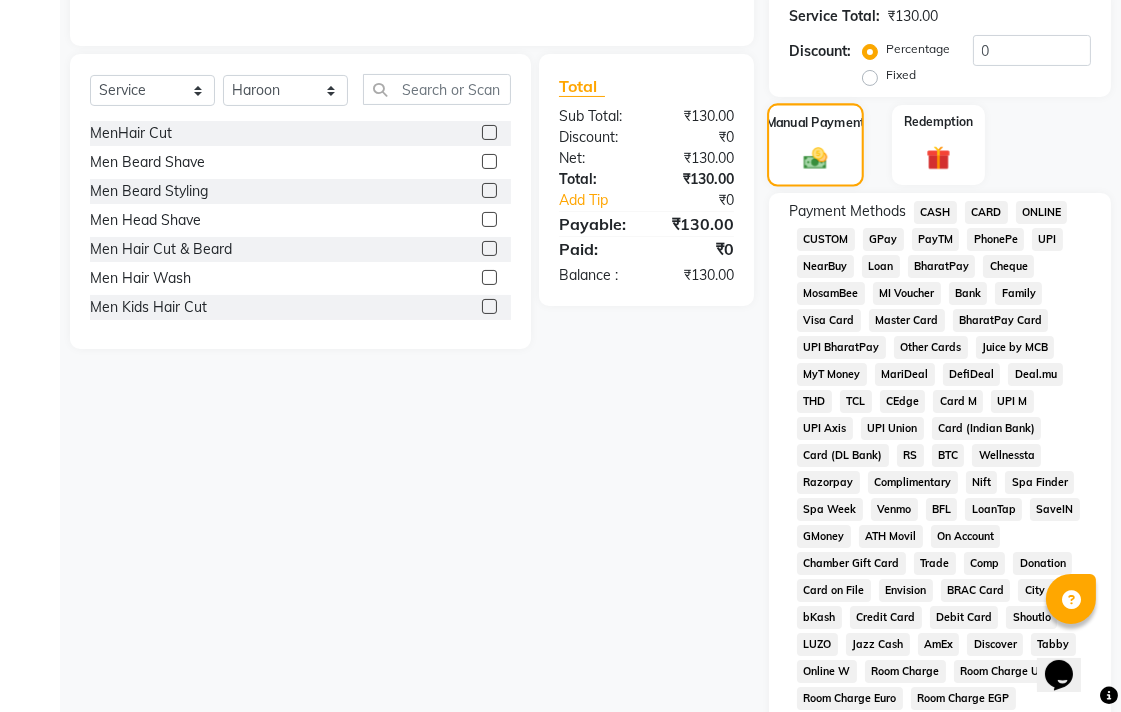 scroll, scrollTop: 444, scrollLeft: 0, axis: vertical 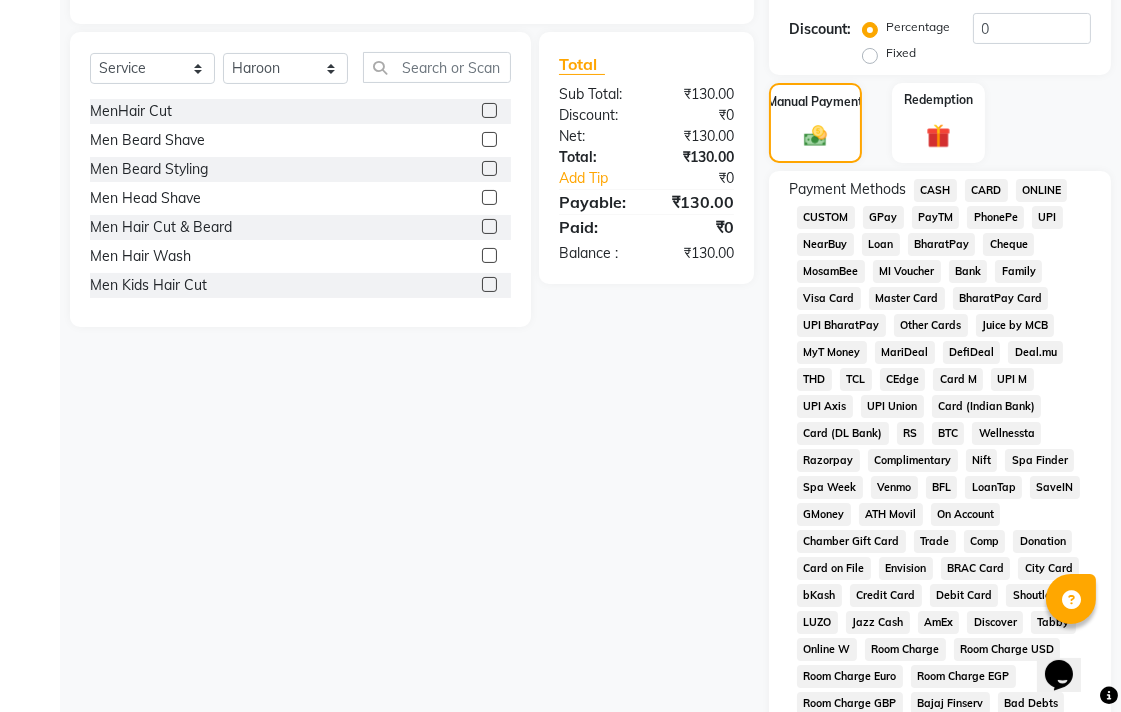 click on "UPI" 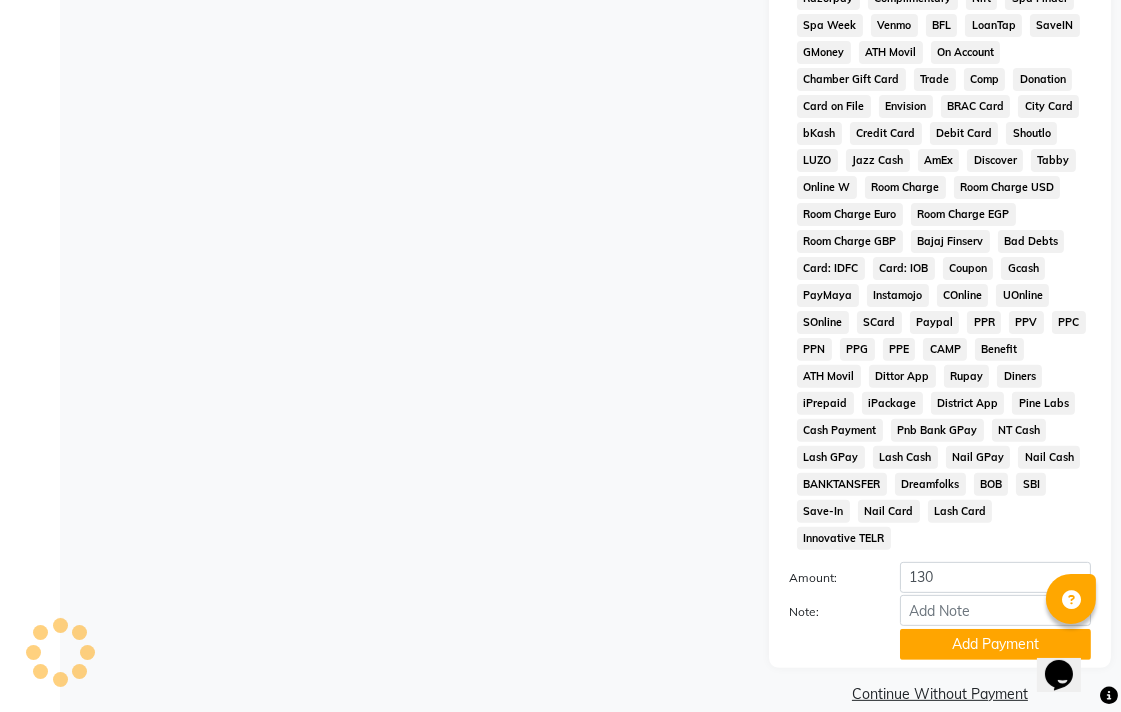 scroll, scrollTop: 913, scrollLeft: 0, axis: vertical 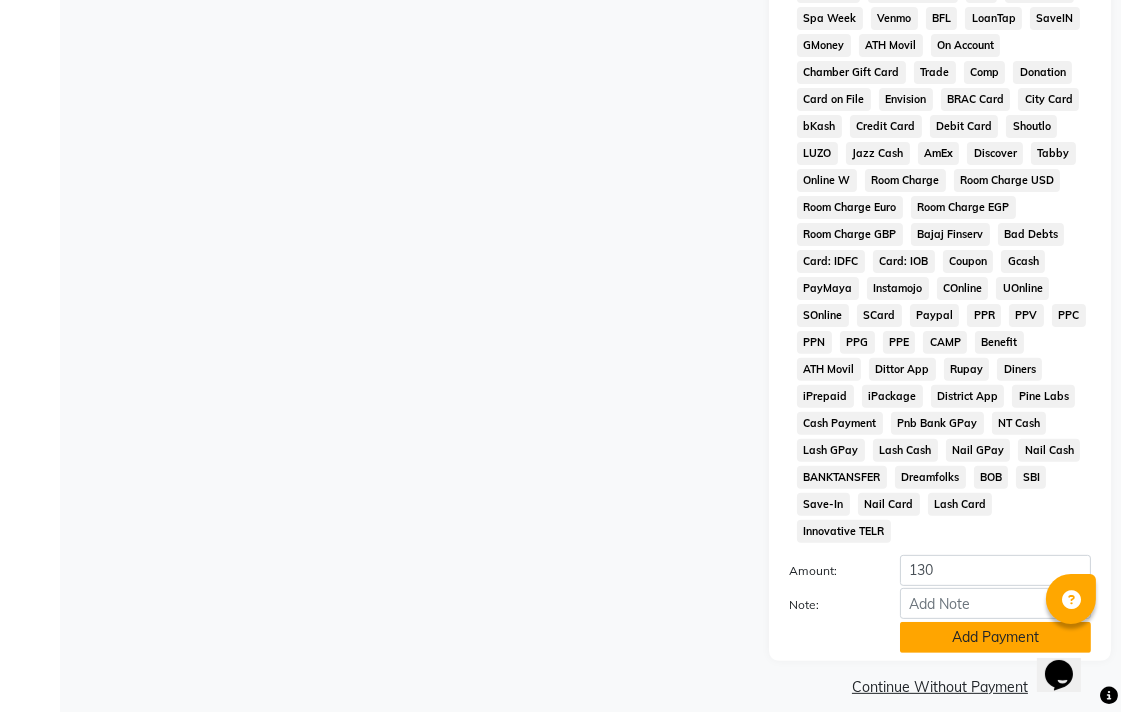 click on "Add Payment" 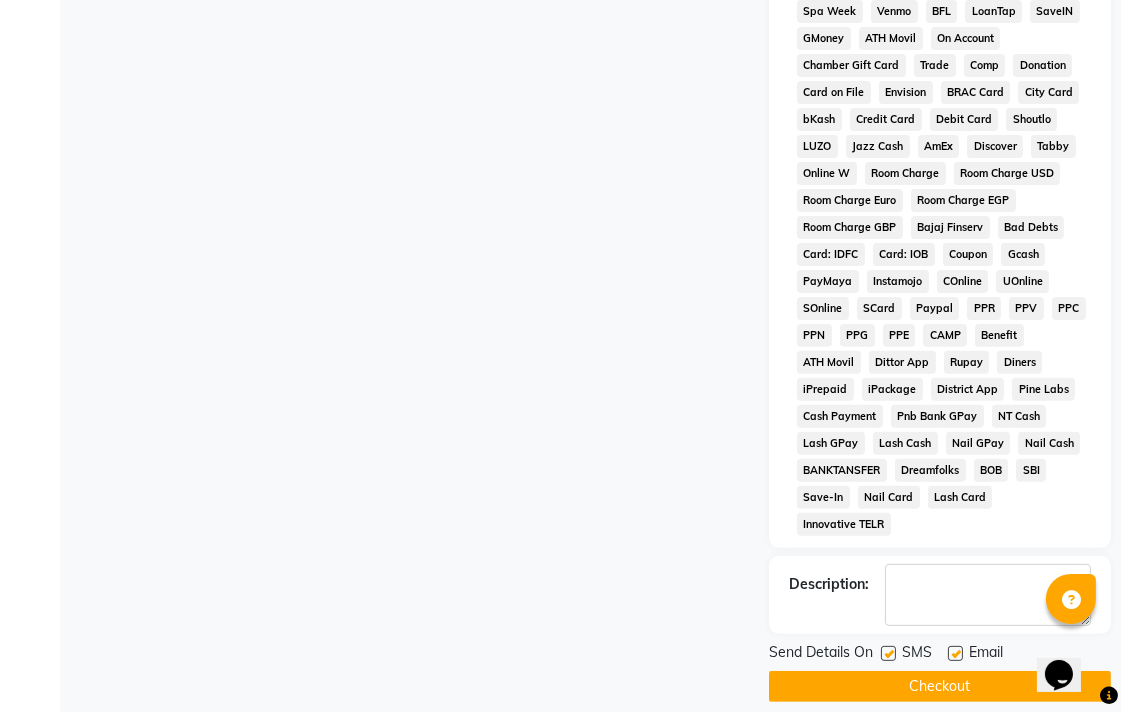 scroll, scrollTop: 921, scrollLeft: 0, axis: vertical 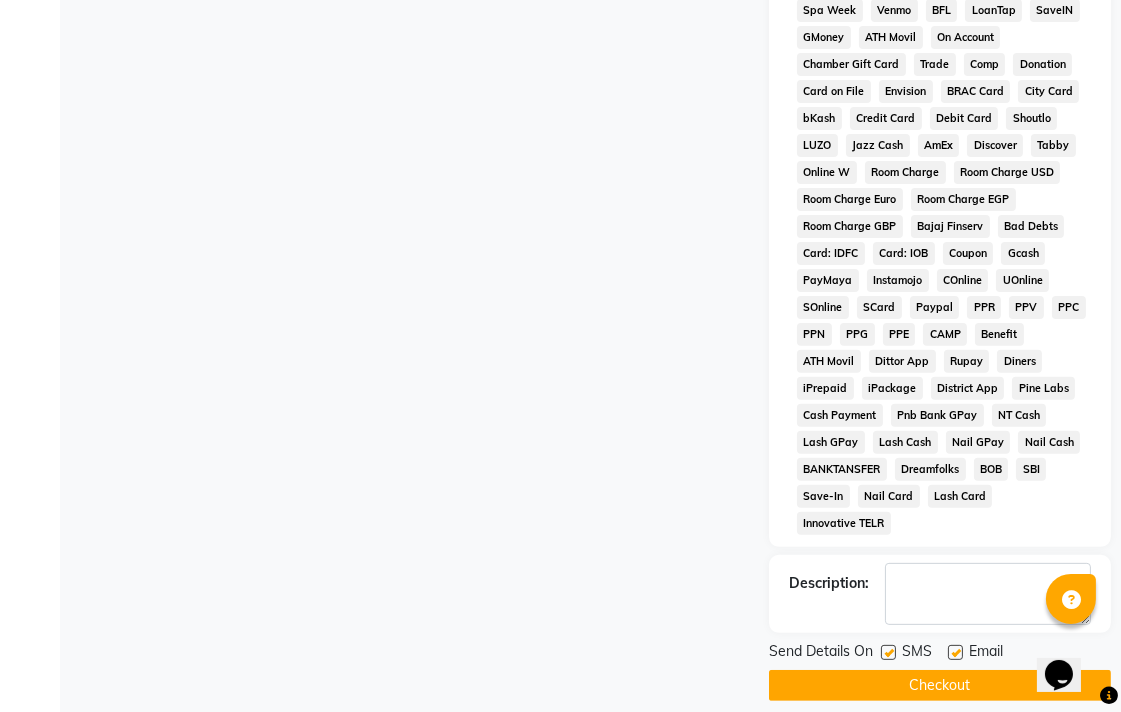 click on "Checkout" 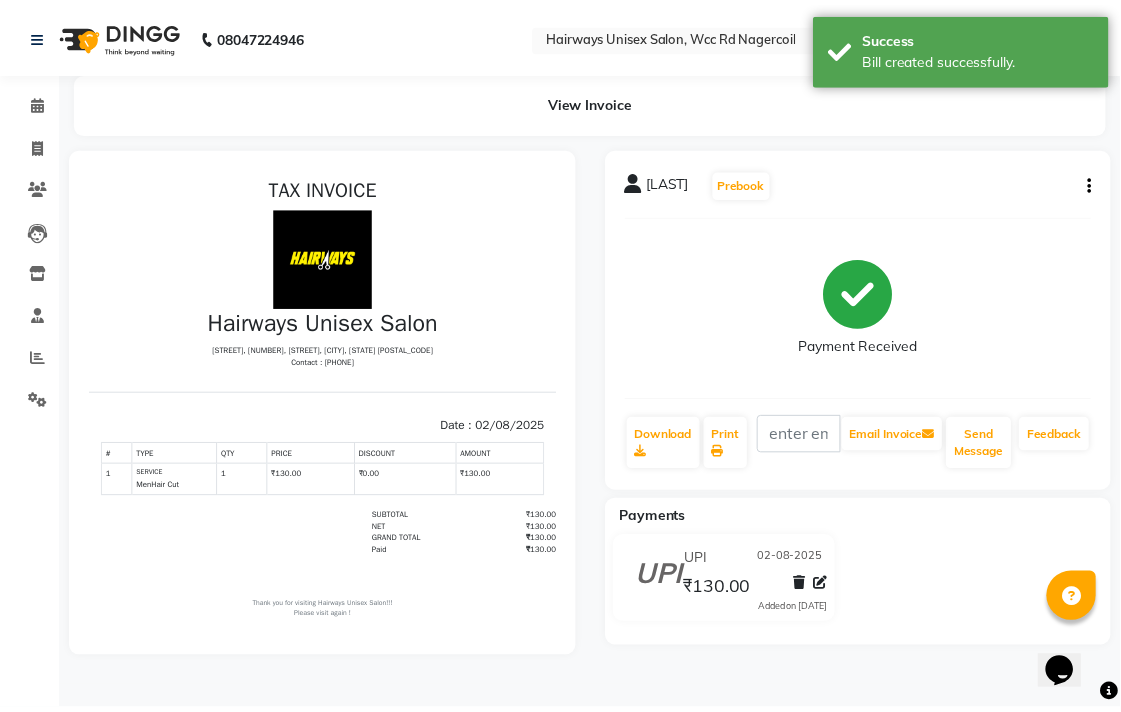 scroll, scrollTop: 0, scrollLeft: 0, axis: both 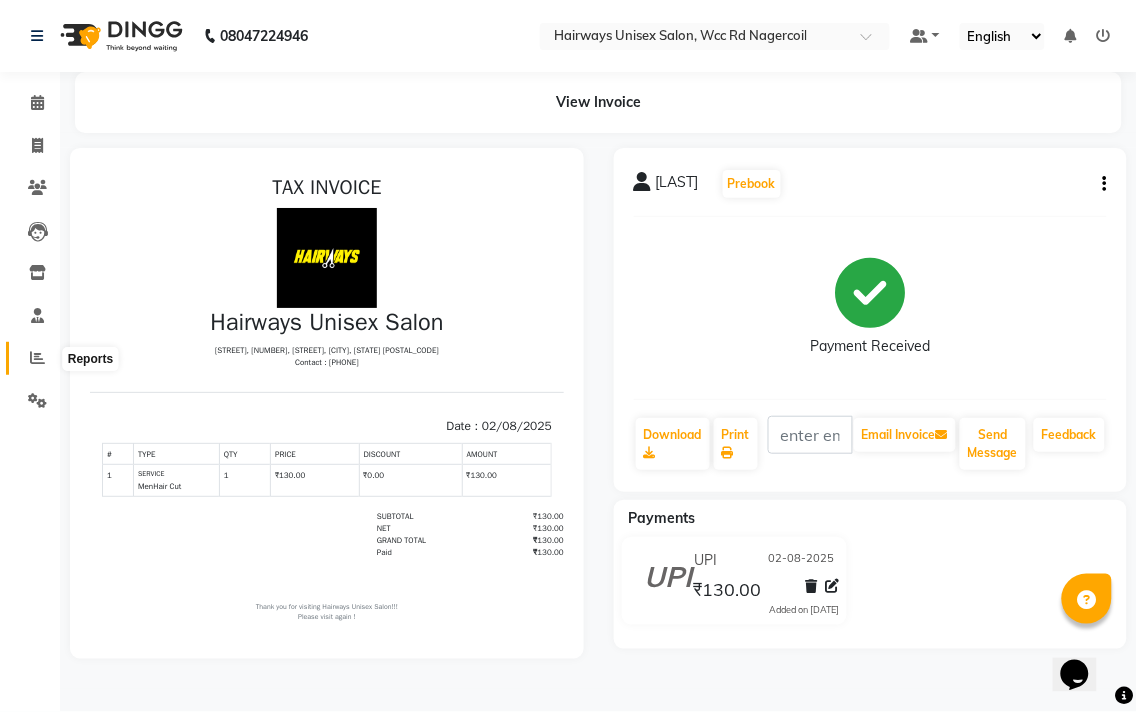 click 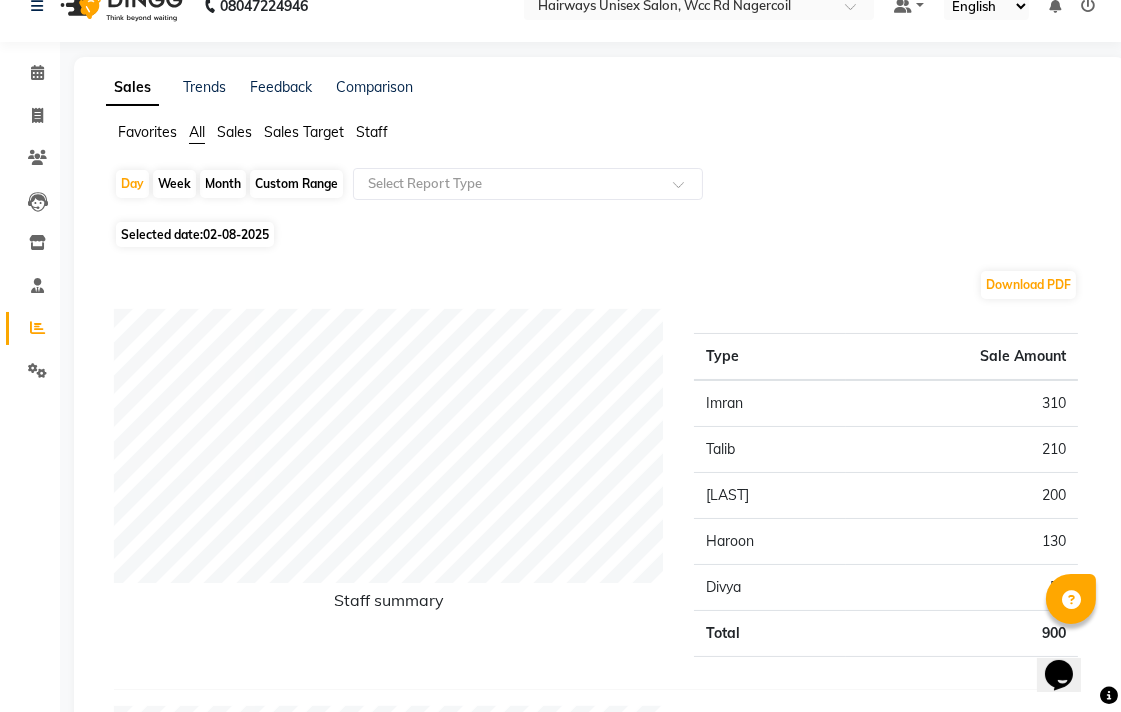 scroll, scrollTop: 0, scrollLeft: 0, axis: both 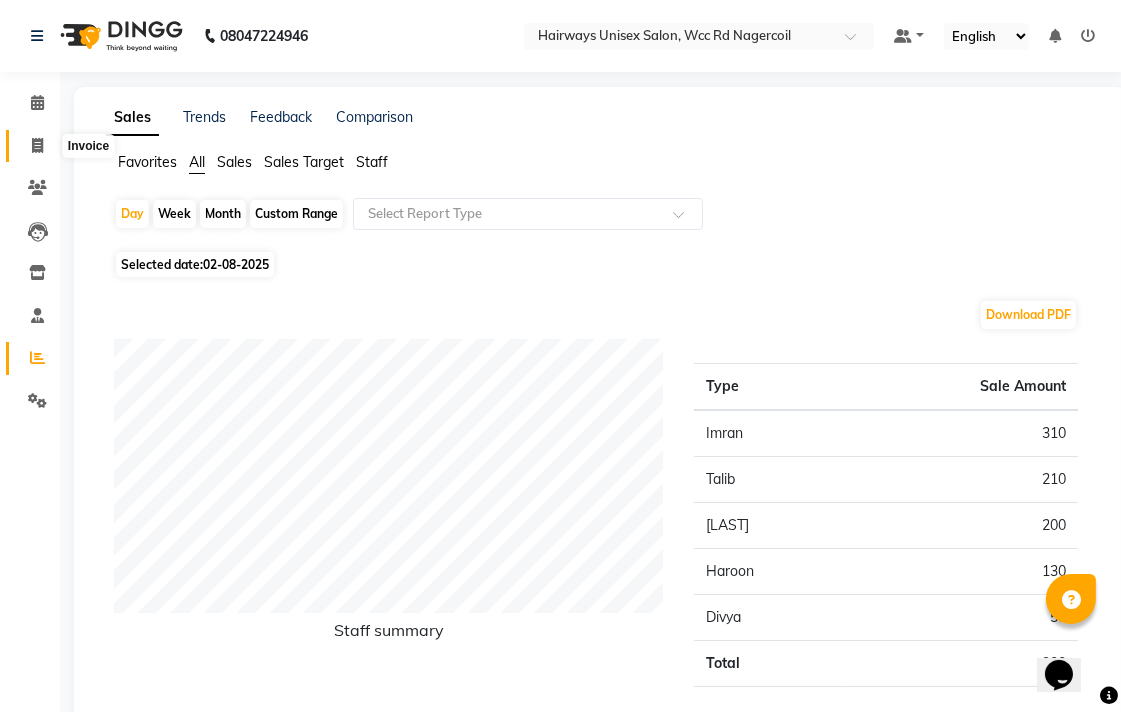 click 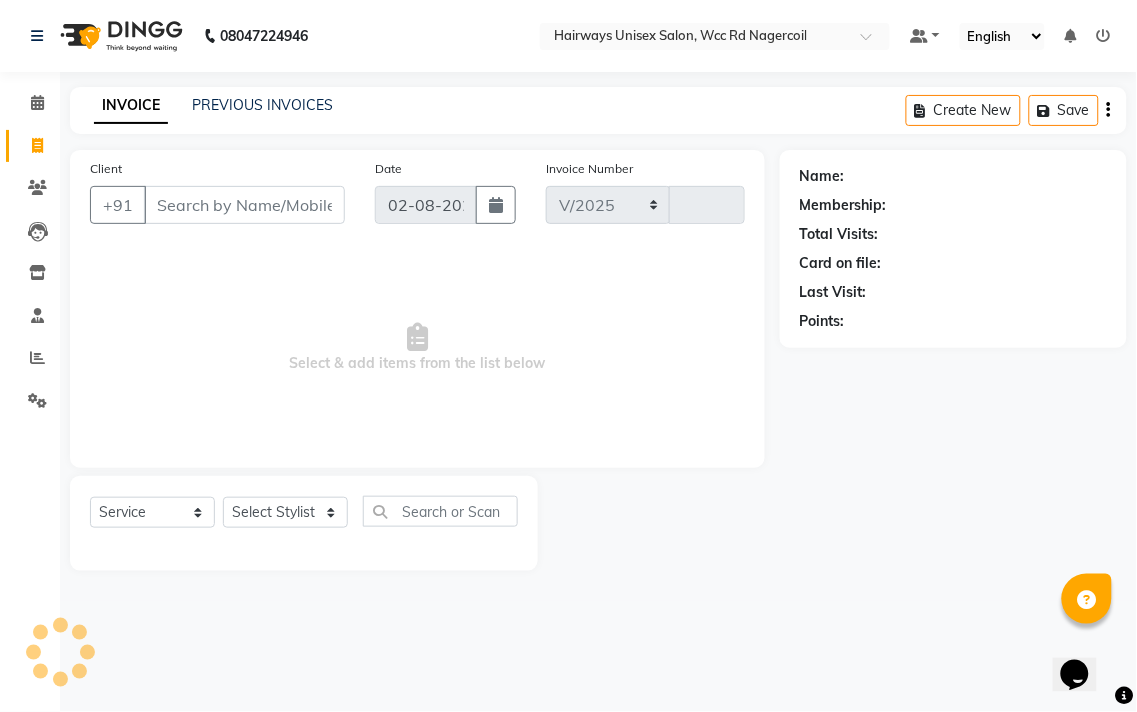 select on "6523" 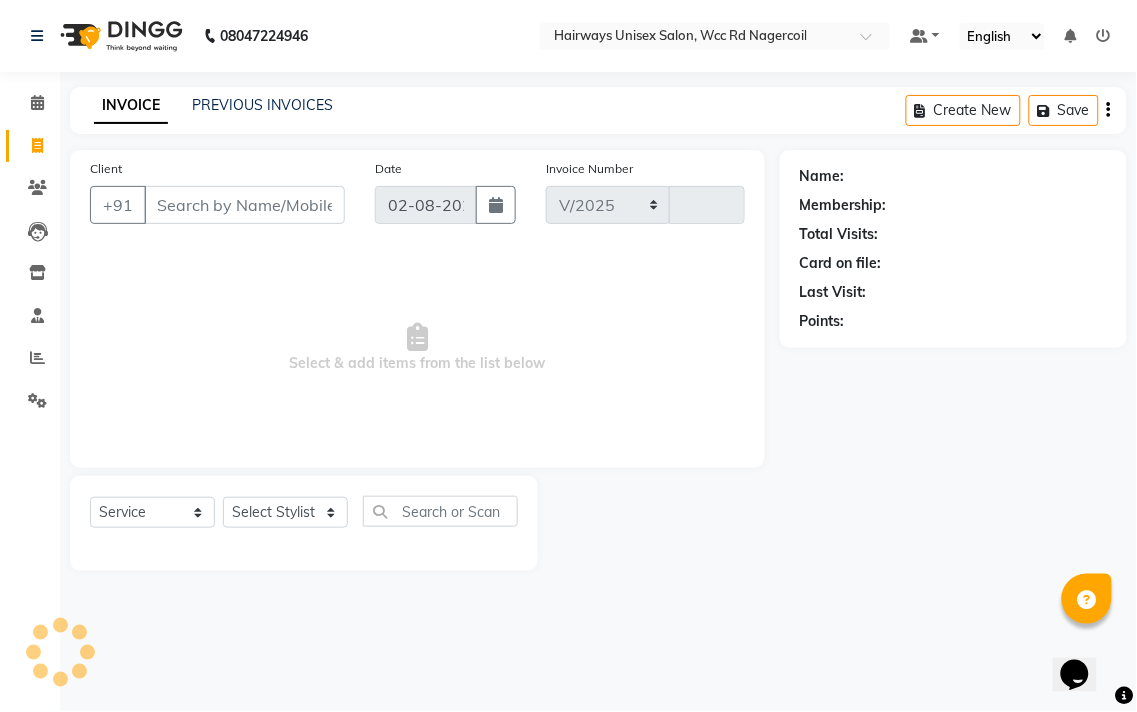 type on "5181" 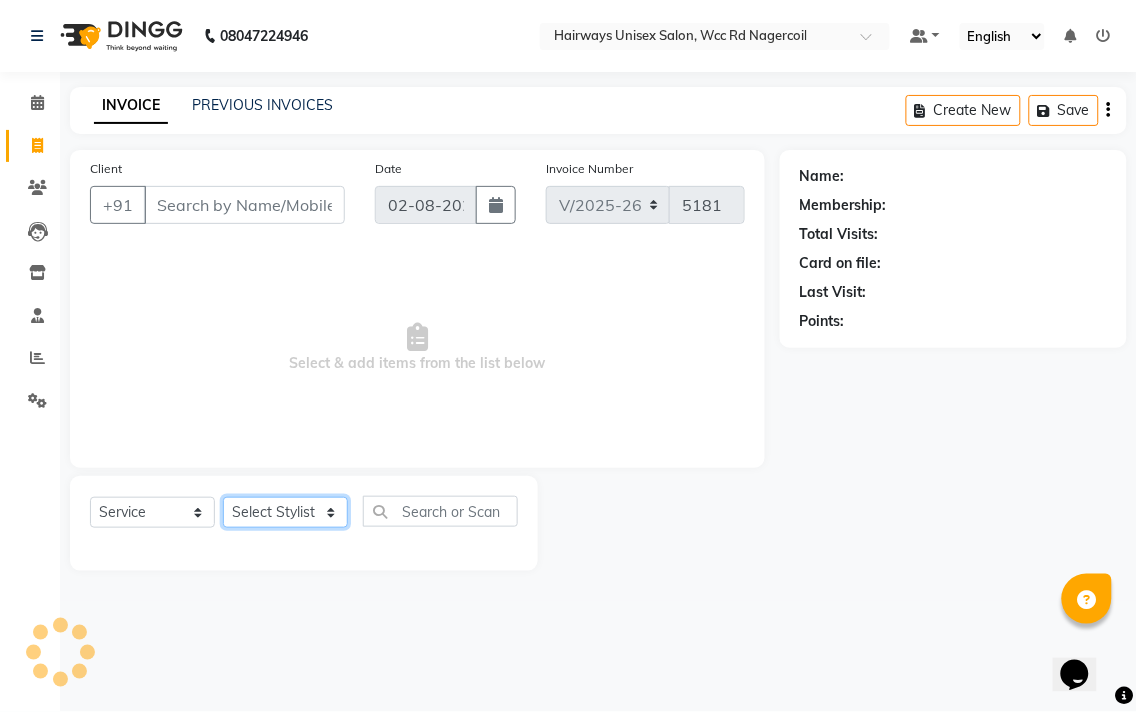 click on "Select Stylist Admin [LAST] [LAST] [LAST] [LAST] [LAST] Reception [LAST] [LAST] [LAST]" 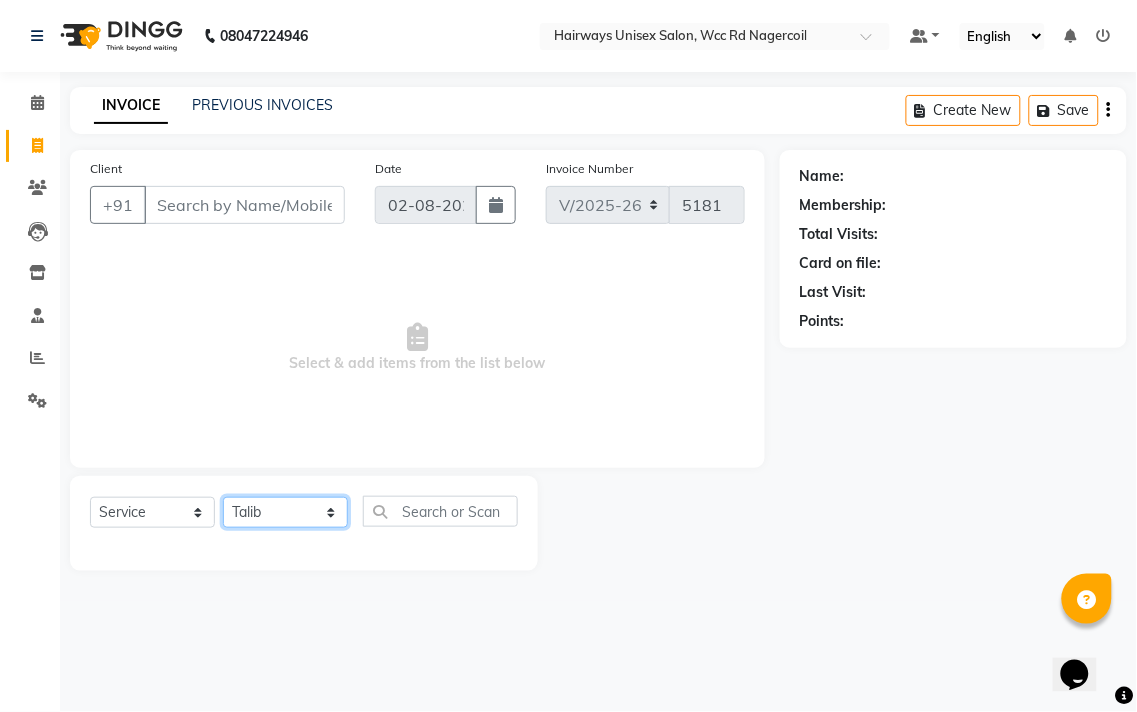 click on "Select Stylist Admin [LAST] [LAST] [LAST] [LAST] [LAST] Reception [LAST] [LAST] [LAST]" 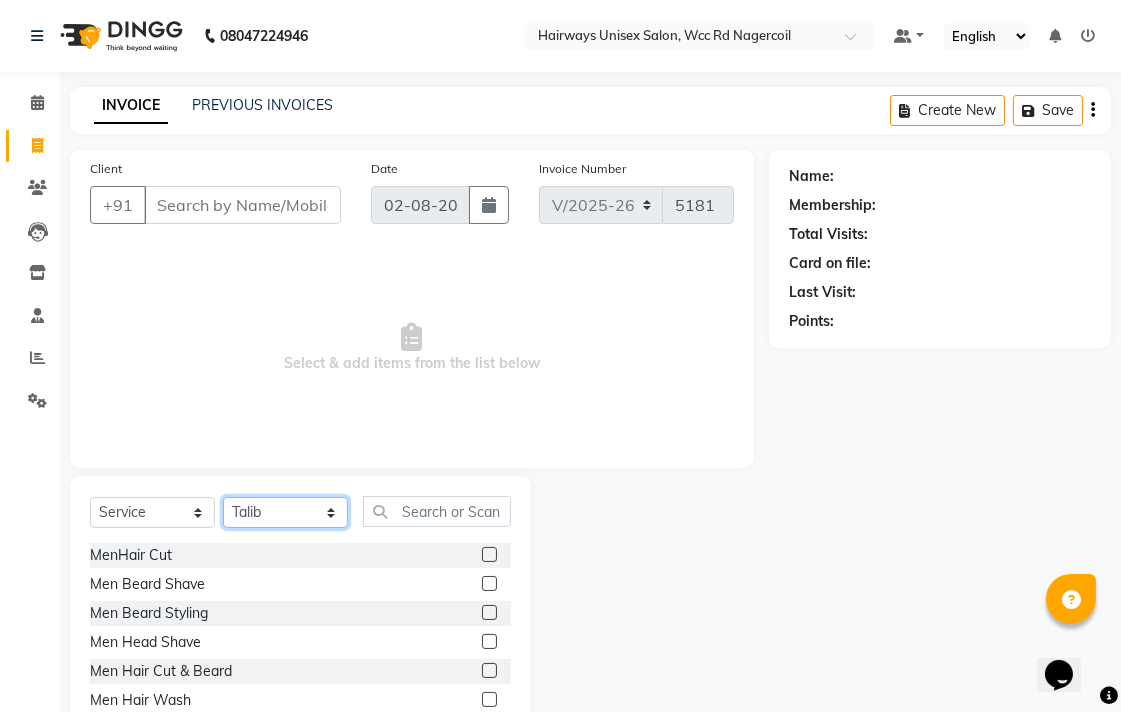 click on "Select Stylist Admin [LAST] [LAST] [LAST] [LAST] [LAST] Reception [LAST] [LAST] [LAST]" 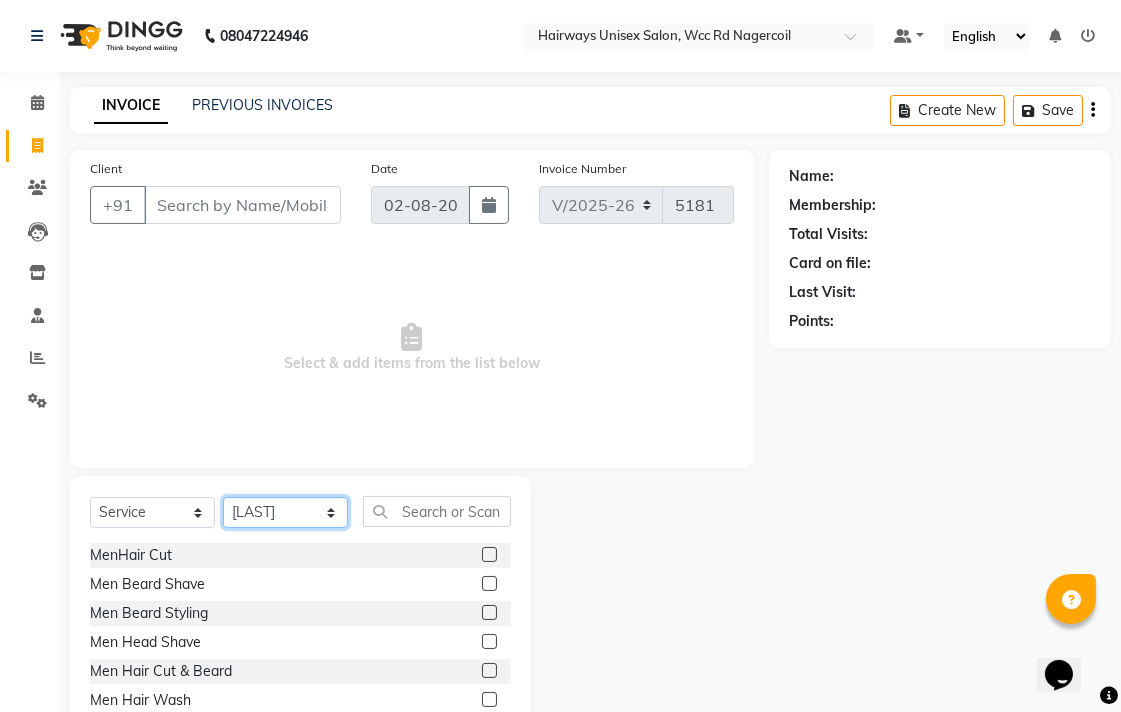 click on "Select Stylist Admin [LAST] [LAST] [LAST] [LAST] [LAST] Reception [LAST] [LAST] [LAST]" 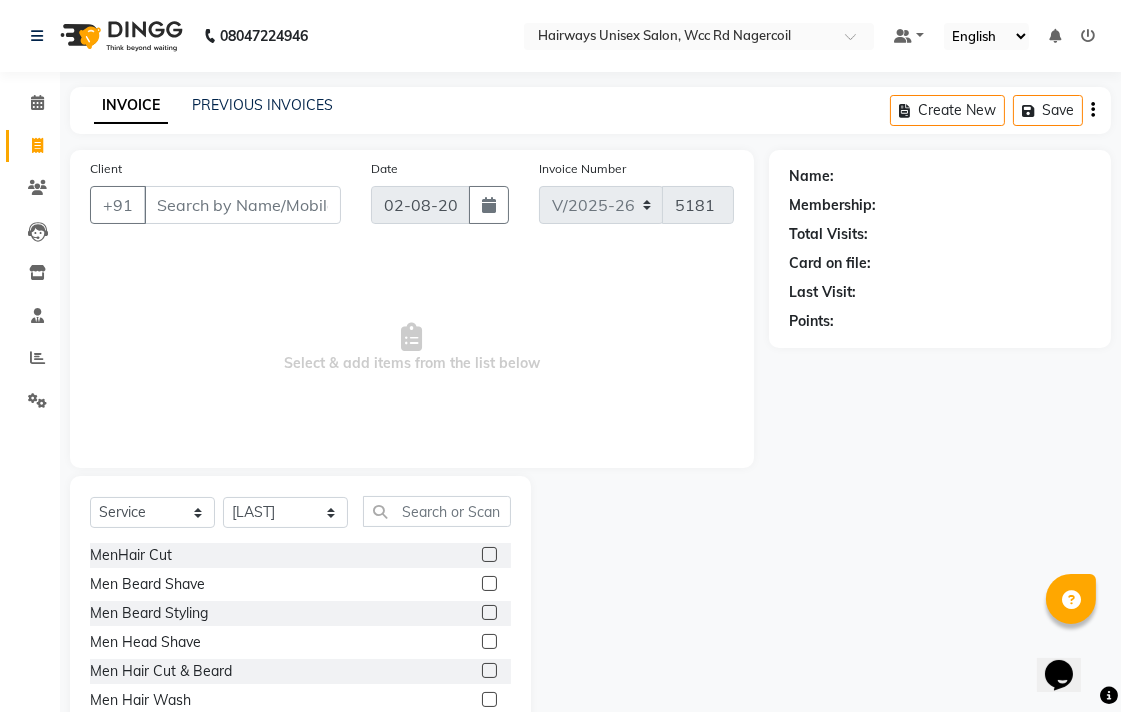 click 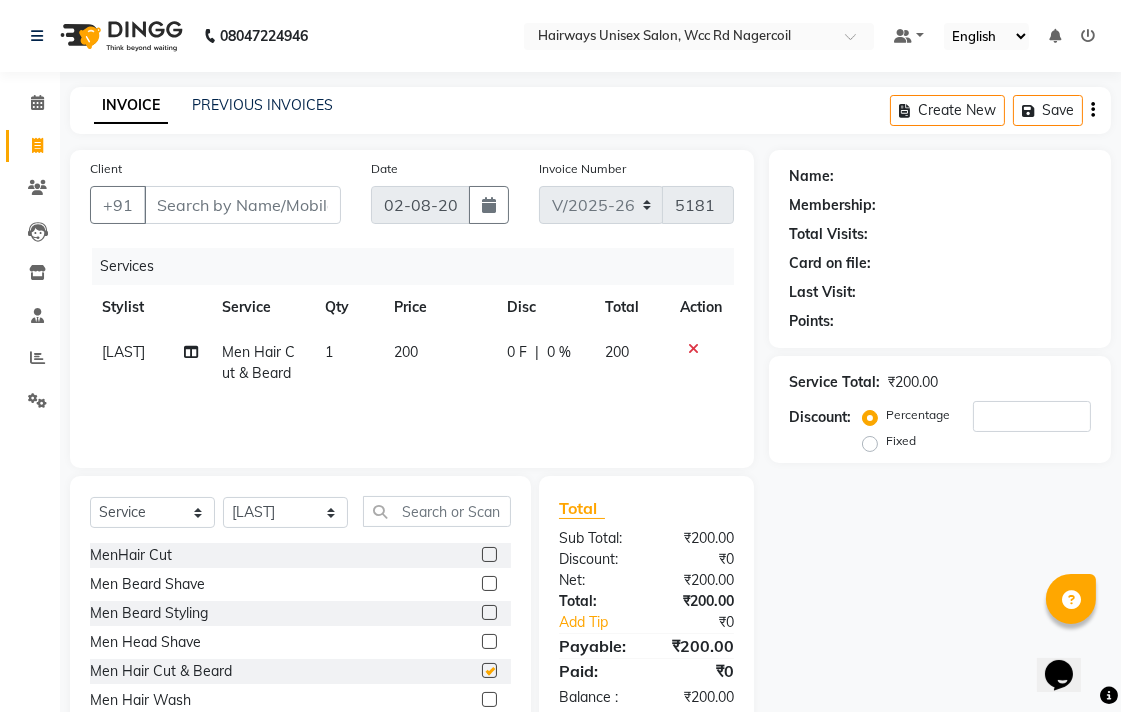 checkbox on "false" 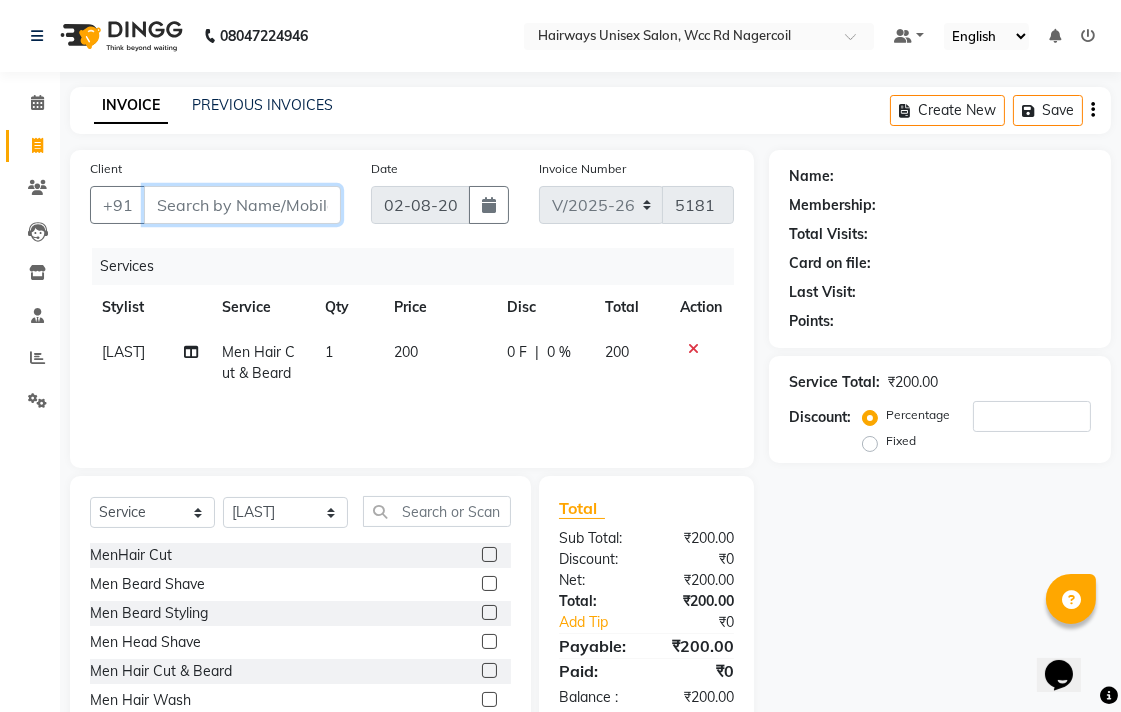 click on "Client" at bounding box center [242, 205] 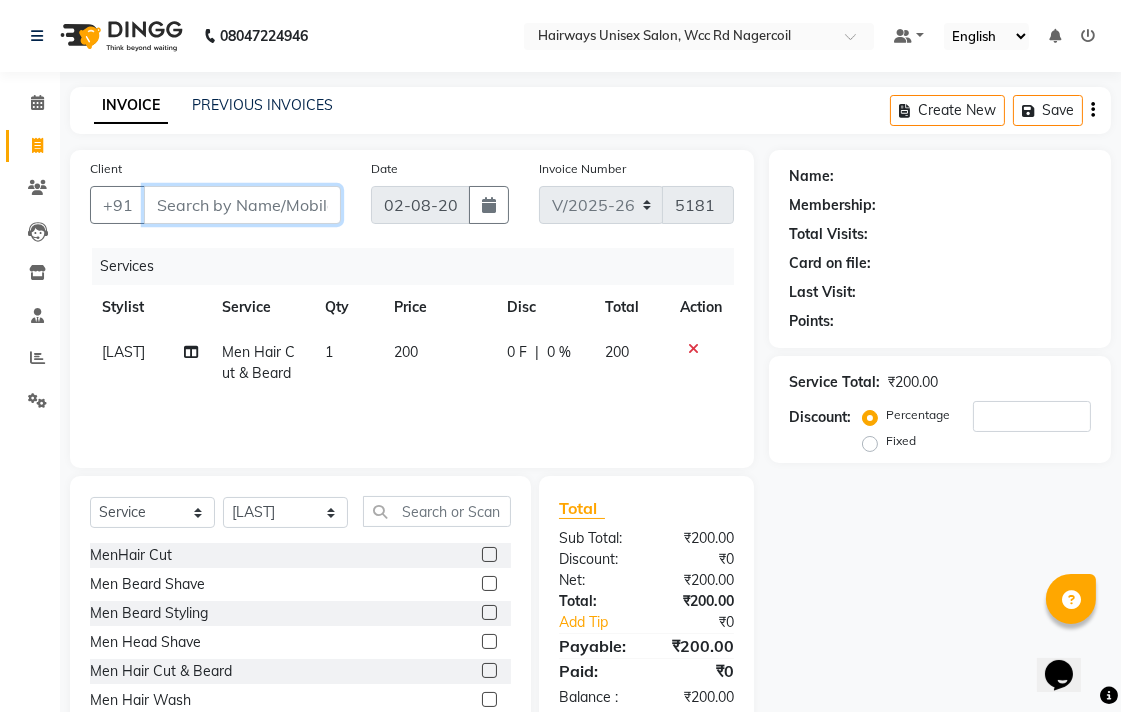 type on "7" 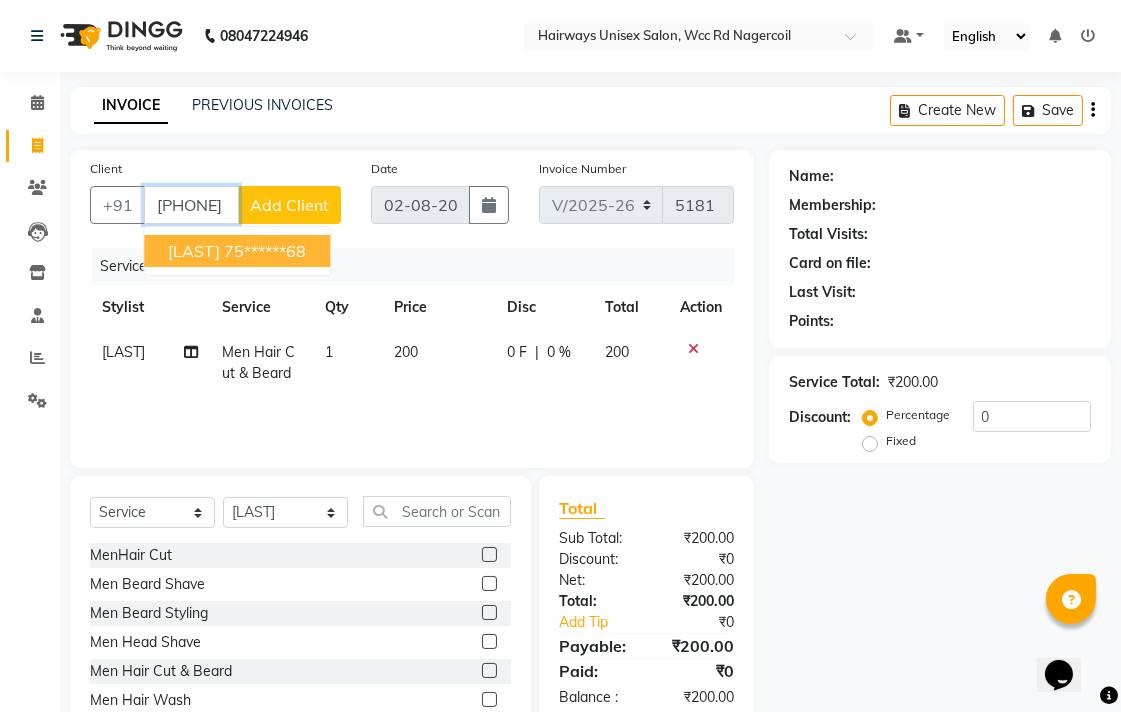 click on "75******68" at bounding box center [265, 251] 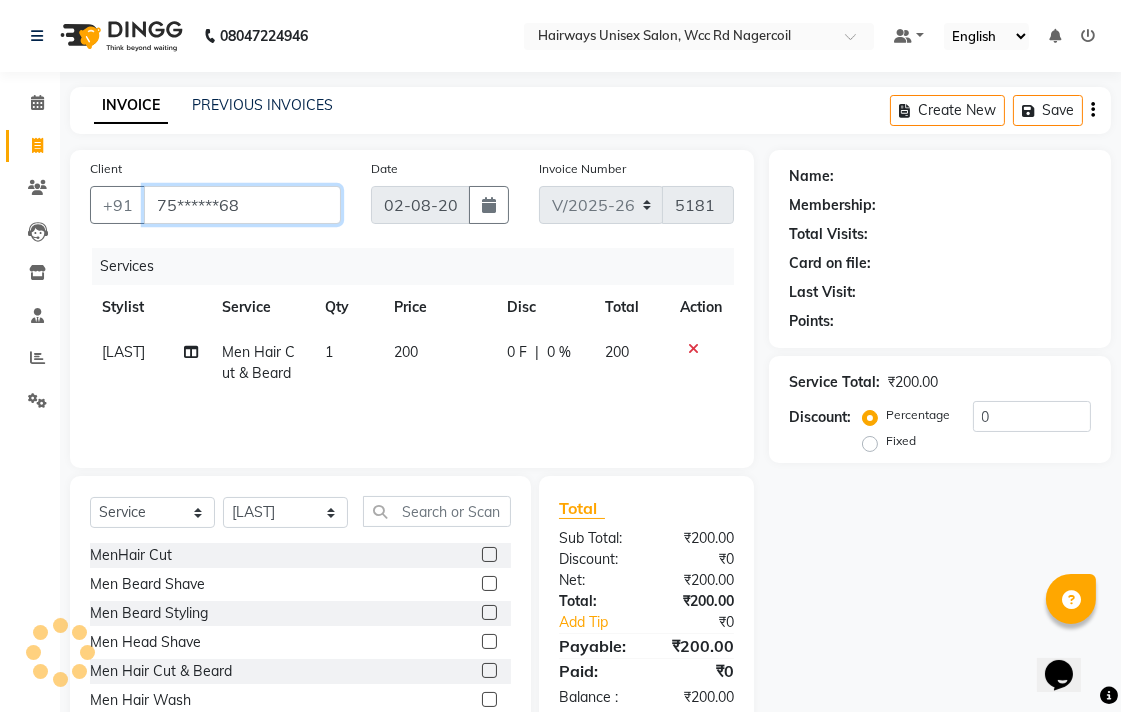 type on "75******68" 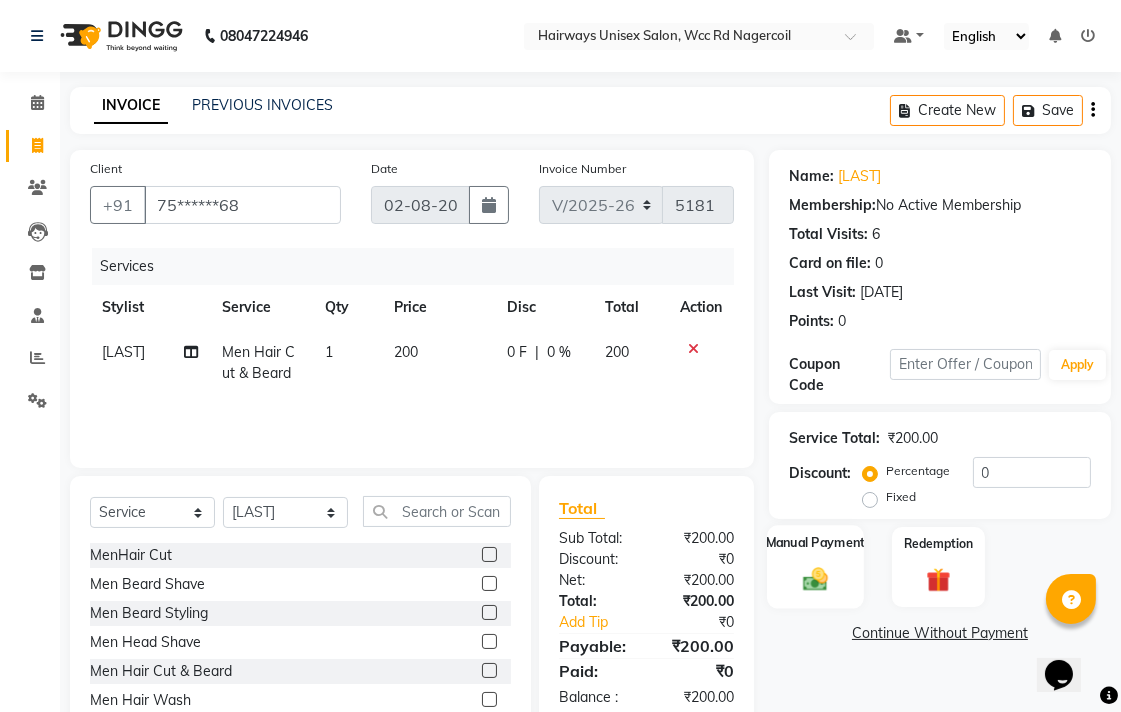 click on "Manual Payment" 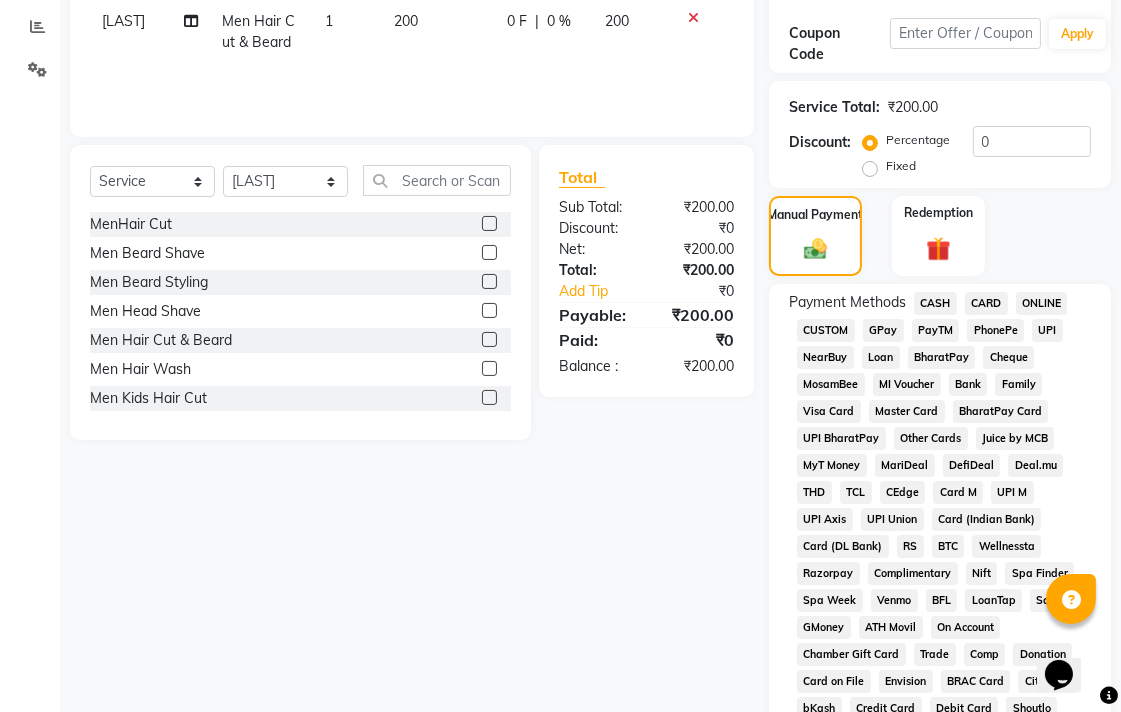scroll, scrollTop: 333, scrollLeft: 0, axis: vertical 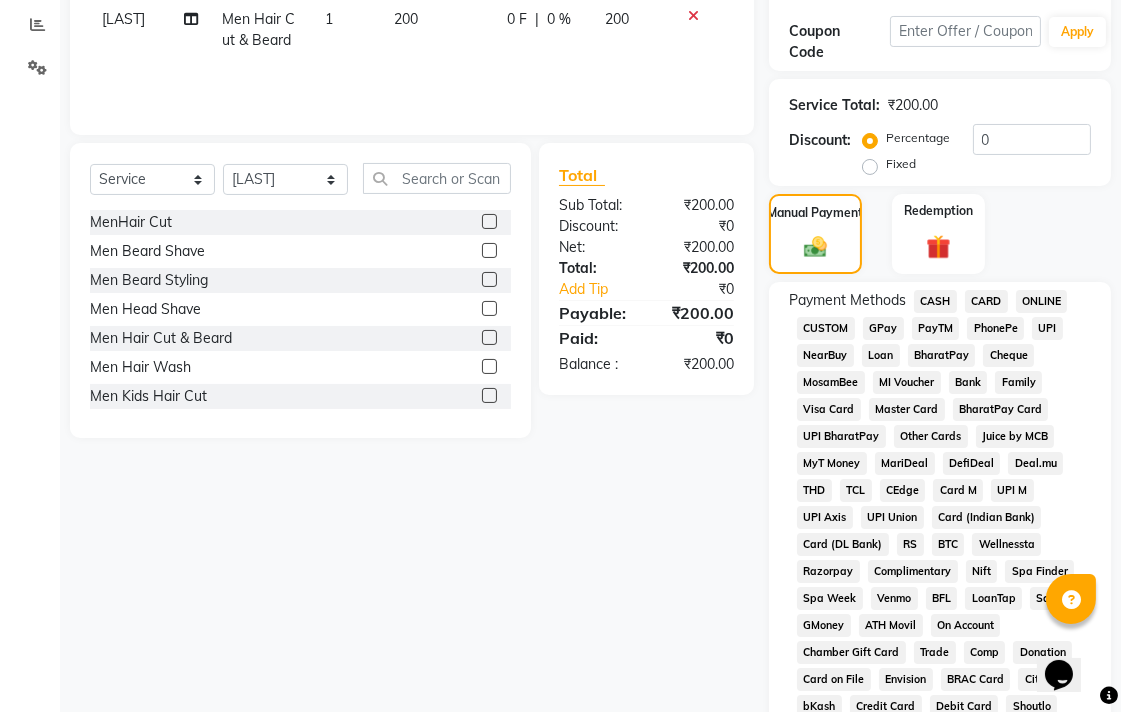 click on "UPI" 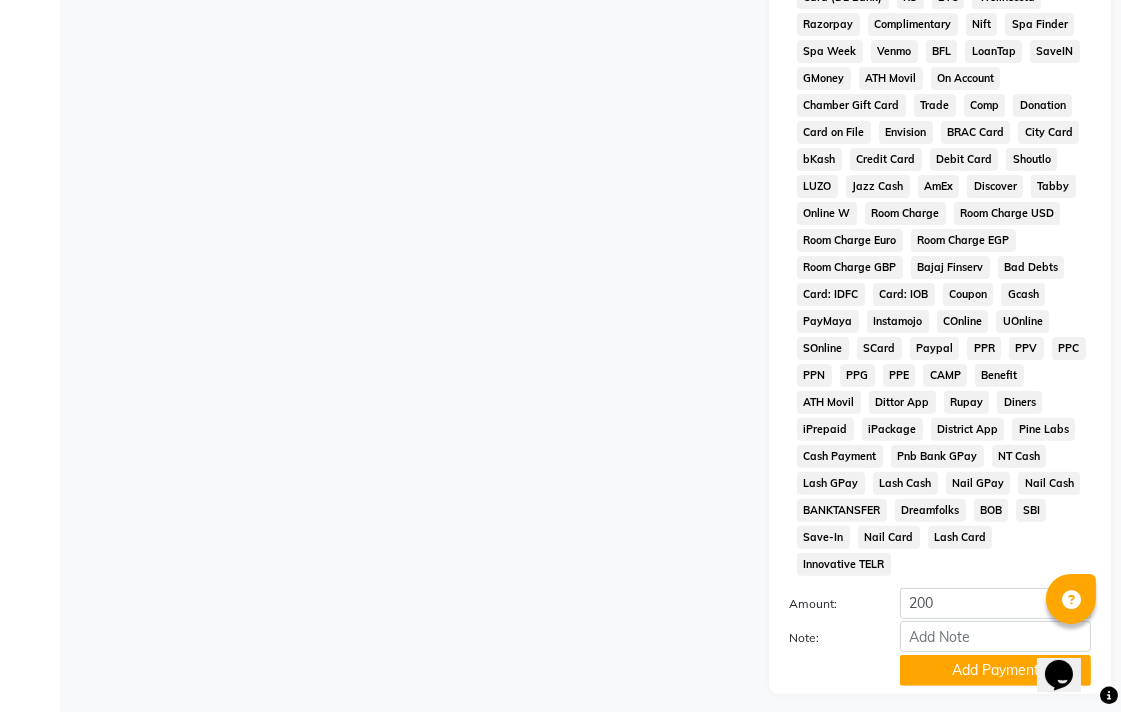 scroll, scrollTop: 888, scrollLeft: 0, axis: vertical 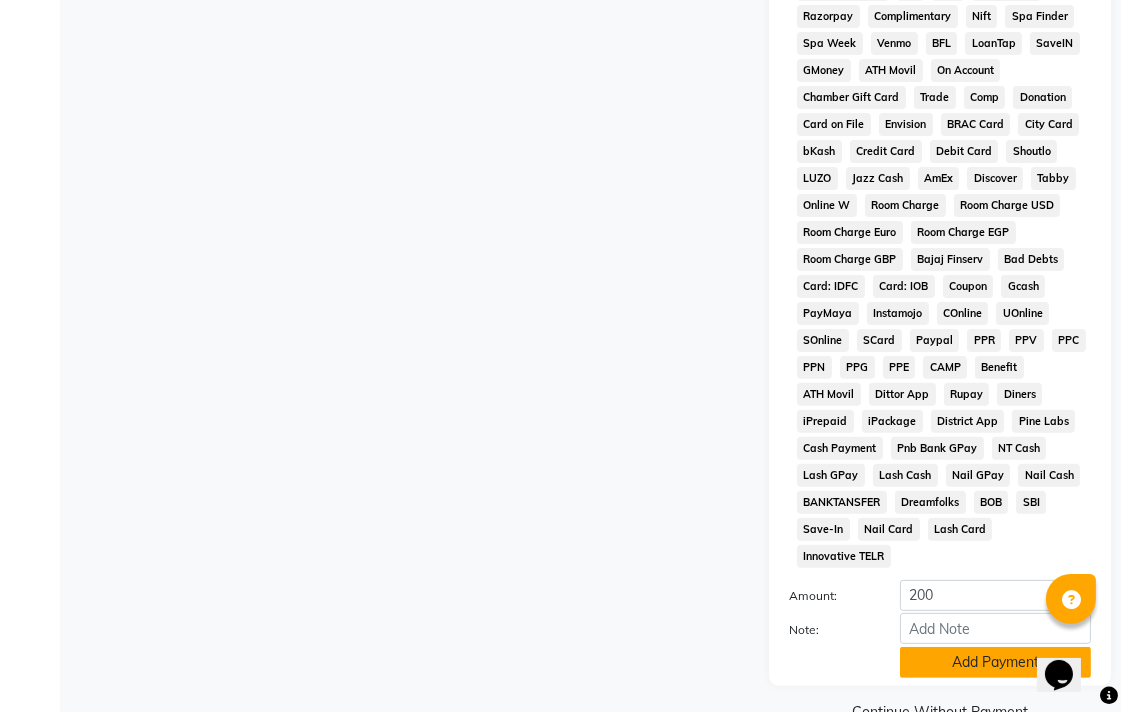 click on "Add Payment" 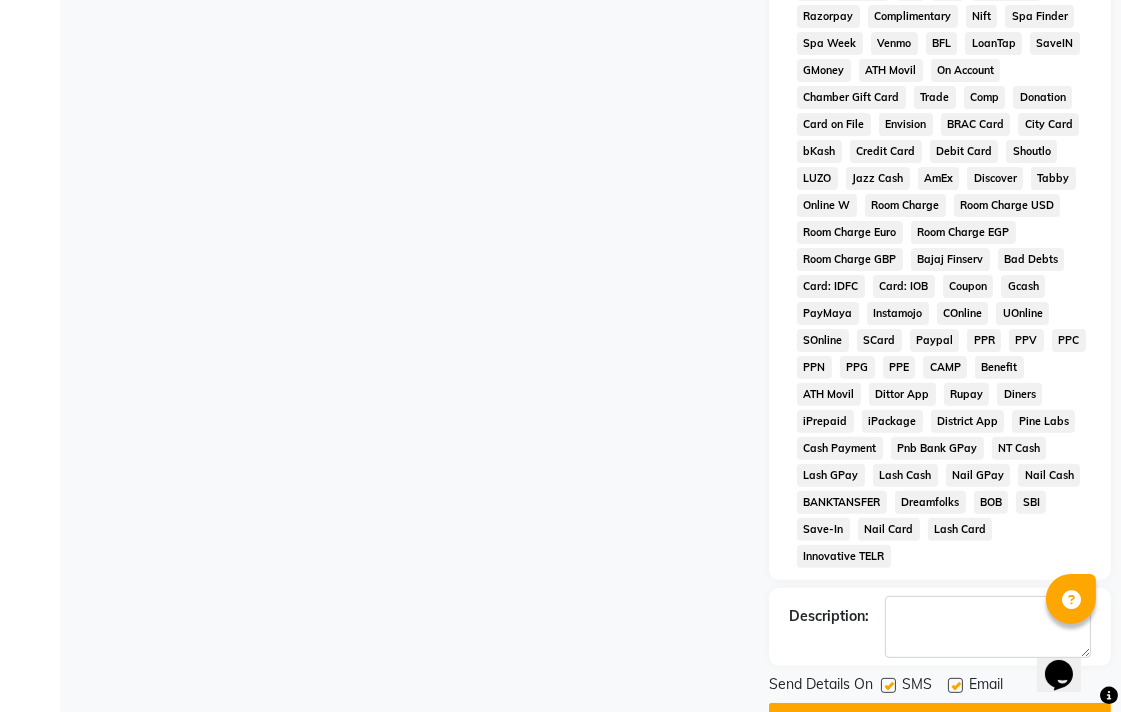 click on "Checkout" 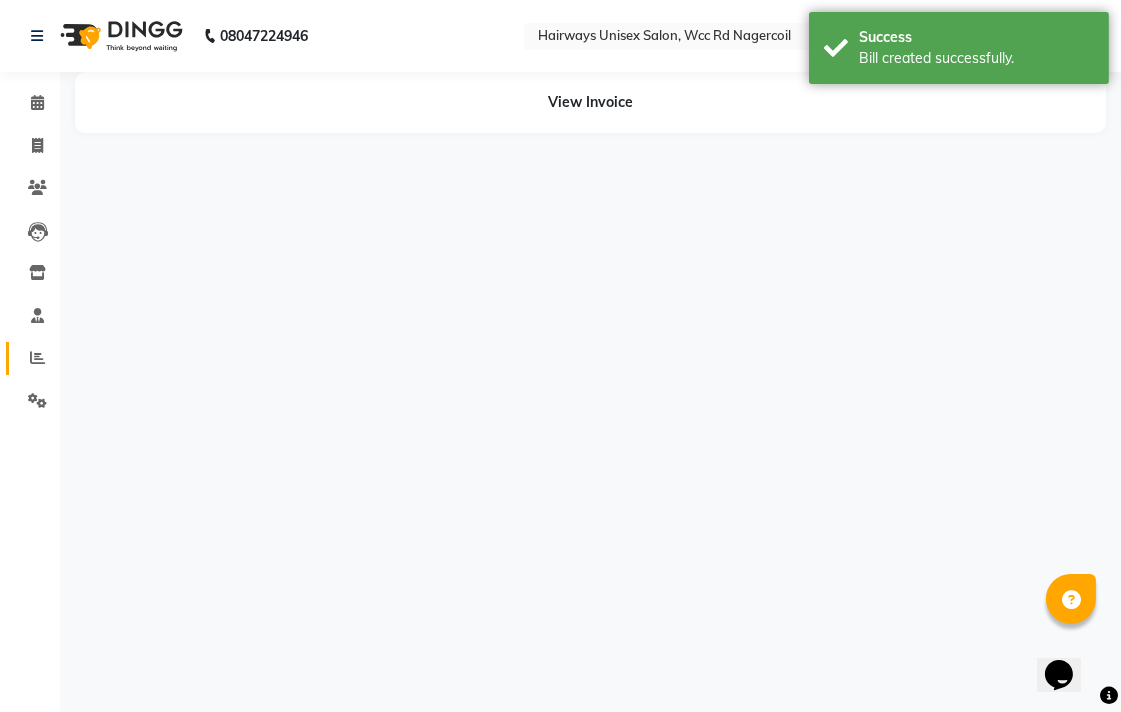 scroll, scrollTop: 0, scrollLeft: 0, axis: both 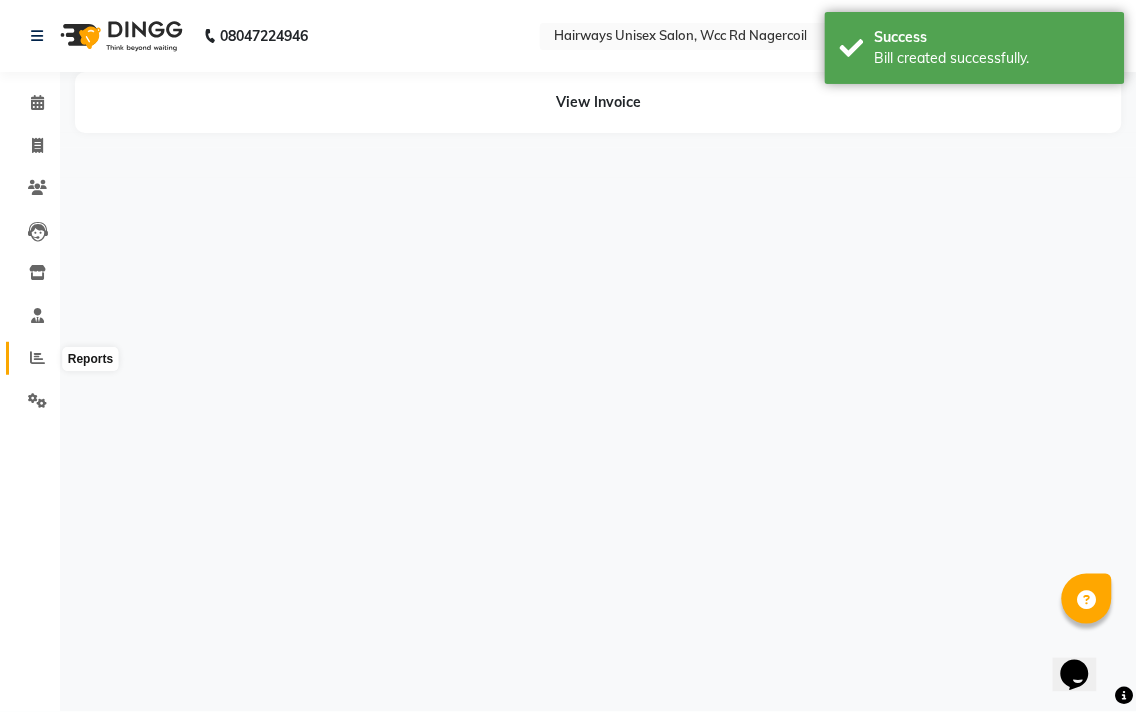 click 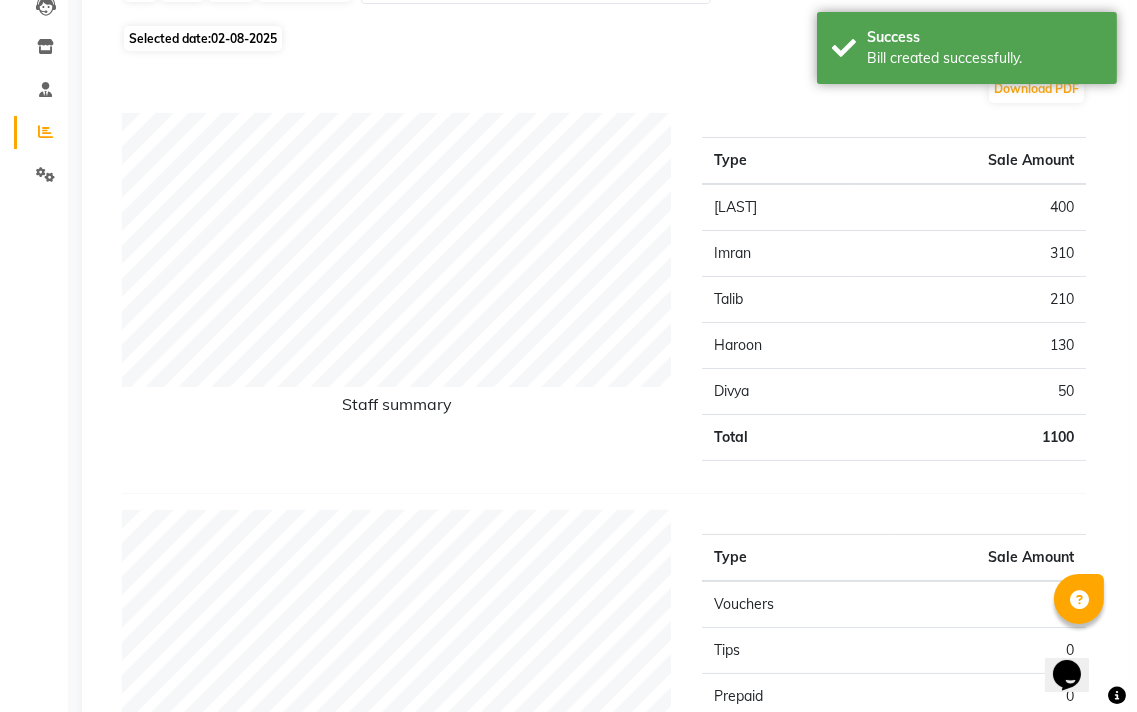 scroll, scrollTop: 0, scrollLeft: 0, axis: both 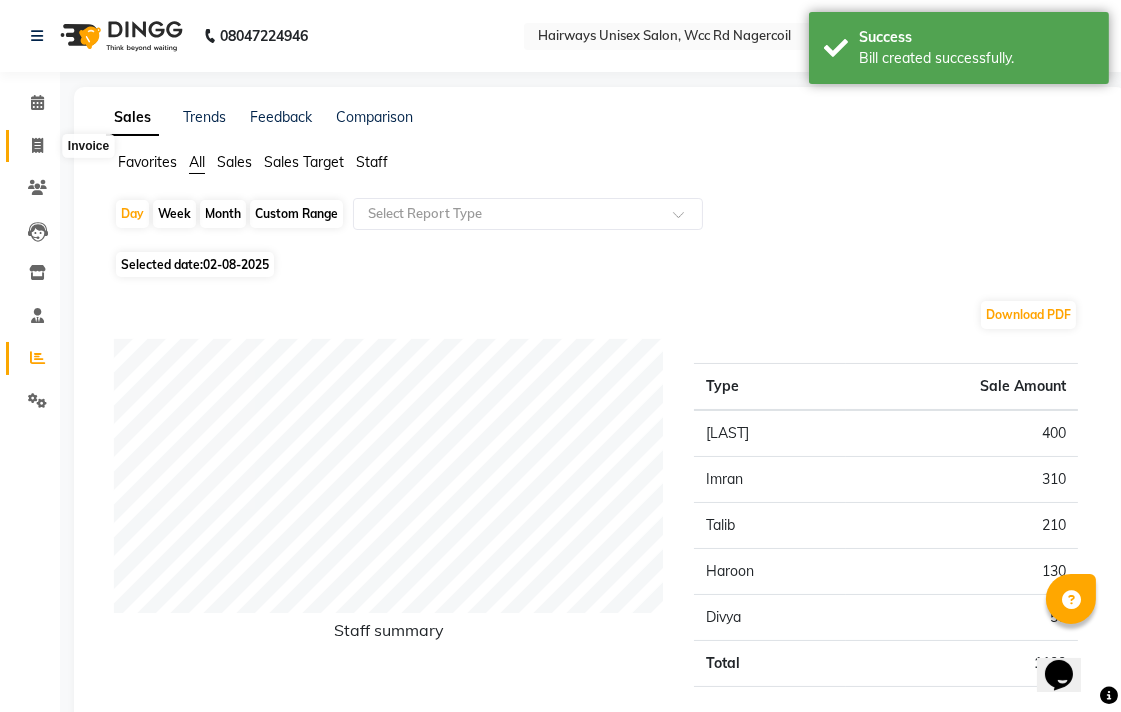 click 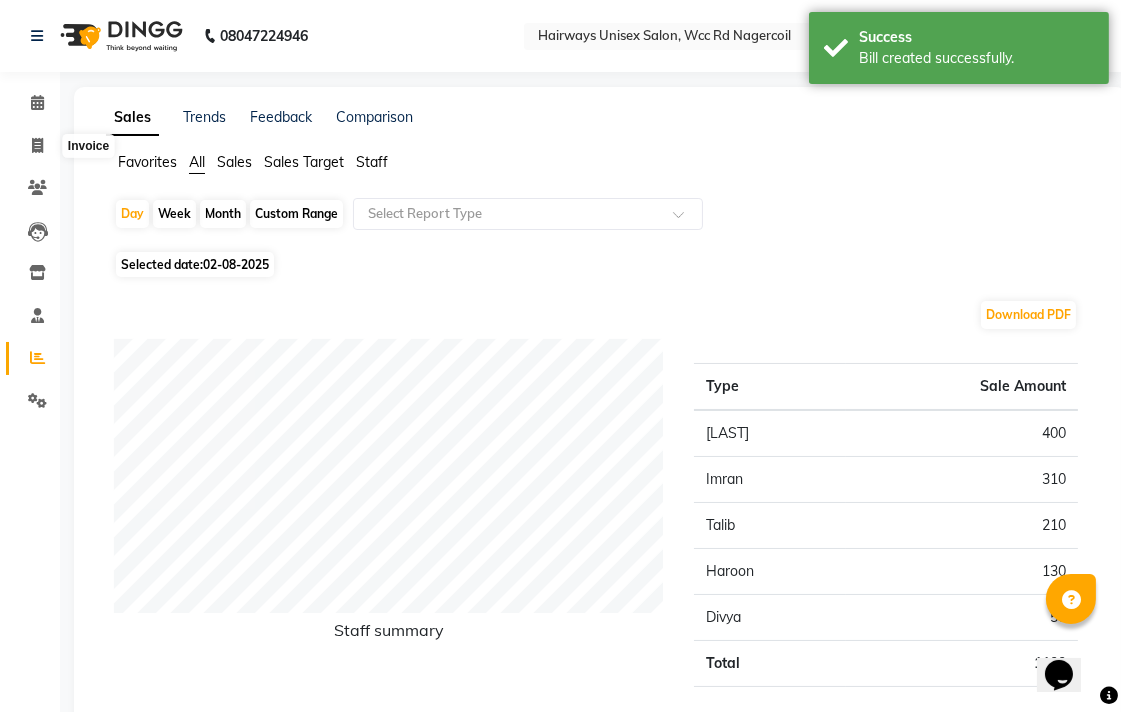 select on "service" 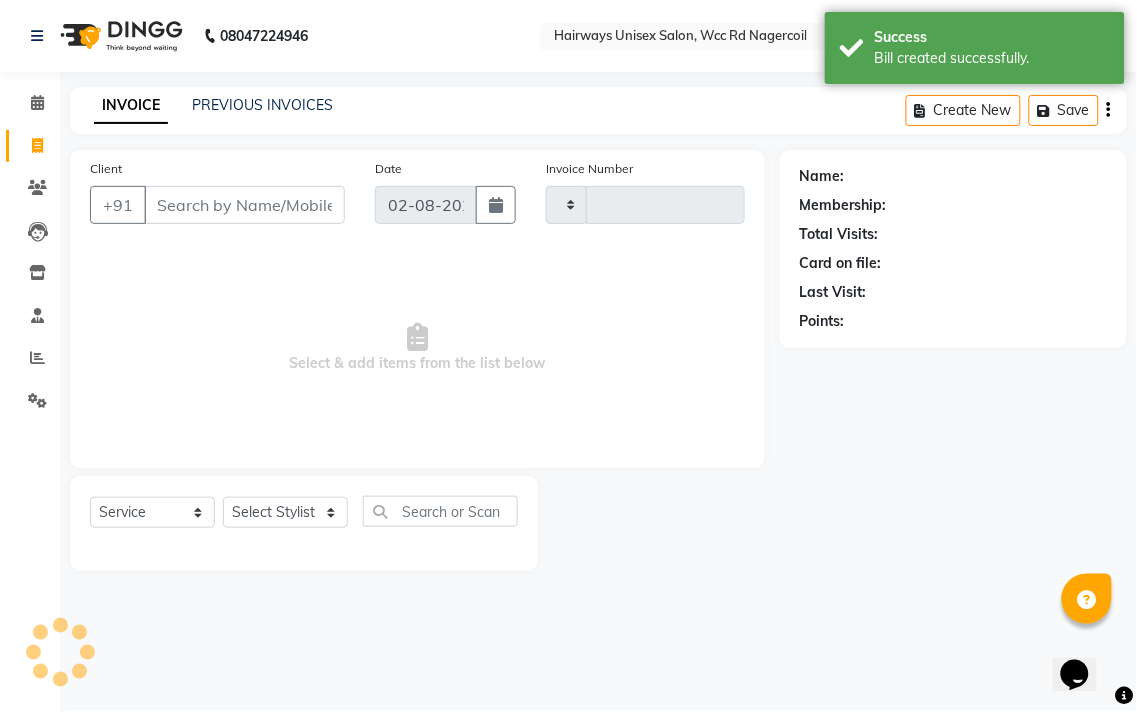 click on "Calendar  Invoice  Clients  Leads   Inventory  Staff  Reports  Settings Completed InProgress Upcoming Dropped Tentative Check-In Confirm Bookings Segments Page Builder" 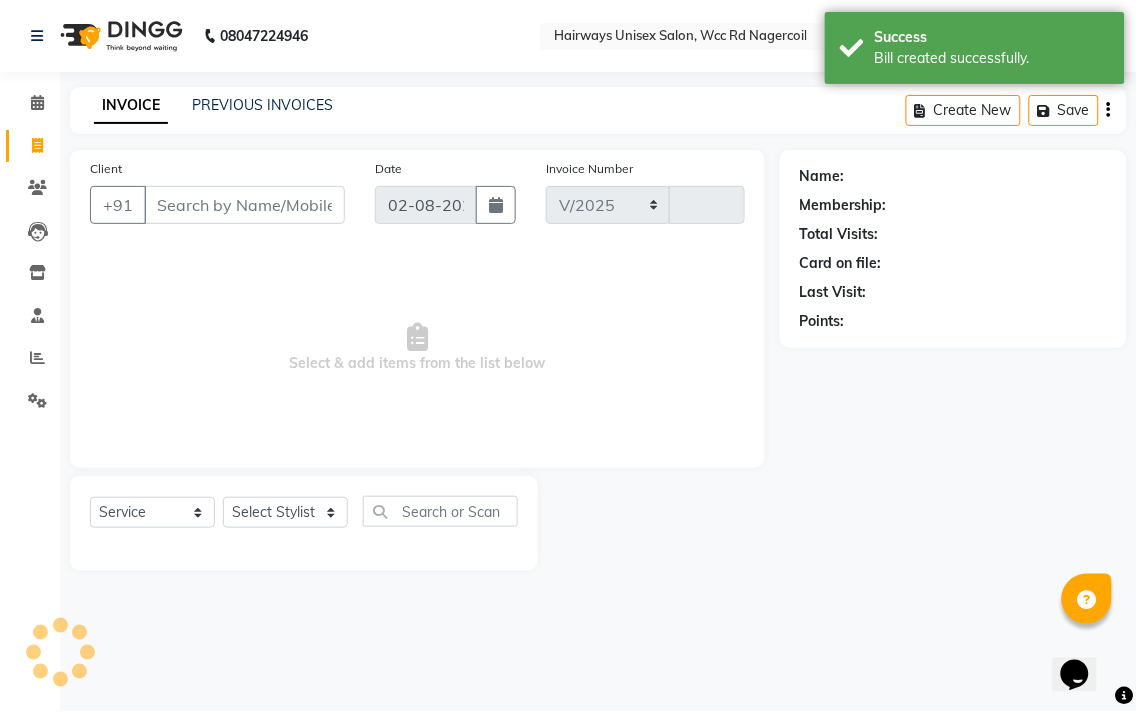select on "6523" 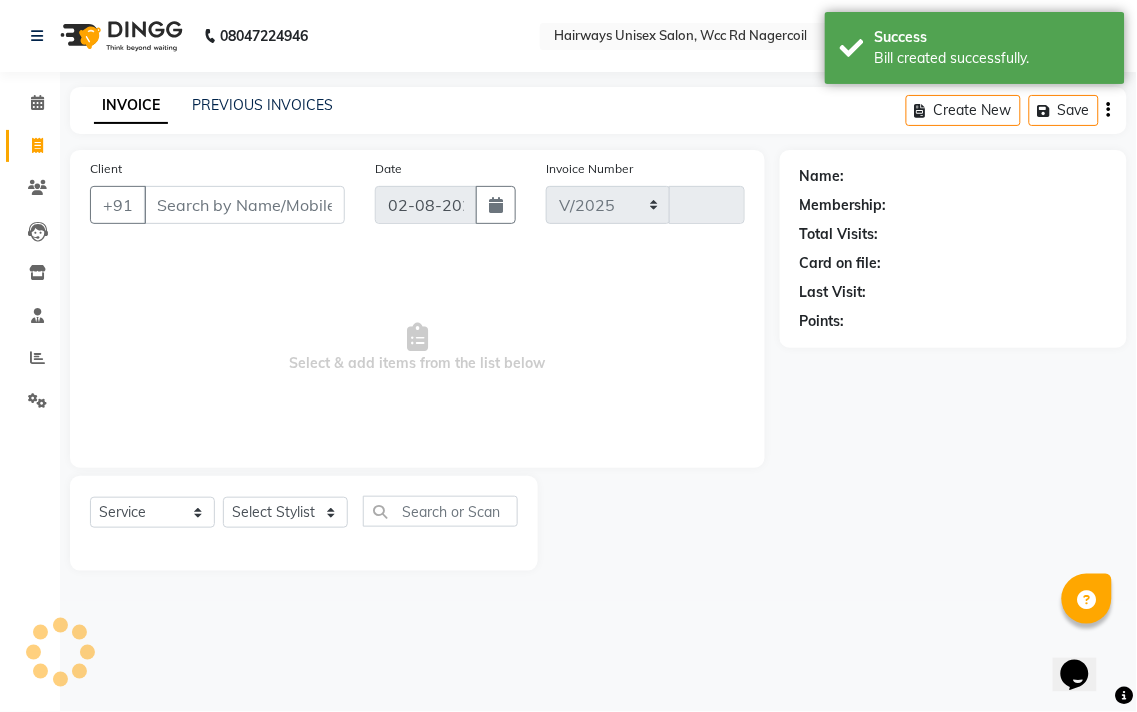 type on "5182" 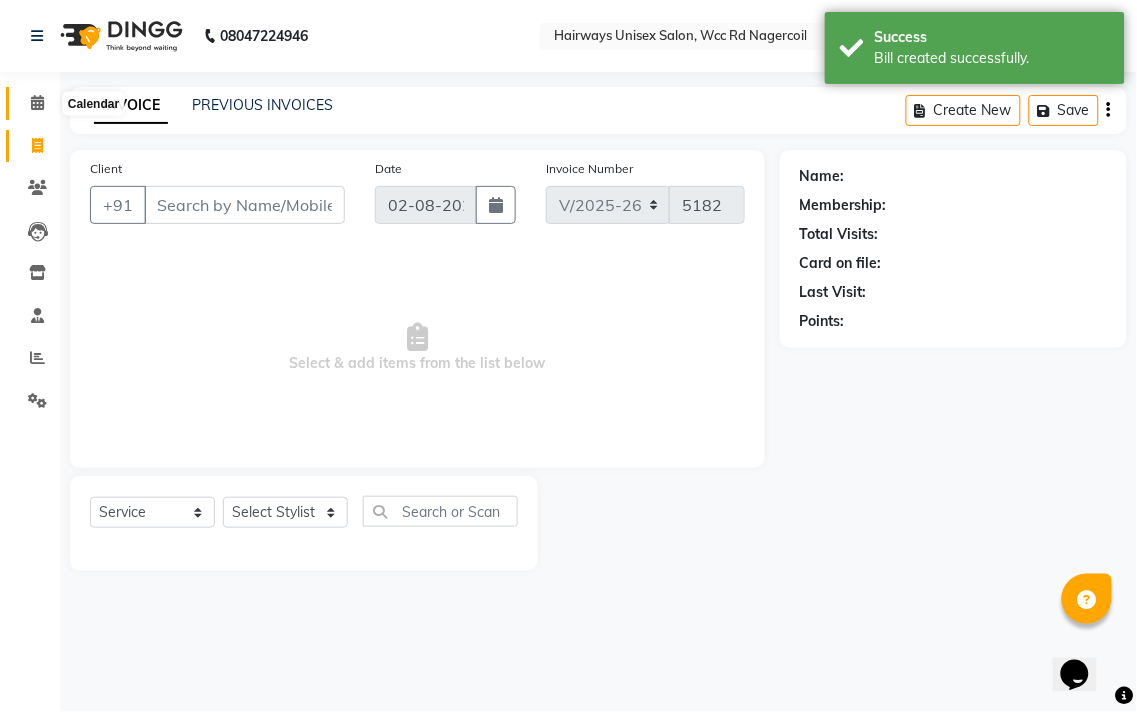 click 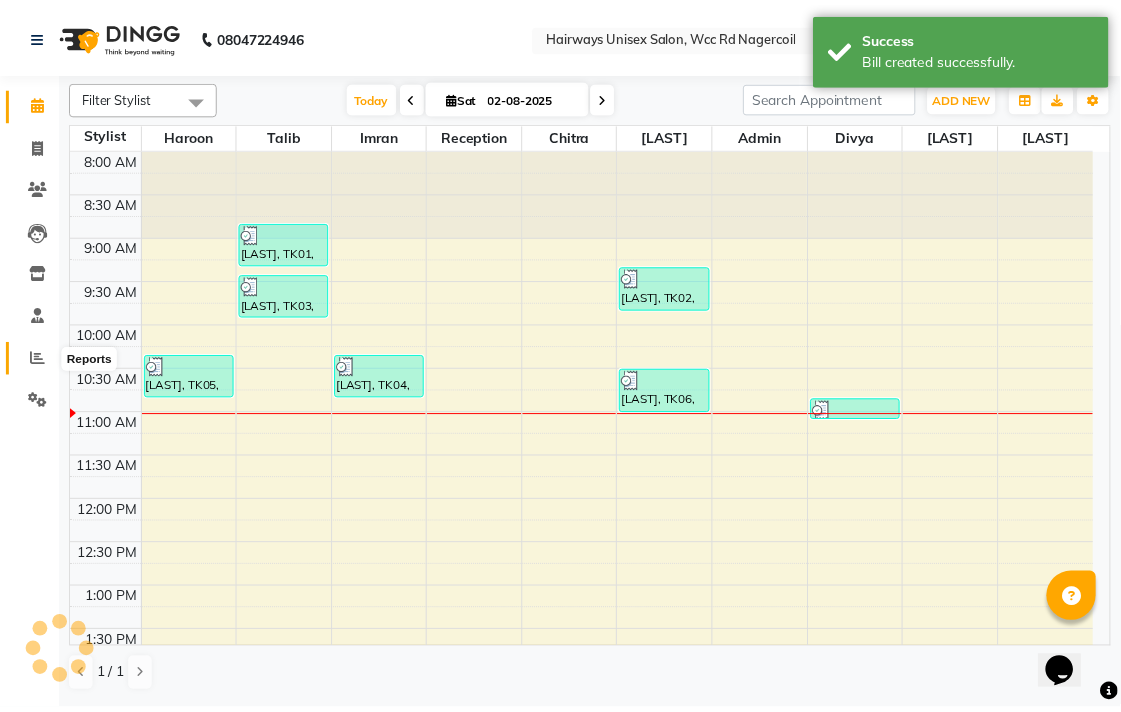 scroll, scrollTop: 0, scrollLeft: 0, axis: both 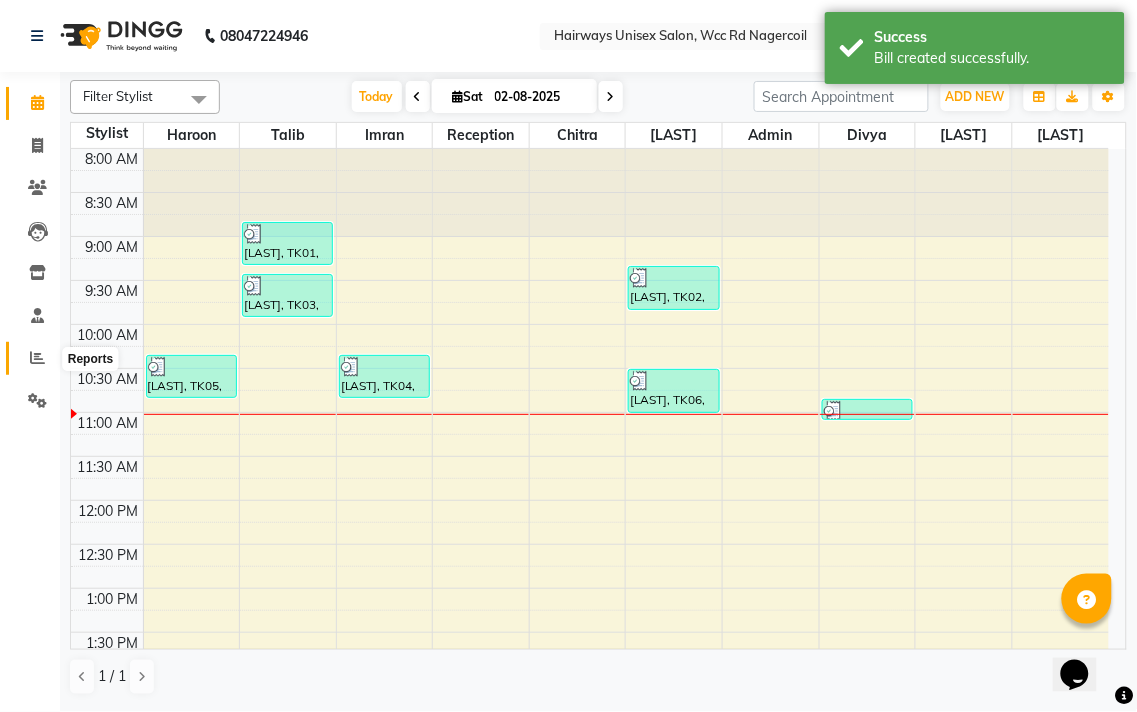 click 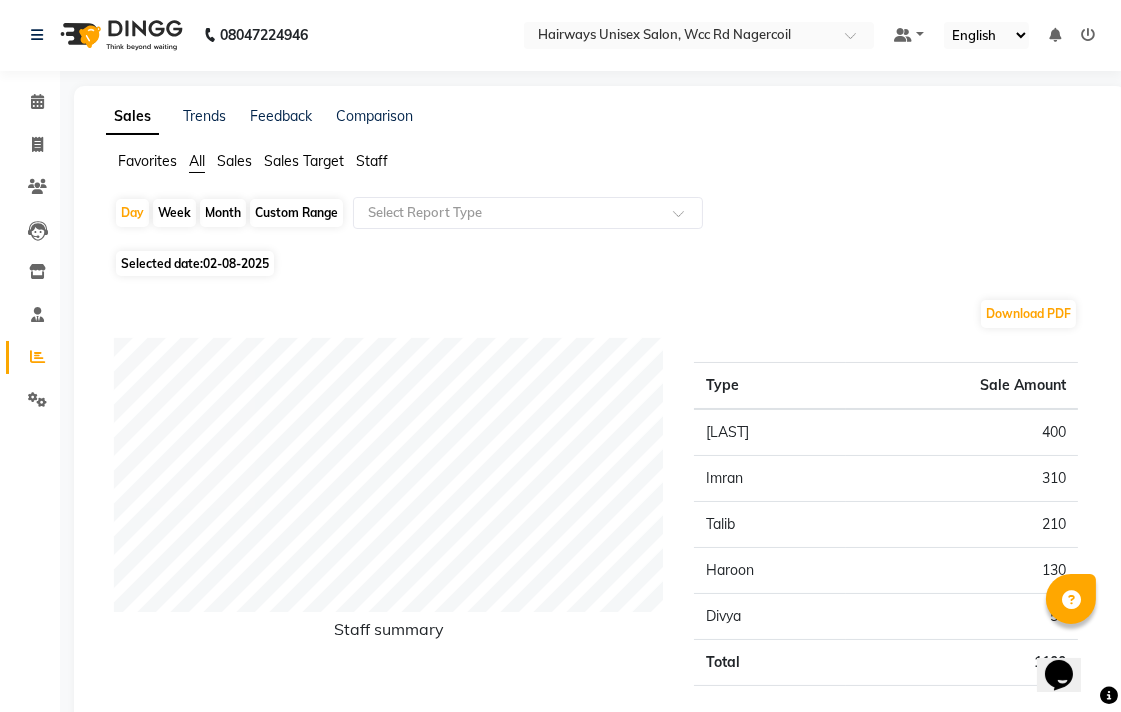 scroll, scrollTop: 0, scrollLeft: 0, axis: both 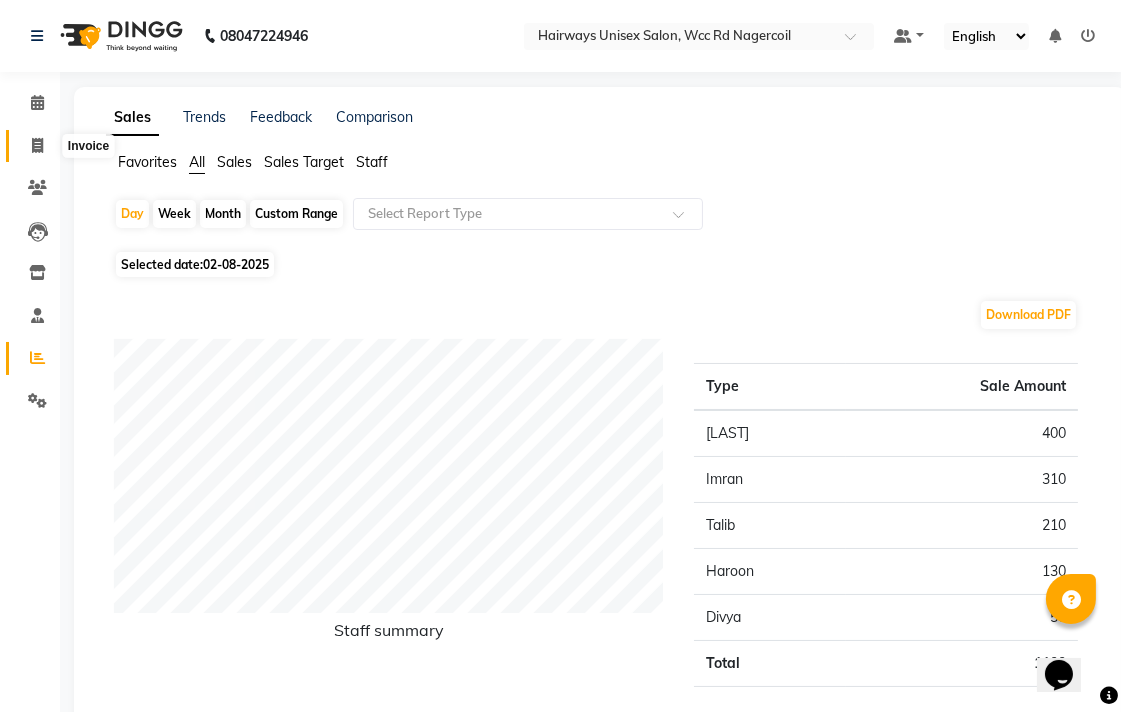 click 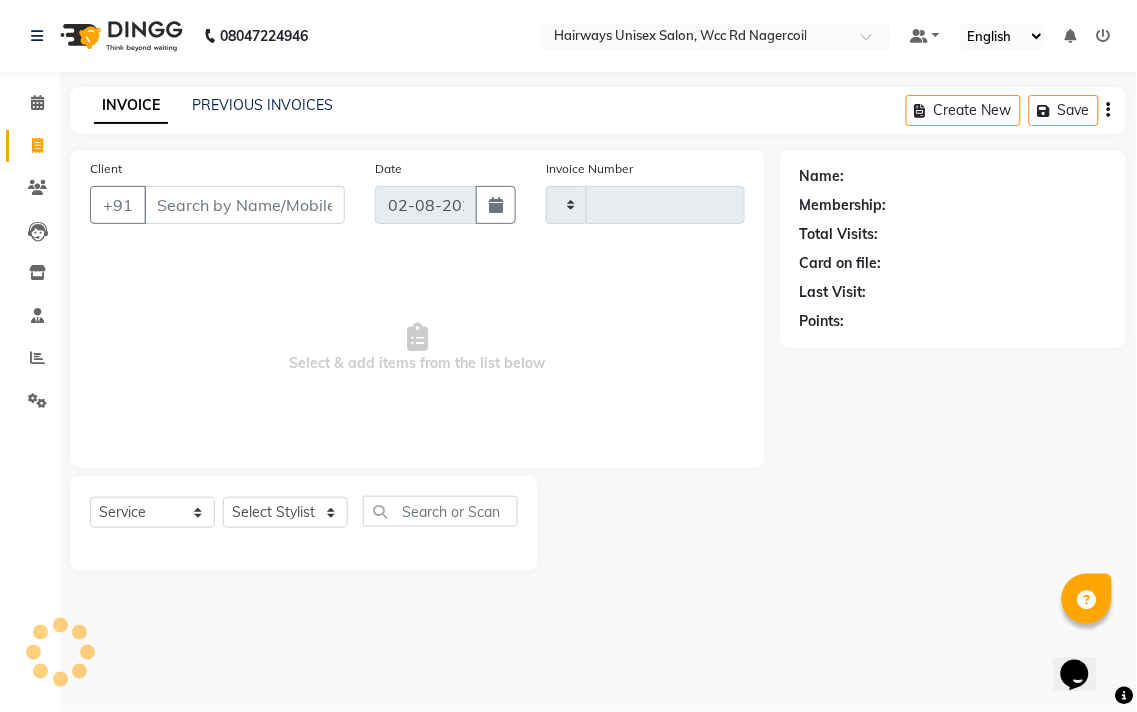 type on "5182" 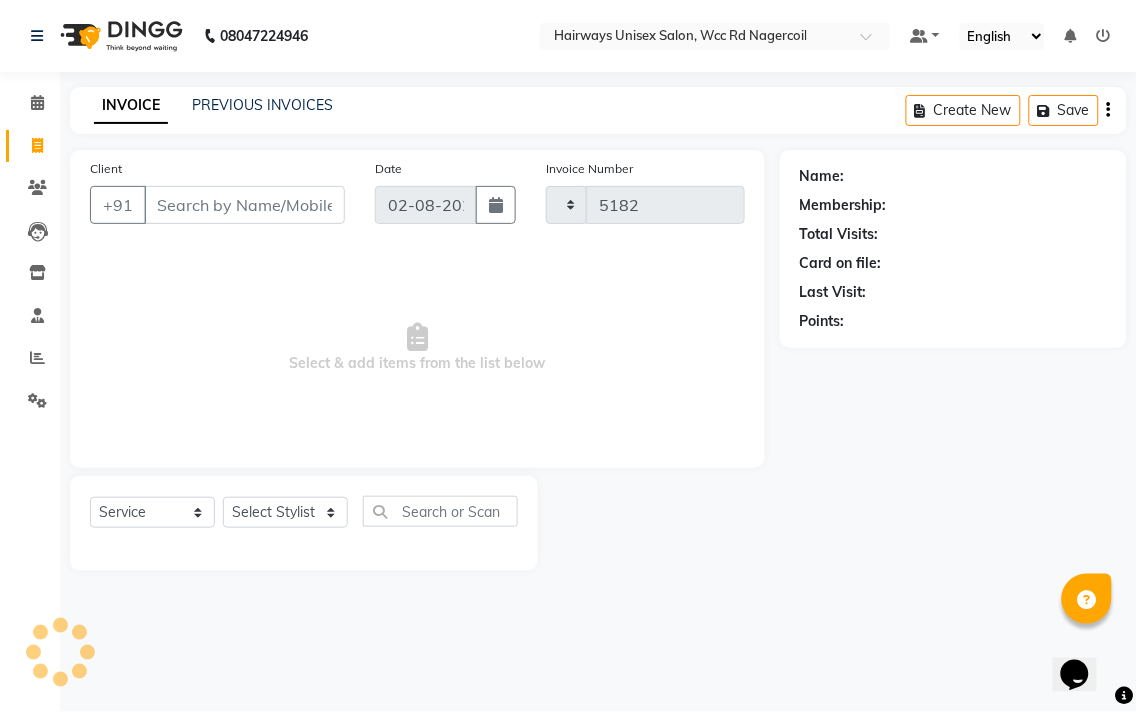 select on "6523" 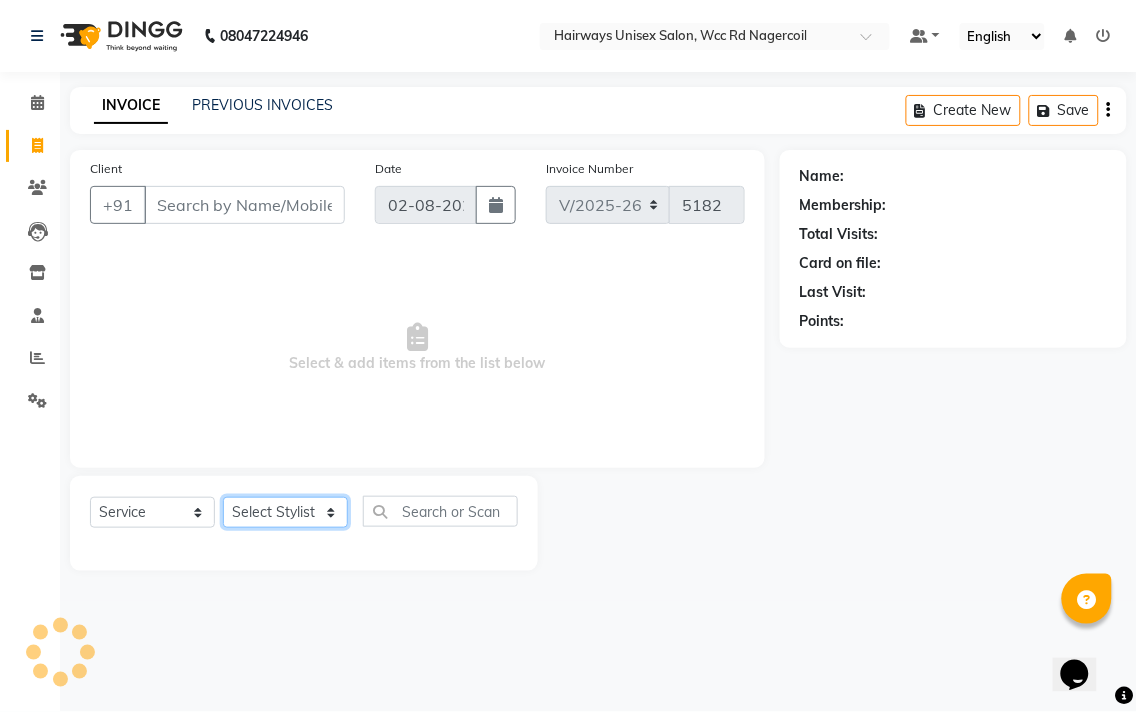 click on "Select Stylist Admin [LAST] [LAST] [LAST] [LAST] [LAST] Reception [LAST] [LAST] [LAST]" 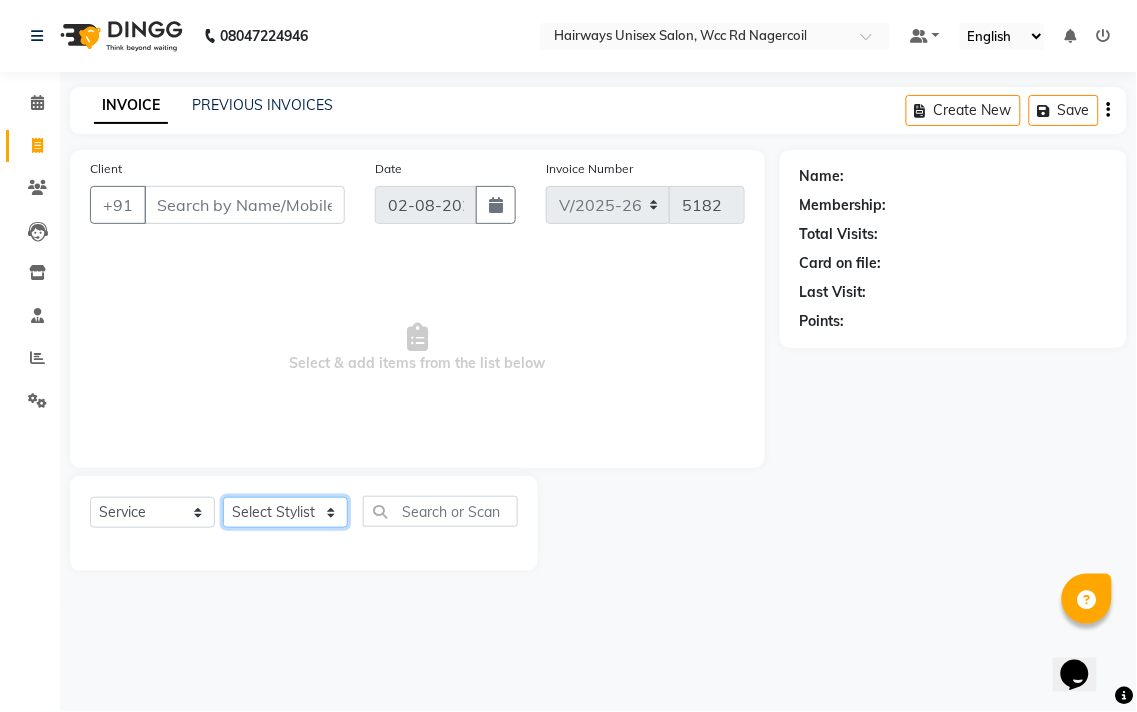 select on "49916" 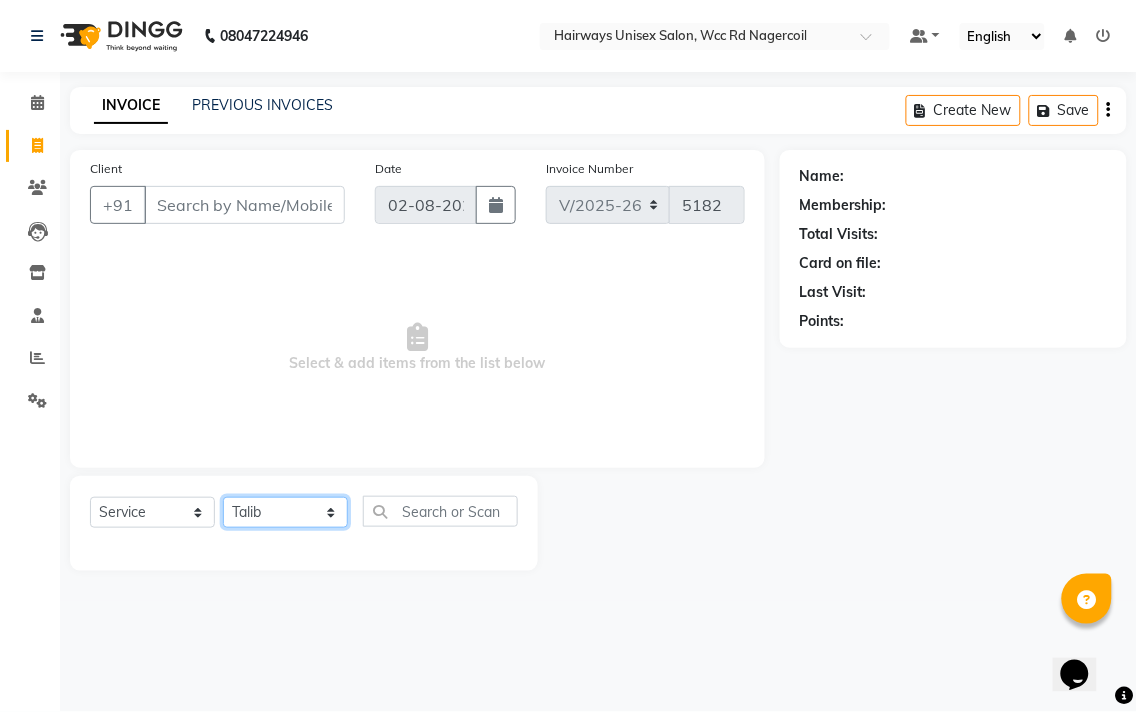 click on "Select Stylist Admin [LAST] [LAST] [LAST] [LAST] [LAST] Reception [LAST] [LAST] [LAST]" 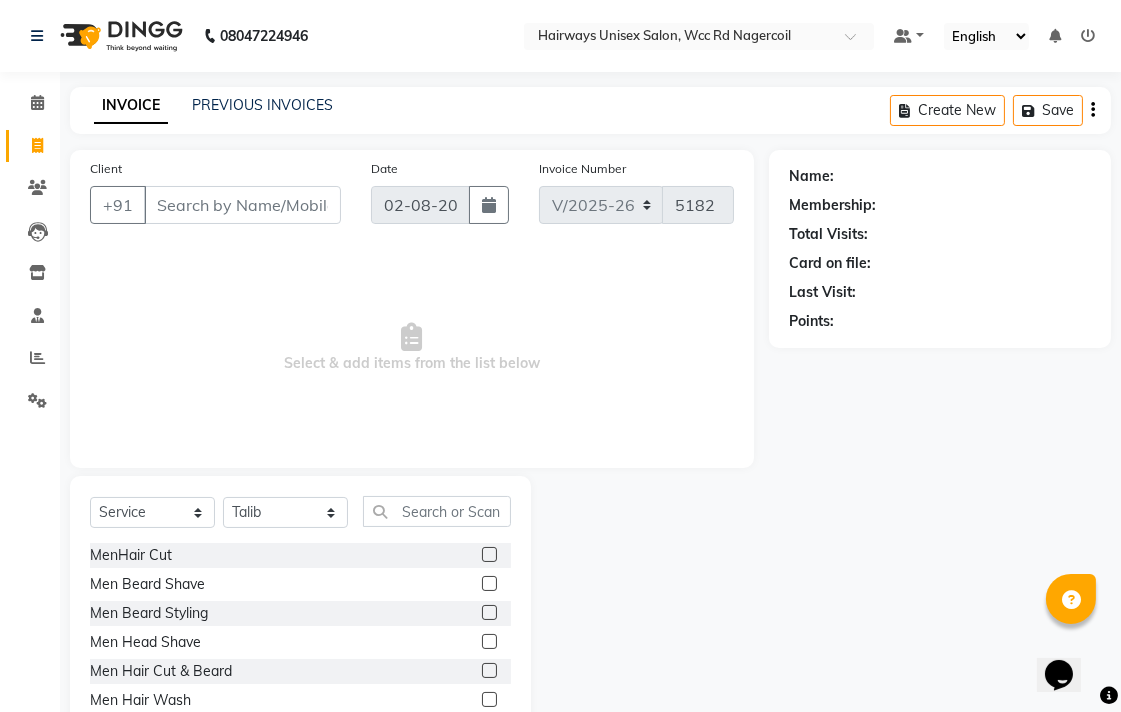 click 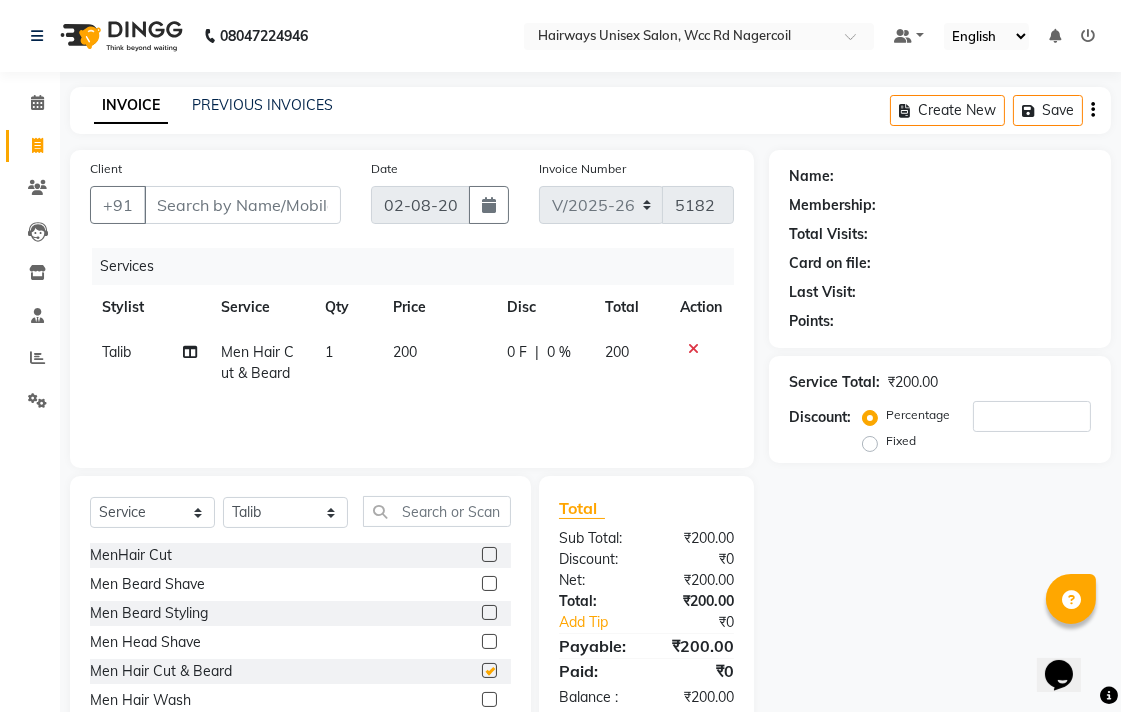 checkbox on "false" 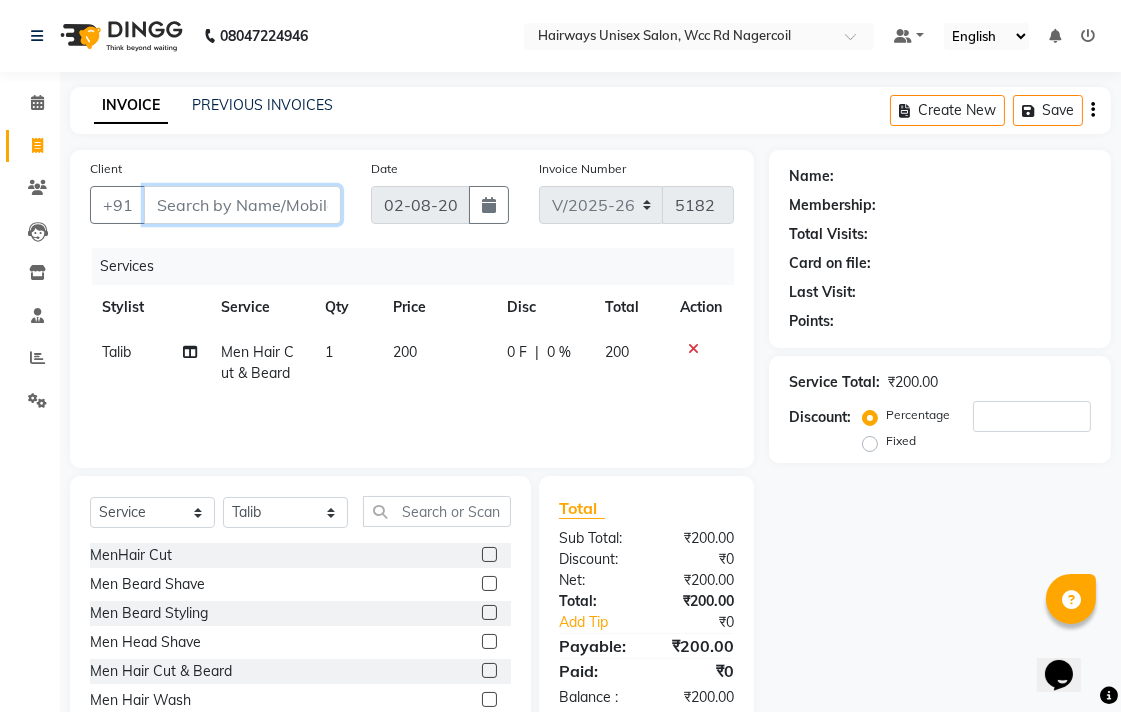 click on "Client" at bounding box center [242, 205] 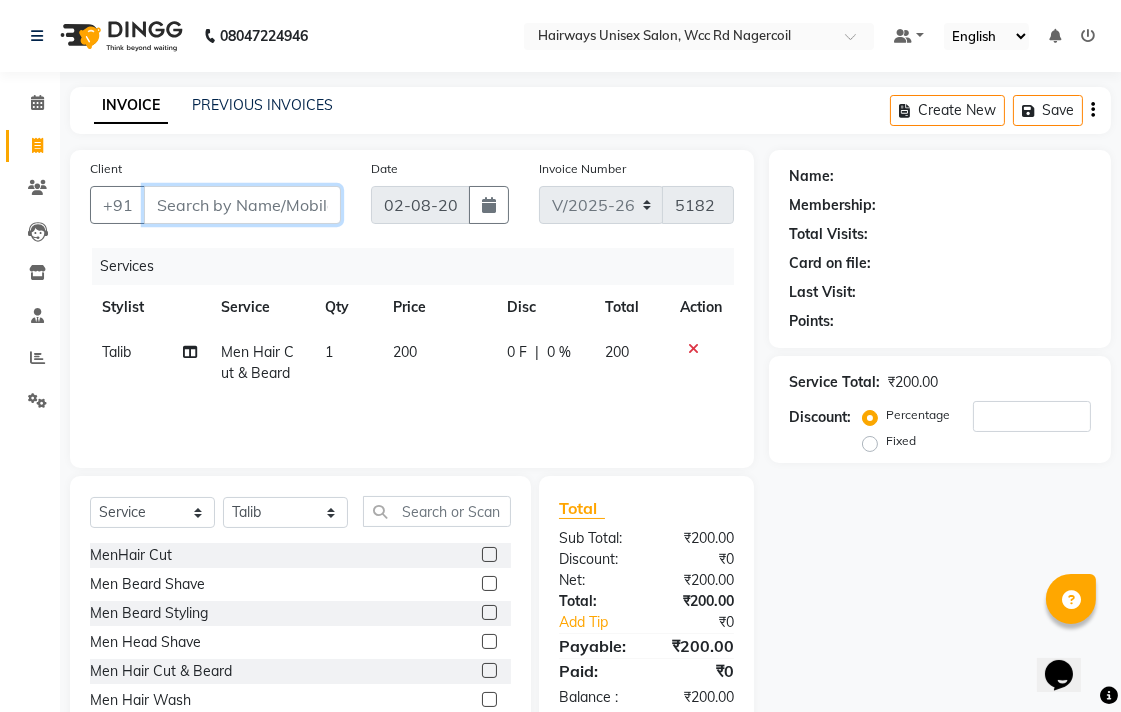 type on "8" 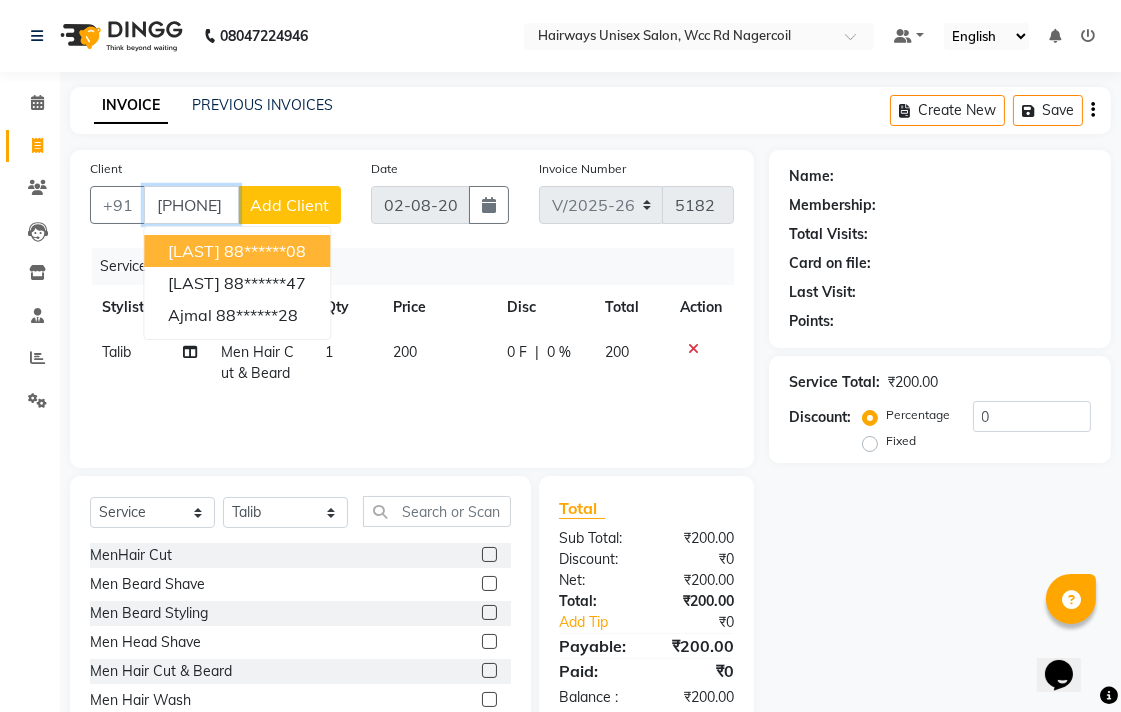 click on "88******08" at bounding box center [265, 251] 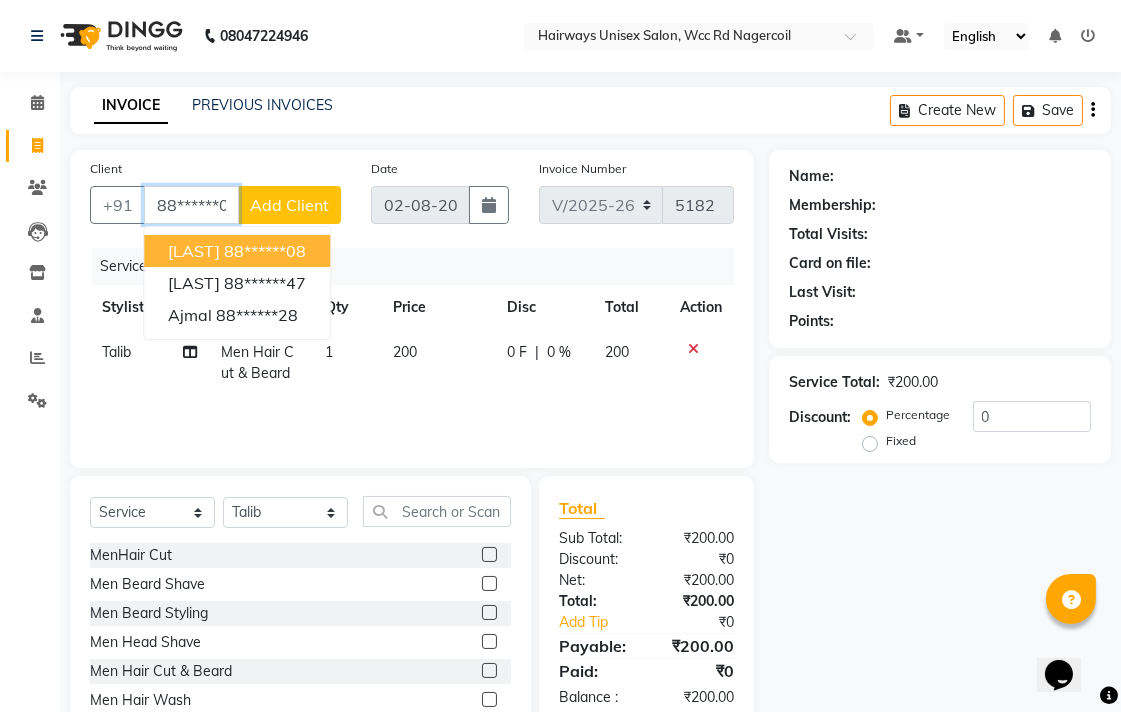 type on "88******08" 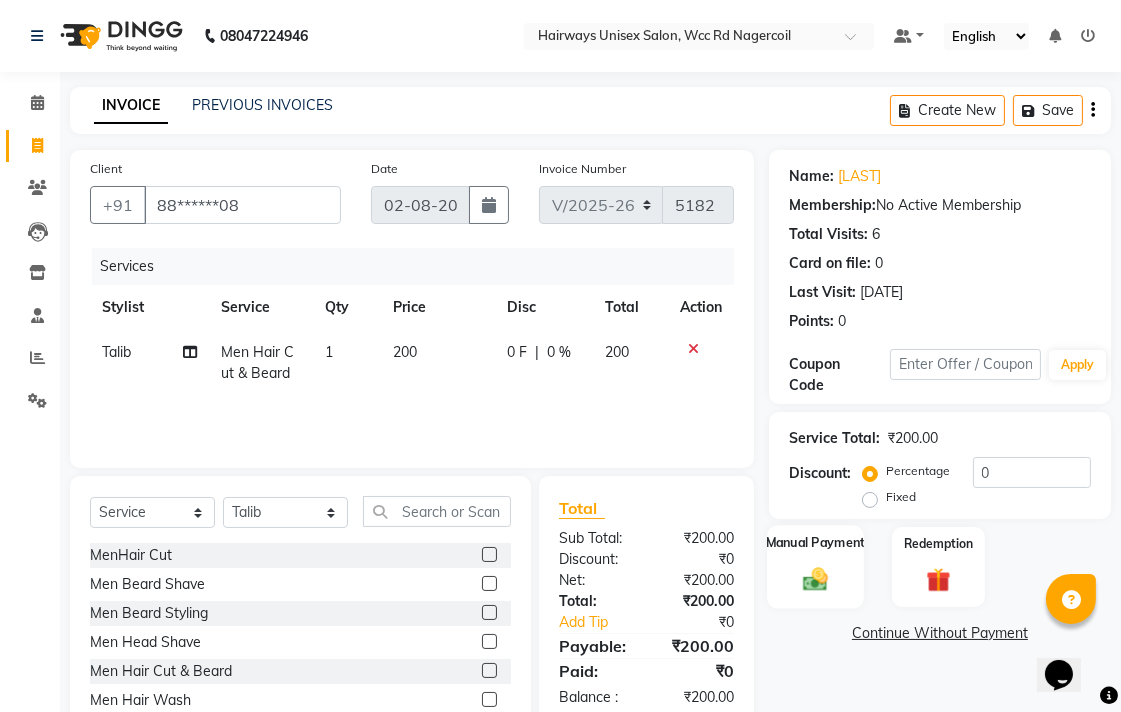click 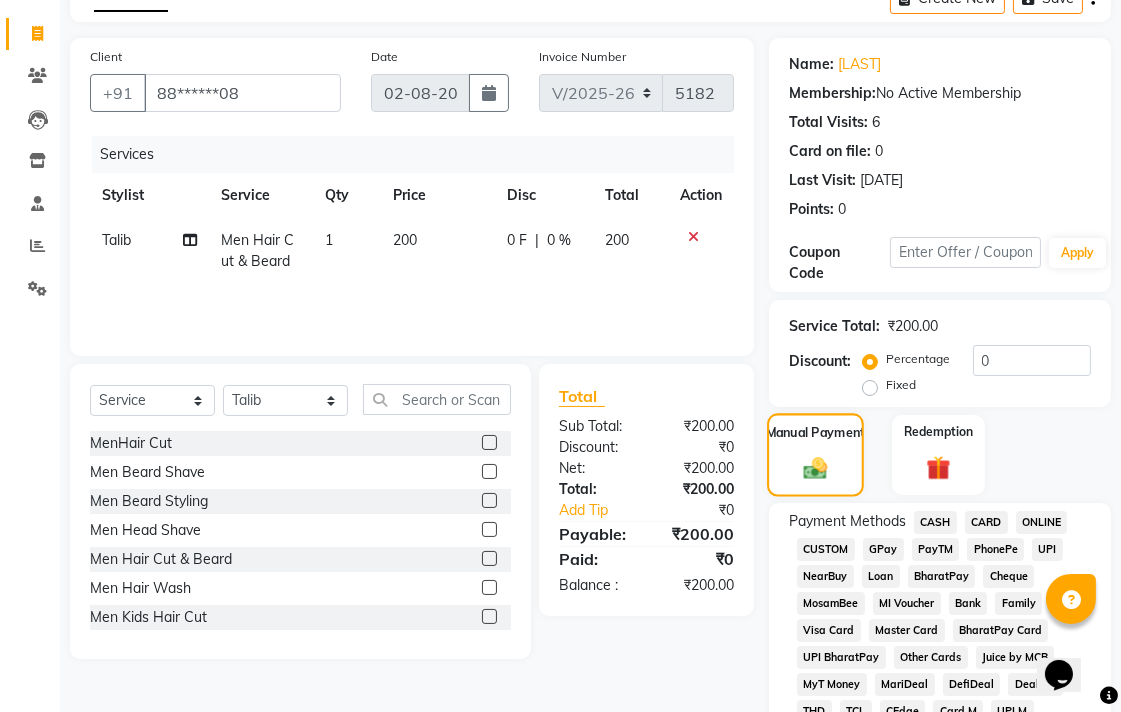scroll, scrollTop: 333, scrollLeft: 0, axis: vertical 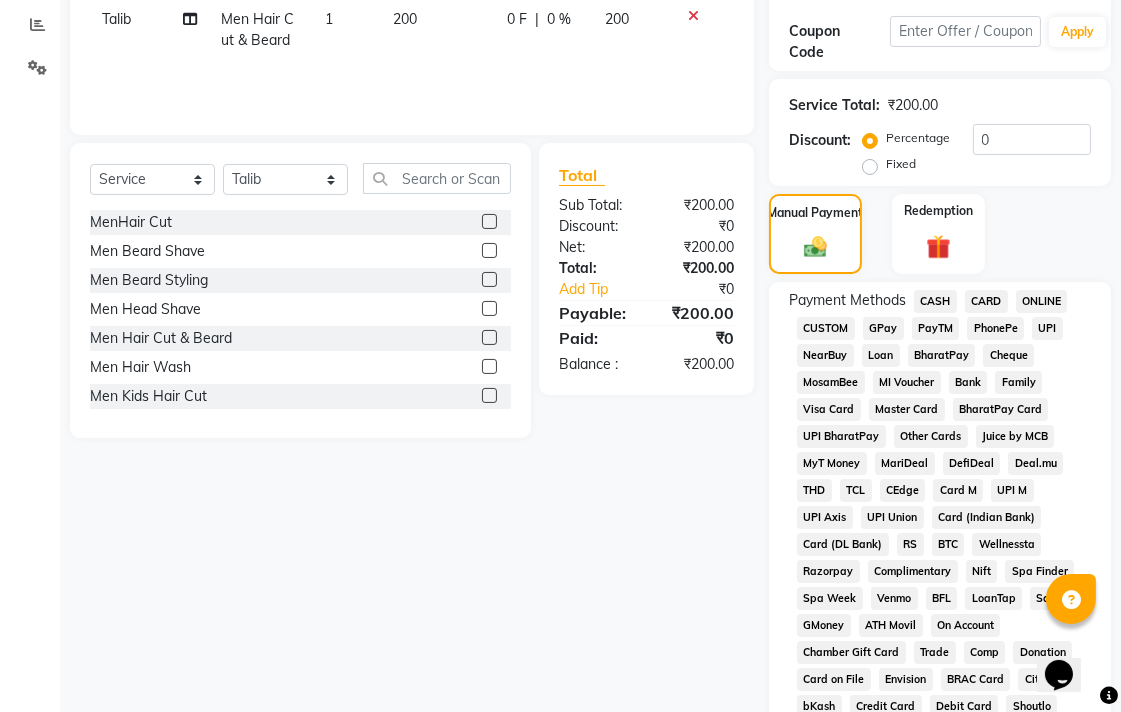 click on "CASH" 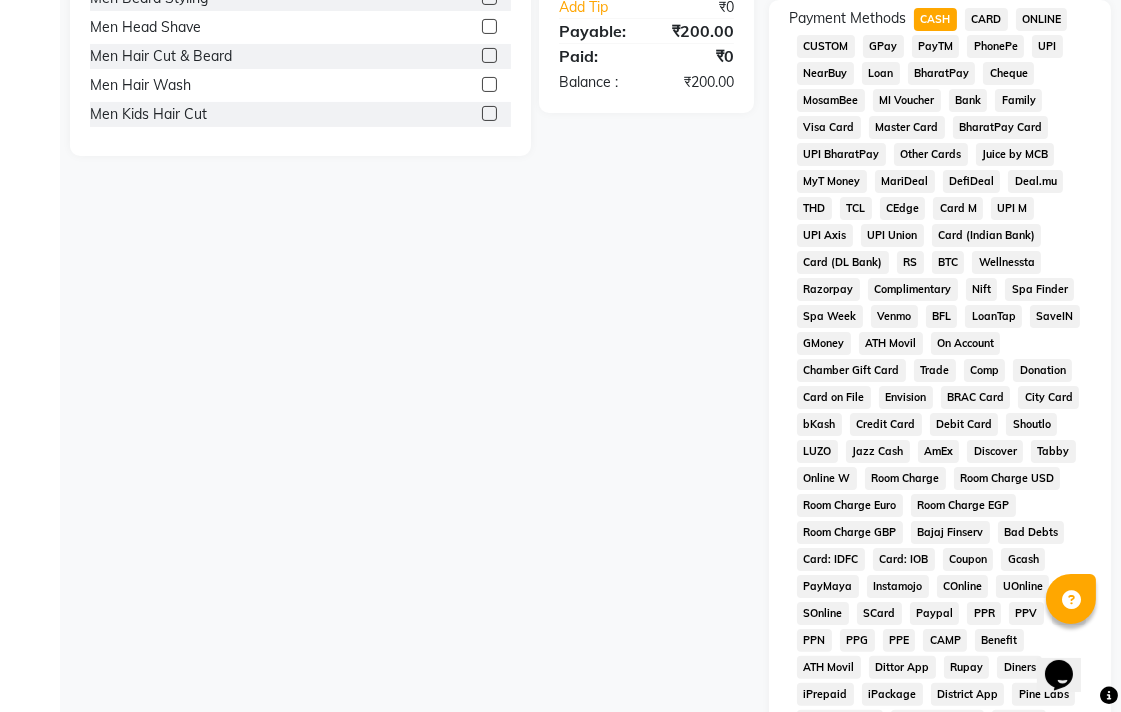 scroll, scrollTop: 913, scrollLeft: 0, axis: vertical 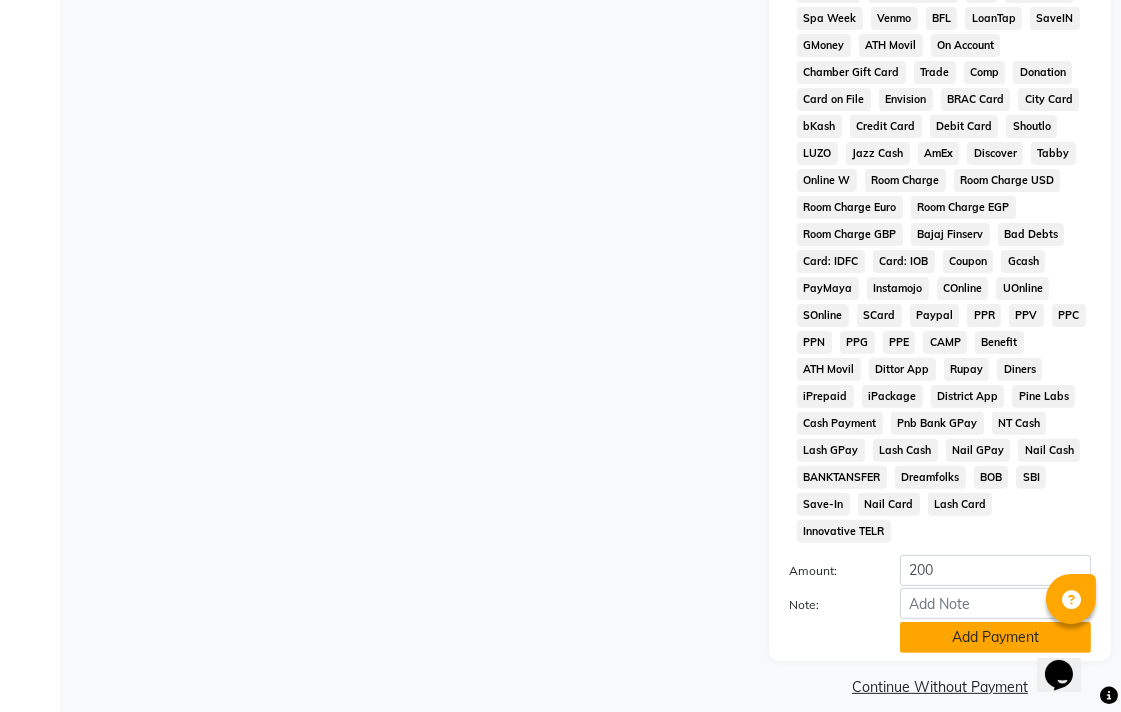 click on "Add Payment" 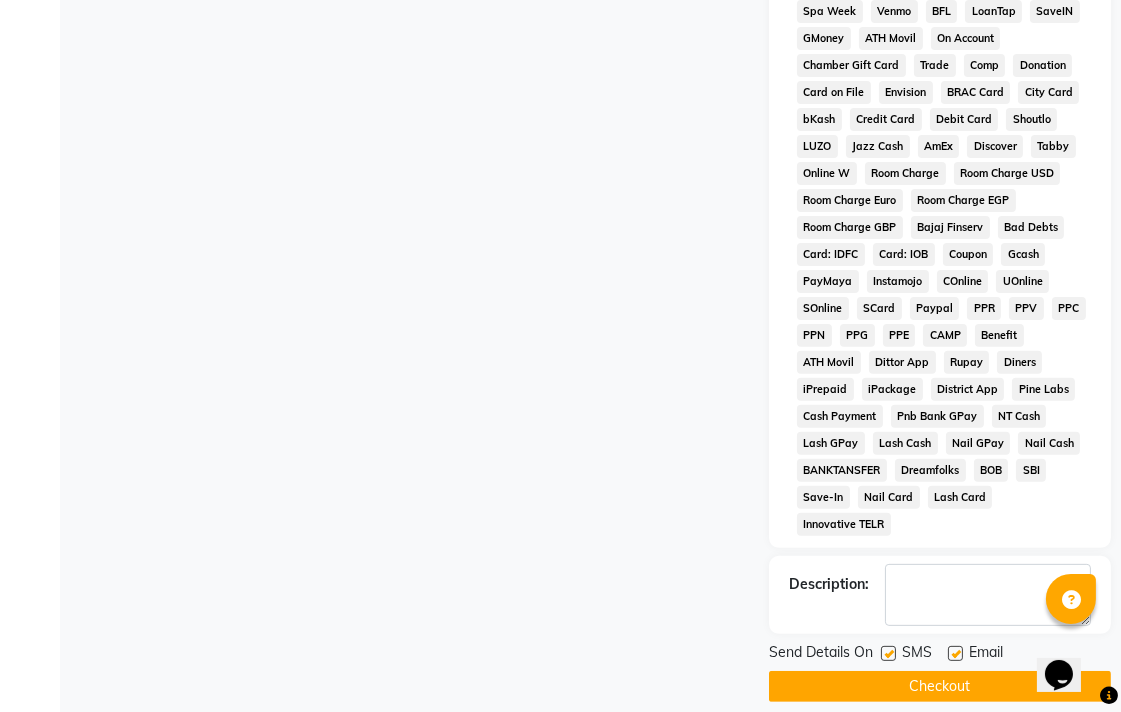 scroll, scrollTop: 921, scrollLeft: 0, axis: vertical 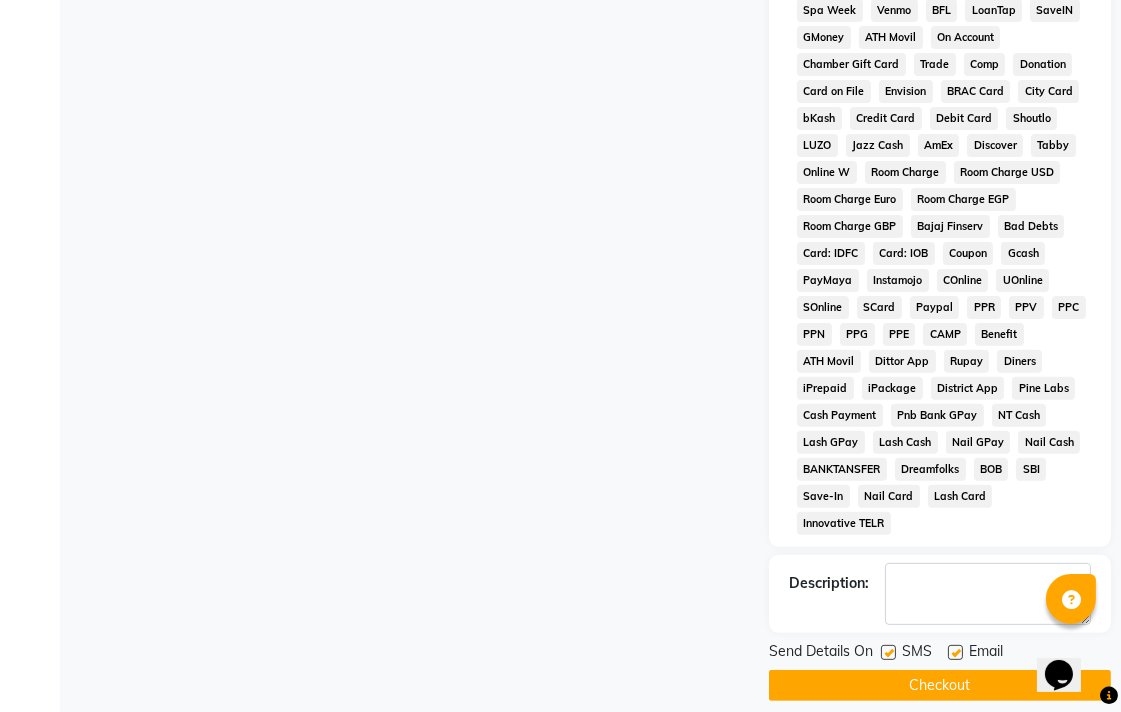 click on "Checkout" 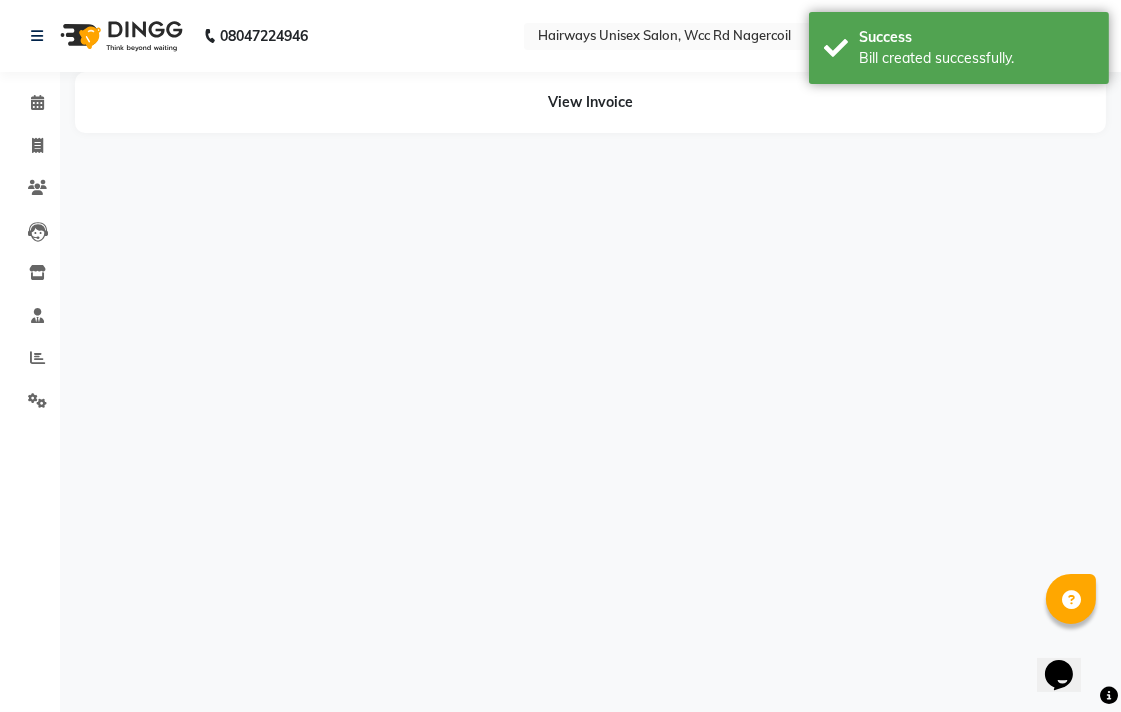 scroll, scrollTop: 0, scrollLeft: 0, axis: both 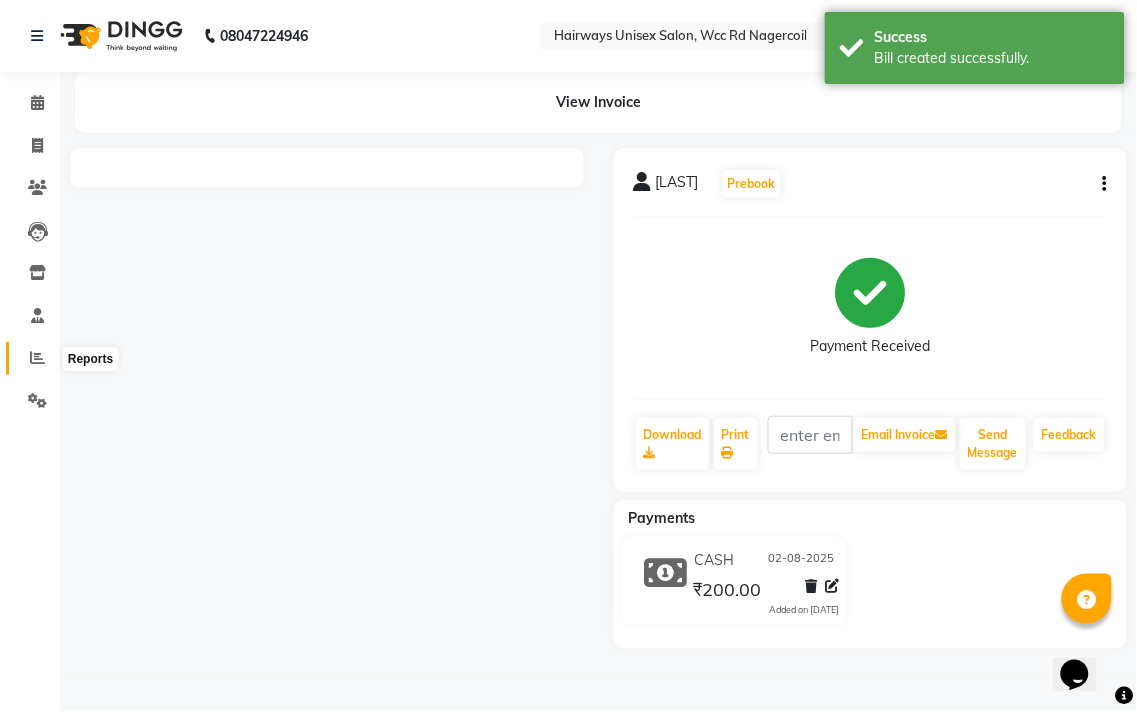 click 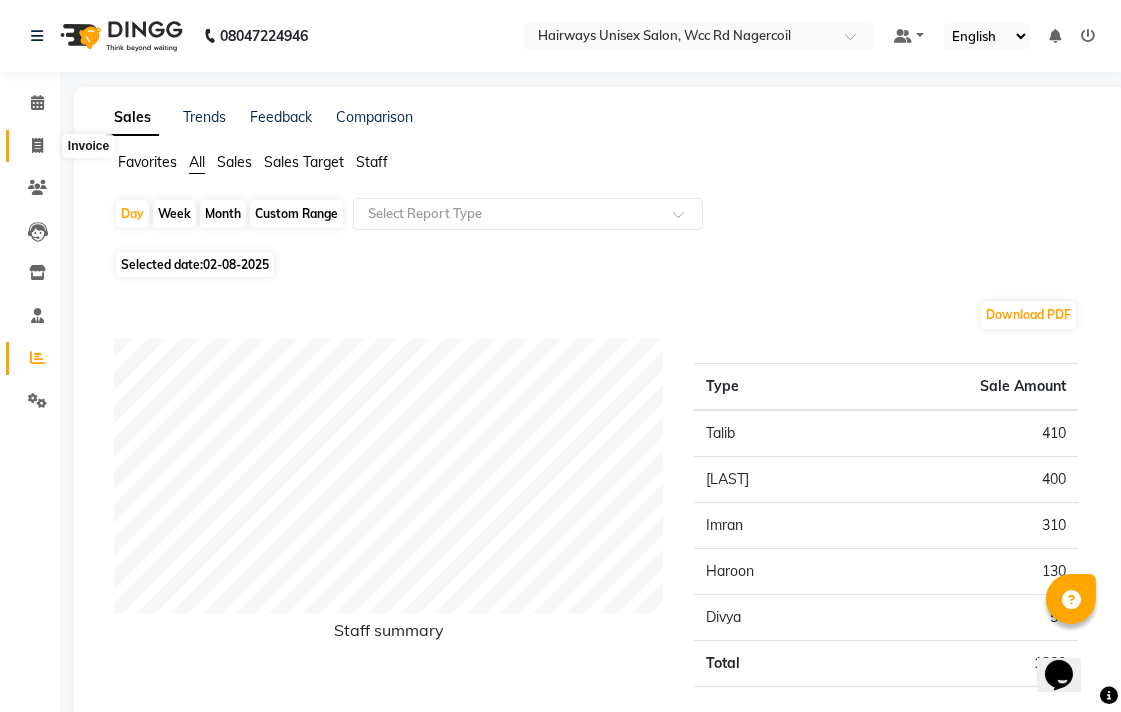 click 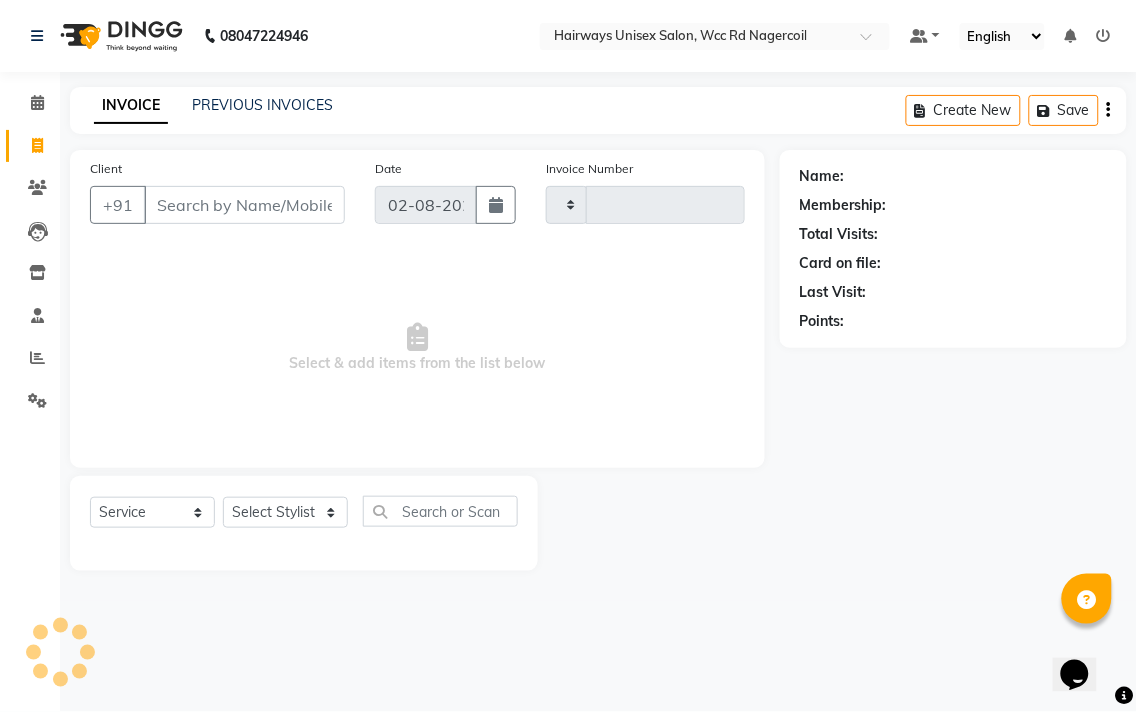 click on "Client" at bounding box center [244, 205] 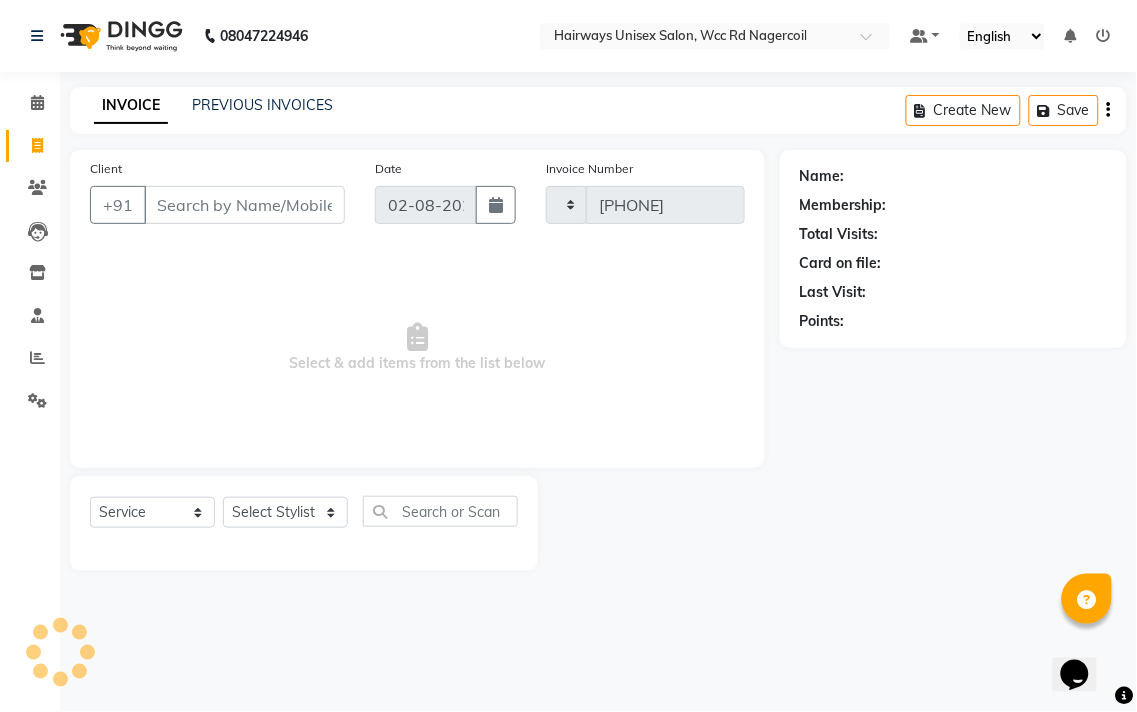 select on "6523" 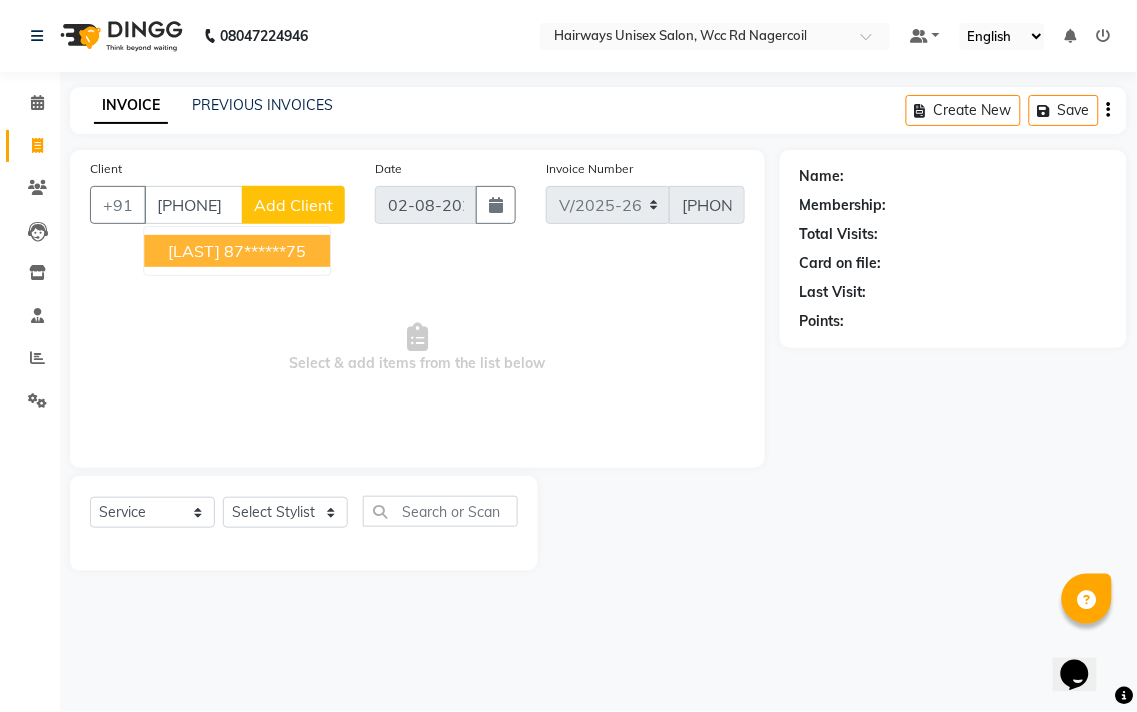 click on "[LAST]" at bounding box center (194, 251) 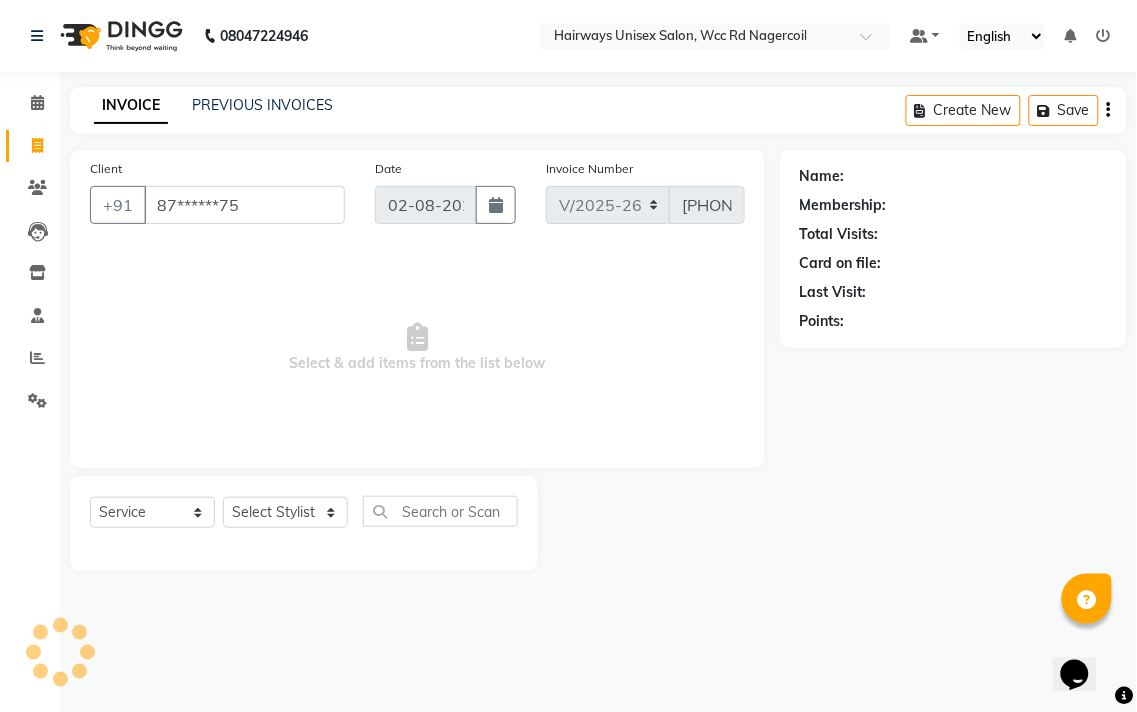 type on "87******75" 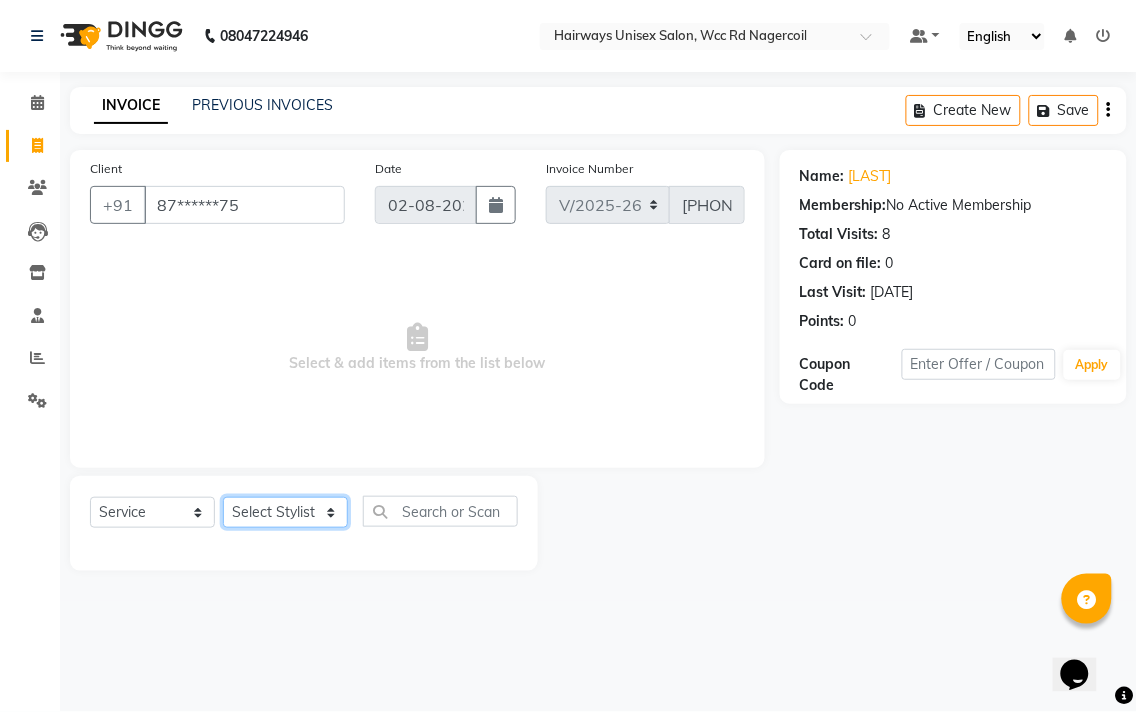 click on "Select Stylist Admin [LAST] [LAST] [LAST] [LAST] [LAST] Reception [LAST] [LAST] [LAST]" 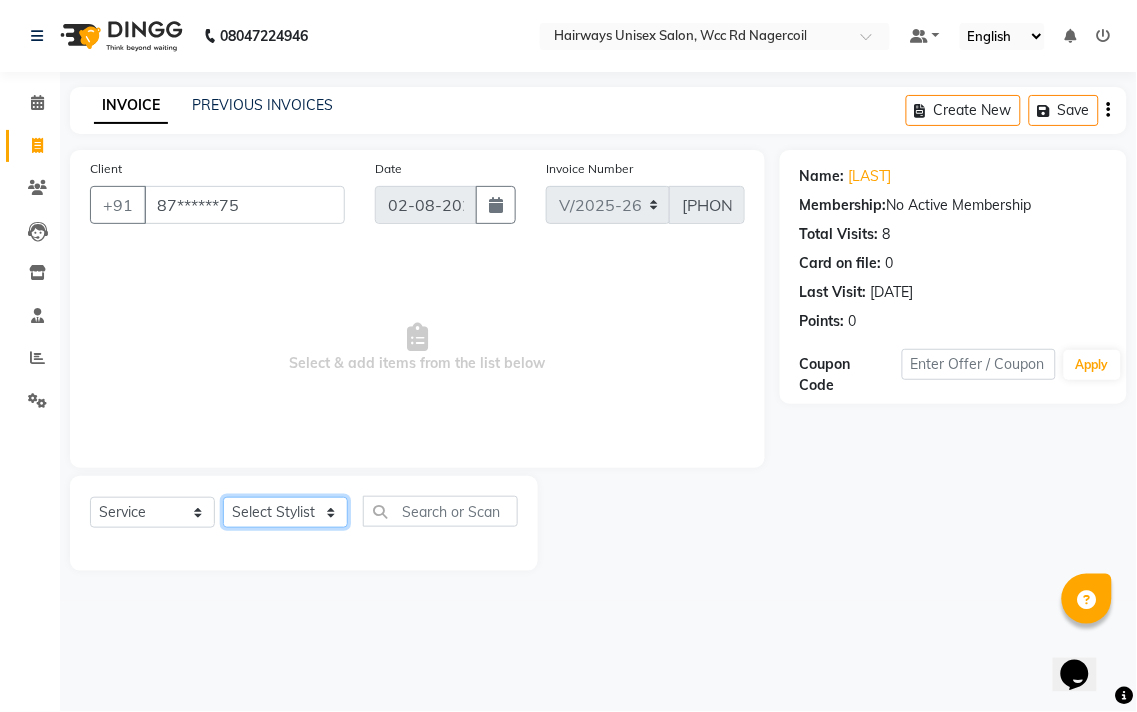 select on "49914" 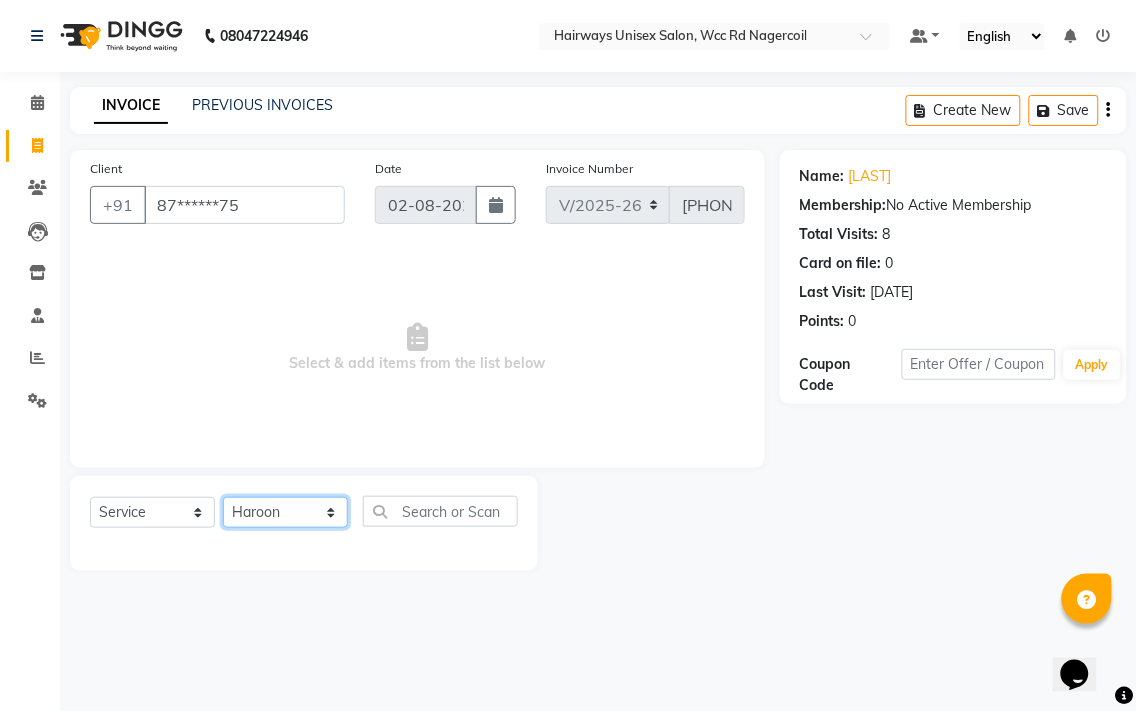 click on "Select Stylist Admin [LAST] [LAST] [LAST] [LAST] [LAST] Reception [LAST] [LAST] [LAST]" 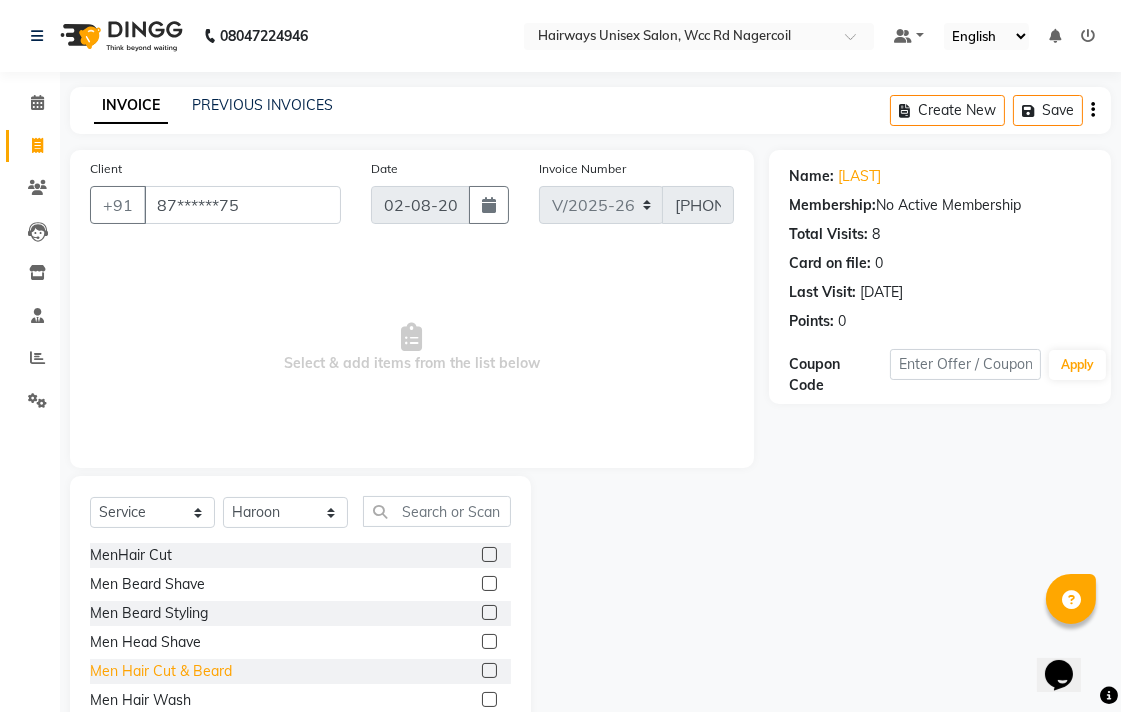 click on "Men Hair Cut & Beard" 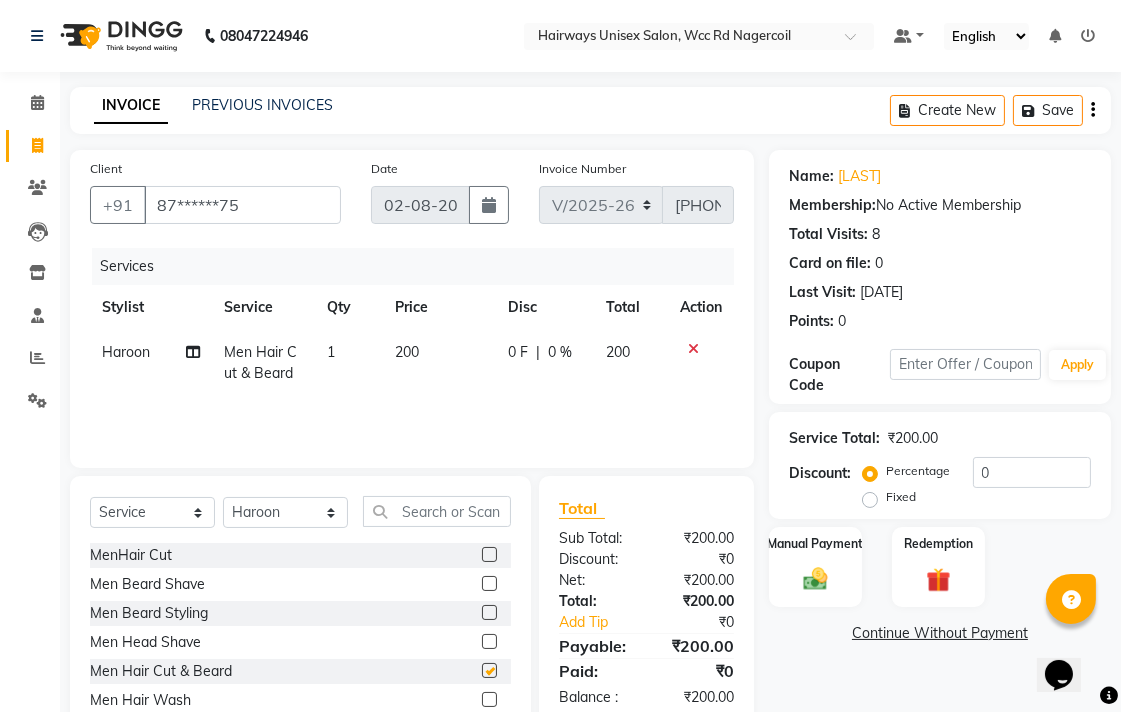 checkbox on "false" 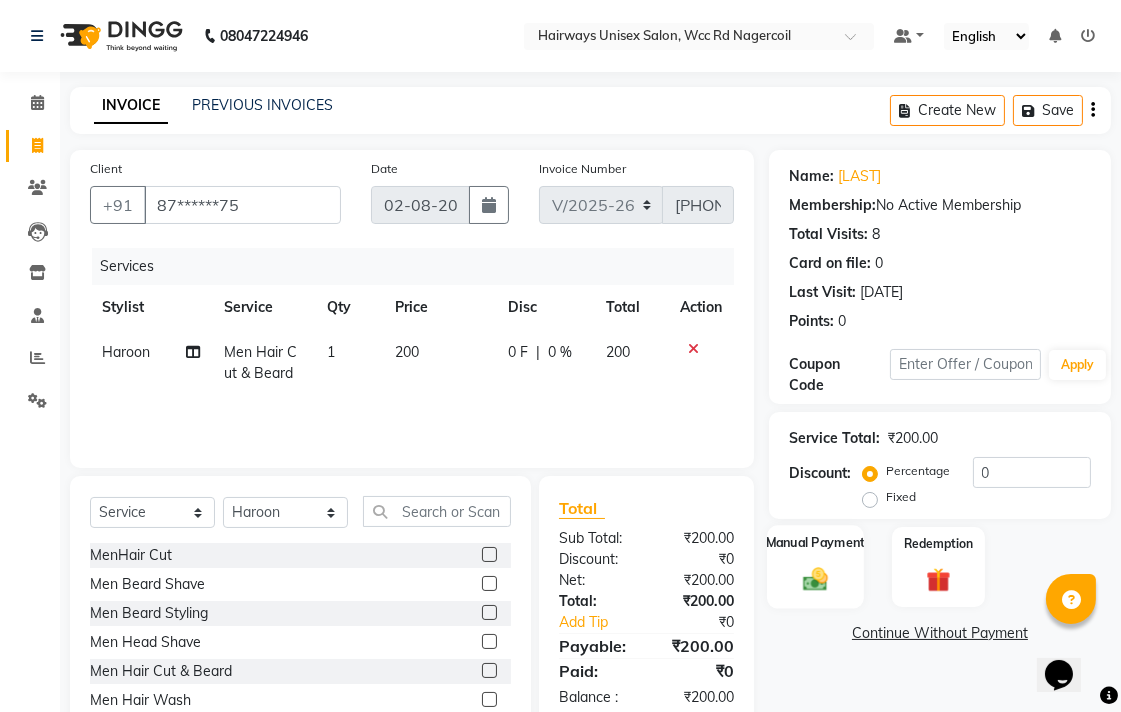 click 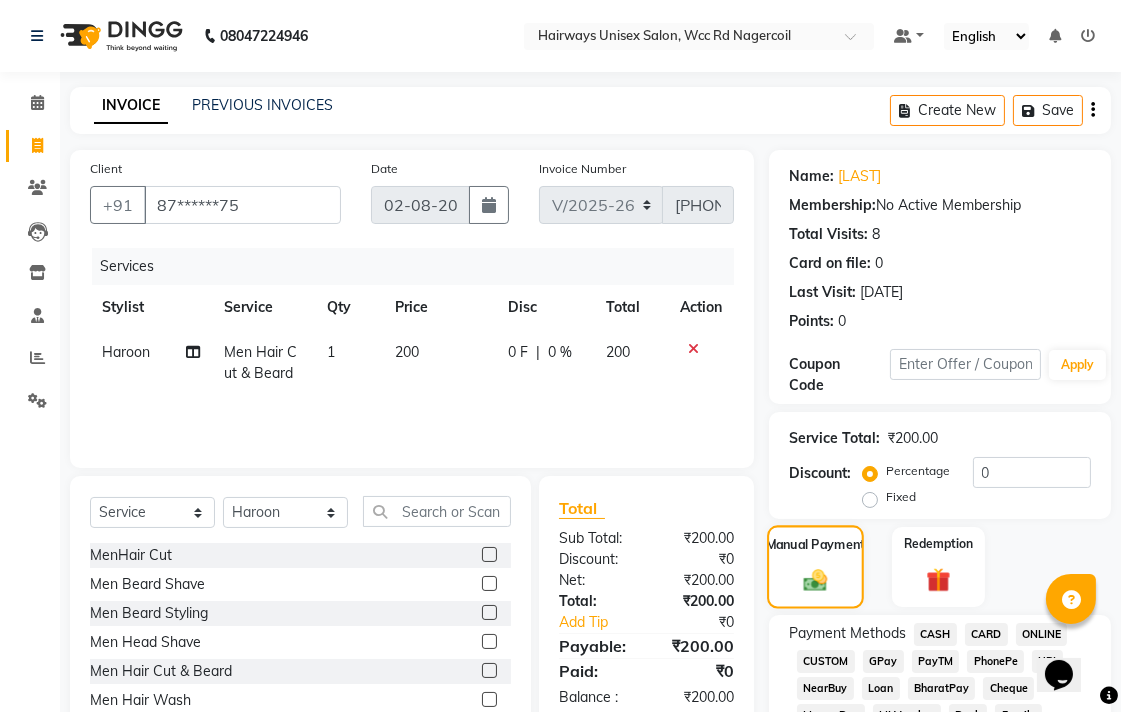 scroll, scrollTop: 111, scrollLeft: 0, axis: vertical 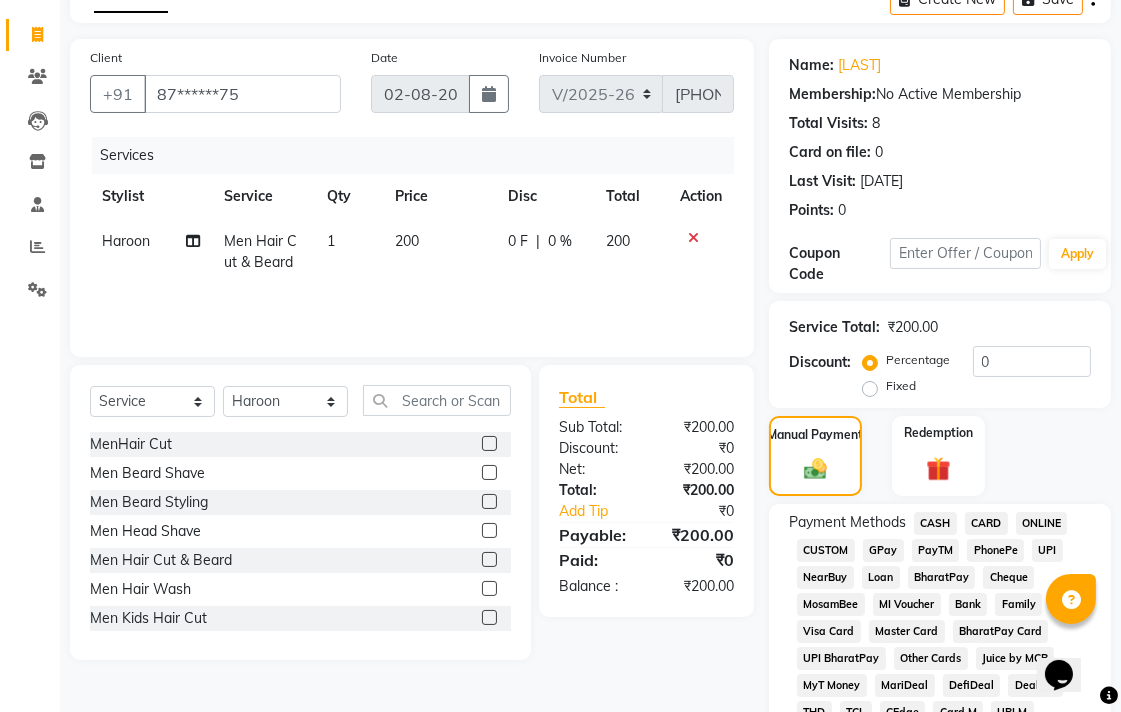 click on "UPI" 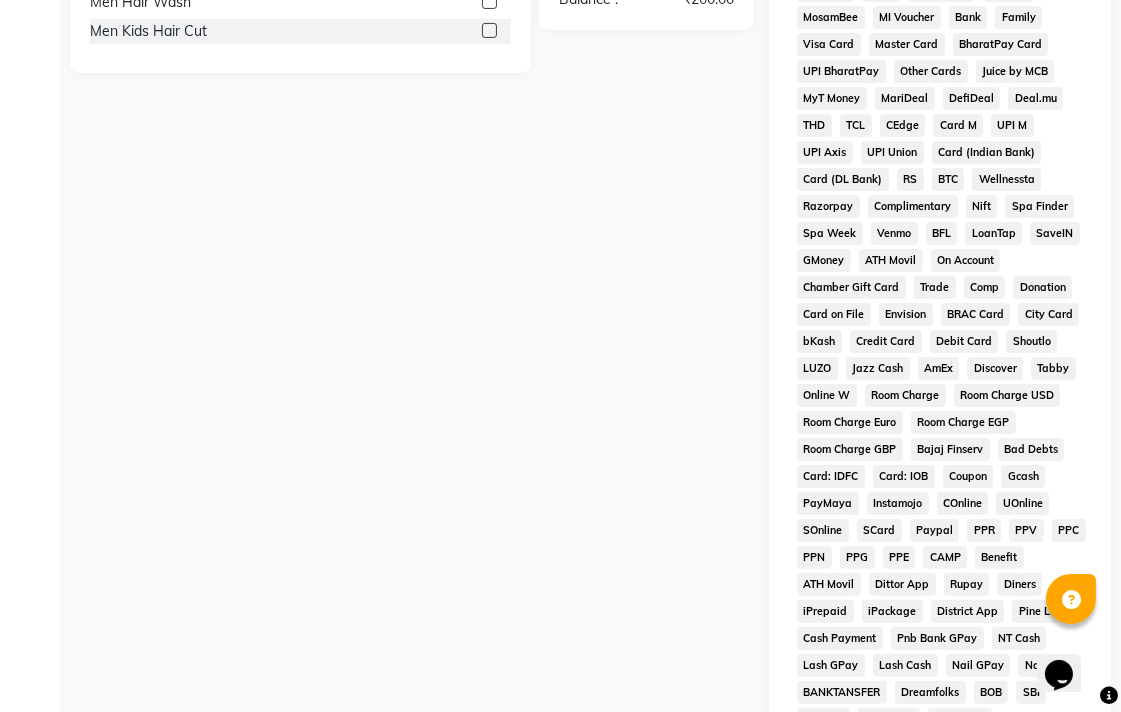 scroll, scrollTop: 913, scrollLeft: 0, axis: vertical 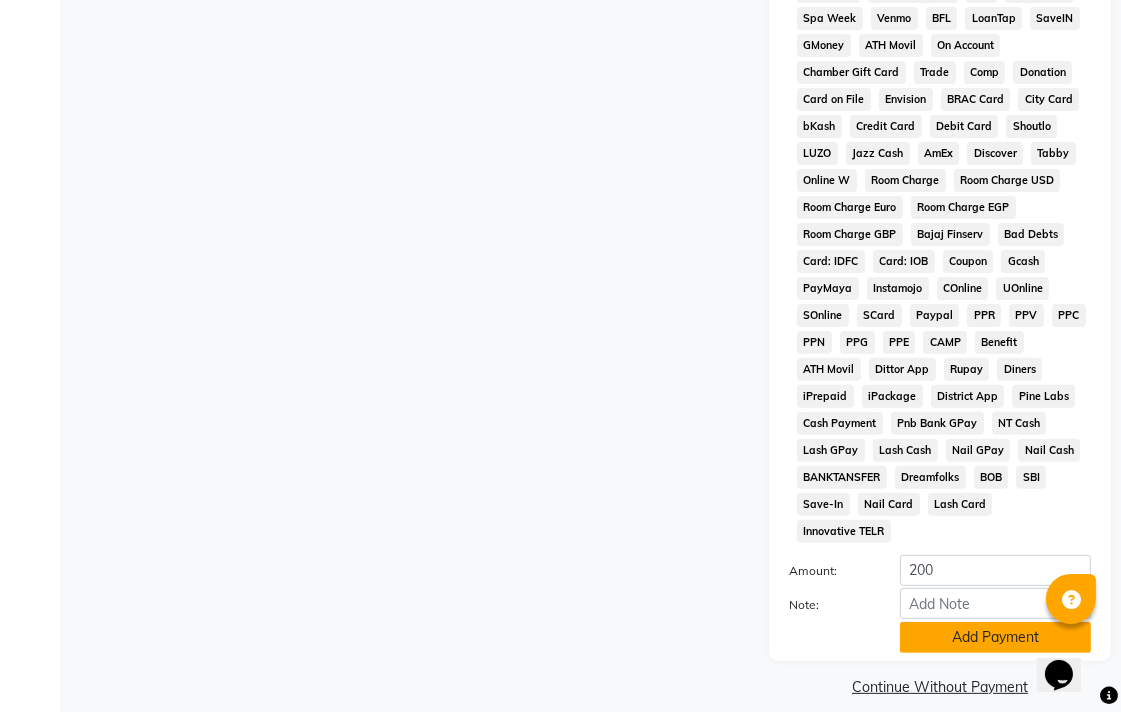 click on "Add Payment" 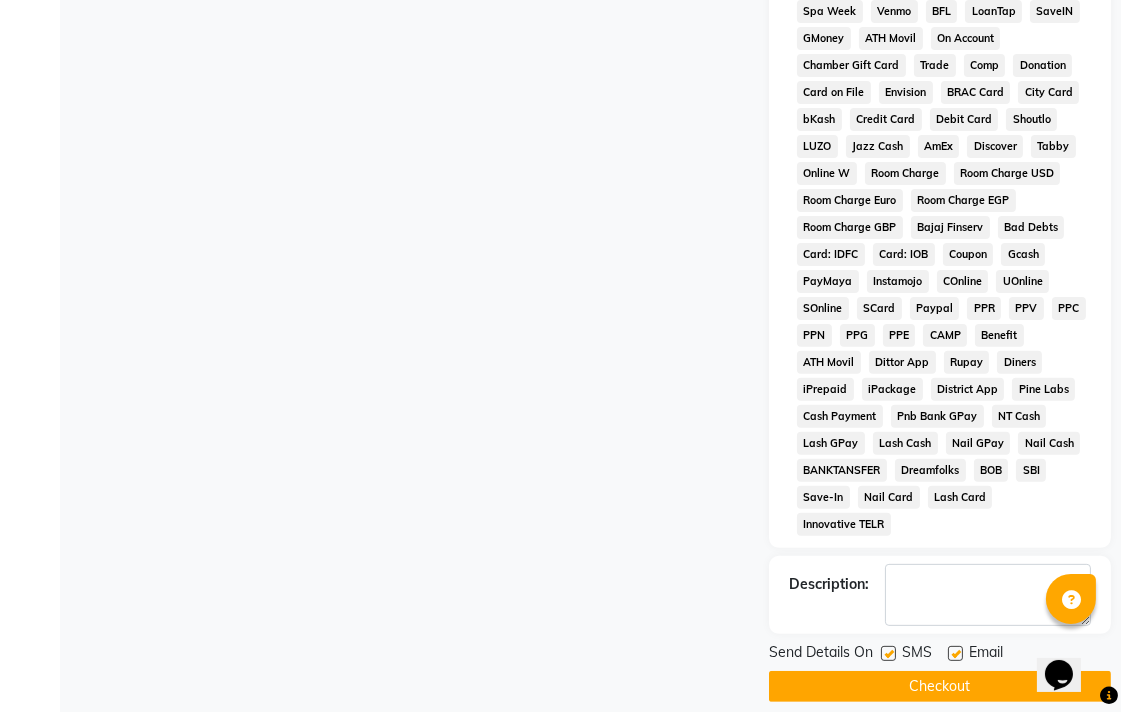 scroll, scrollTop: 921, scrollLeft: 0, axis: vertical 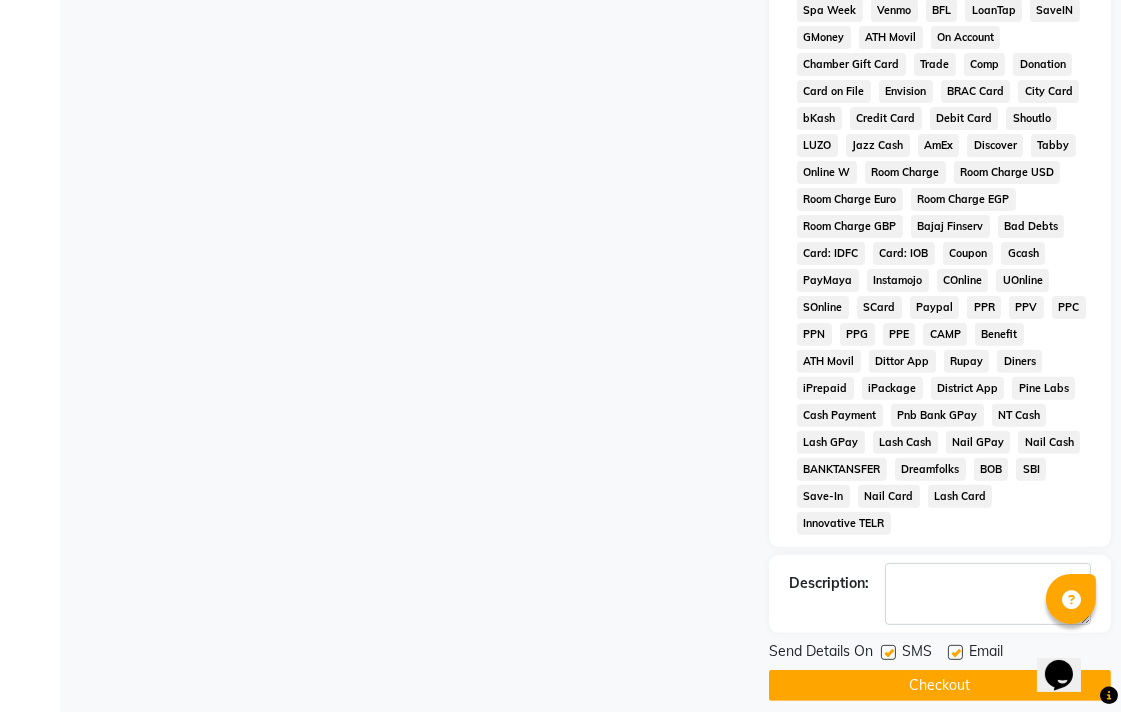 click on "Checkout" 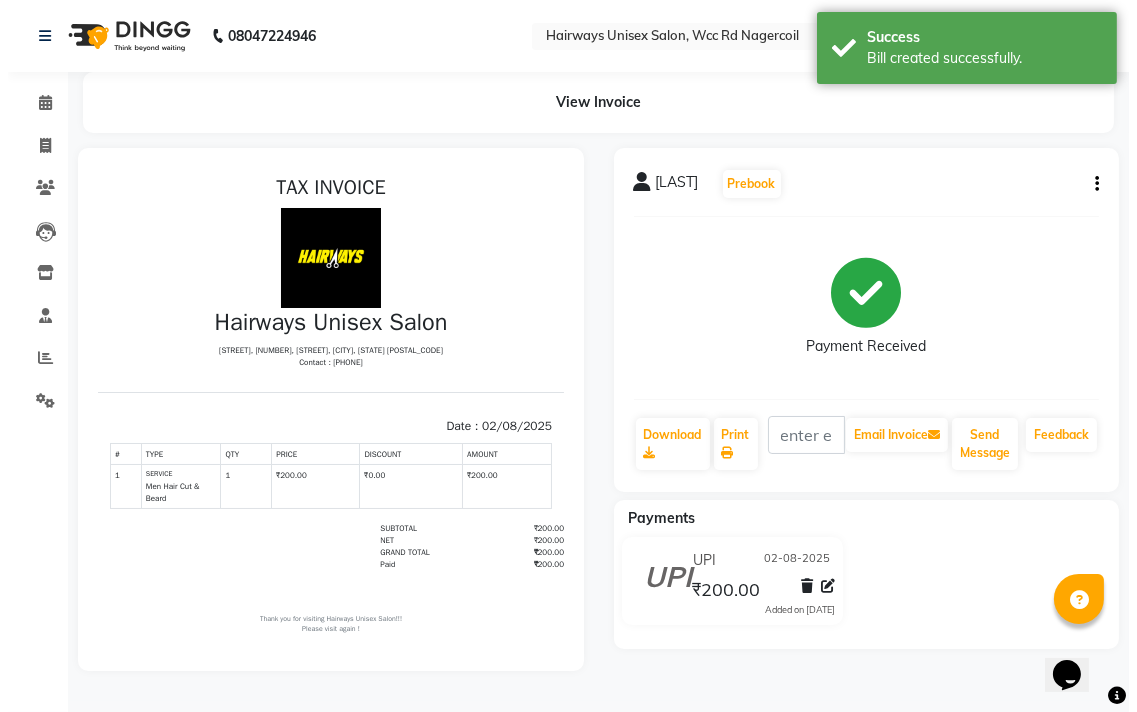scroll, scrollTop: 0, scrollLeft: 0, axis: both 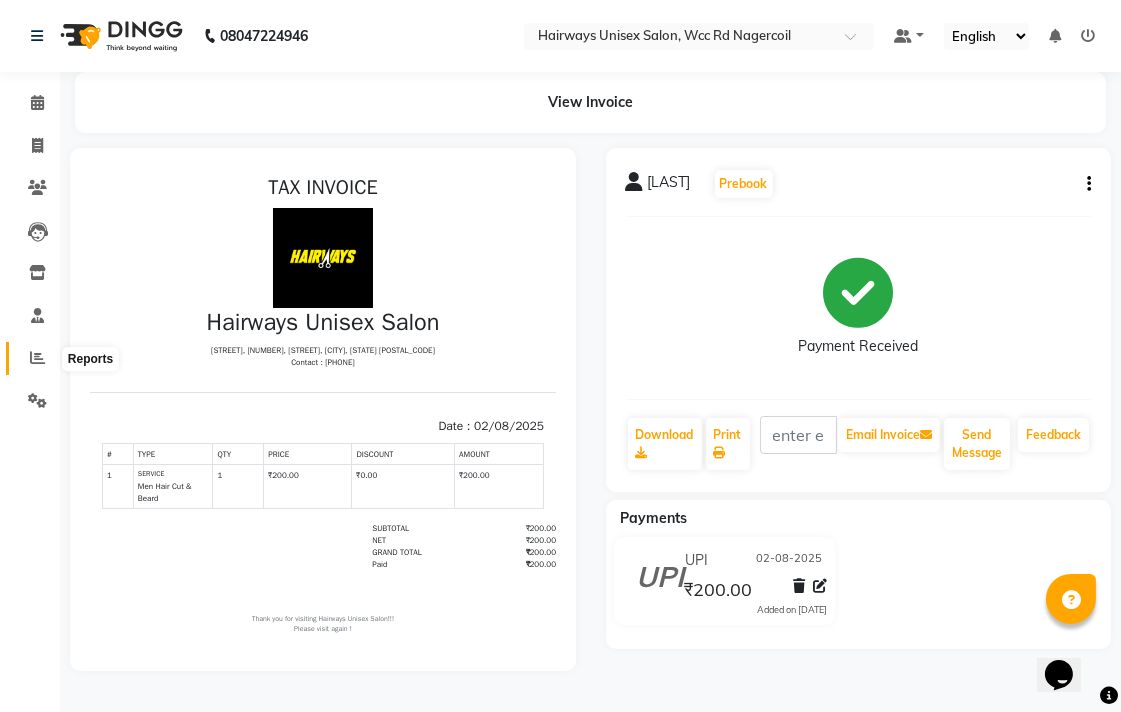 click 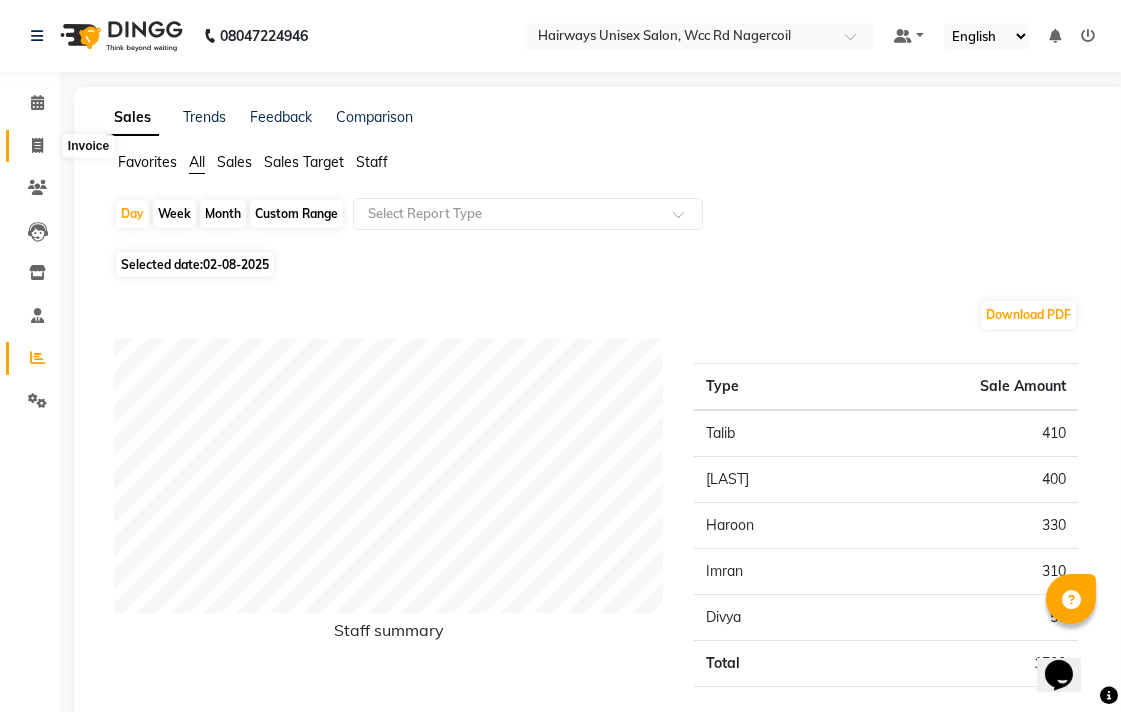 click 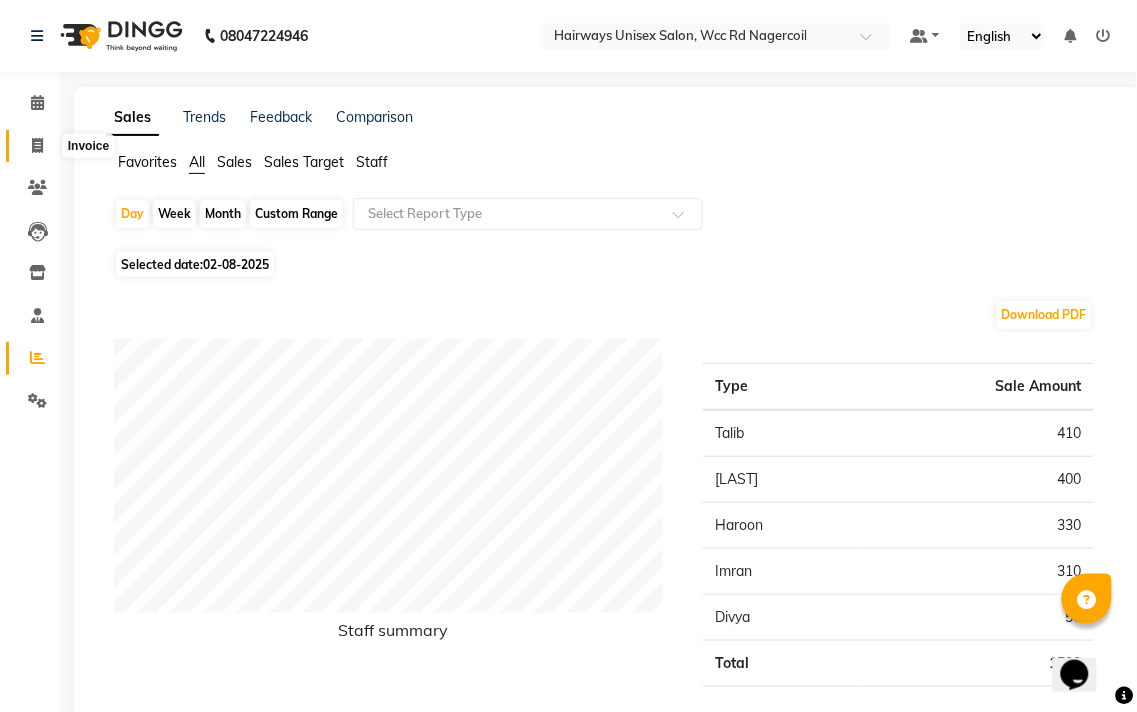 select on "service" 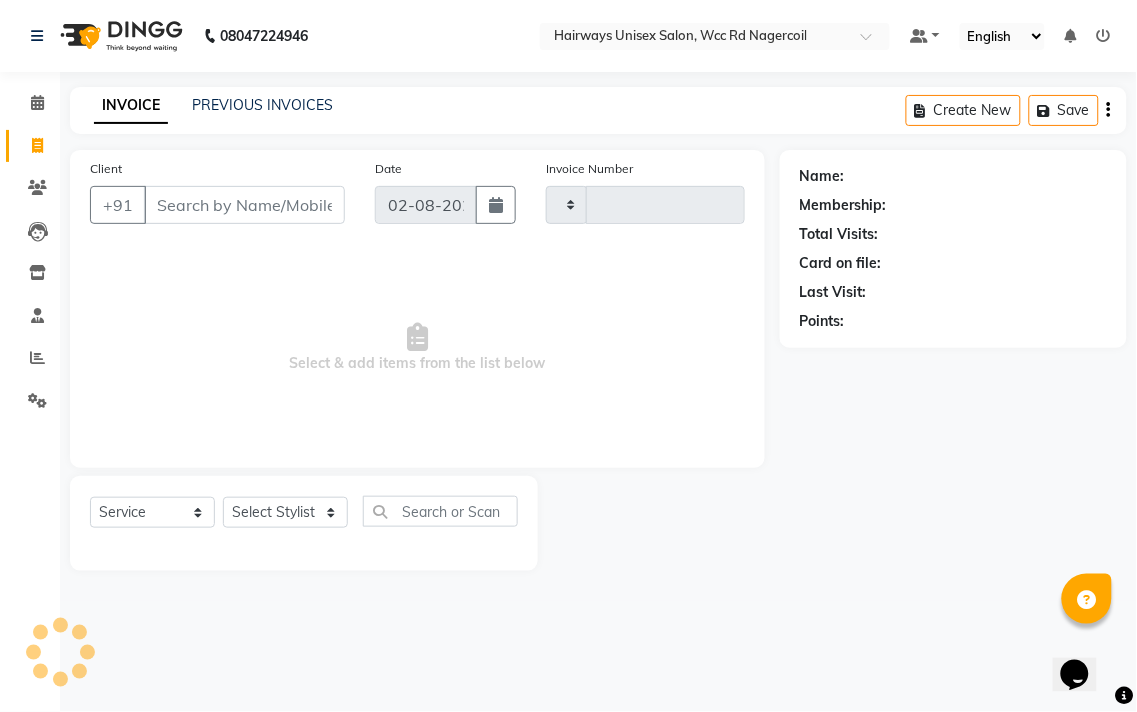 type on "5184" 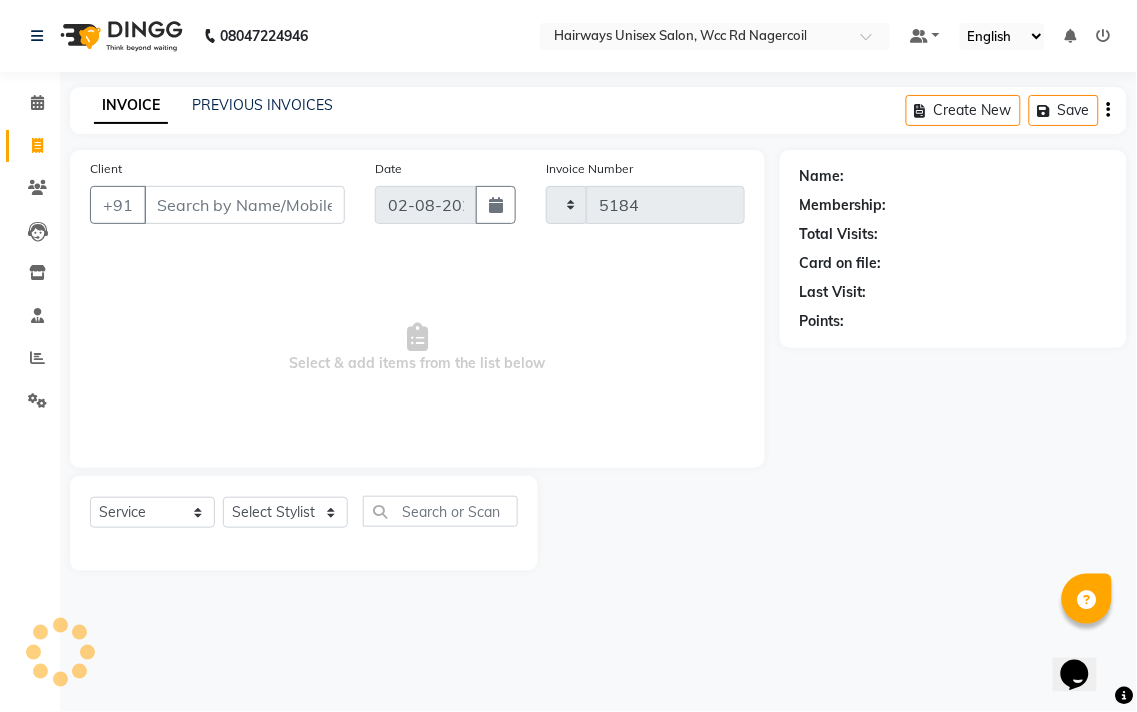 select on "6523" 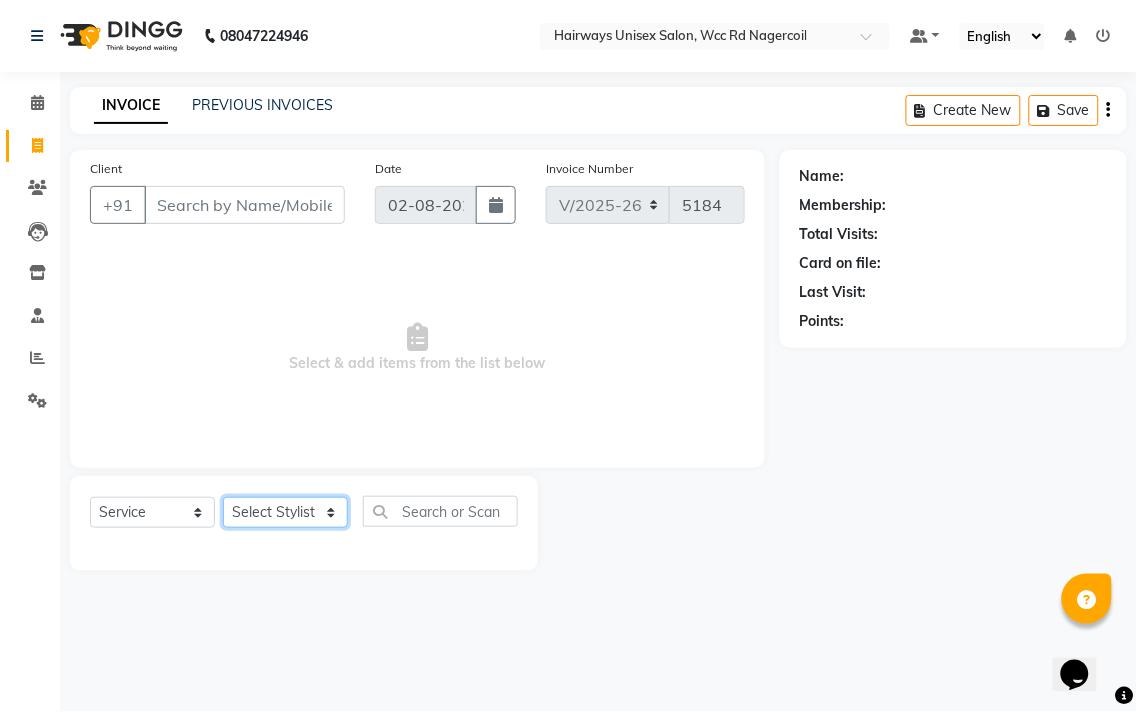click on "Select Stylist Admin [LAST] [LAST] [LAST] [LAST] [LAST] Reception [LAST] [LAST] [LAST]" 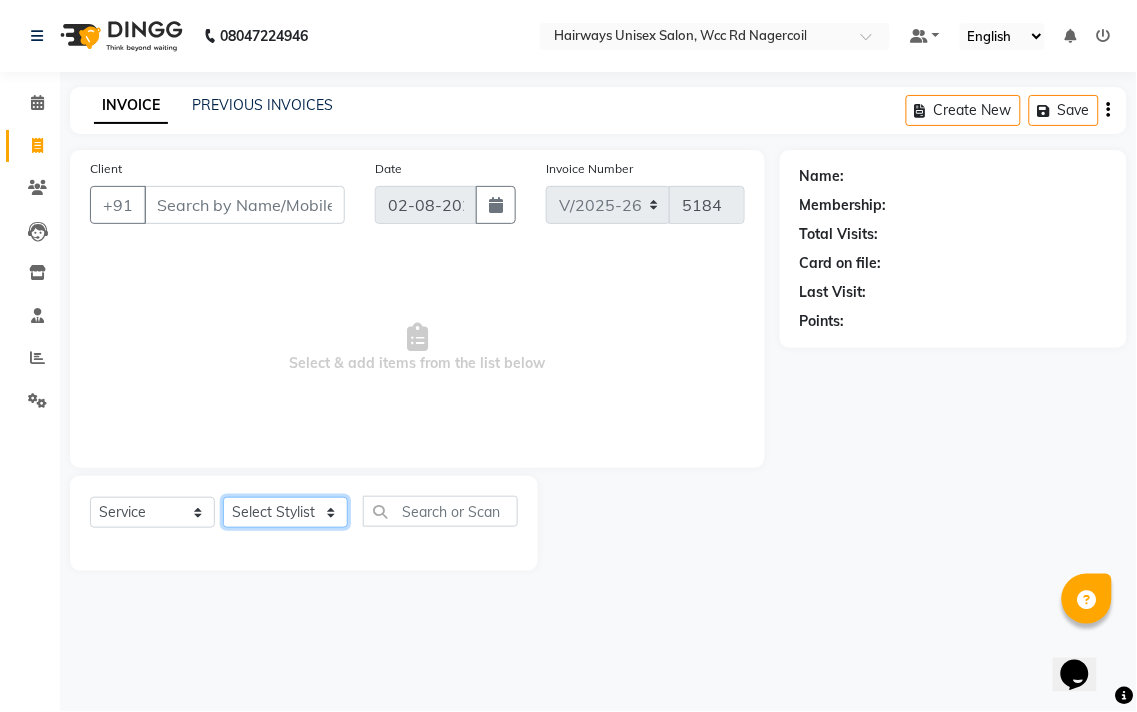 select on "50257" 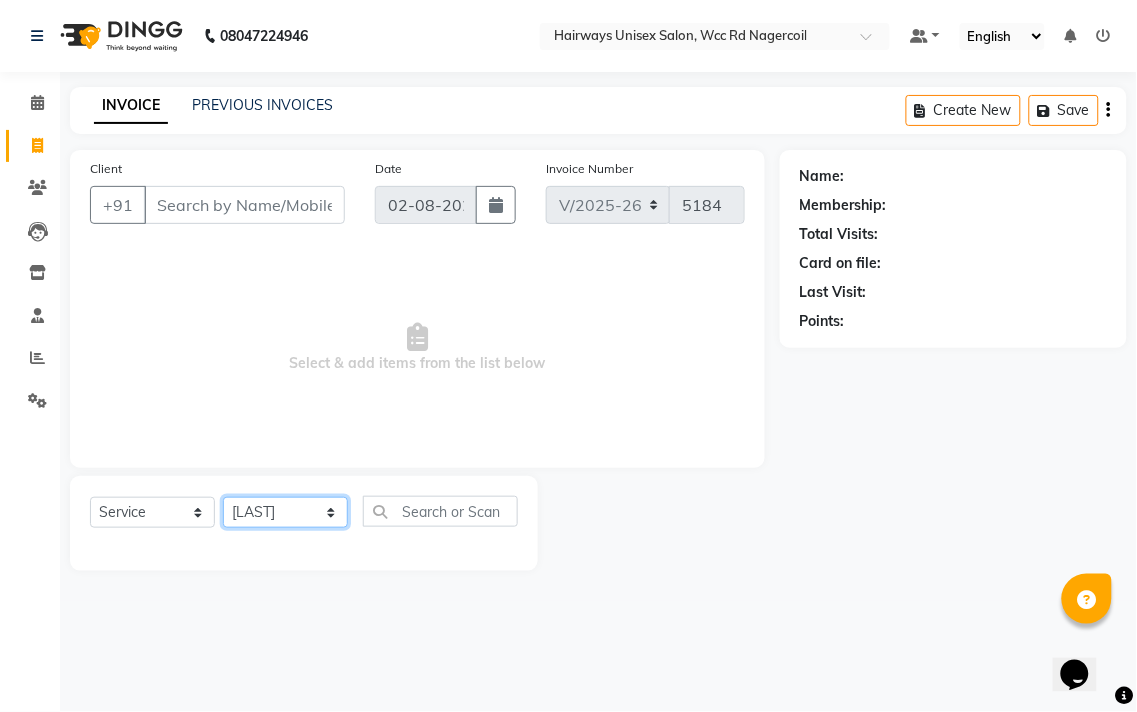 click on "Select Stylist Admin [LAST] [LAST] [LAST] [LAST] [LAST] Reception [LAST] [LAST] [LAST]" 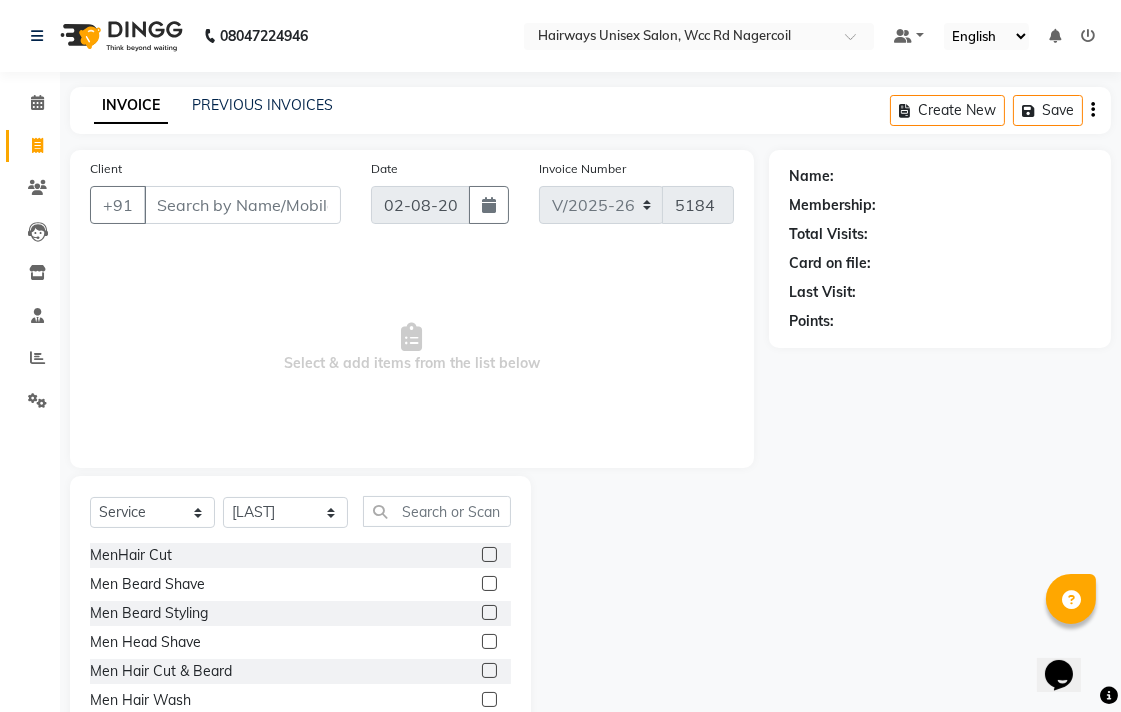 click 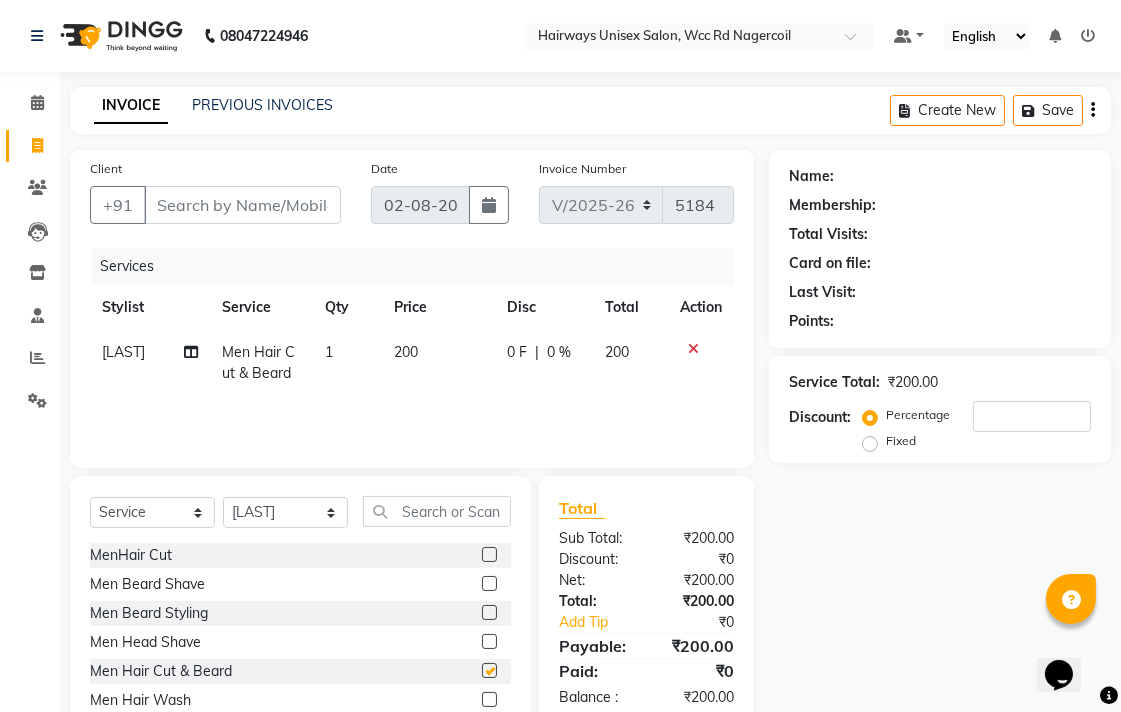 checkbox on "false" 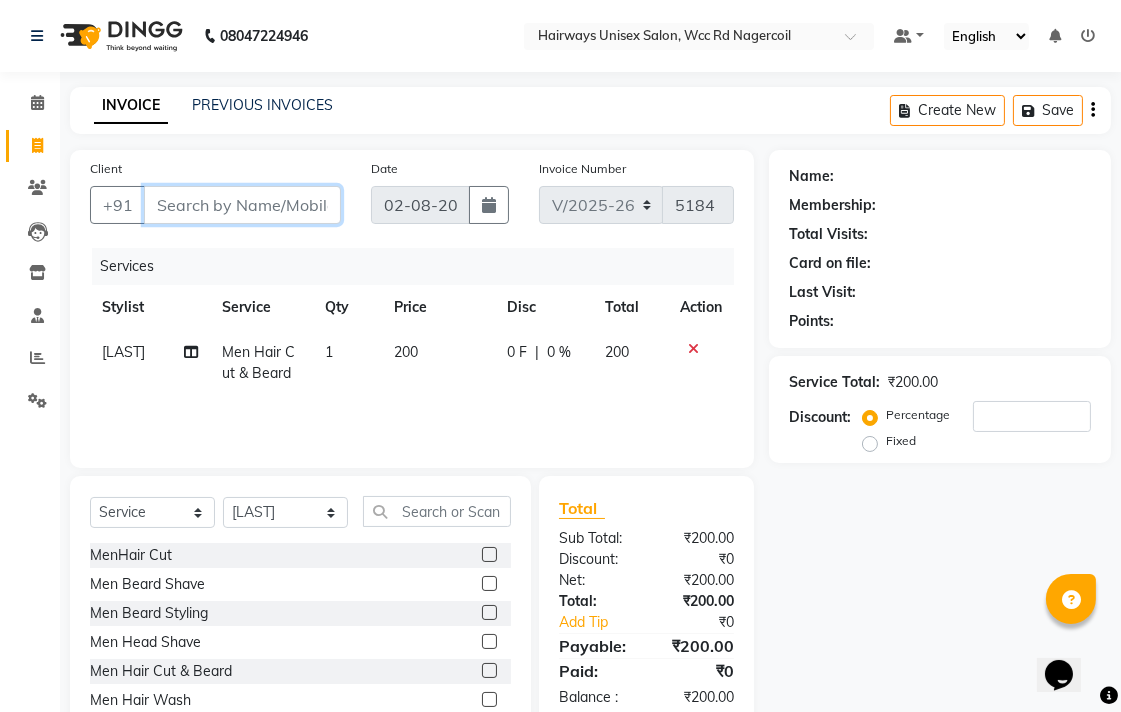 click on "Client" at bounding box center [242, 205] 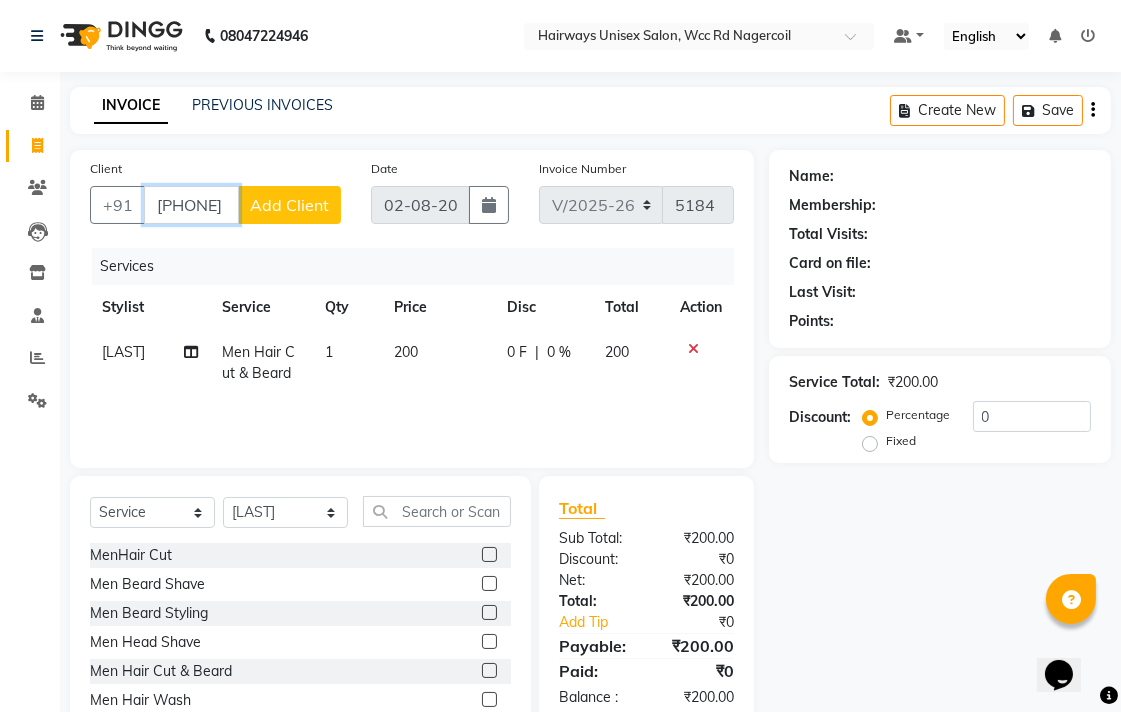 type on "[PHONE]" 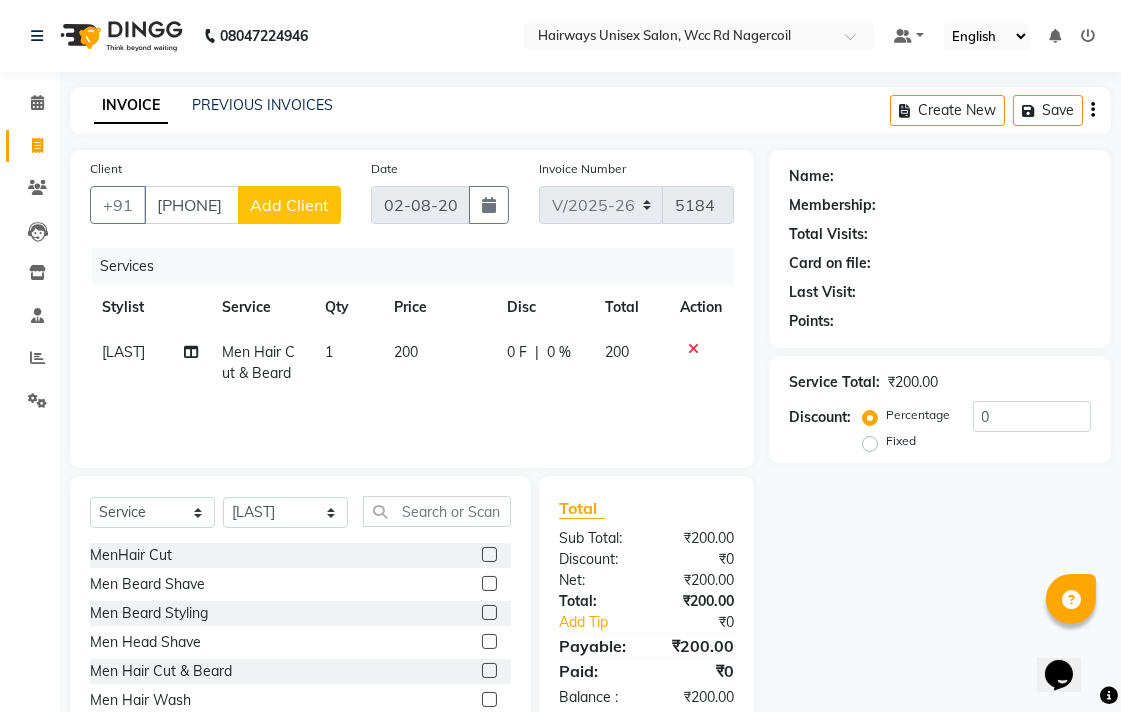 click on "Add Client" 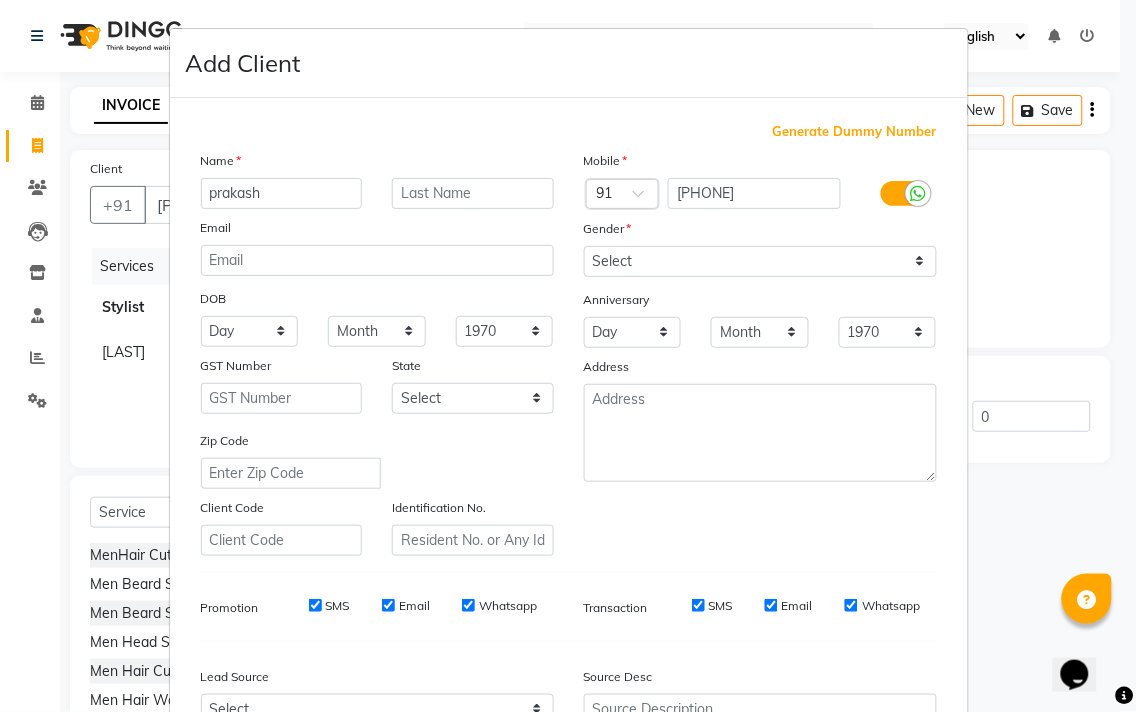 type on "prakash" 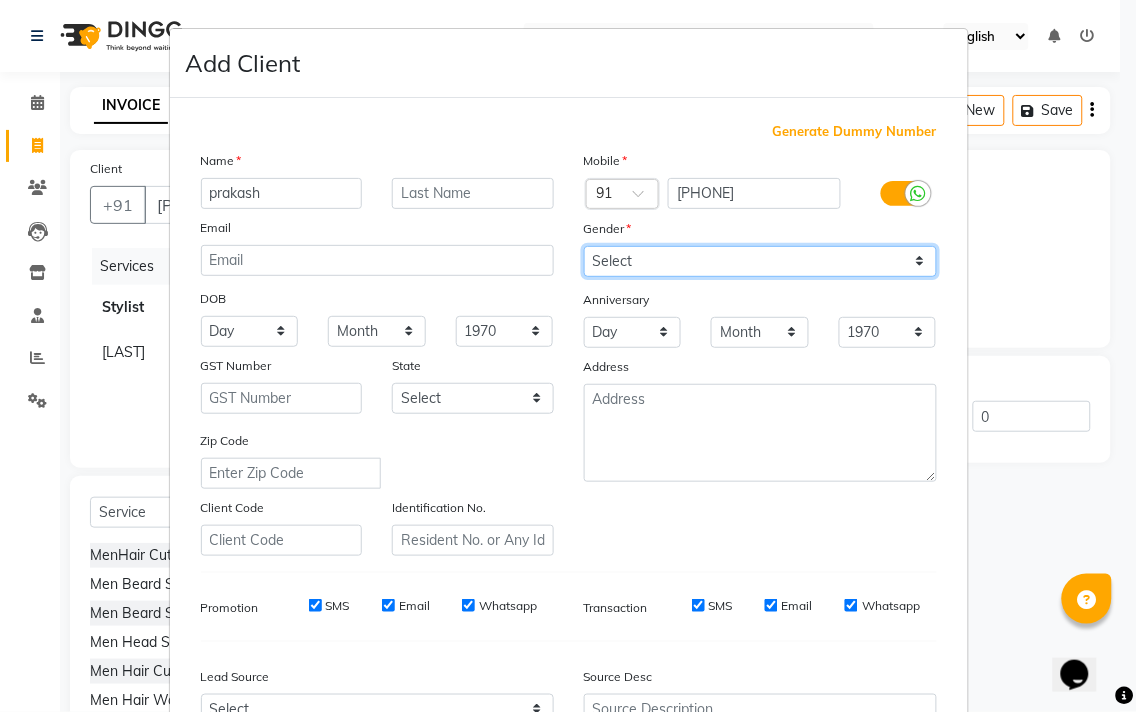 click on "Select Male Female Other Prefer Not To Say" at bounding box center (760, 261) 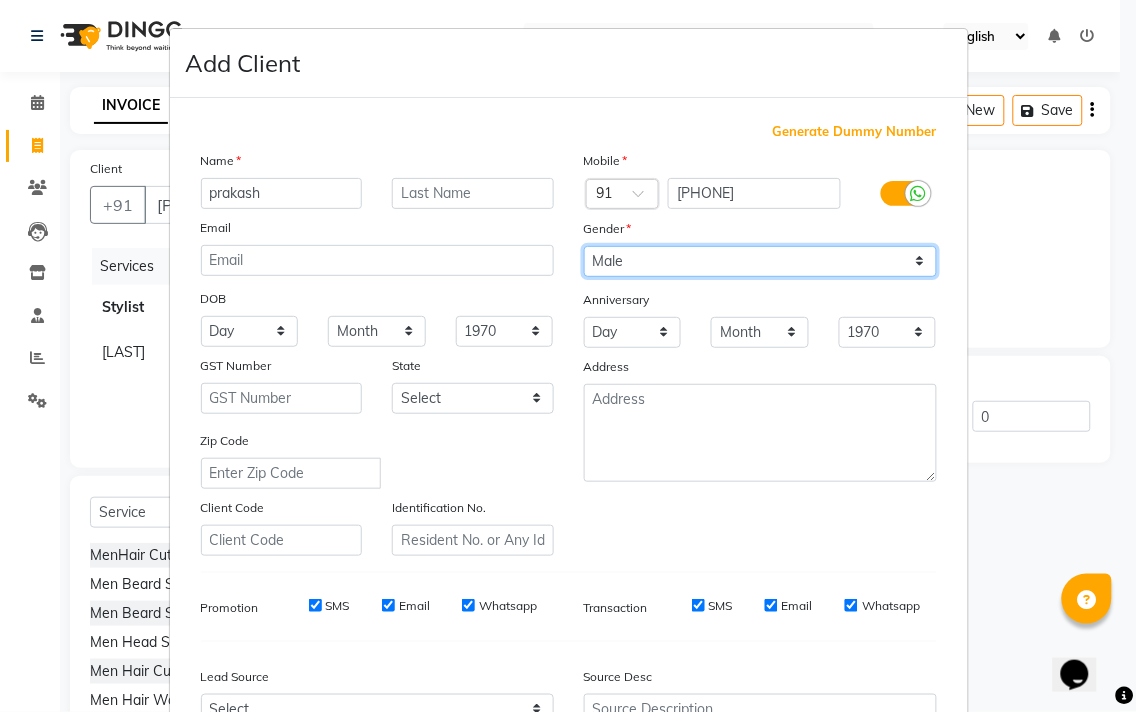click on "Select Male Female Other Prefer Not To Say" at bounding box center [760, 261] 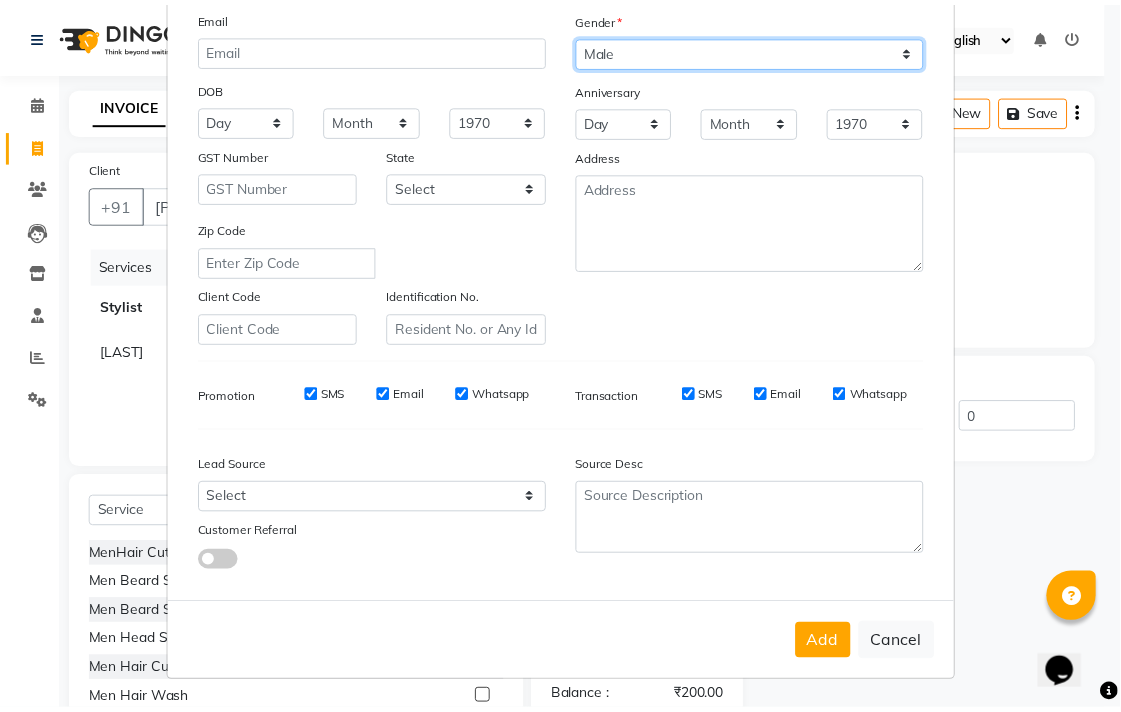 scroll, scrollTop: 212, scrollLeft: 0, axis: vertical 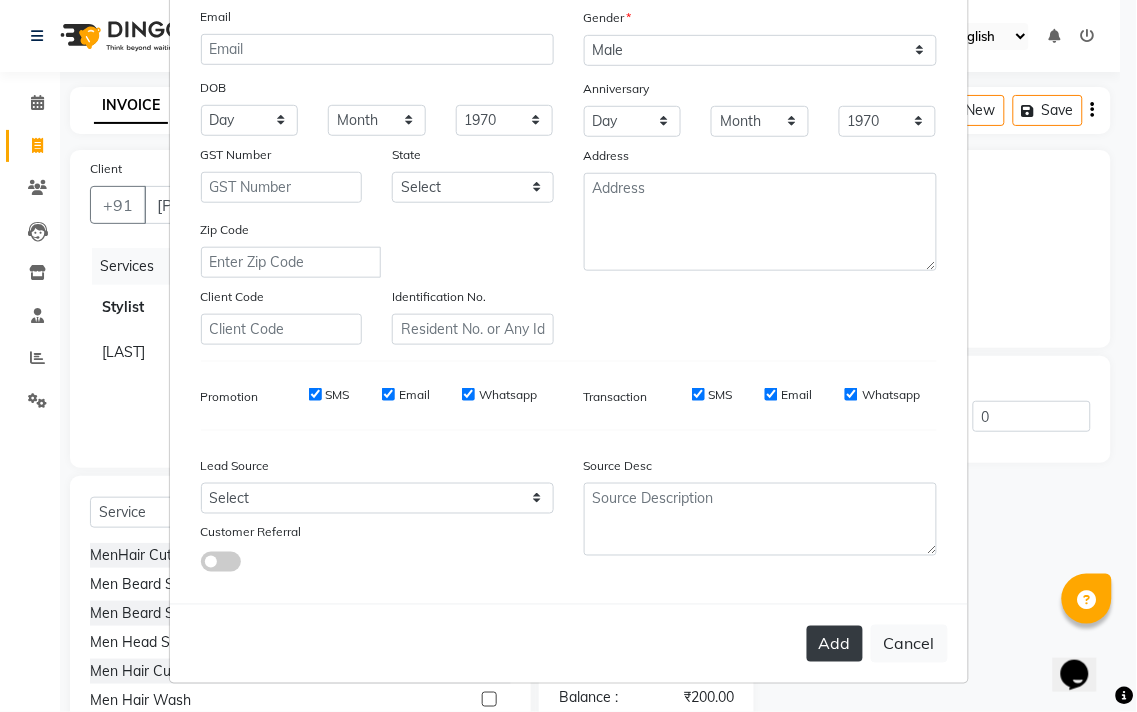 click on "Add" at bounding box center [835, 644] 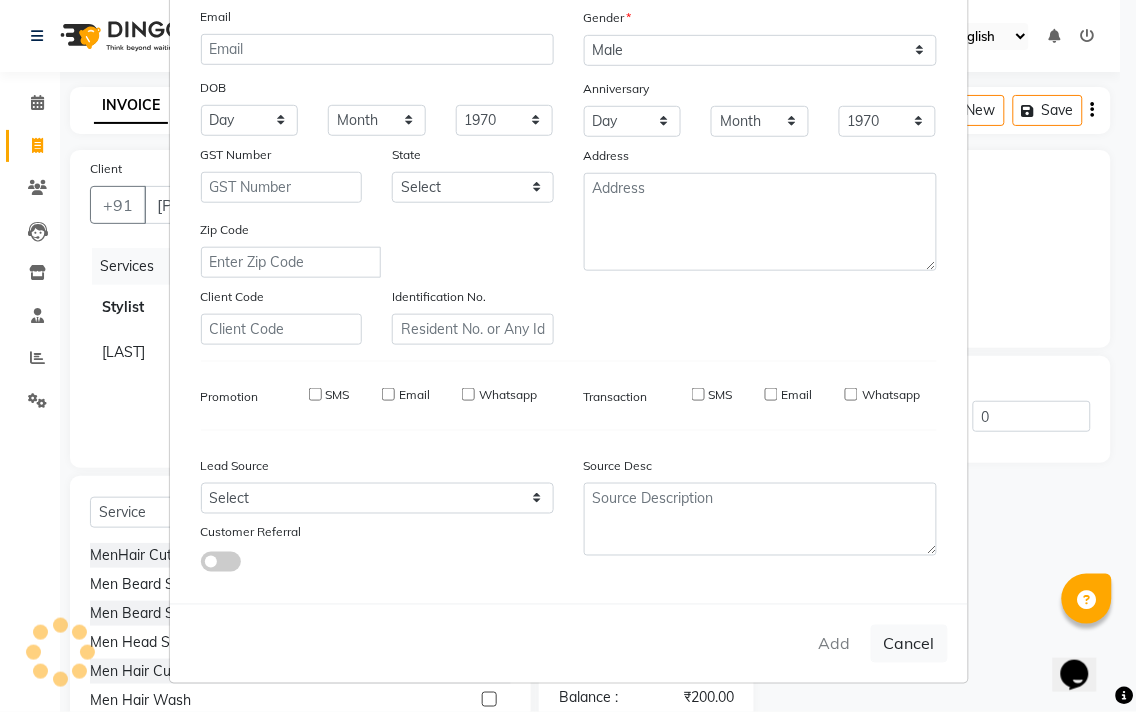 type on "90******69" 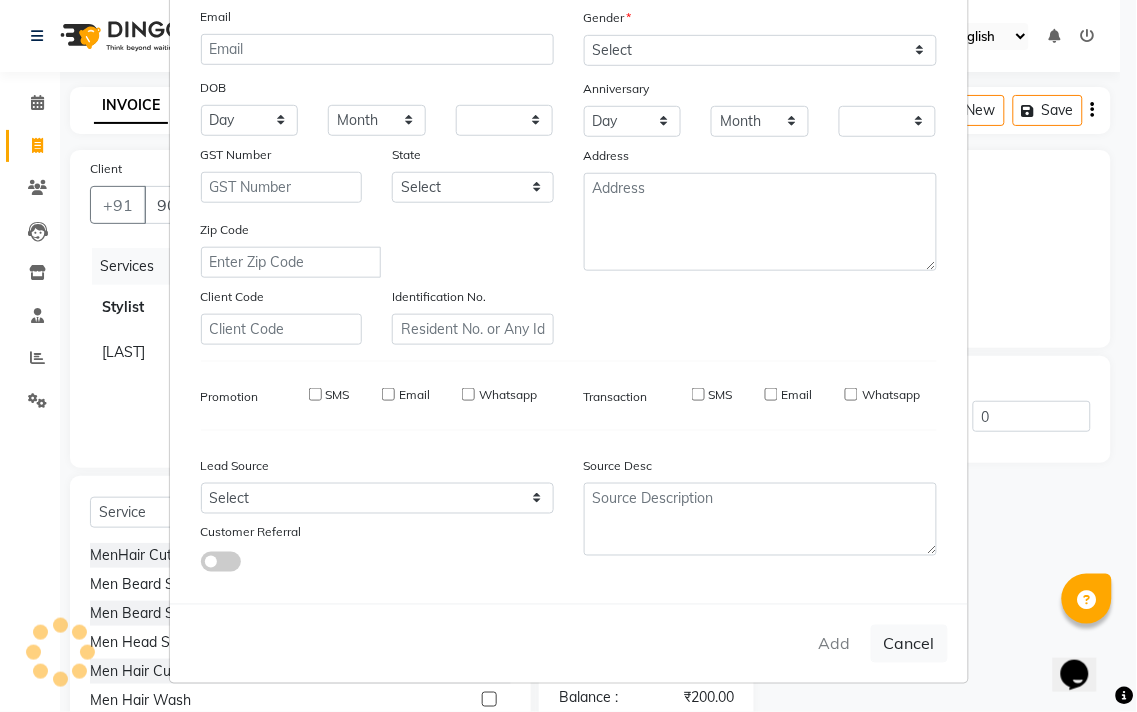 checkbox on "false" 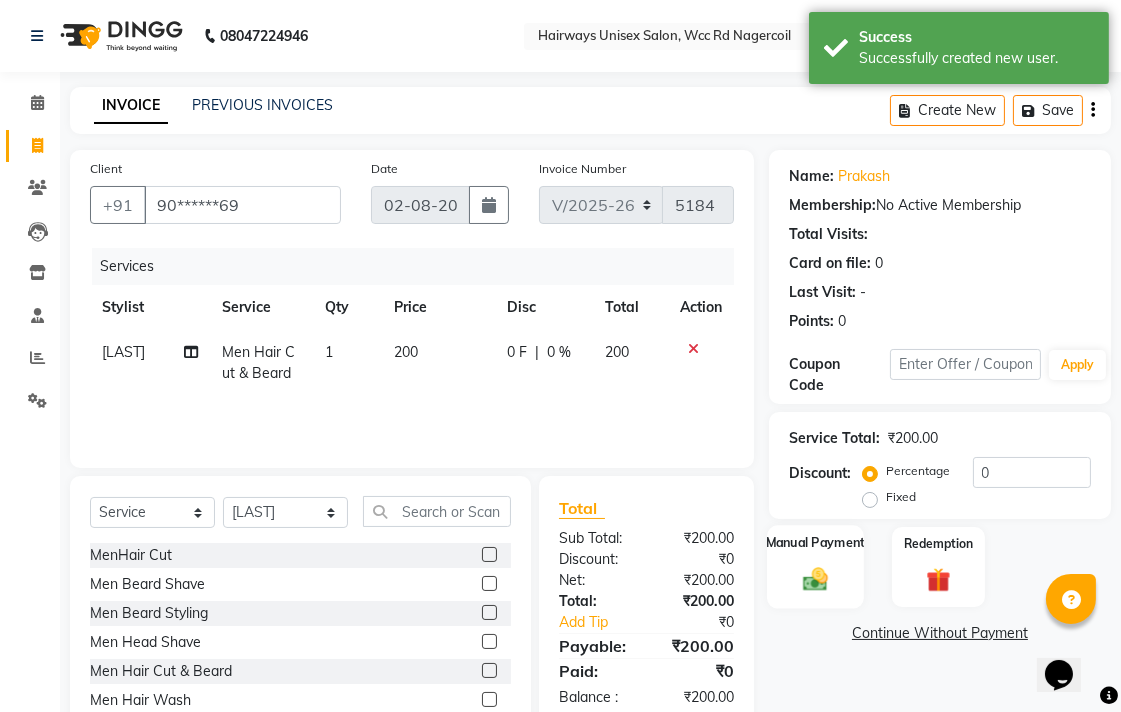 click on "Manual Payment" 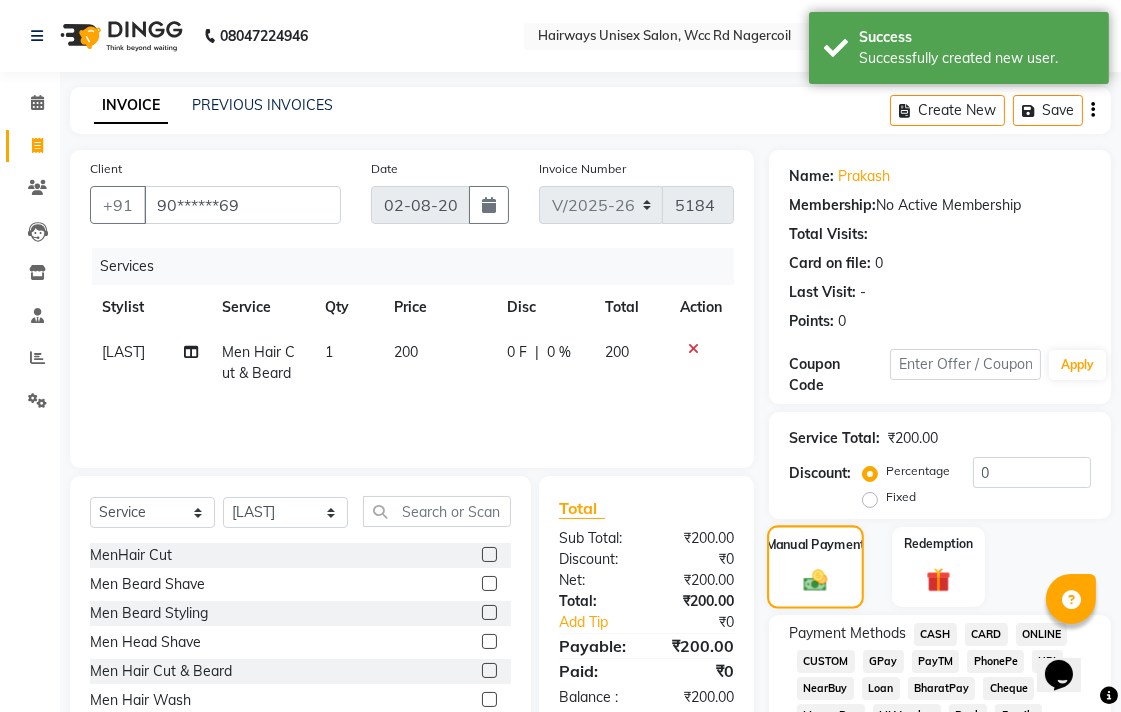 scroll, scrollTop: 444, scrollLeft: 0, axis: vertical 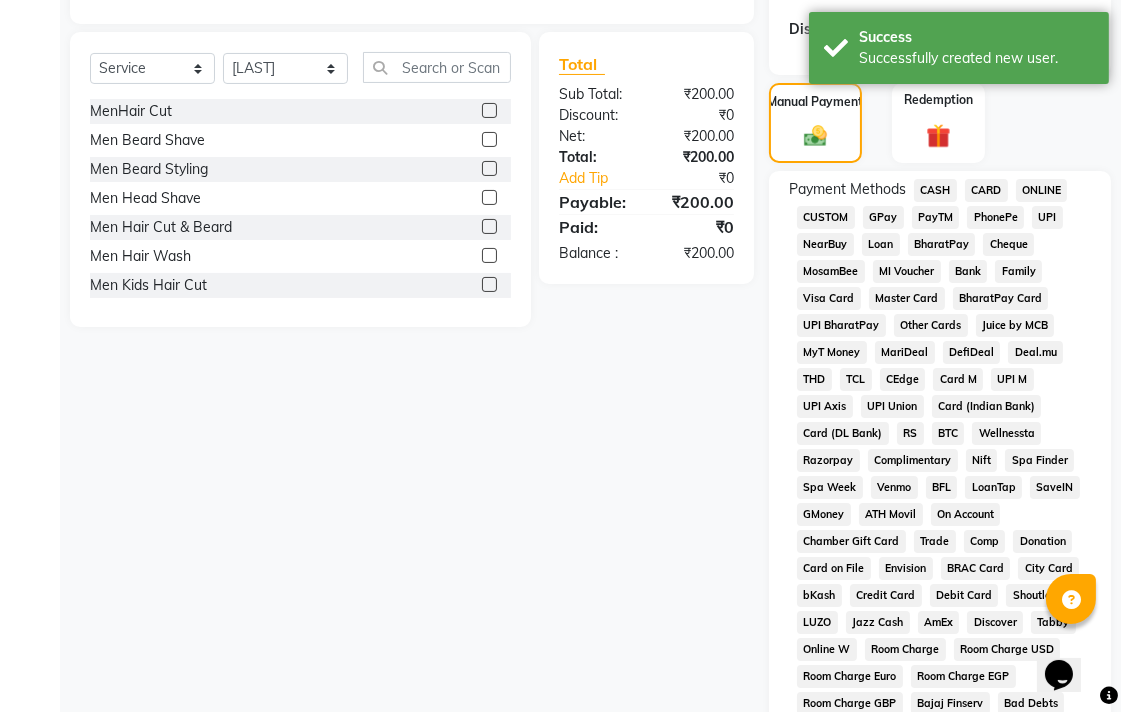 click on "UPI" 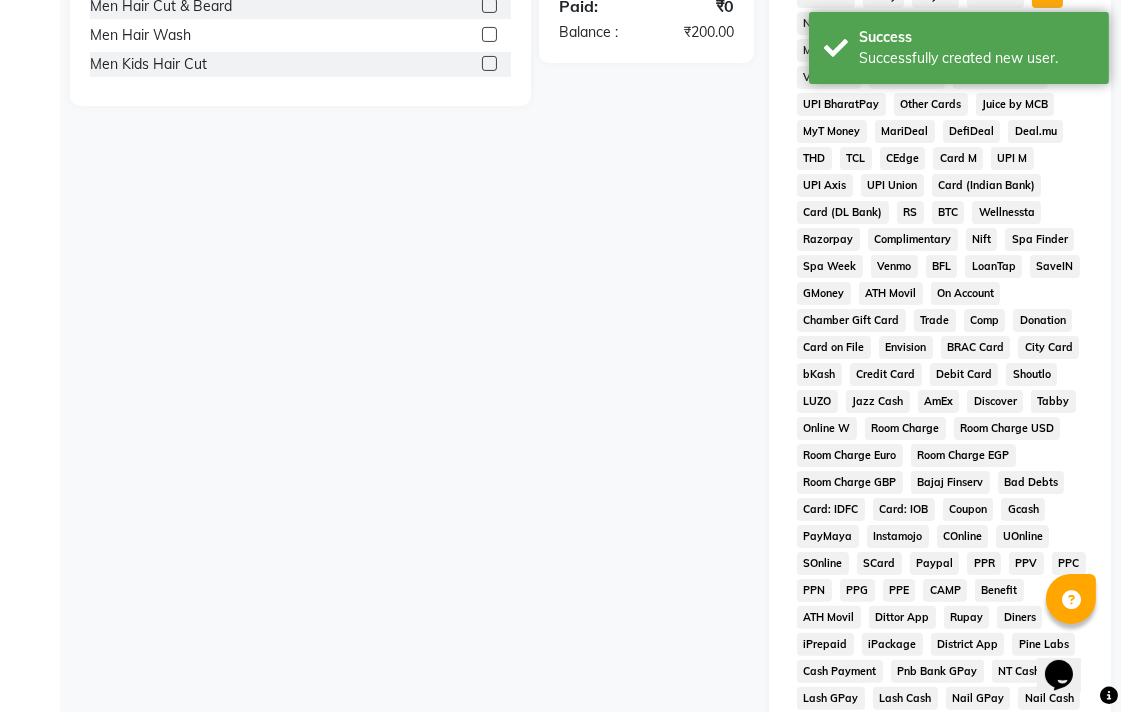 scroll, scrollTop: 888, scrollLeft: 0, axis: vertical 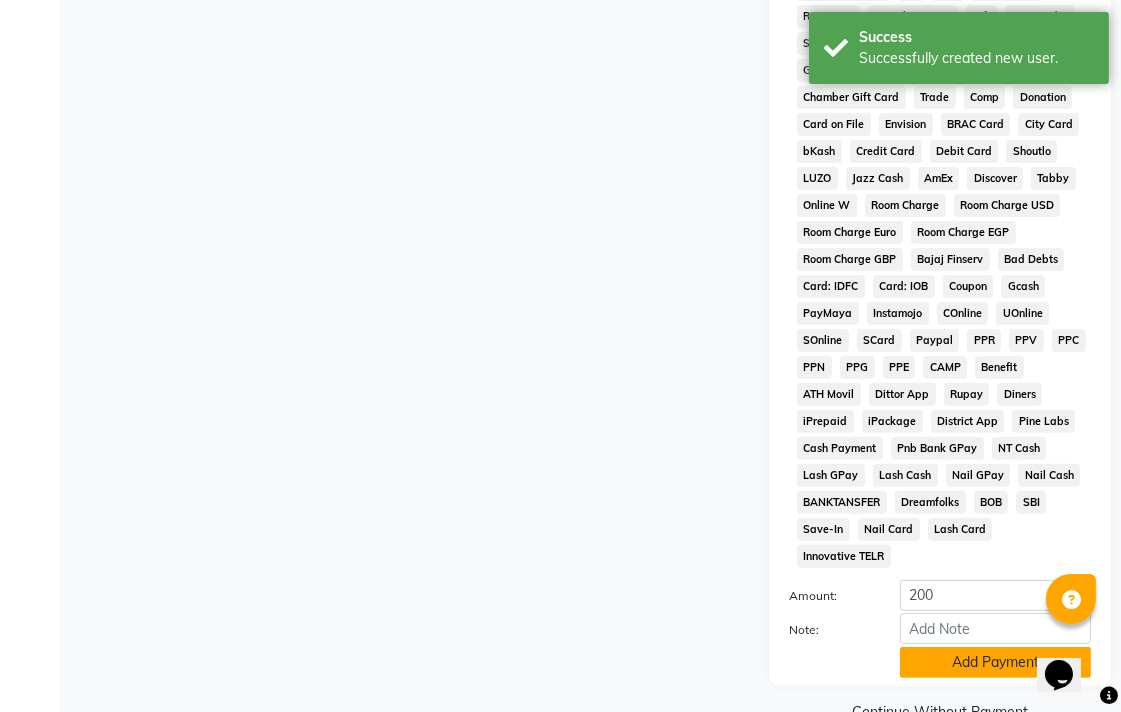 click on "Add Payment" 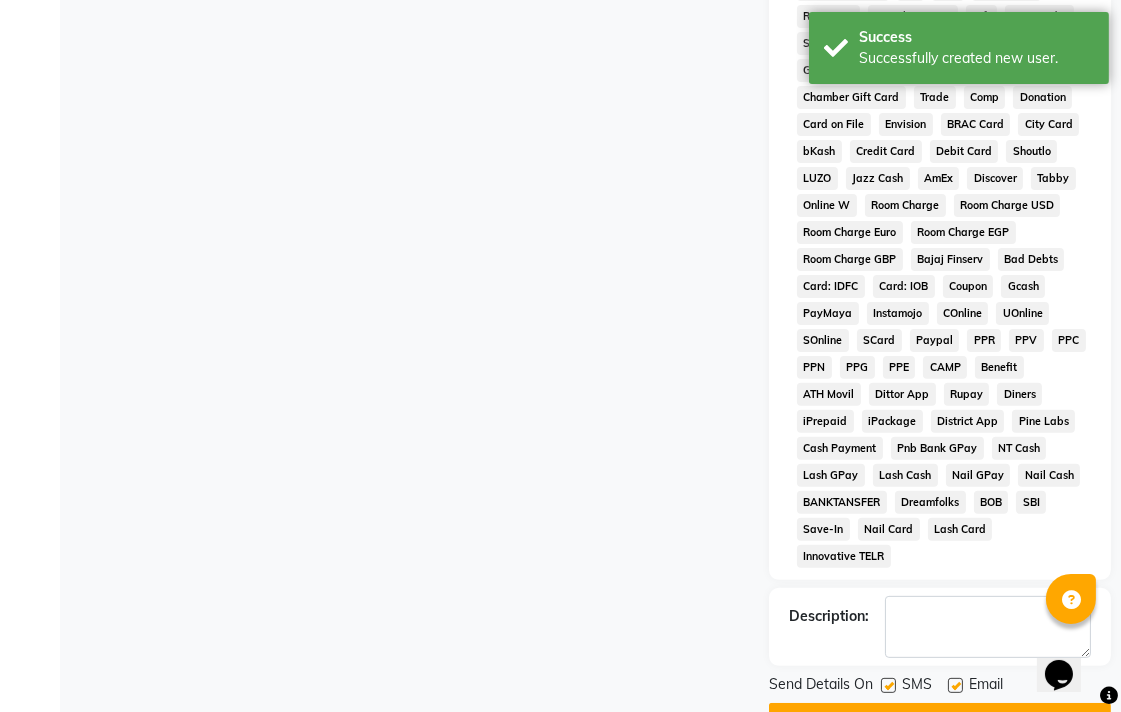 scroll, scrollTop: 921, scrollLeft: 0, axis: vertical 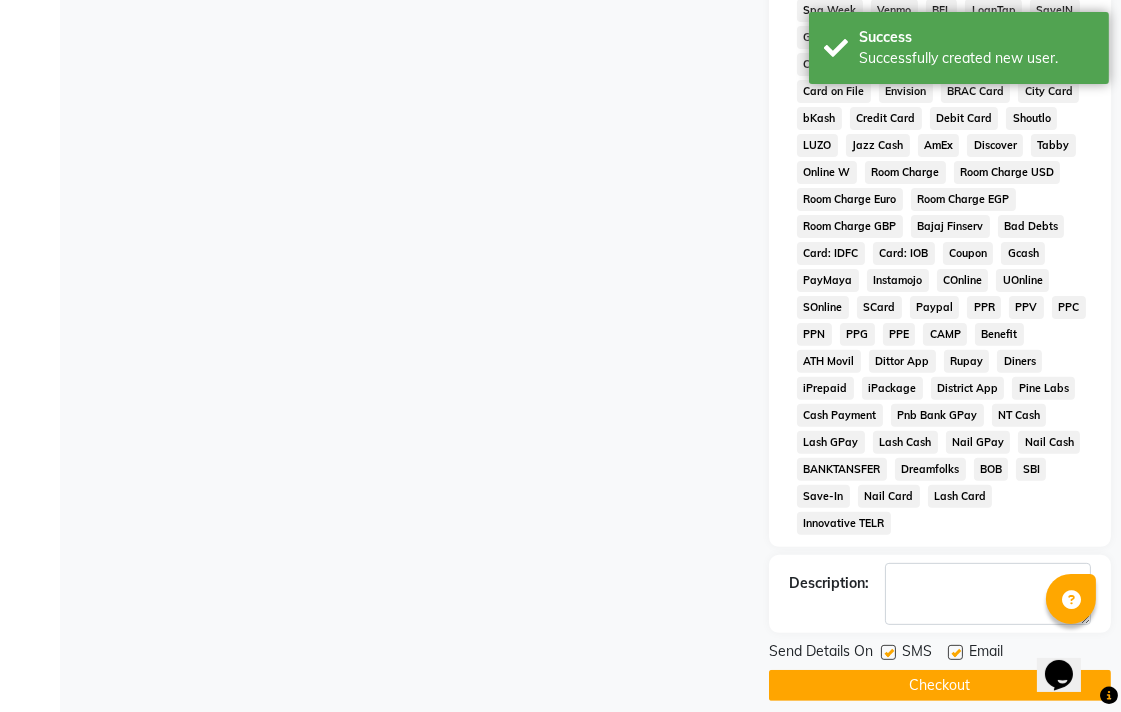 click on "Checkout" 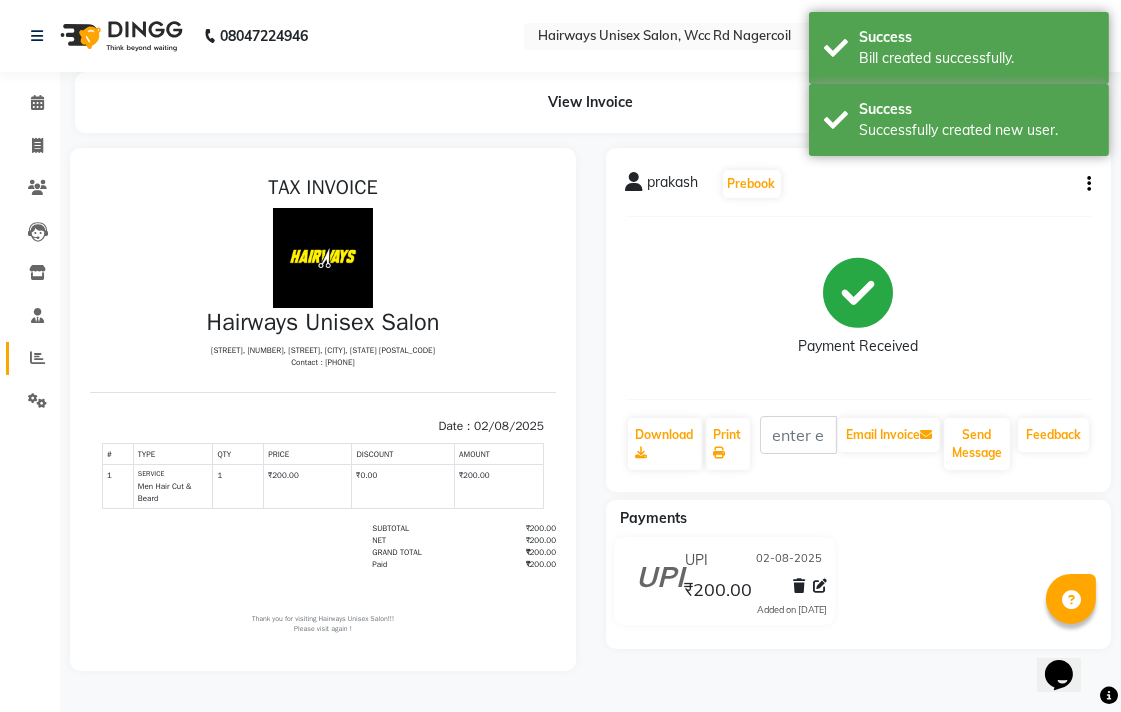 scroll, scrollTop: 0, scrollLeft: 0, axis: both 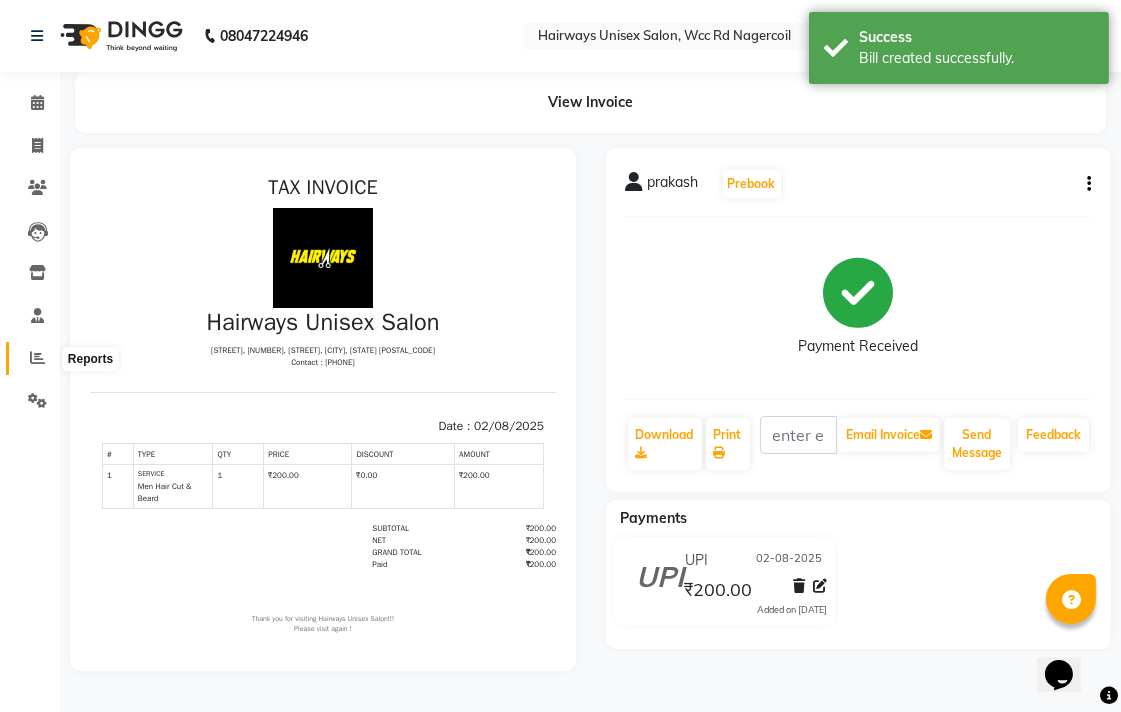 click 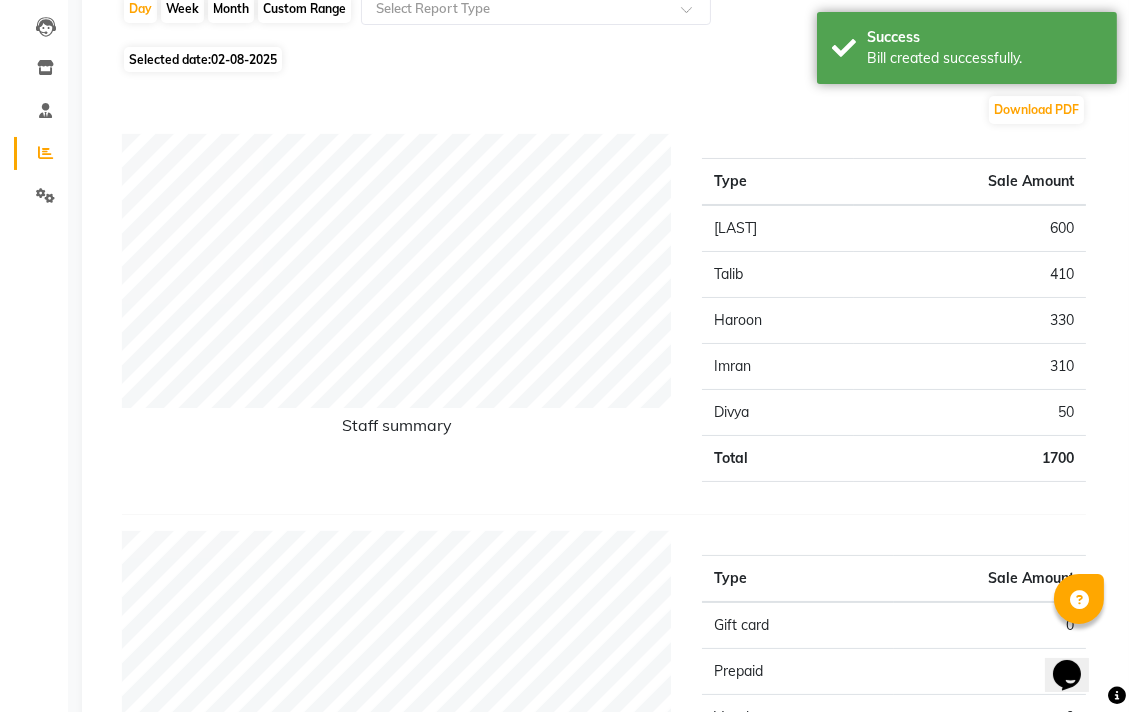 scroll, scrollTop: 0, scrollLeft: 0, axis: both 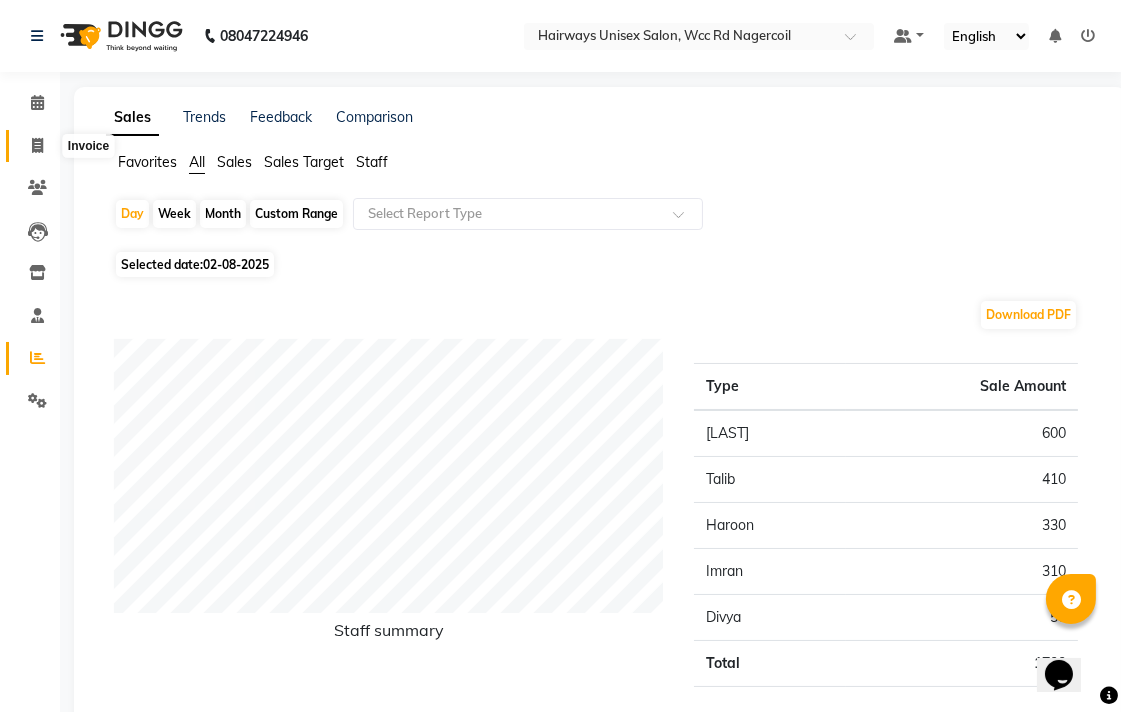 click 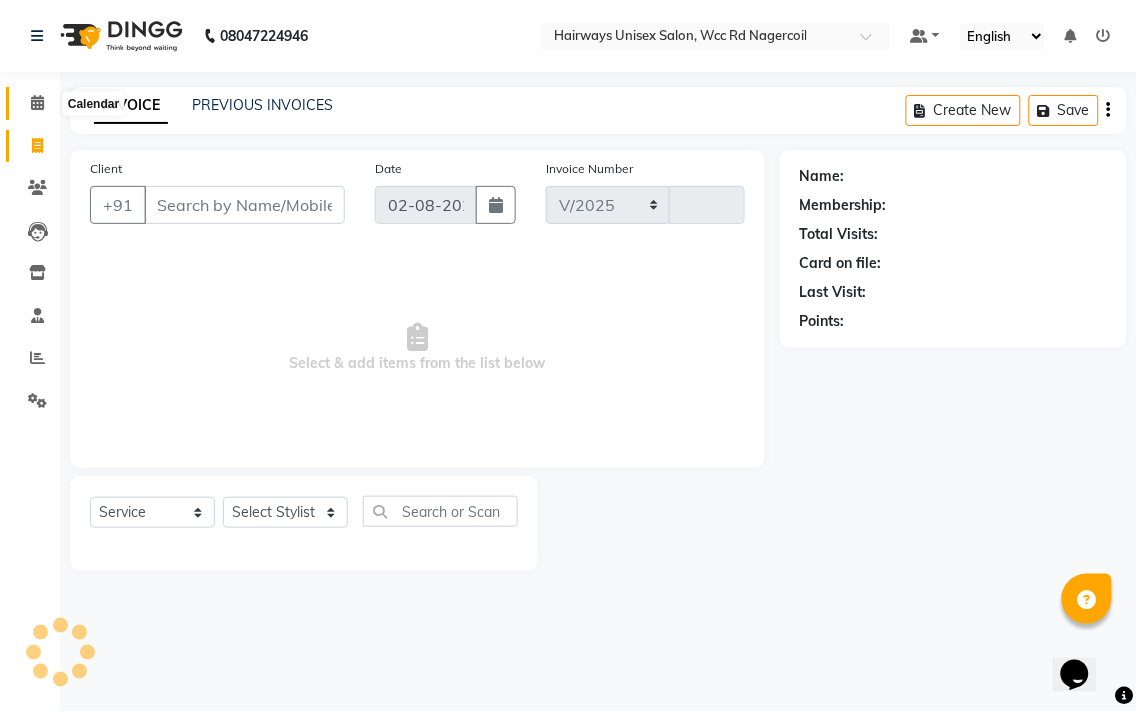 click 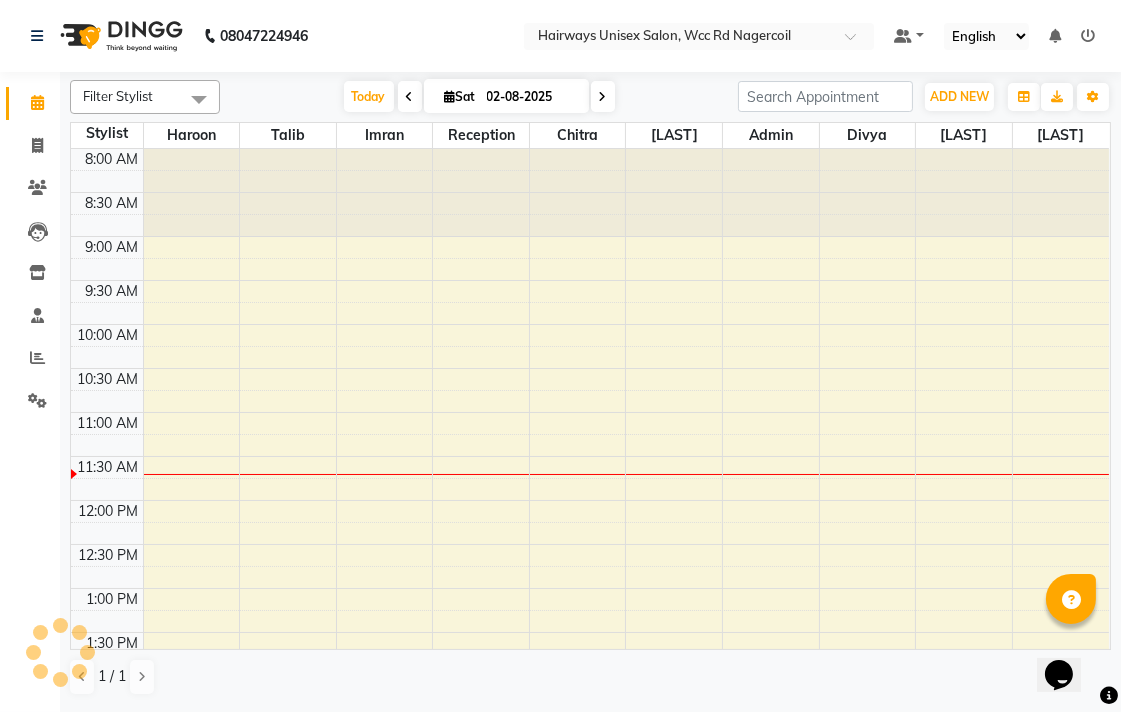 scroll, scrollTop: 0, scrollLeft: 0, axis: both 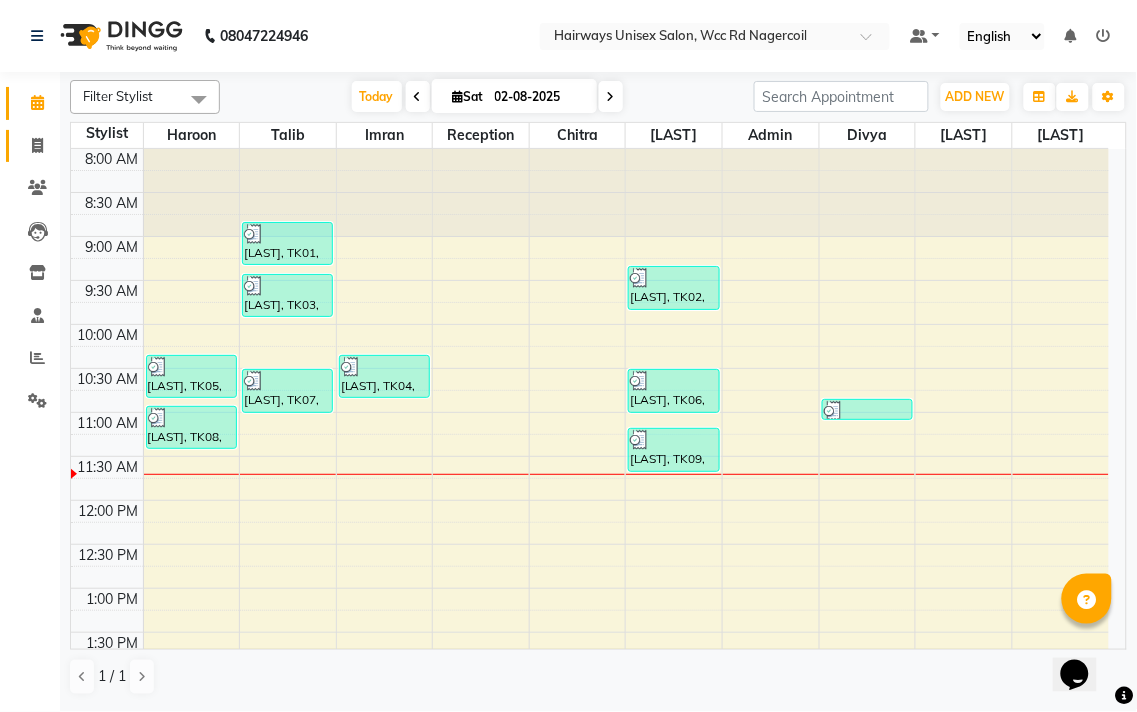 click on "Invoice" 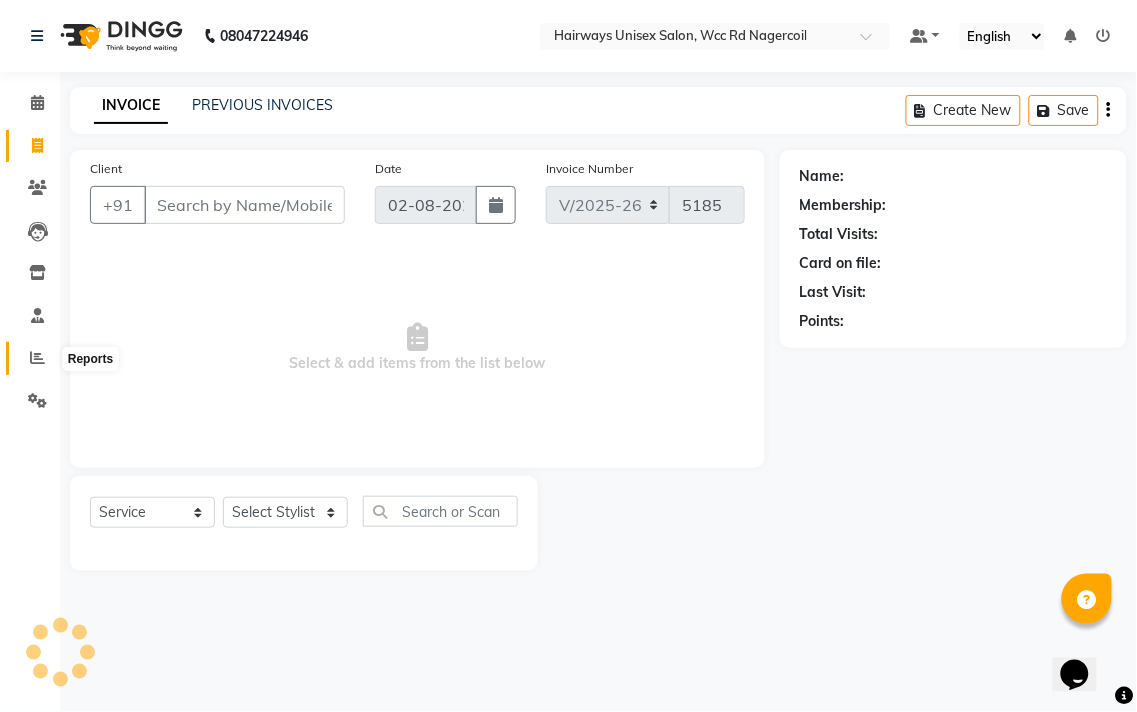 click 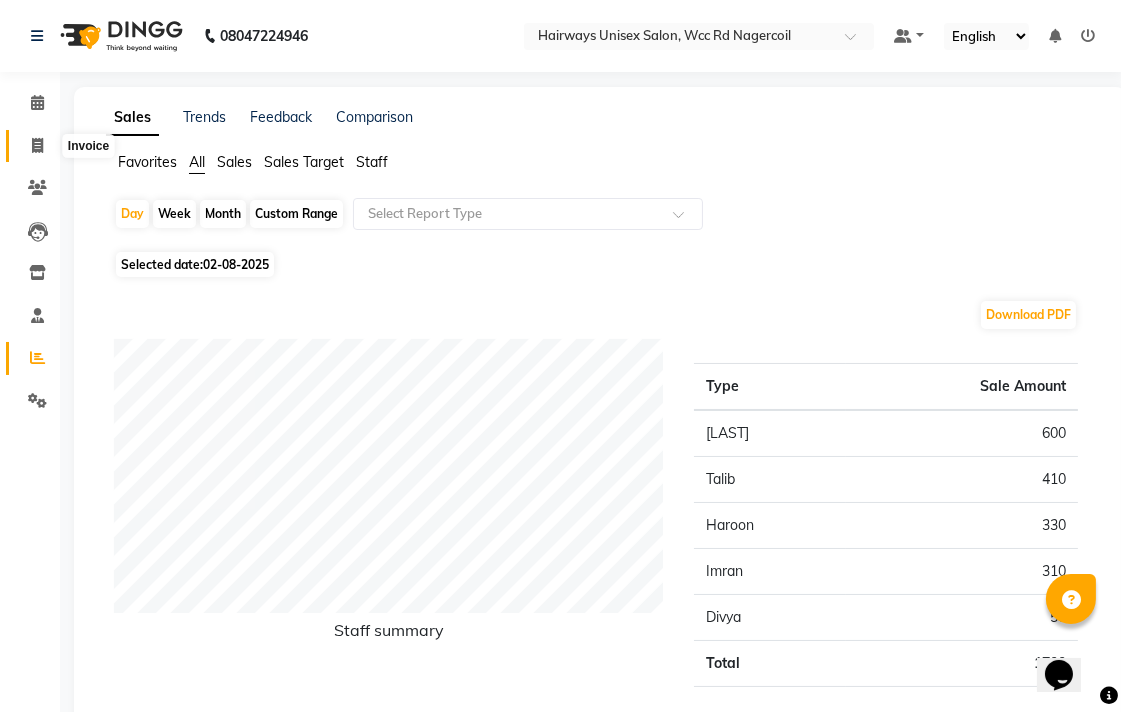 click 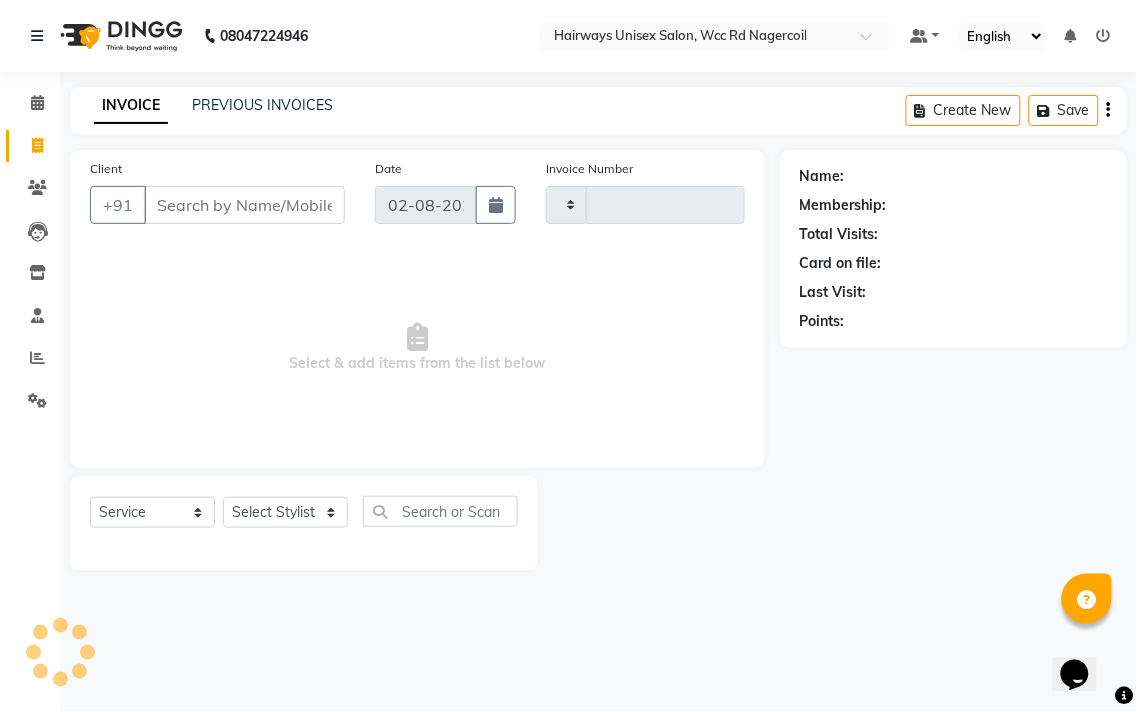 type on "5185" 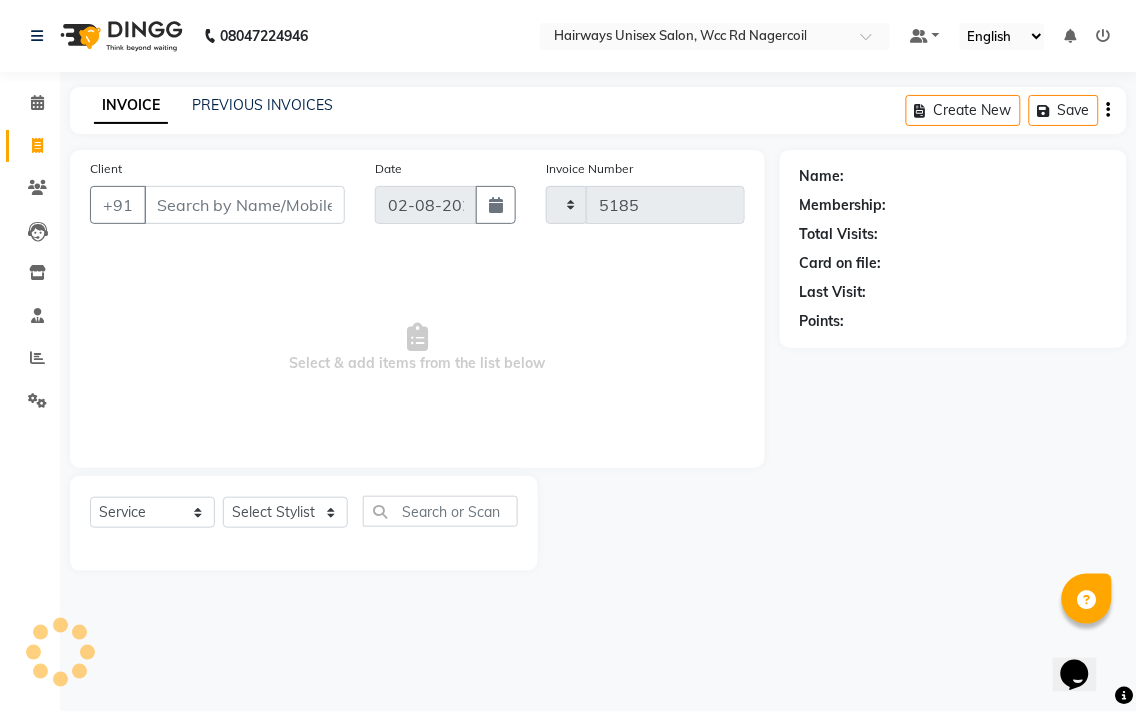 select on "6523" 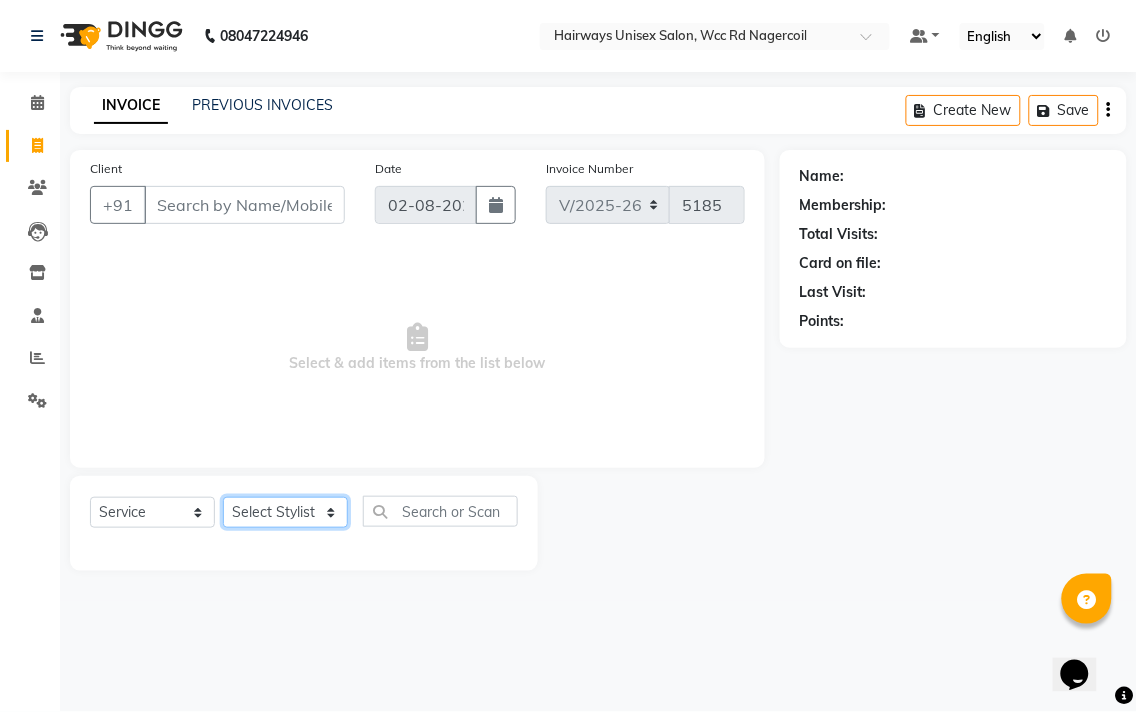 click on "Select Stylist Admin [LAST] [LAST] [LAST] [LAST] [LAST] Reception [LAST] [LAST] [LAST]" 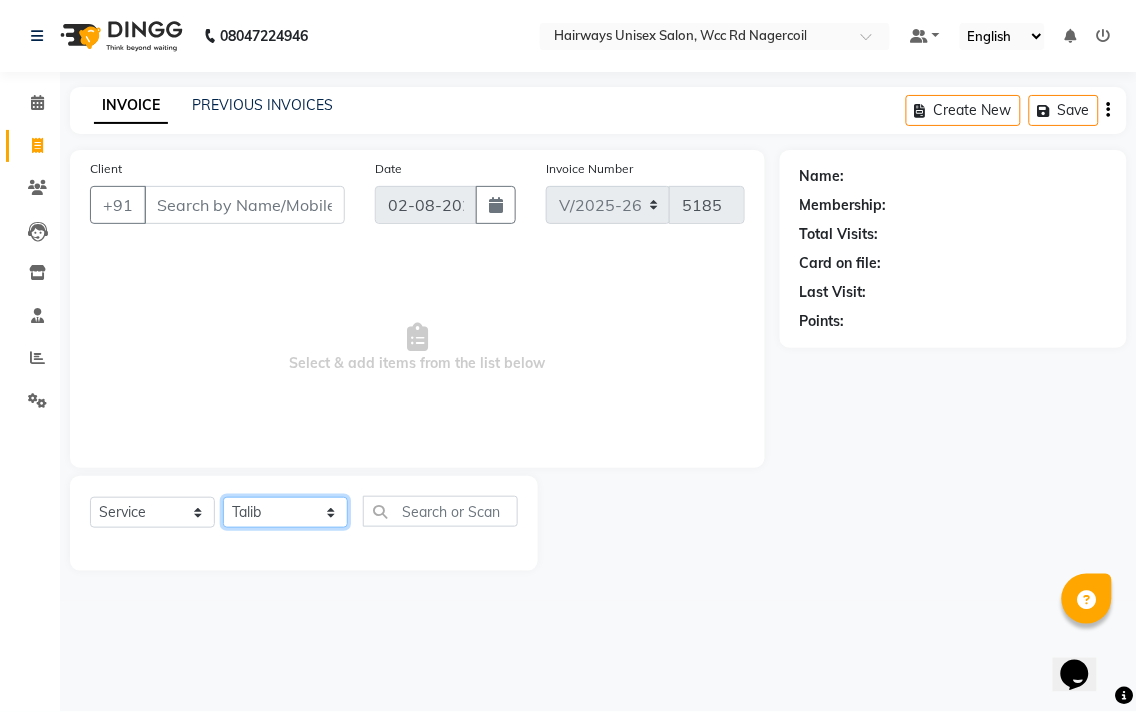 click on "Select Stylist Admin [LAST] [LAST] [LAST] [LAST] [LAST] Reception [LAST] [LAST] [LAST]" 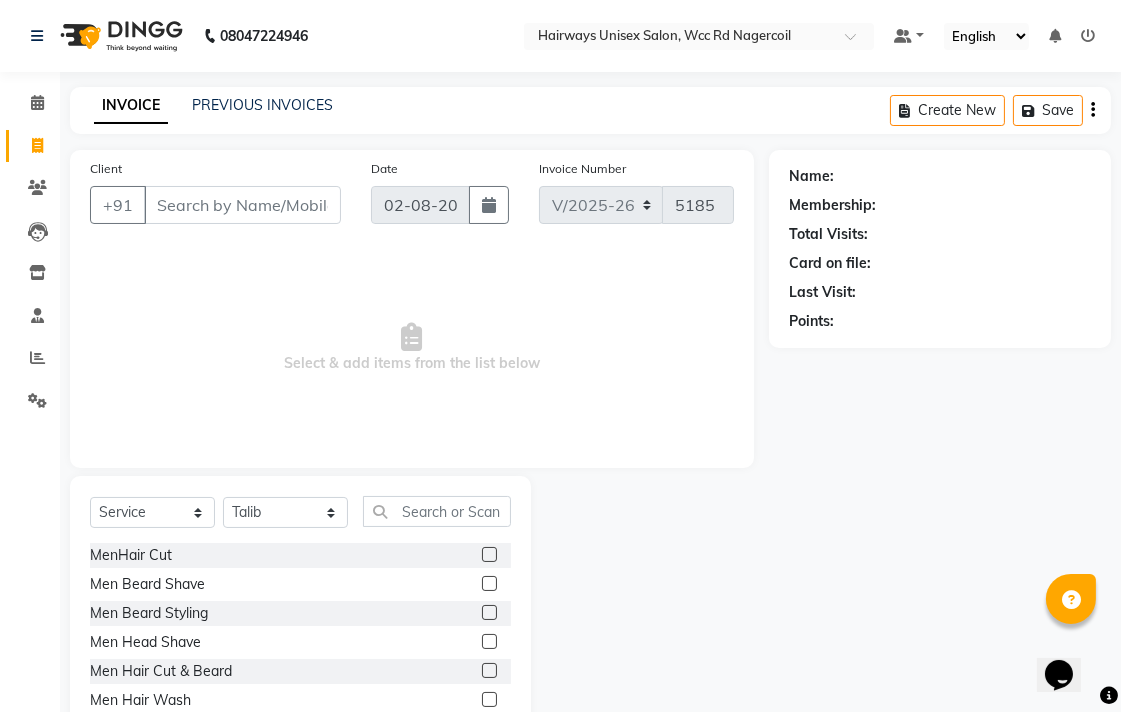 click 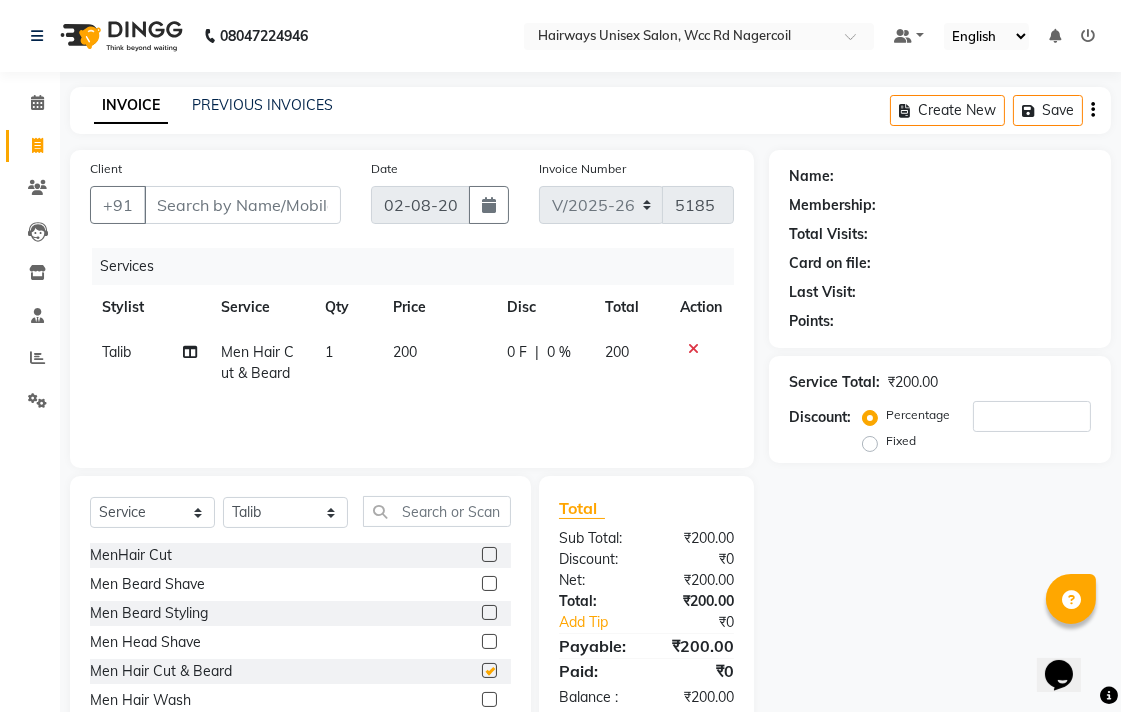 checkbox on "false" 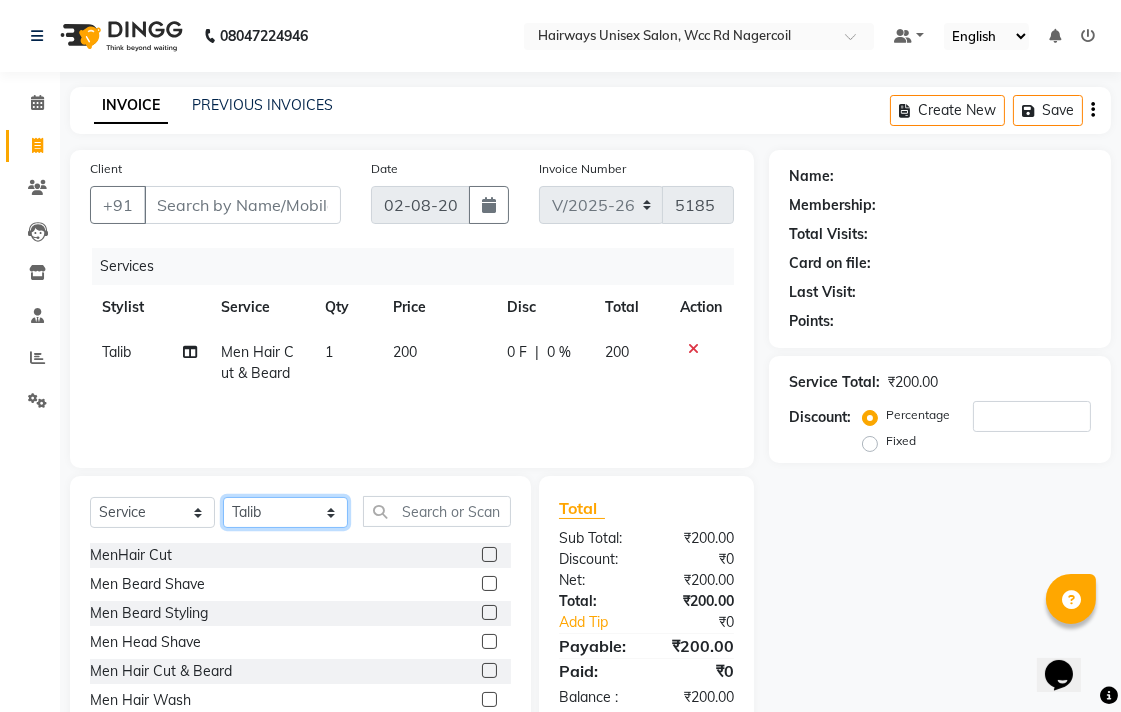 click on "Select Stylist Admin [LAST] [LAST] [LAST] [LAST] [LAST] Reception [LAST] [LAST] [LAST]" 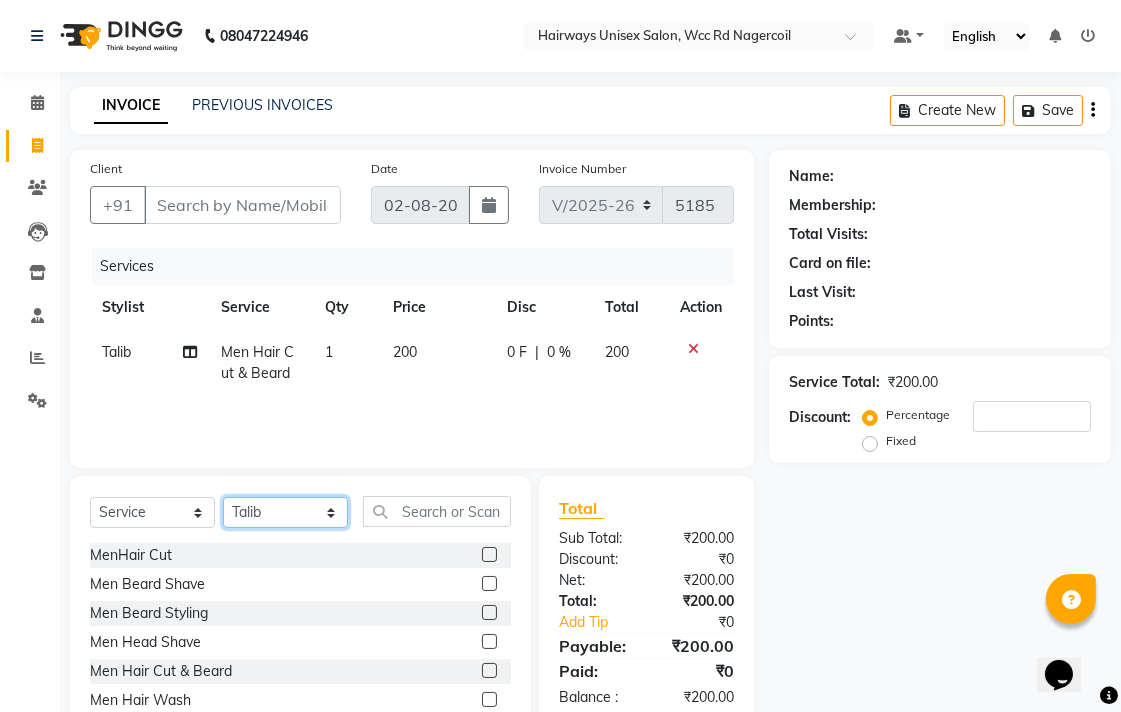 select on "49914" 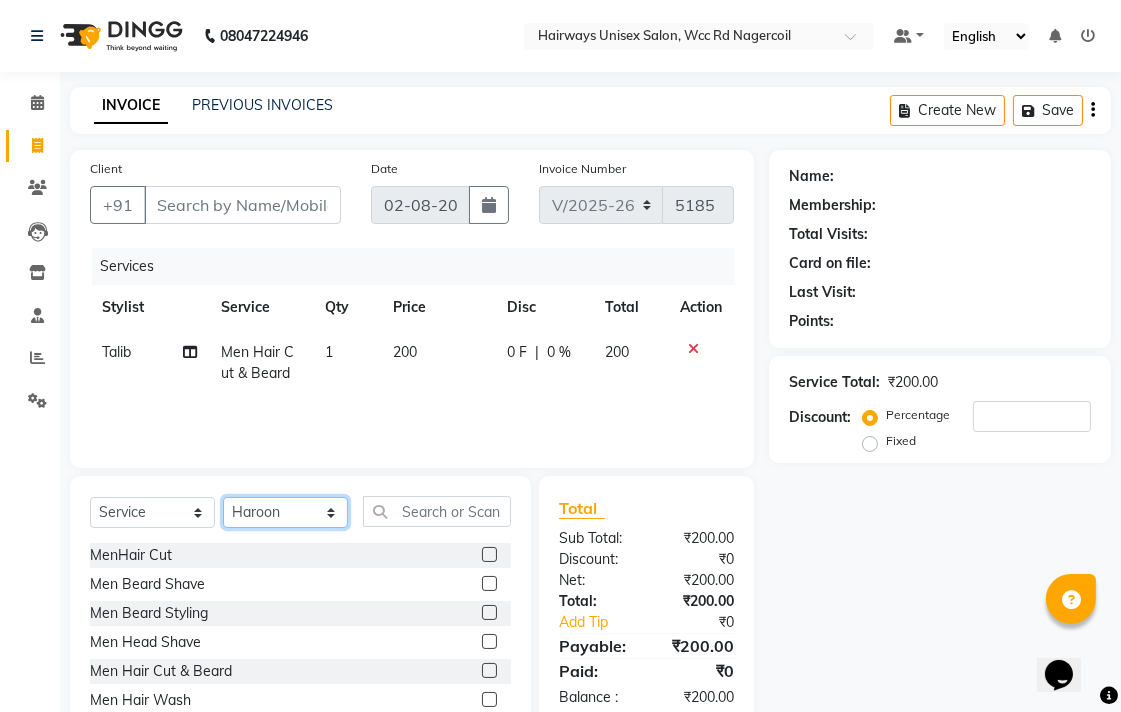 click on "Select Stylist Admin [LAST] [LAST] [LAST] [LAST] [LAST] Reception [LAST] [LAST] [LAST]" 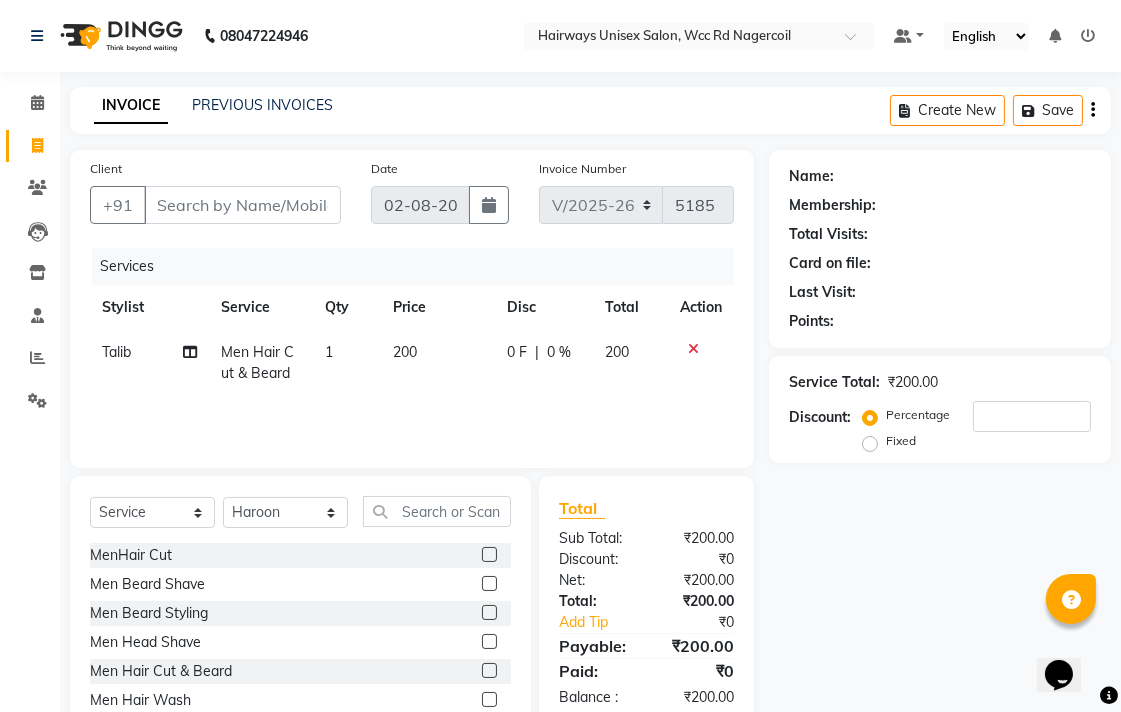 click 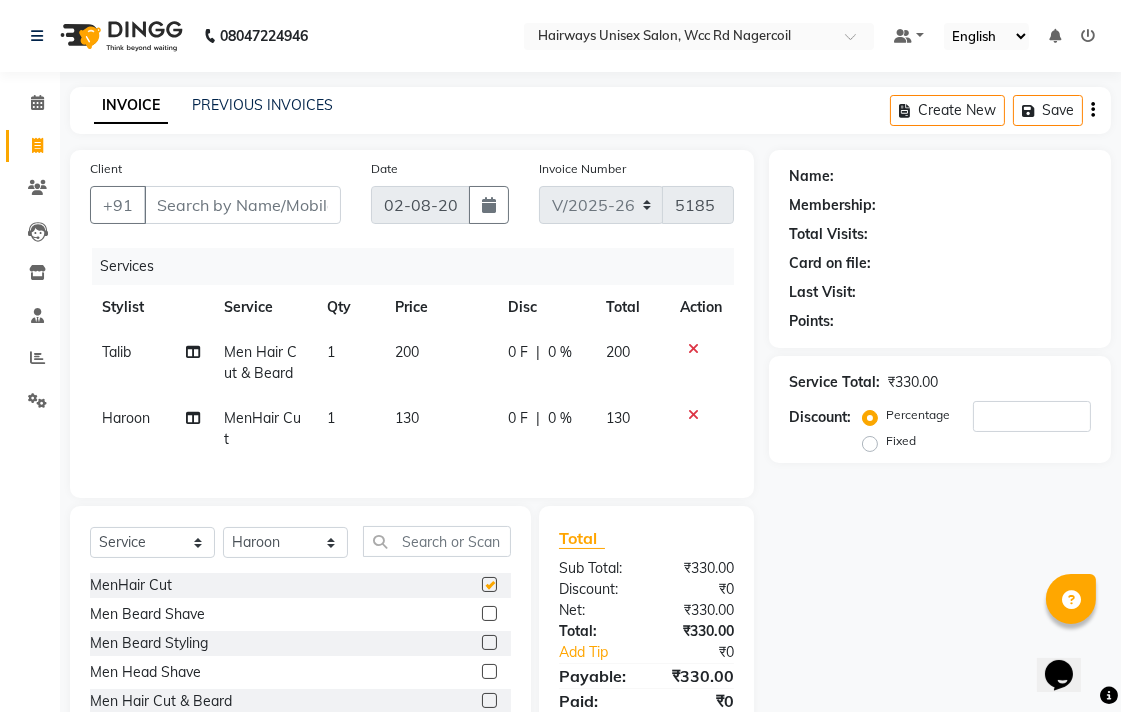 checkbox on "false" 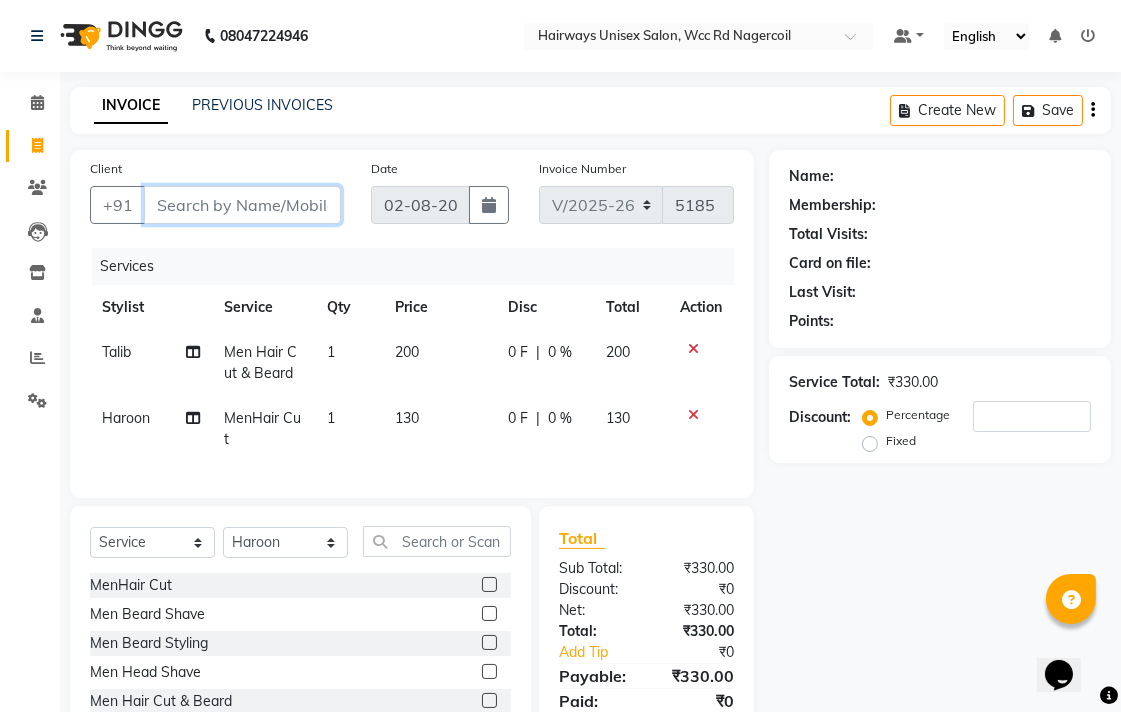 click on "Client" at bounding box center (242, 205) 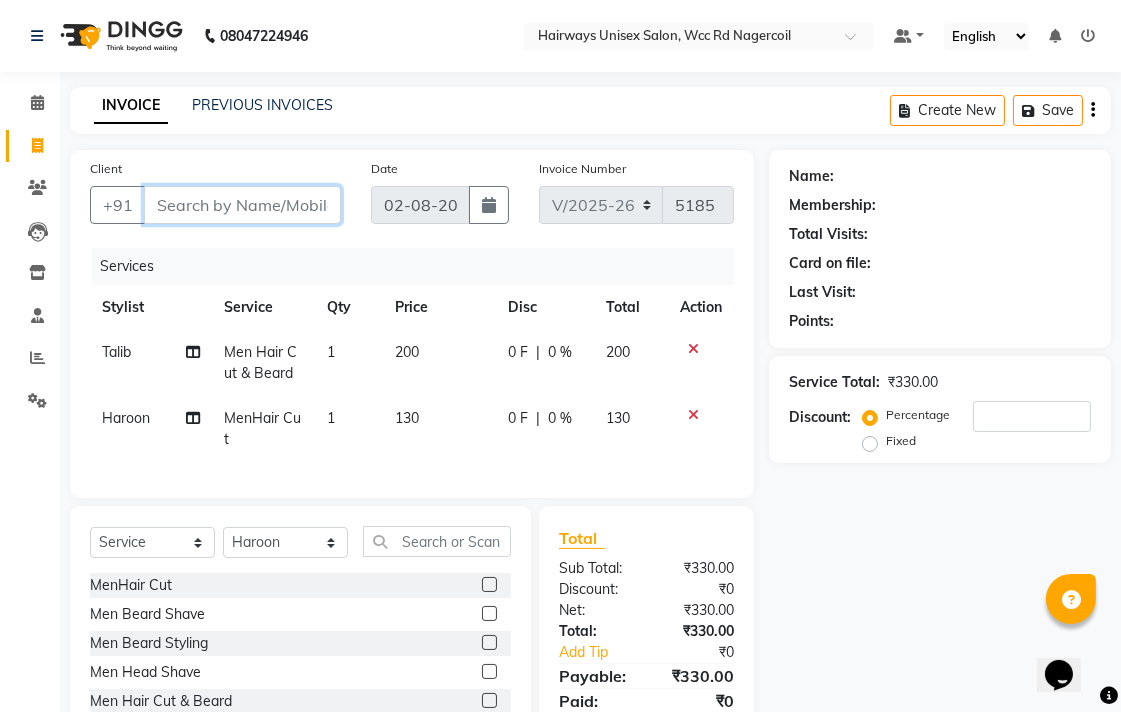 type on "9" 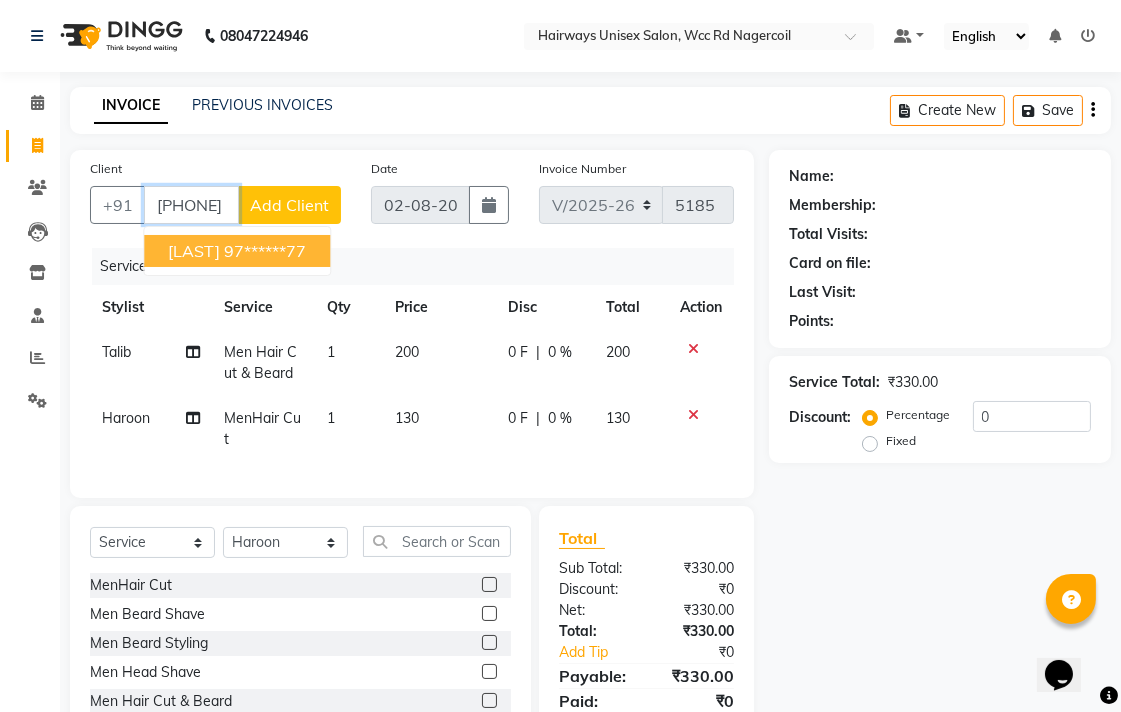 click on "97******77" at bounding box center (265, 251) 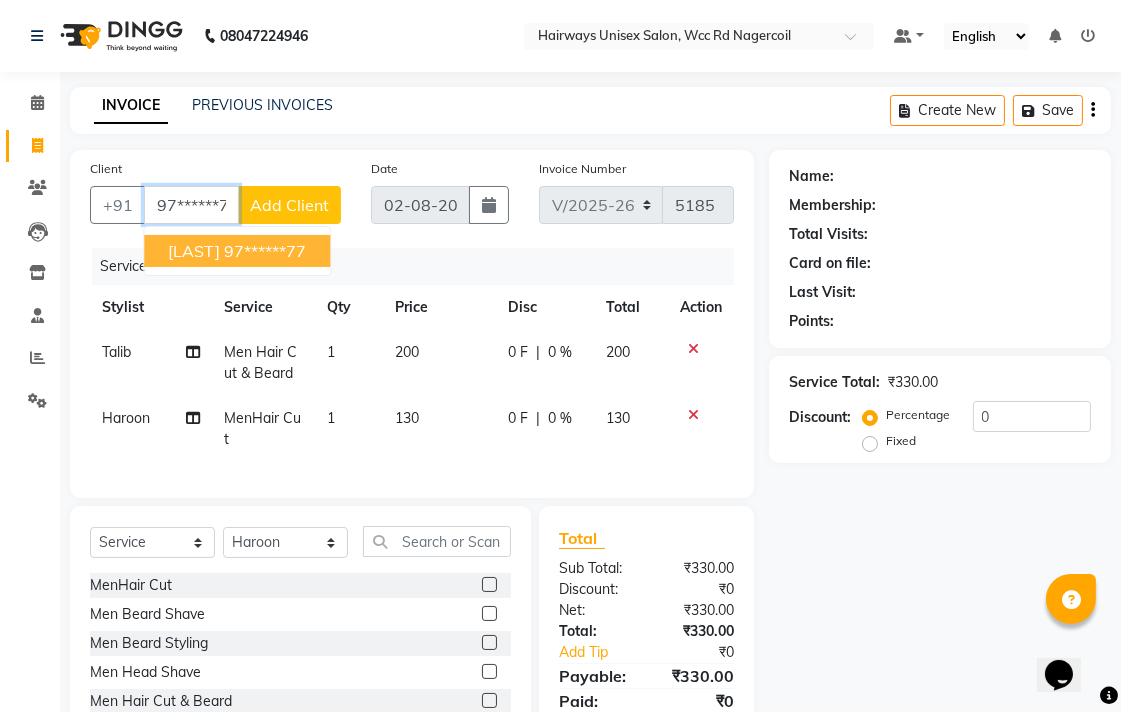 type on "97******77" 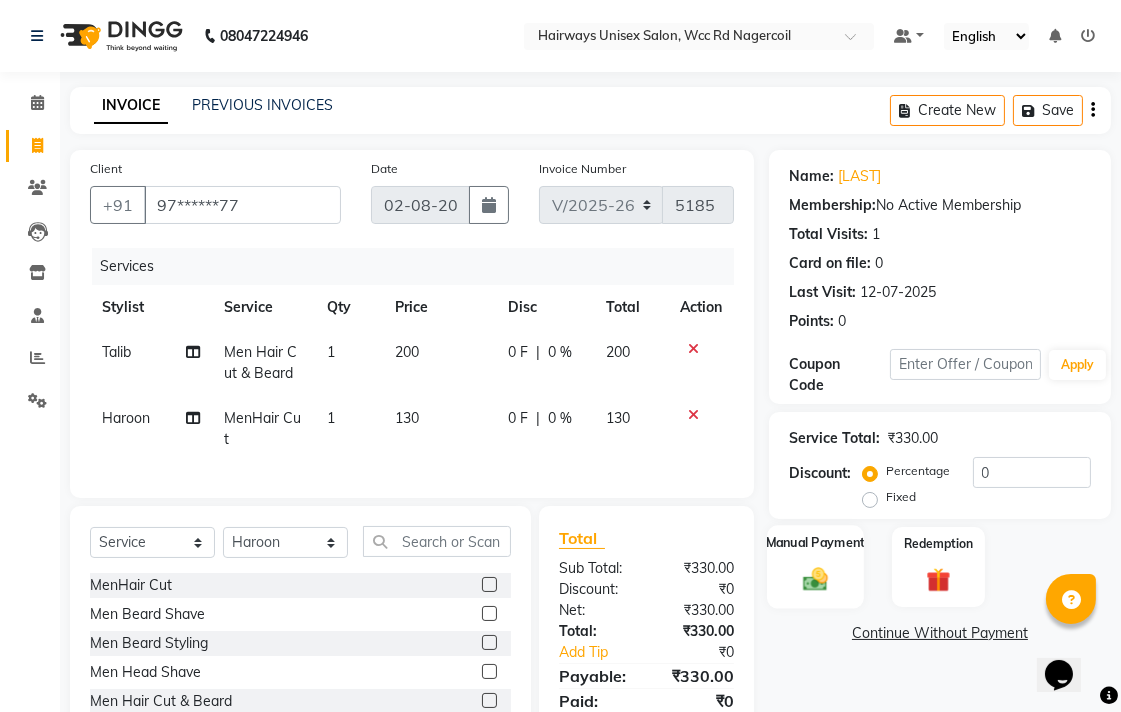 click on "Manual Payment" 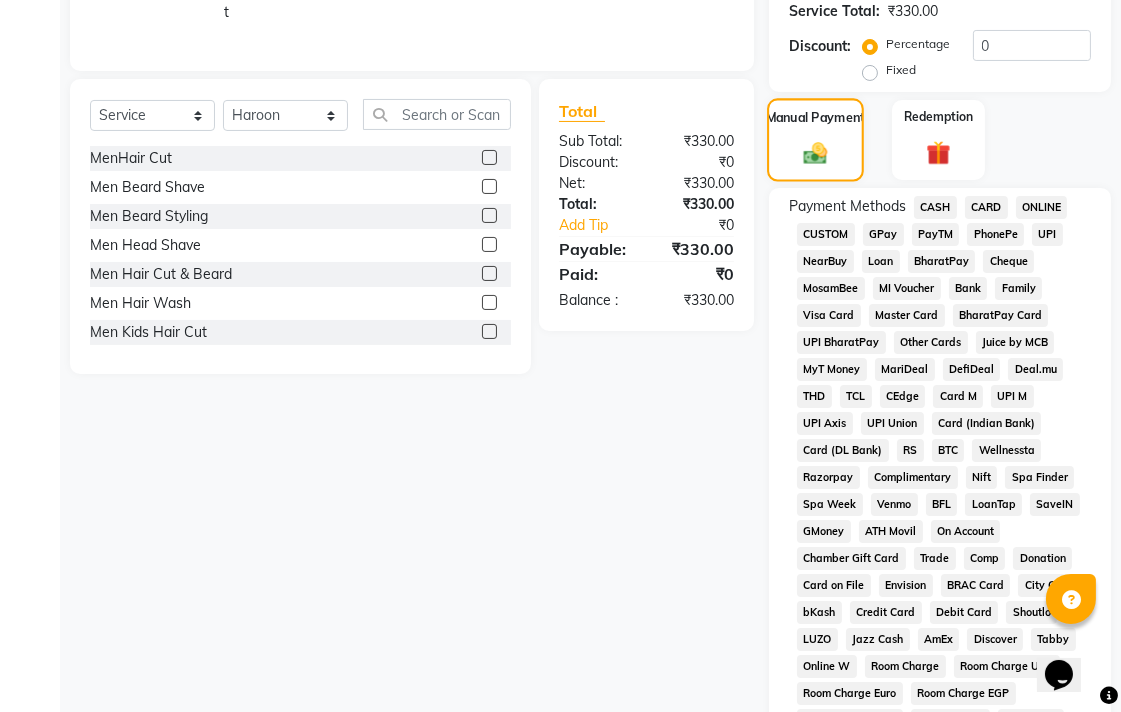 scroll, scrollTop: 444, scrollLeft: 0, axis: vertical 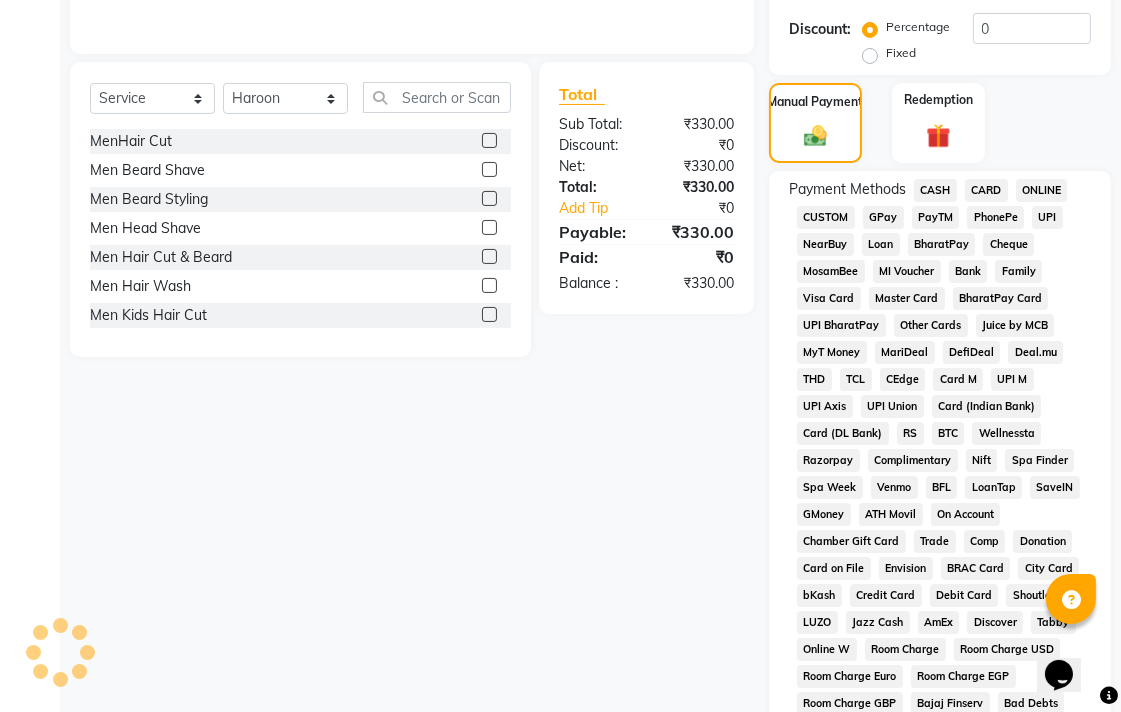 click on "UPI" 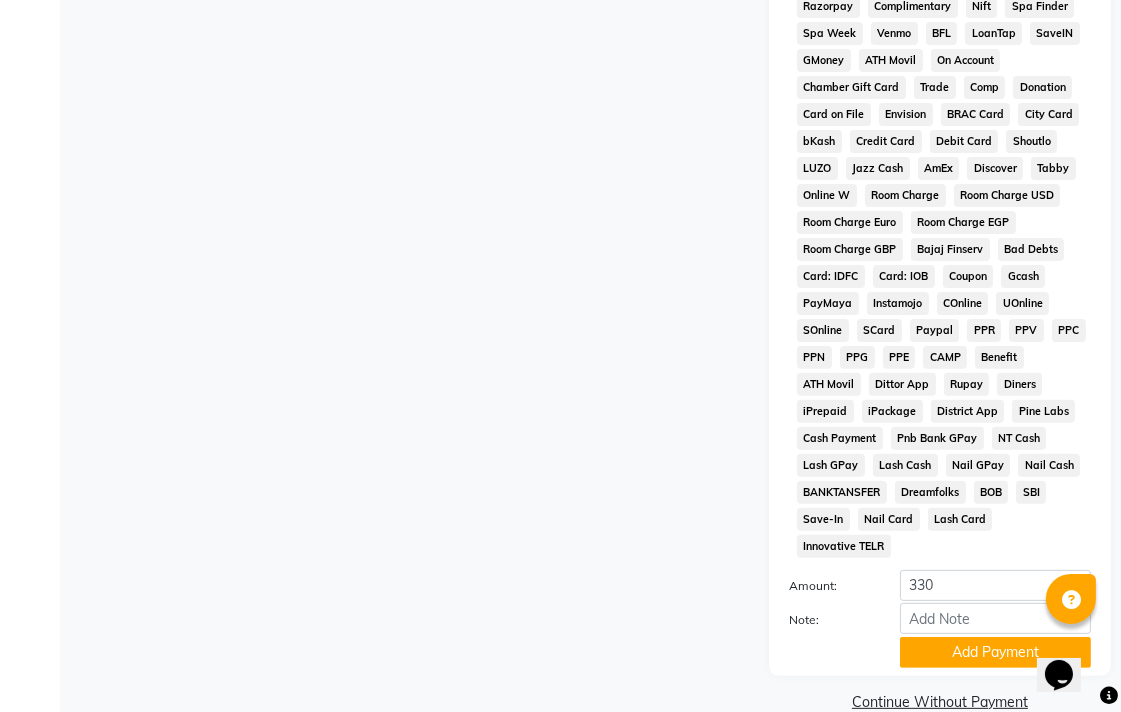 scroll, scrollTop: 913, scrollLeft: 0, axis: vertical 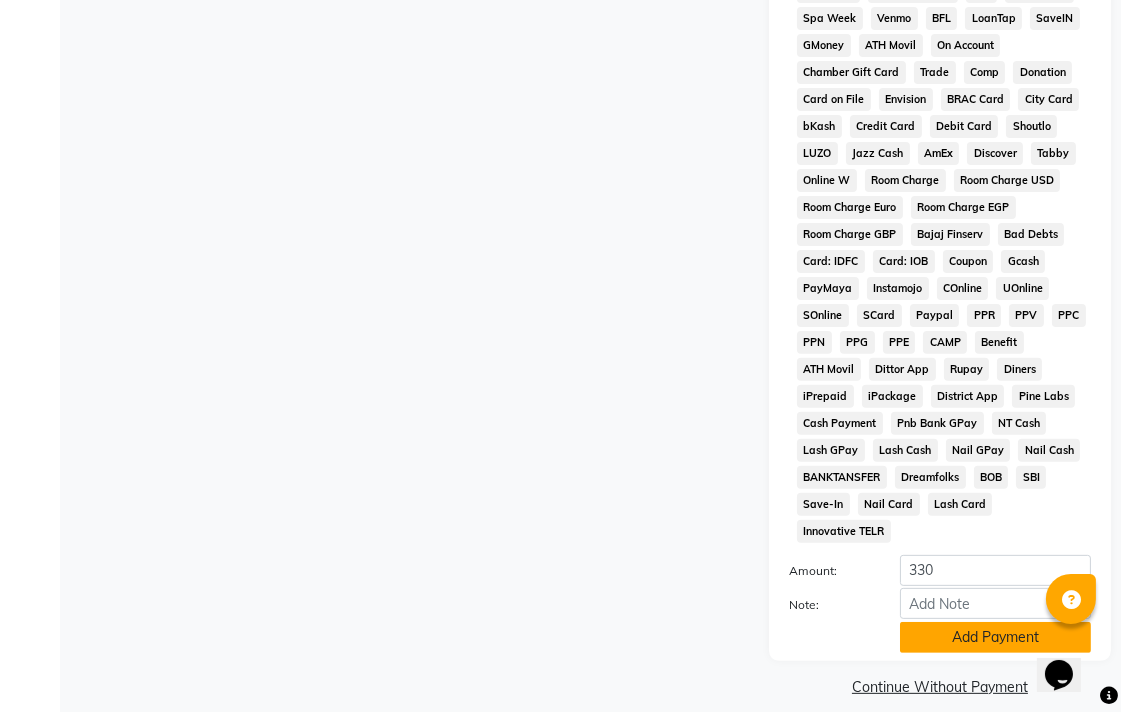 click on "Add Payment" 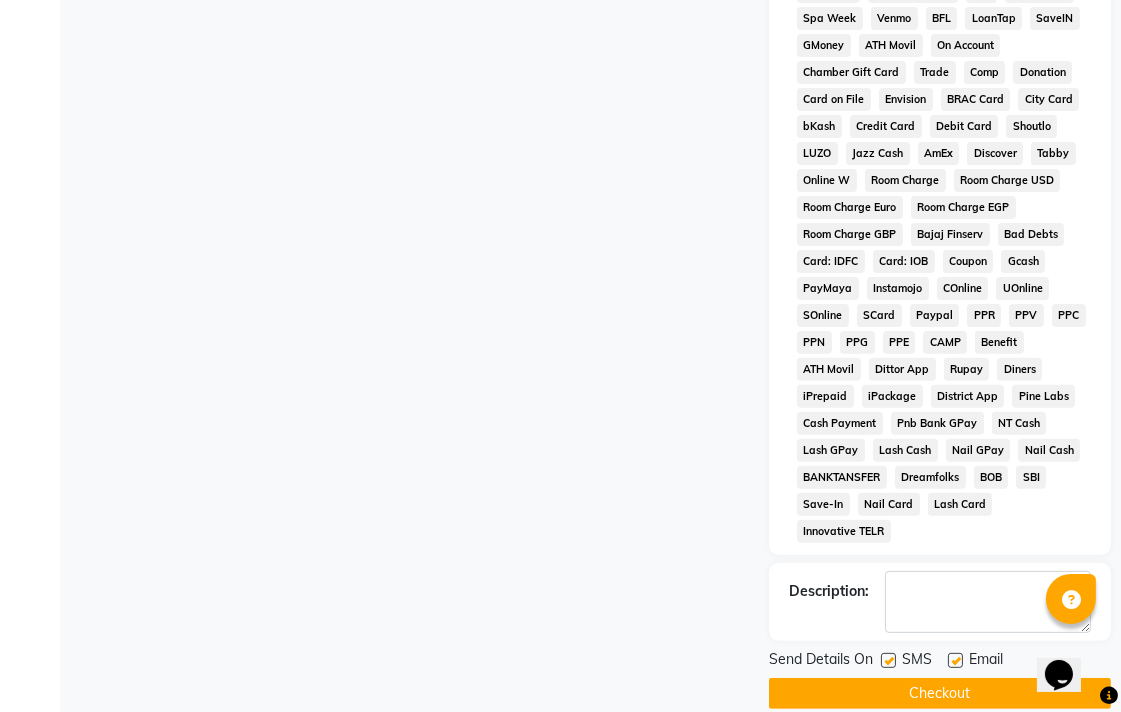 click on "Checkout" 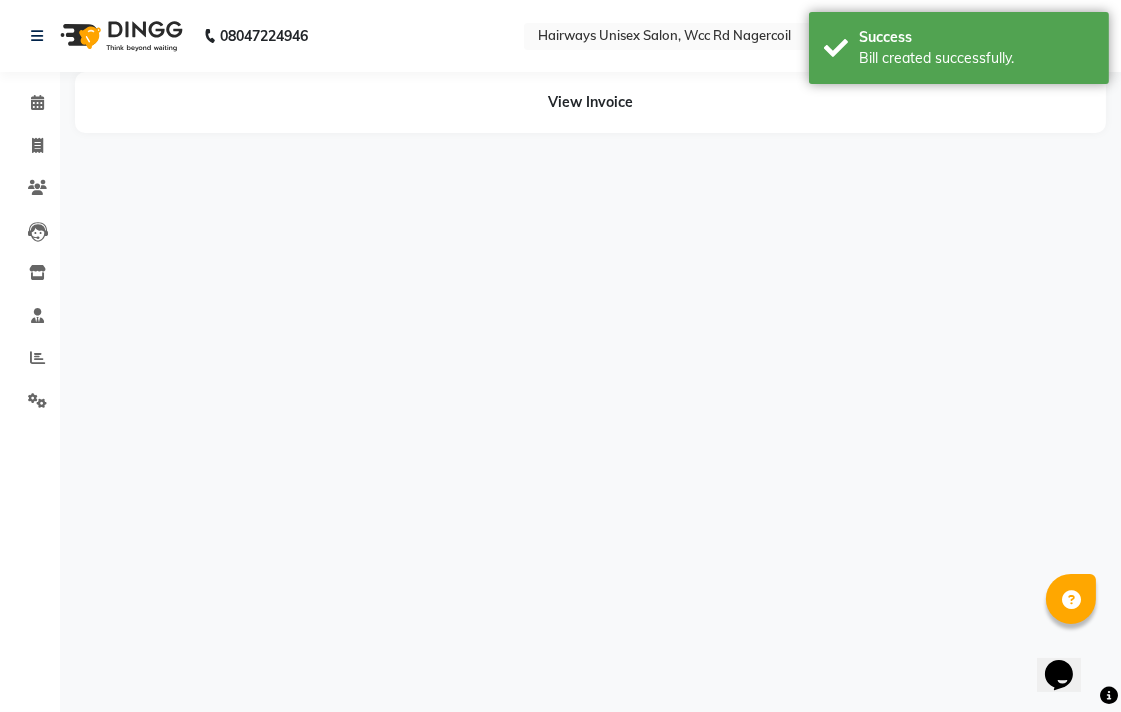 scroll, scrollTop: 0, scrollLeft: 0, axis: both 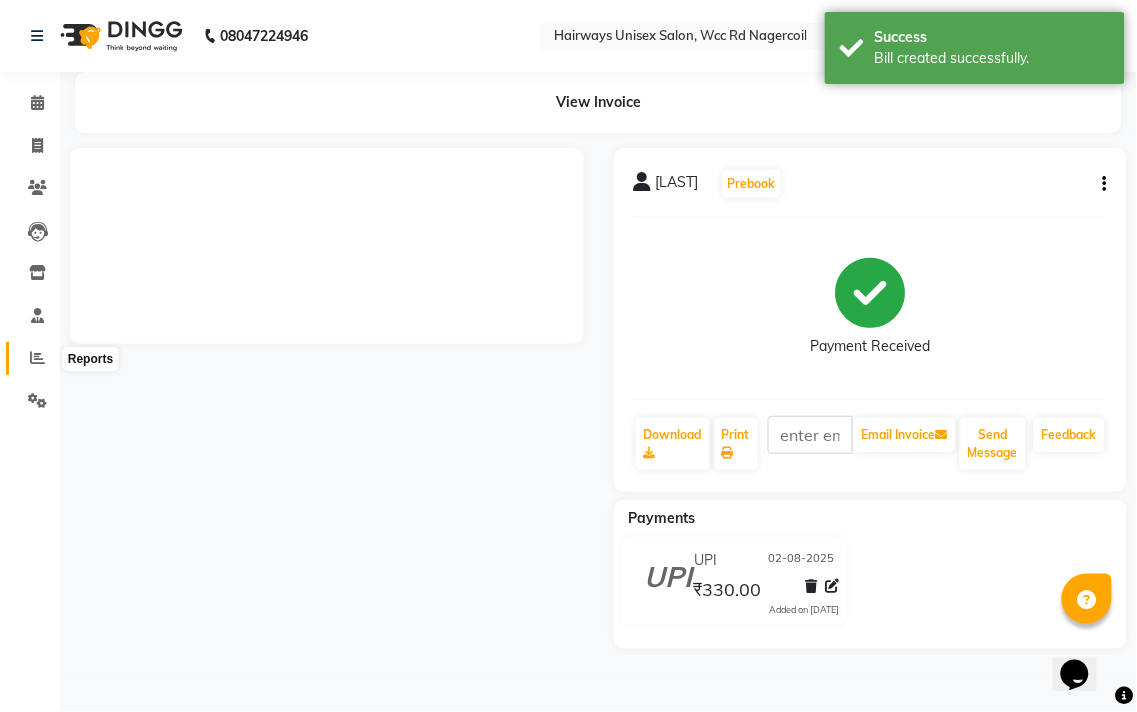 click 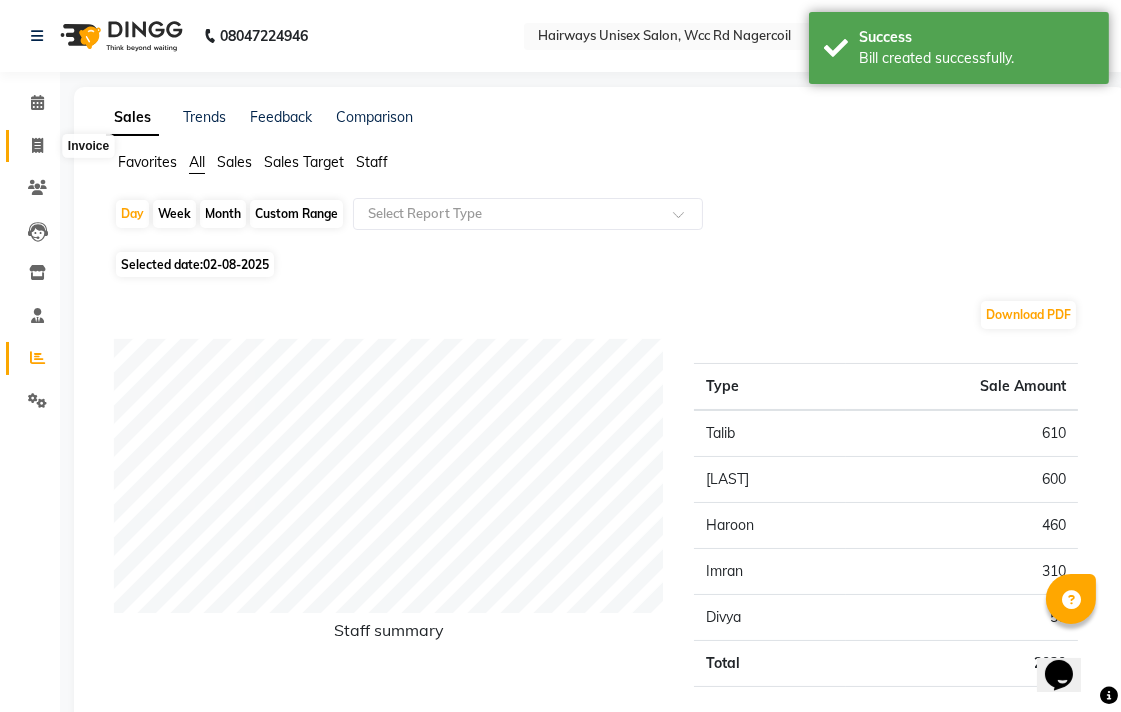 click 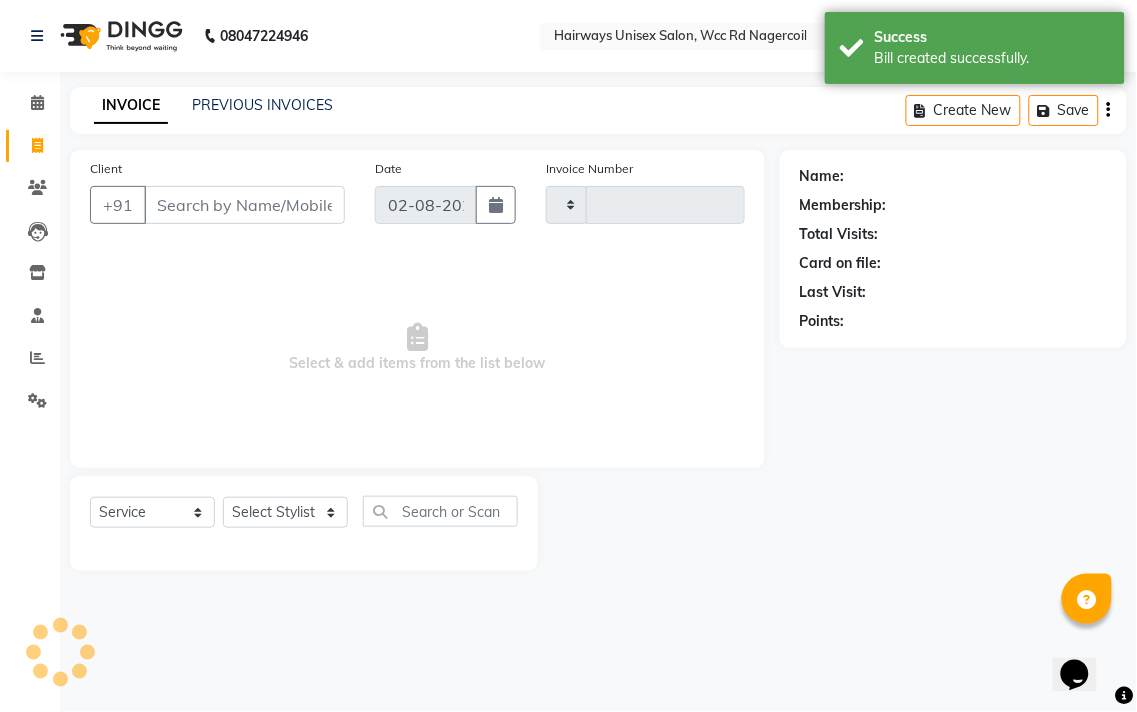 type on "5186" 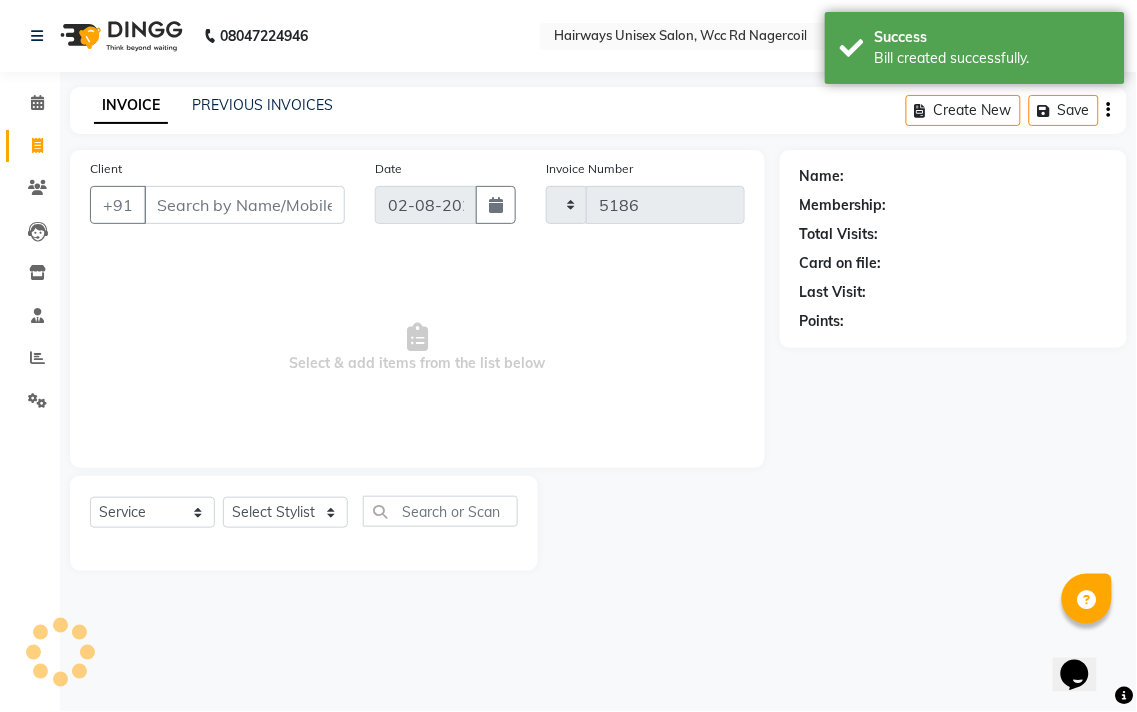 select on "6523" 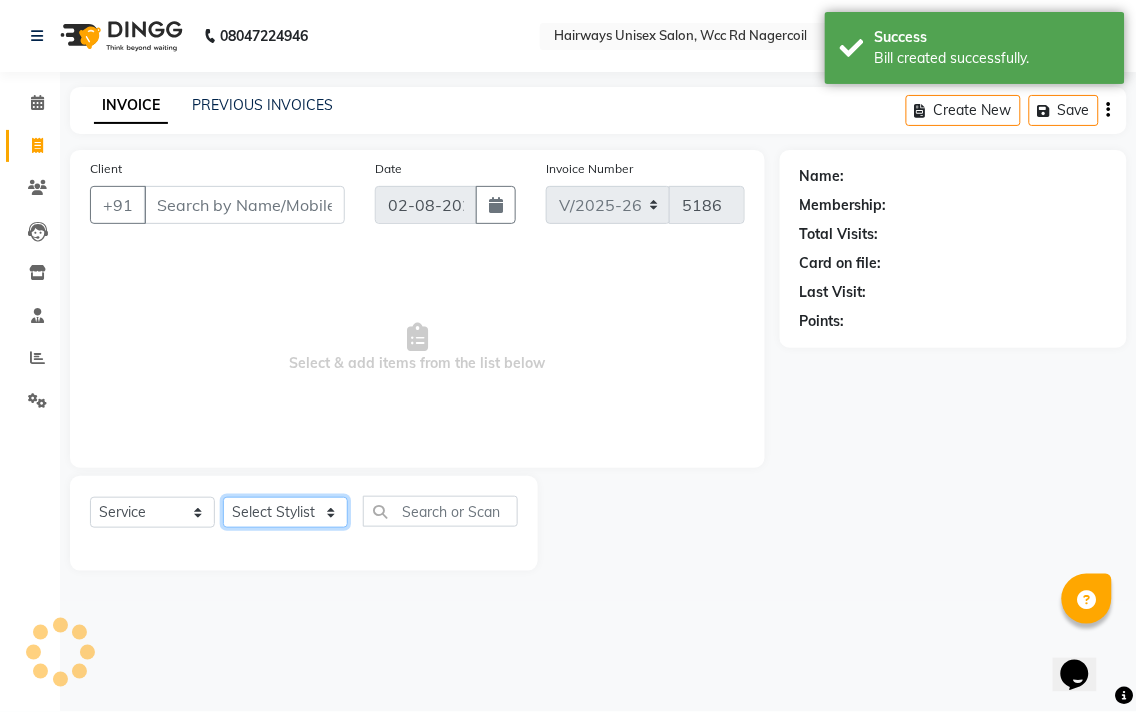 click on "Select Stylist" 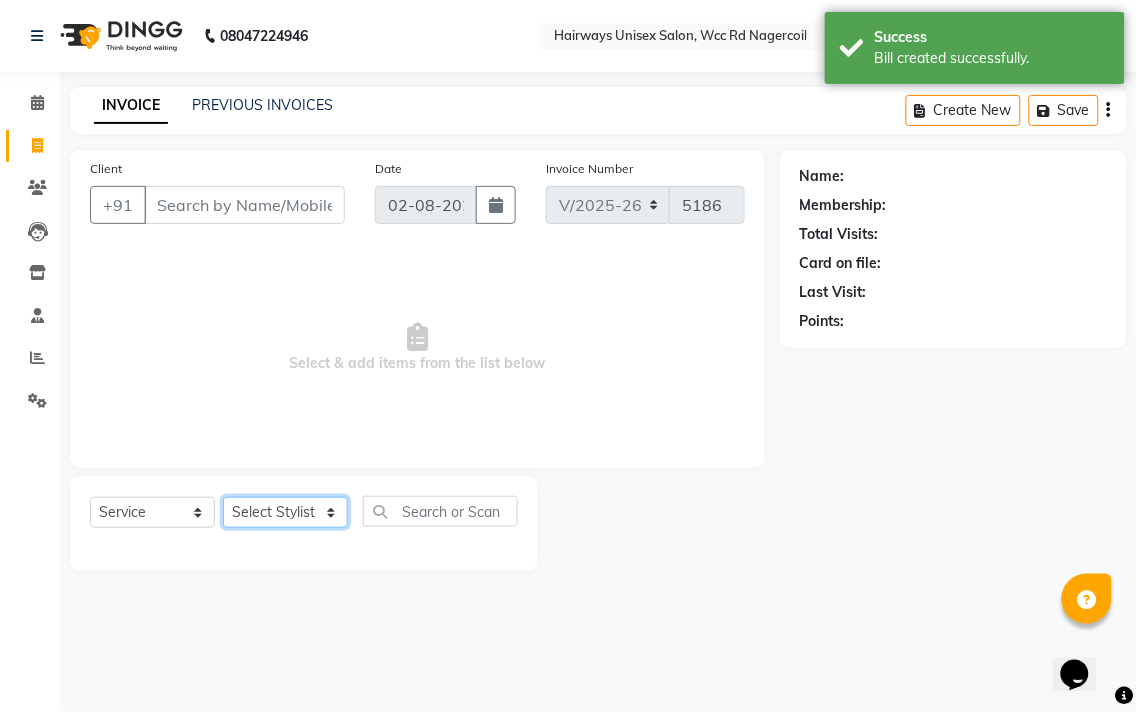 select on "49917" 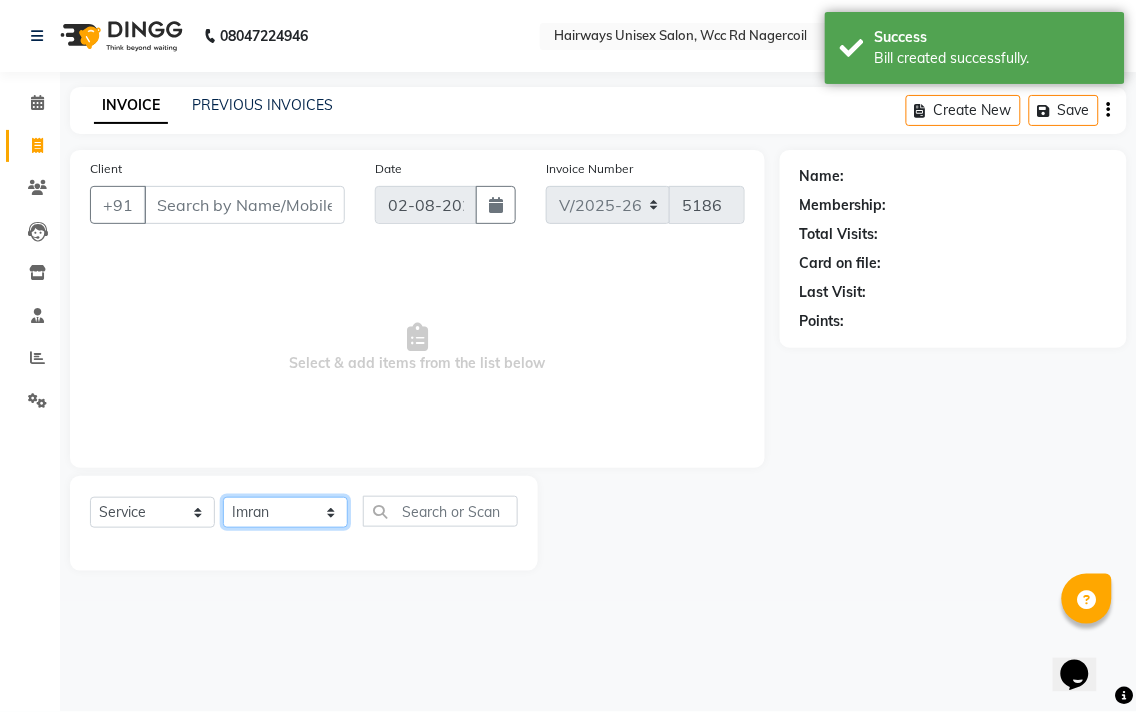 click on "Select Stylist Admin [LAST] [LAST] [LAST] [LAST] [LAST] Reception [LAST] [LAST] [LAST]" 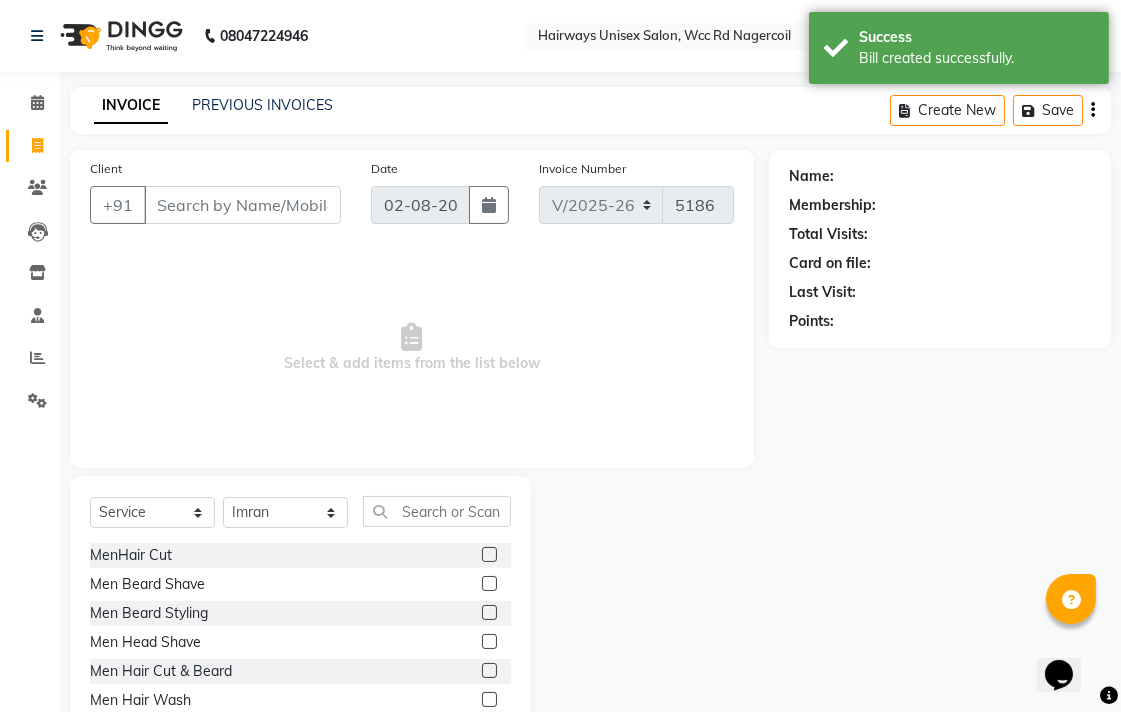 click 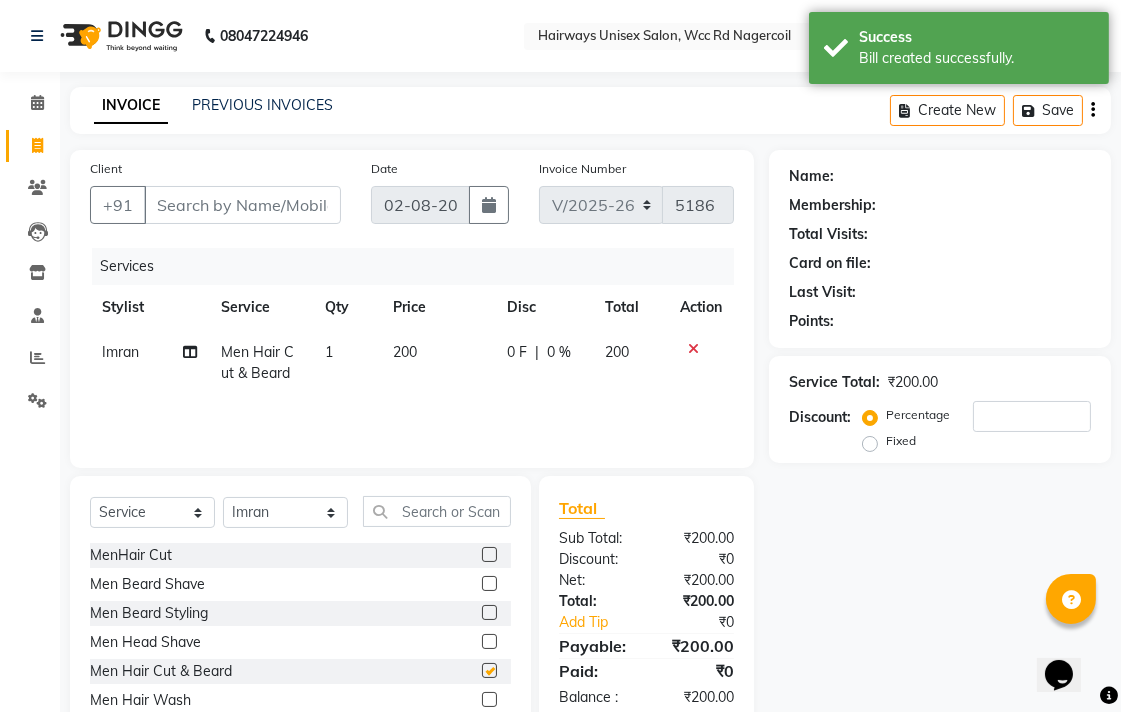 checkbox on "false" 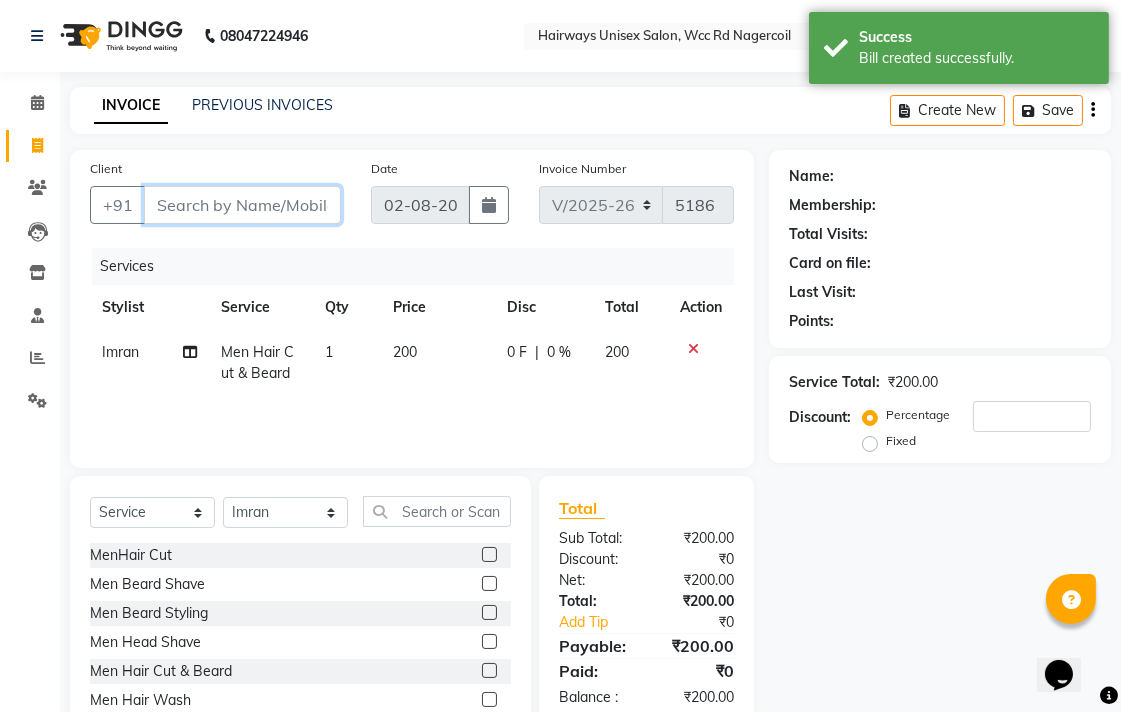 click on "Client" at bounding box center (242, 205) 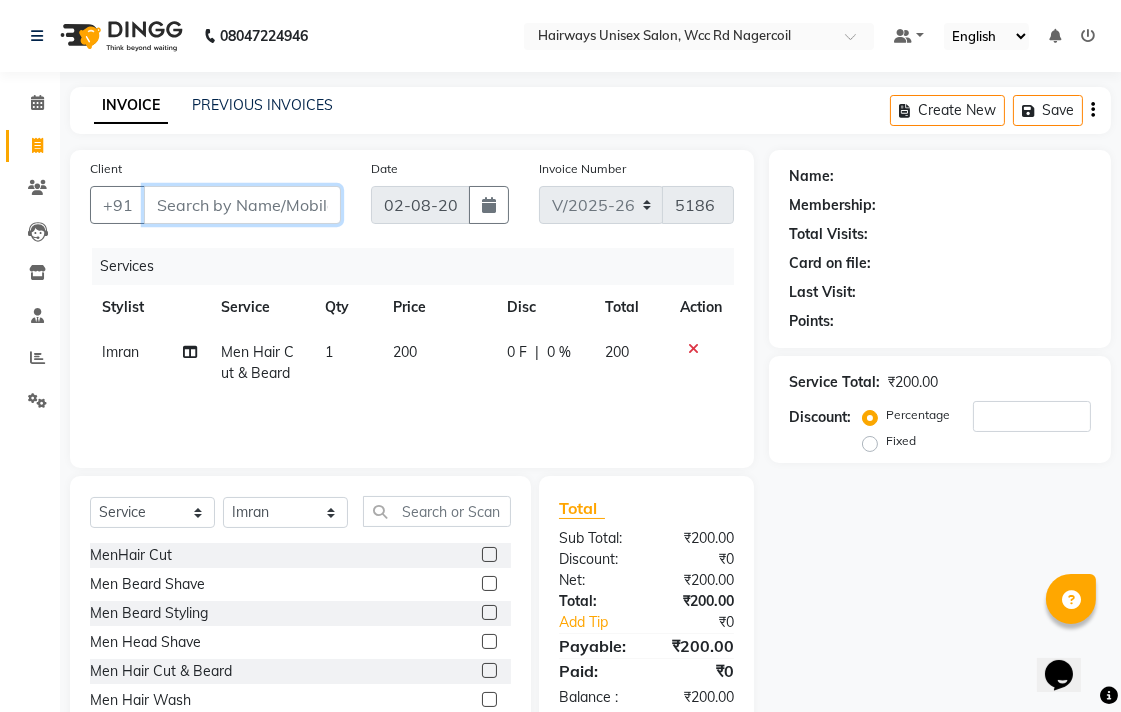 type on "i" 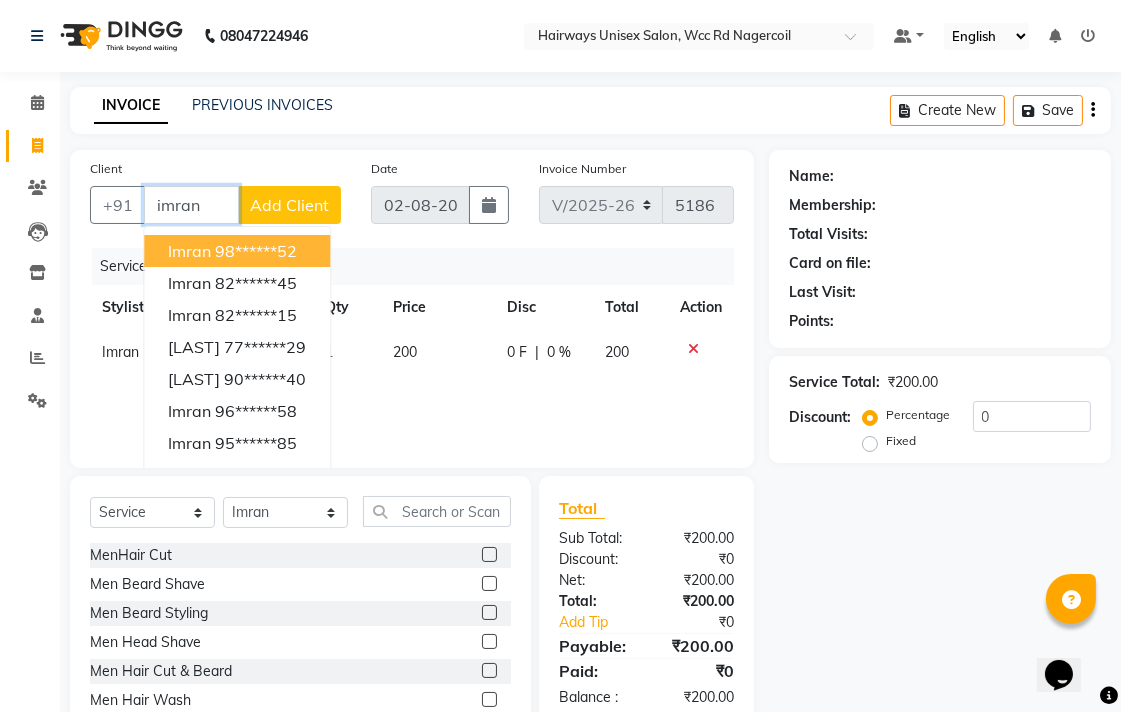 click on "[LAST] [PHONE]" at bounding box center (237, 251) 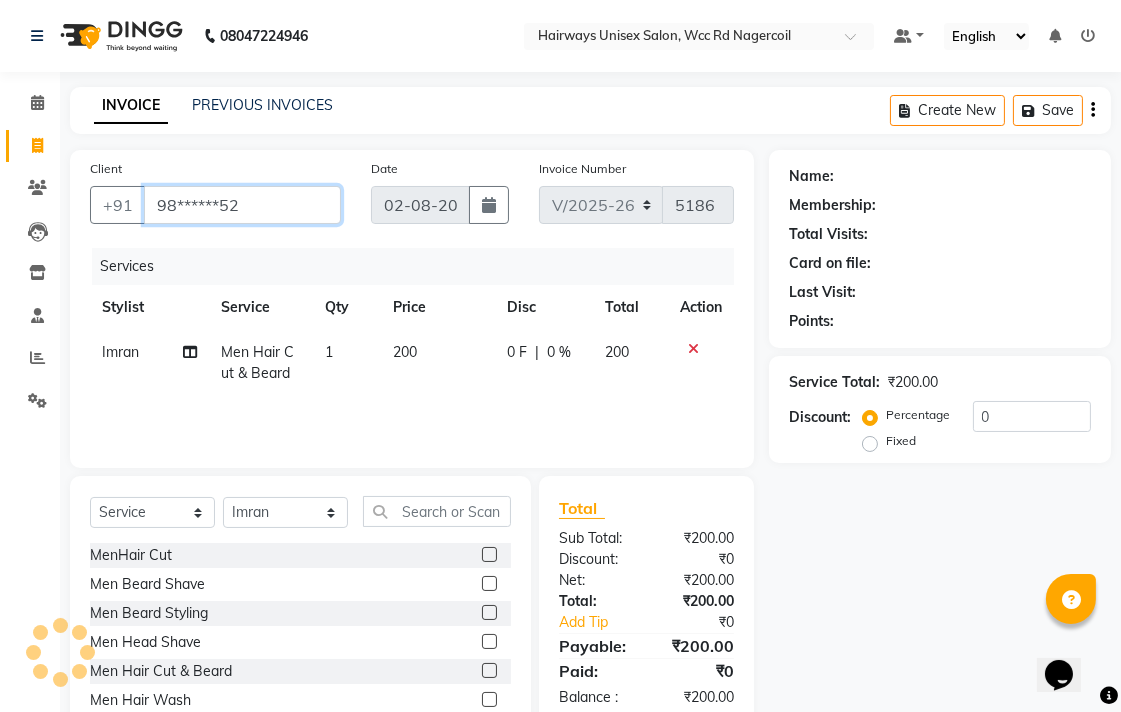 type on "98******52" 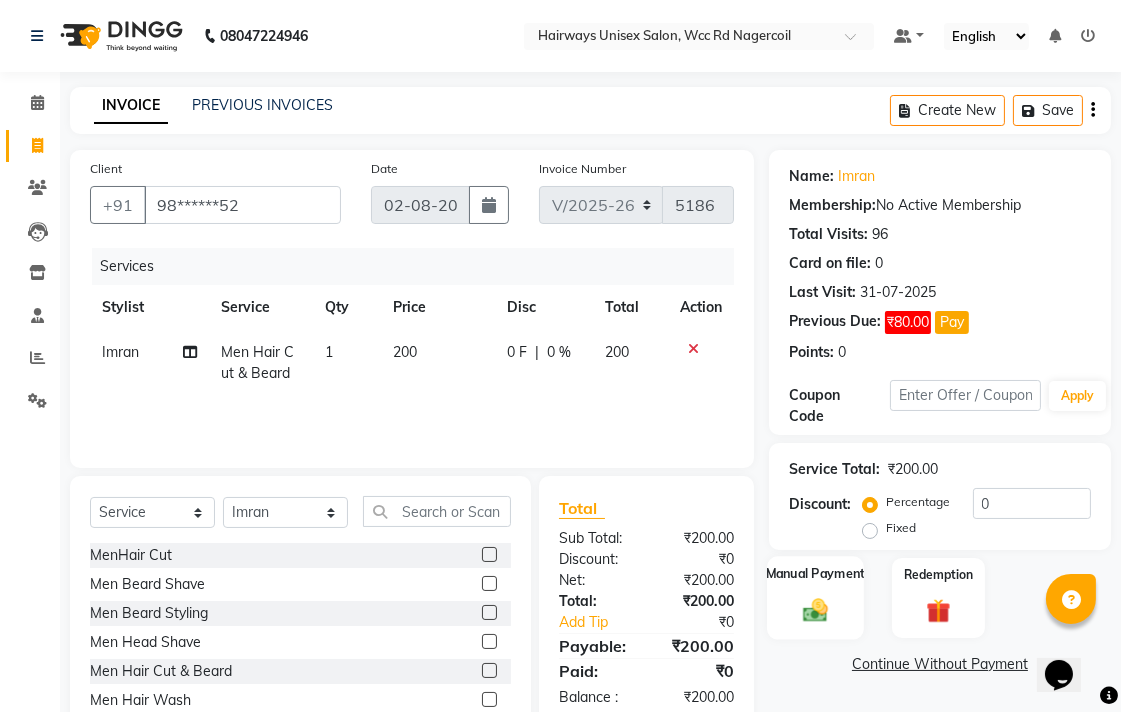 click on "Manual Payment" 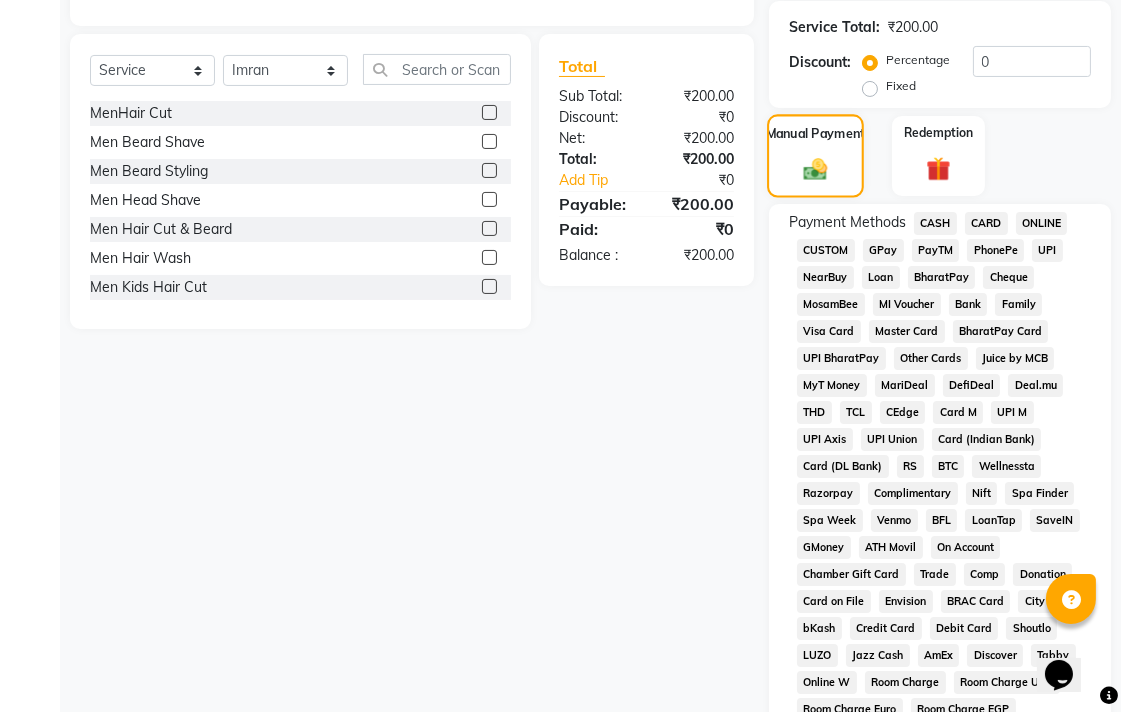 scroll, scrollTop: 444, scrollLeft: 0, axis: vertical 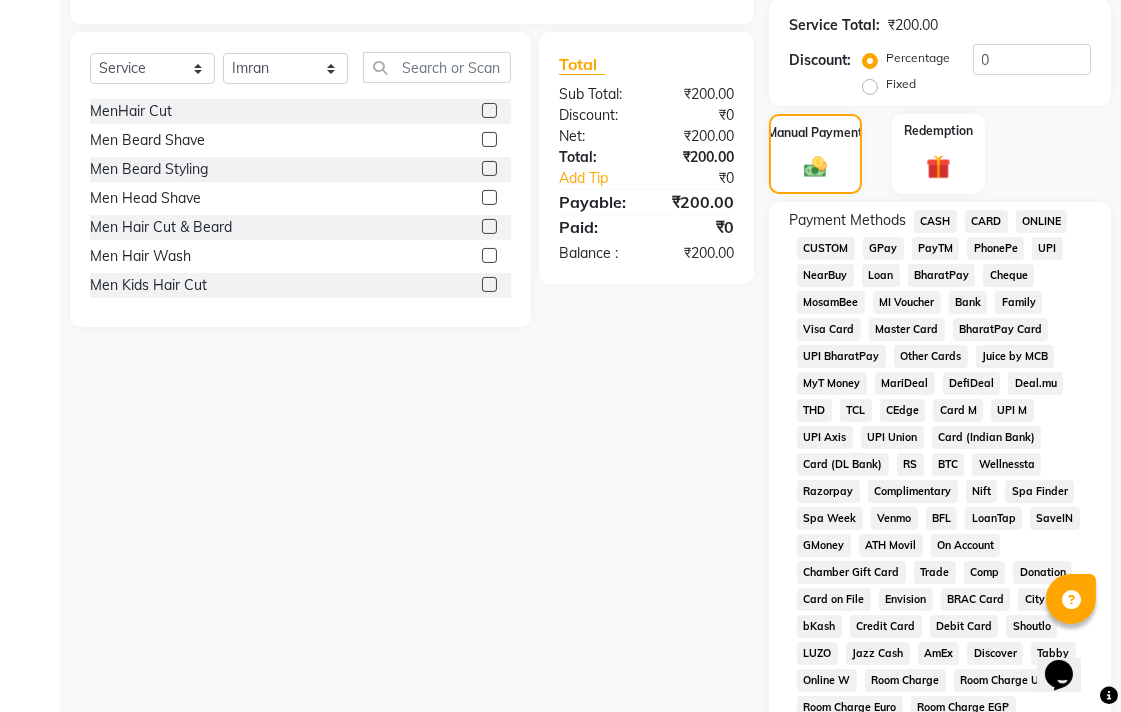 click on "UPI" 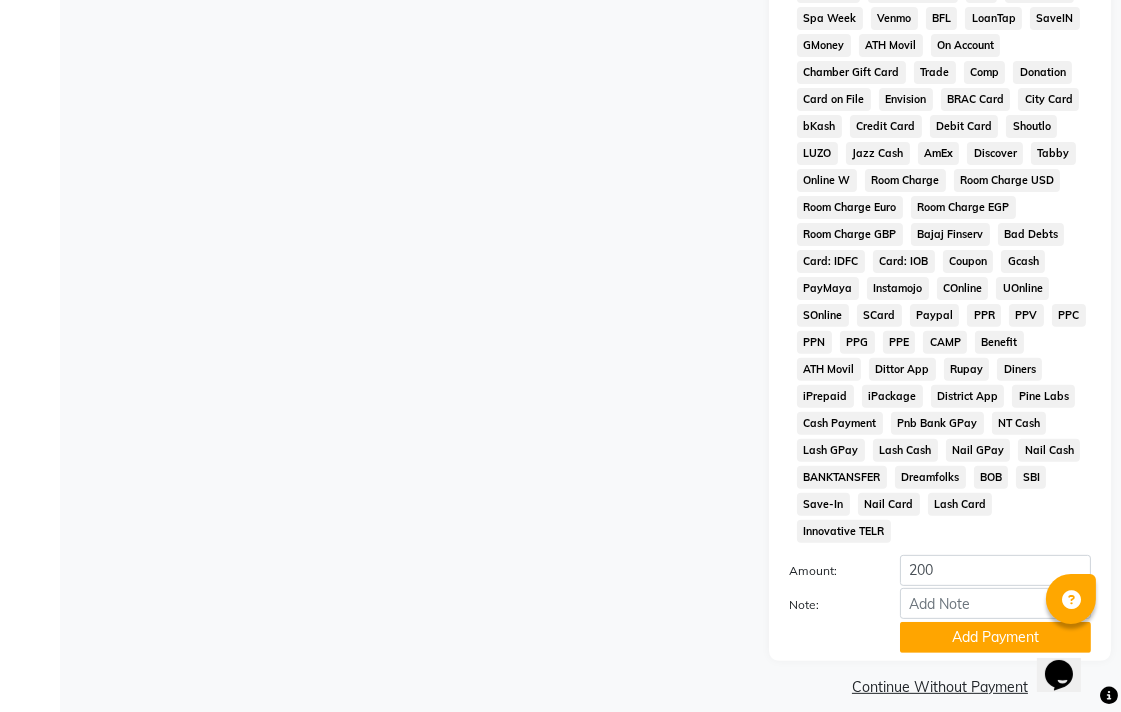 scroll, scrollTop: 945, scrollLeft: 0, axis: vertical 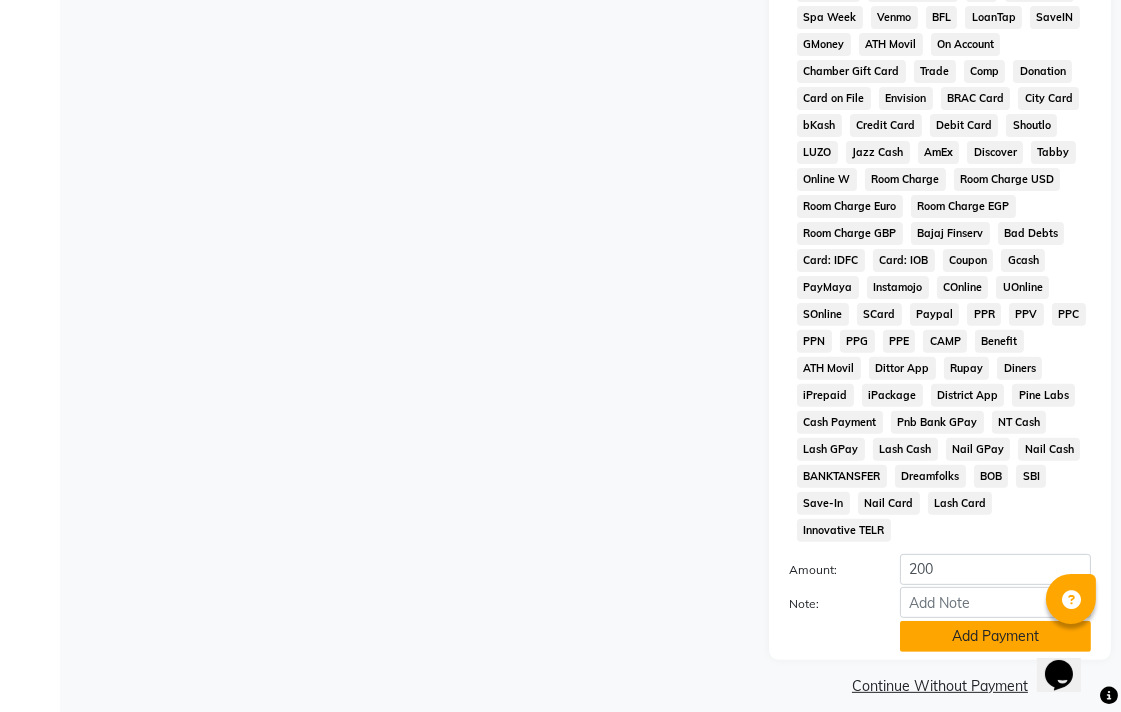 click on "Add Payment" 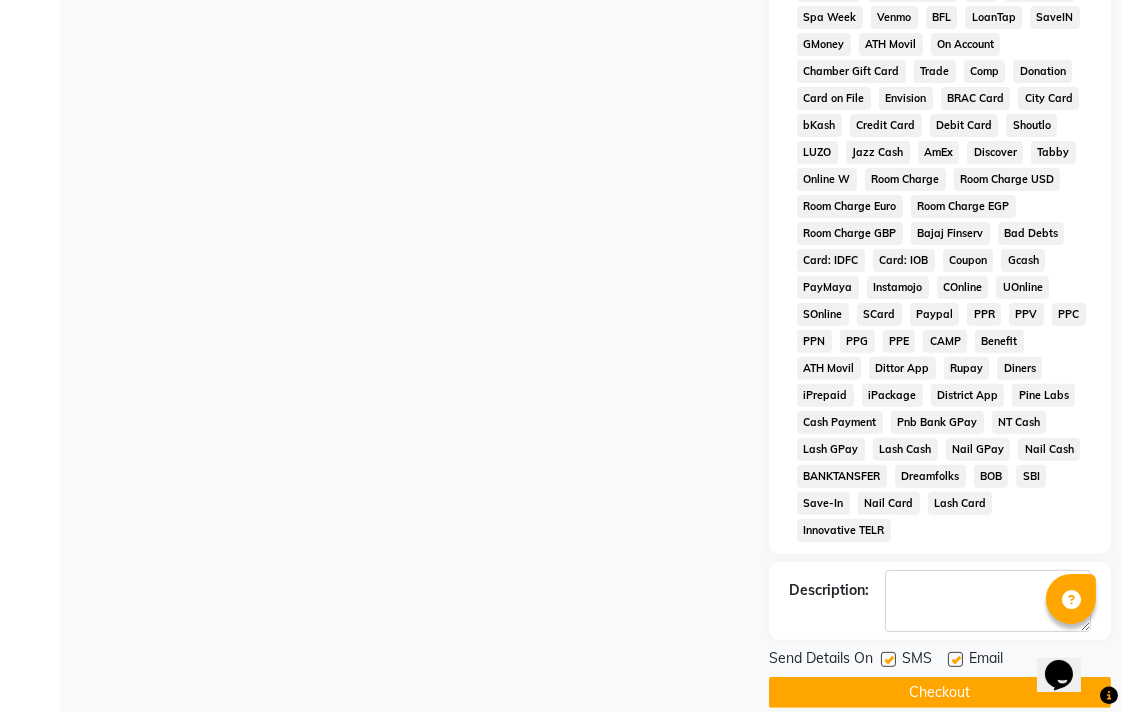 click on "Checkout" 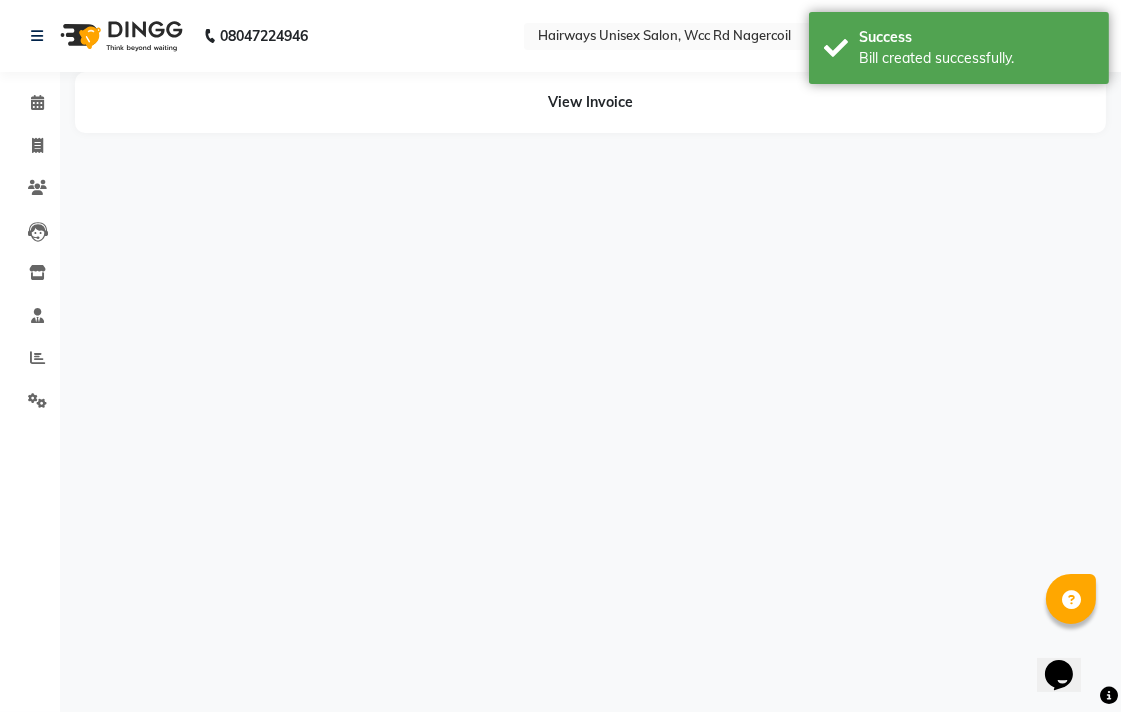 scroll, scrollTop: 0, scrollLeft: 0, axis: both 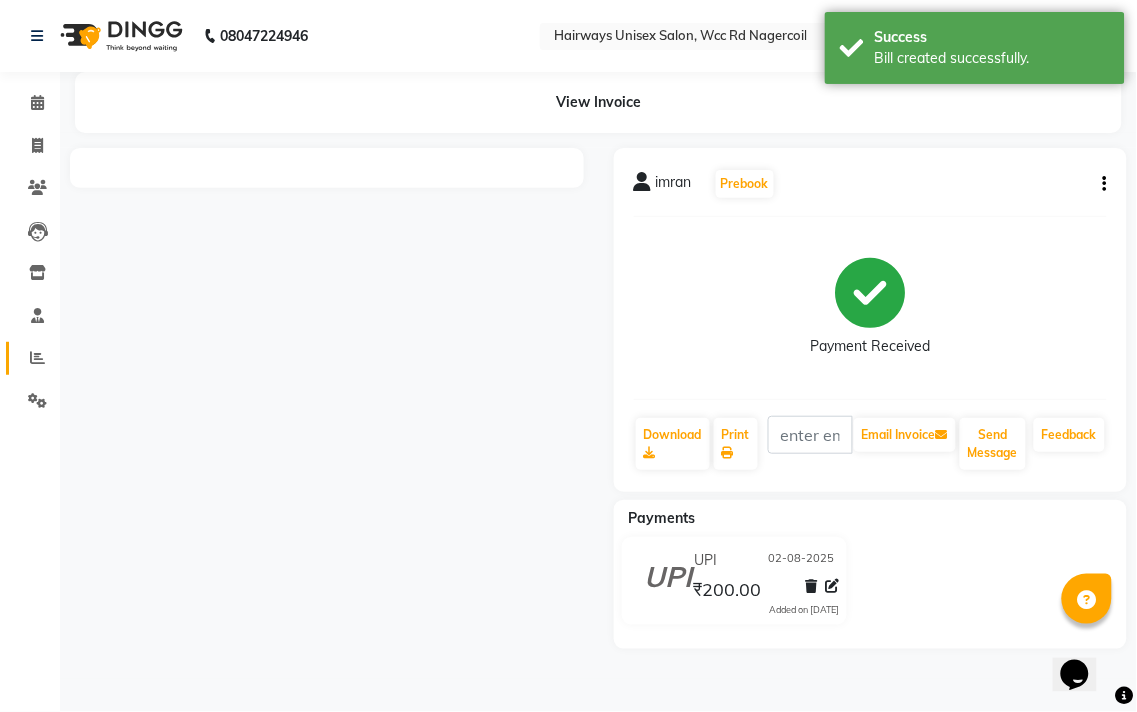 click on "Reports" 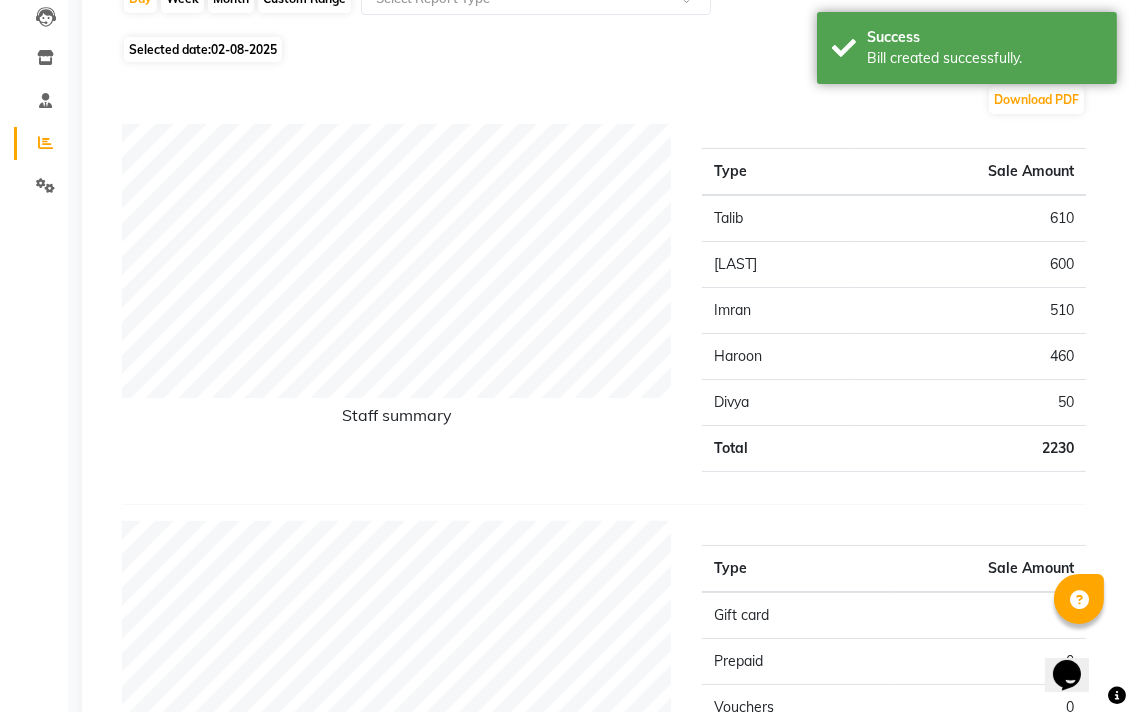 scroll, scrollTop: 0, scrollLeft: 0, axis: both 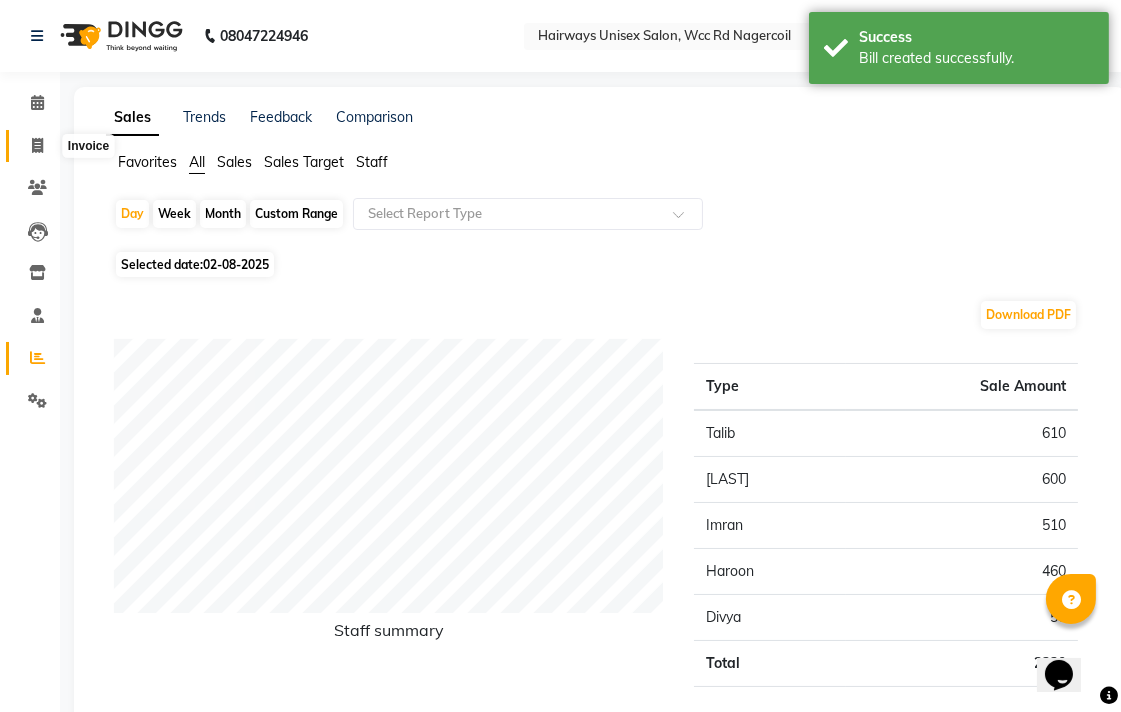 click 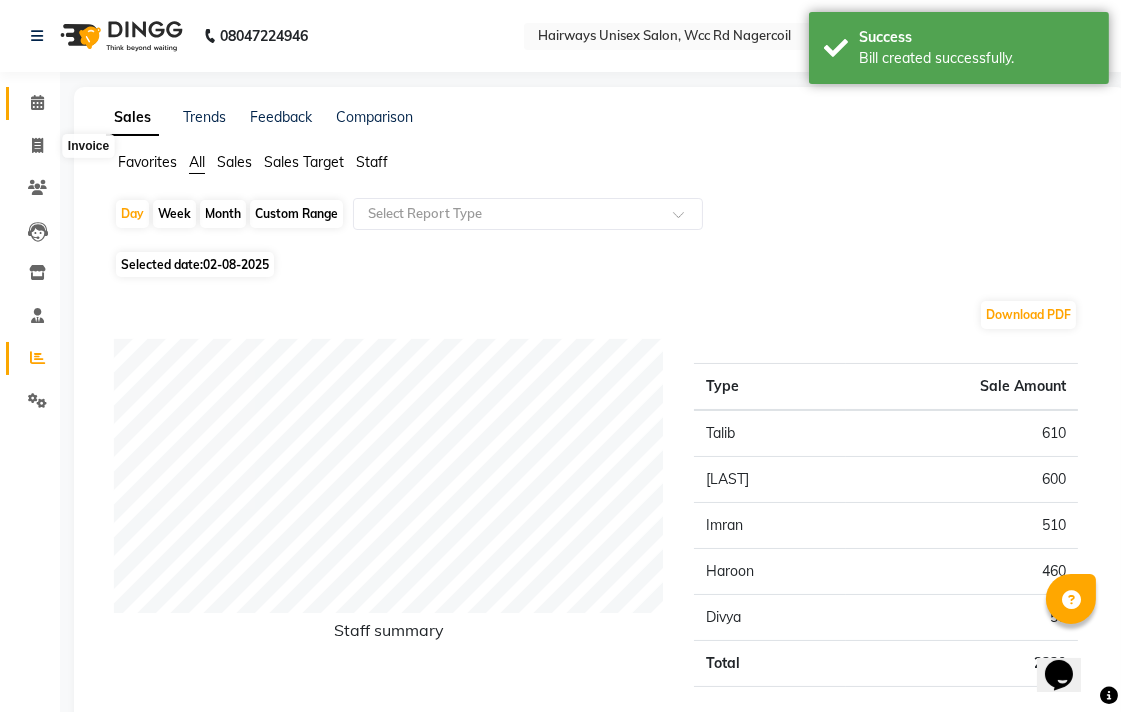 select on "service" 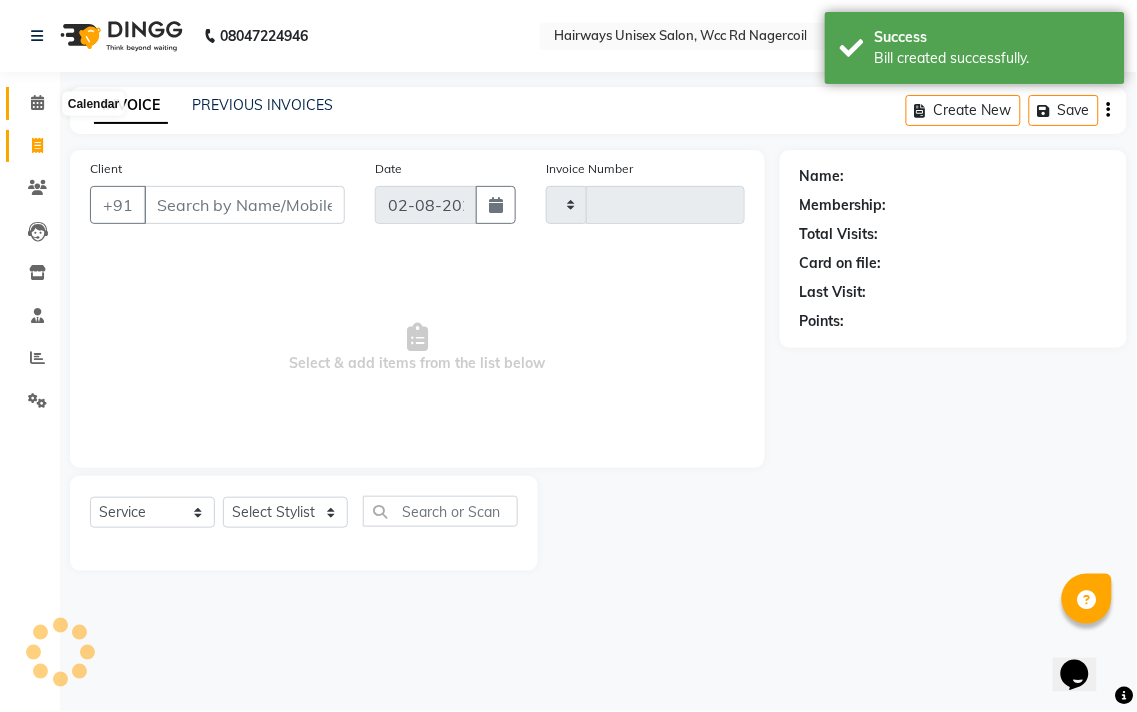 click 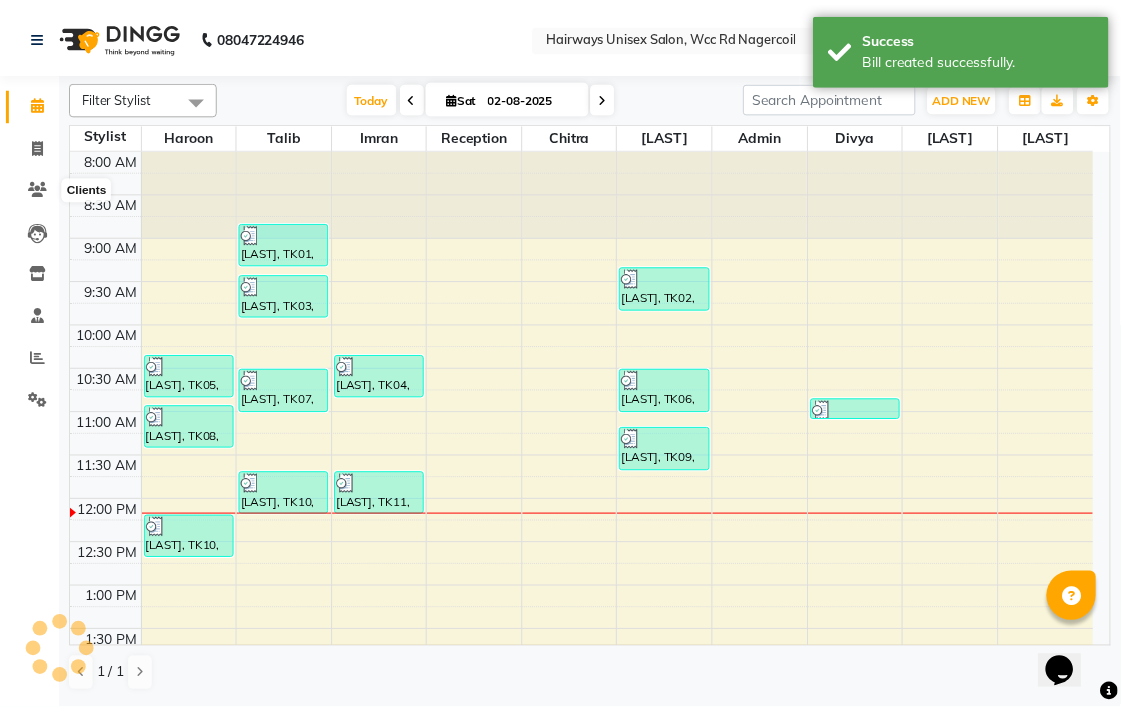 scroll, scrollTop: 0, scrollLeft: 0, axis: both 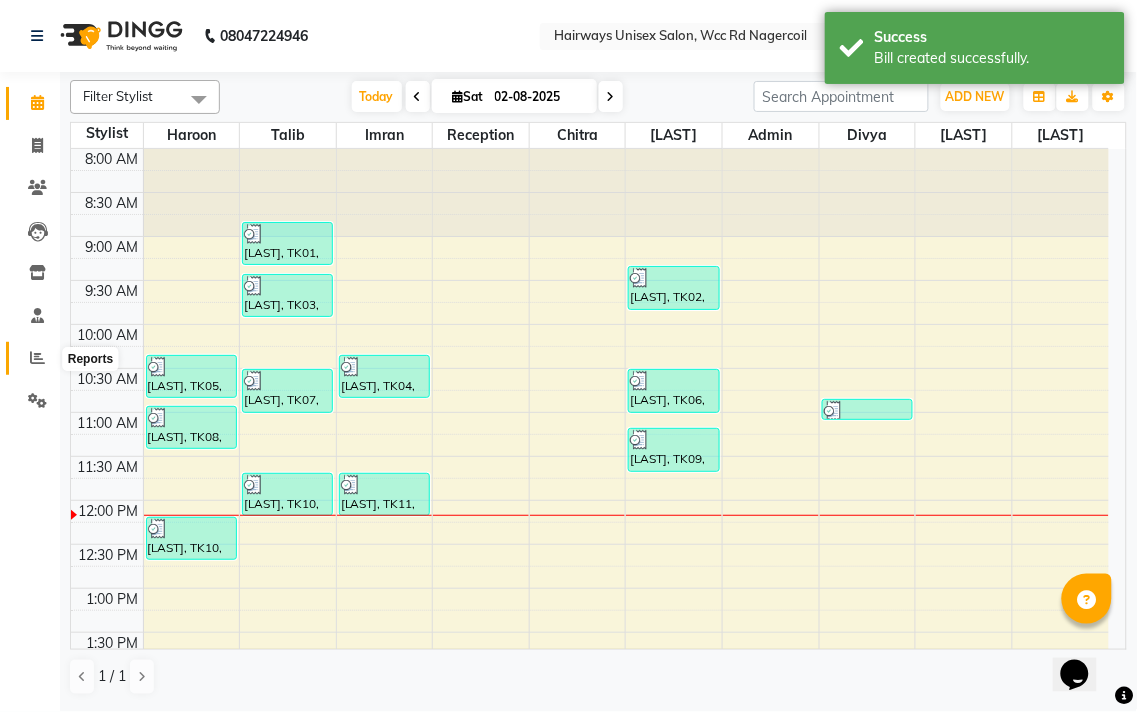 click 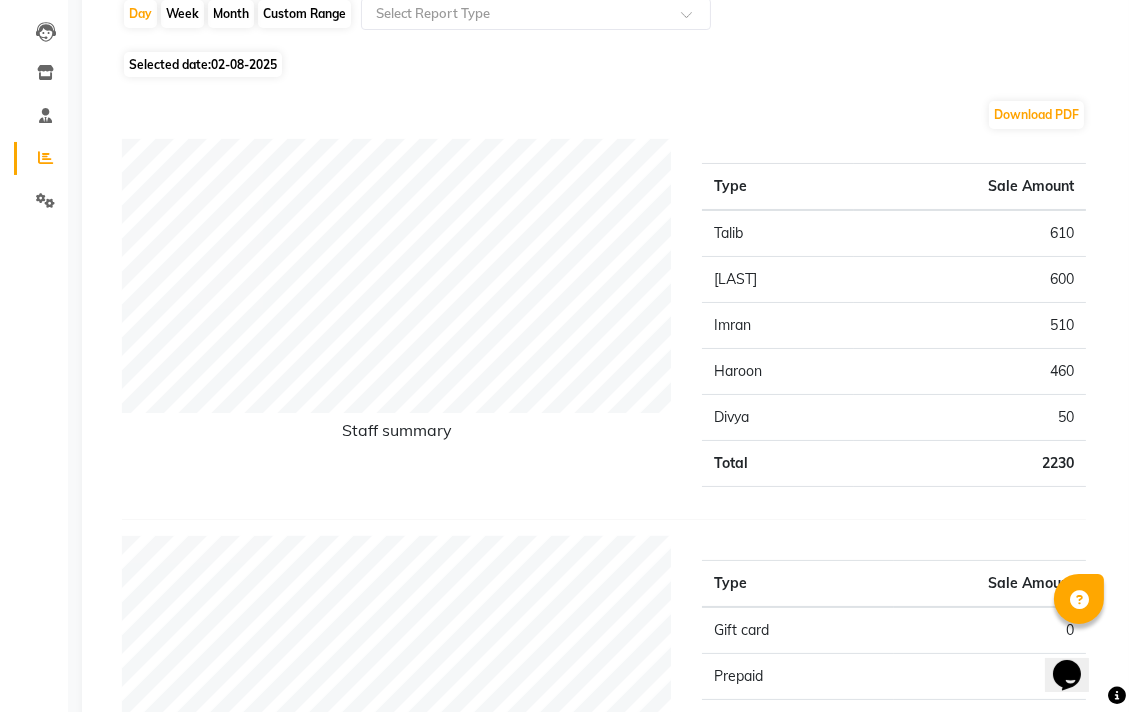scroll, scrollTop: 0, scrollLeft: 0, axis: both 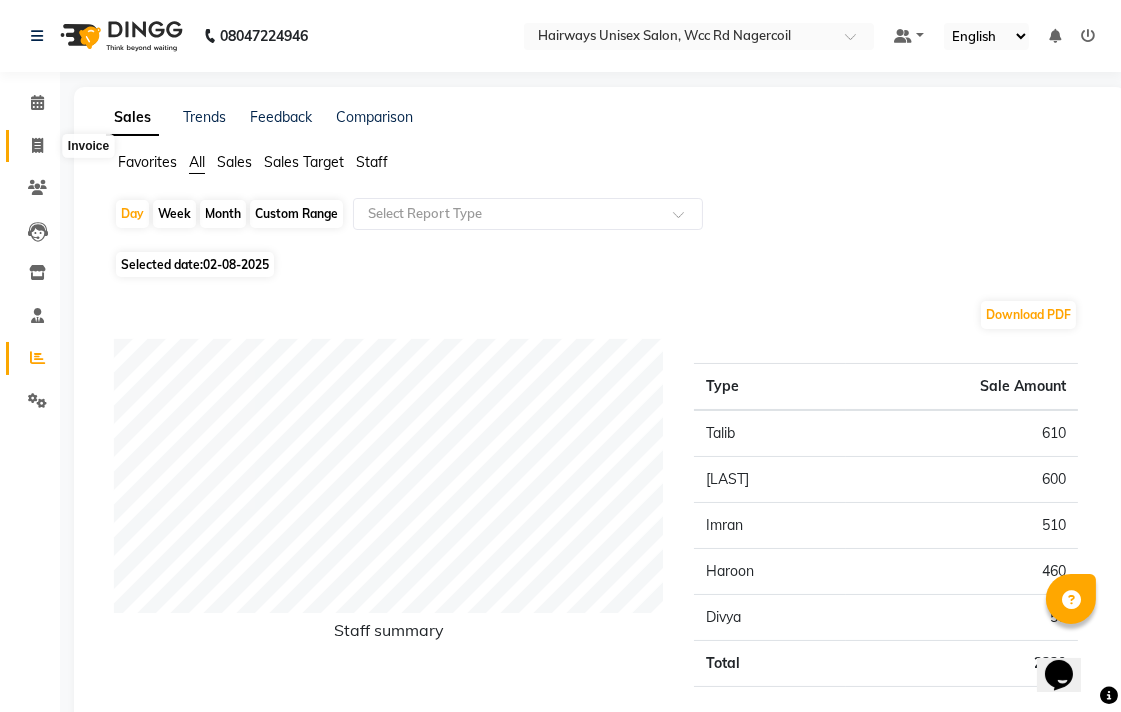 click 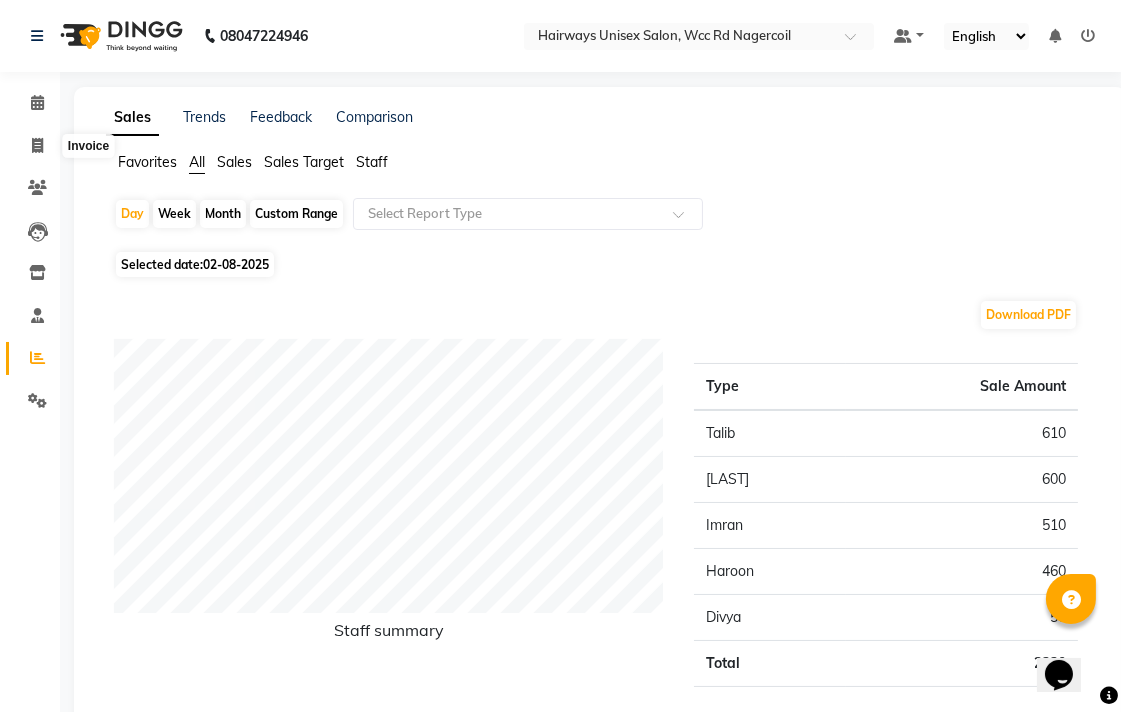 select on "service" 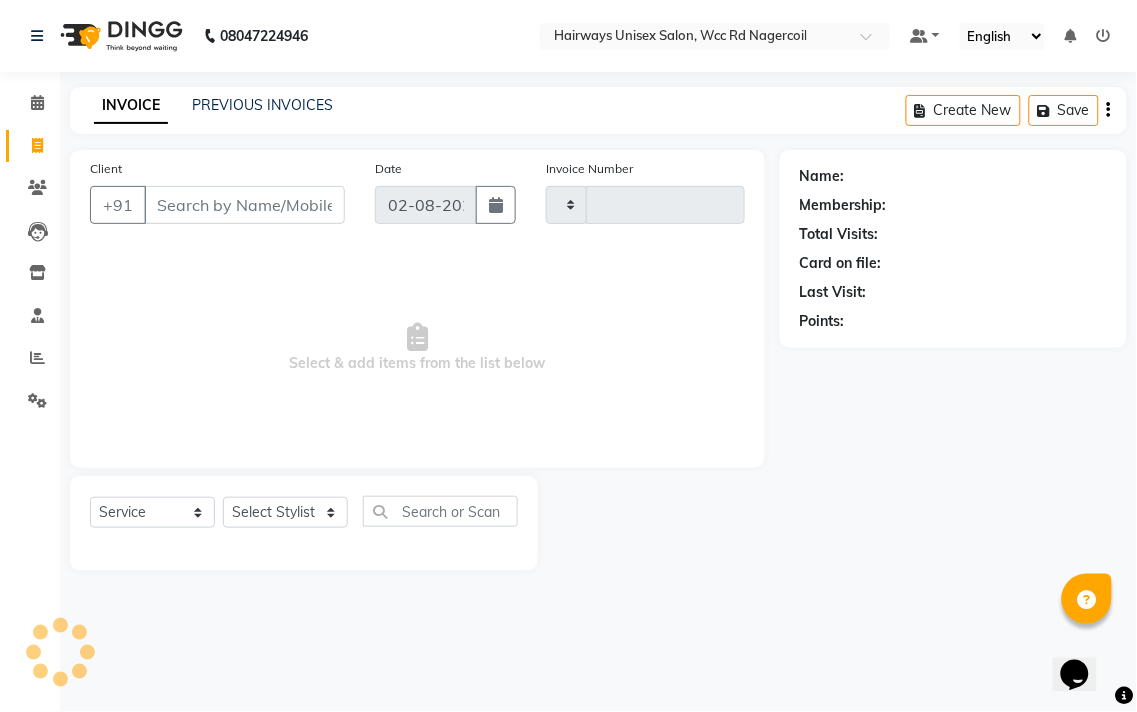 type on "5187" 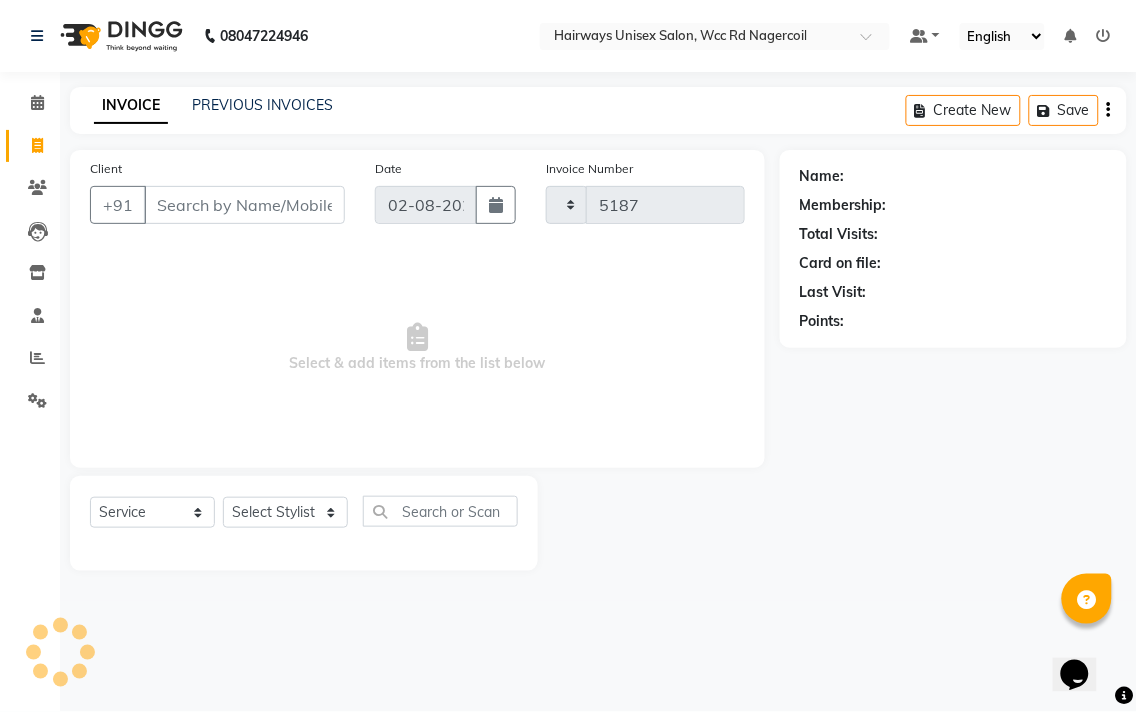 select on "6523" 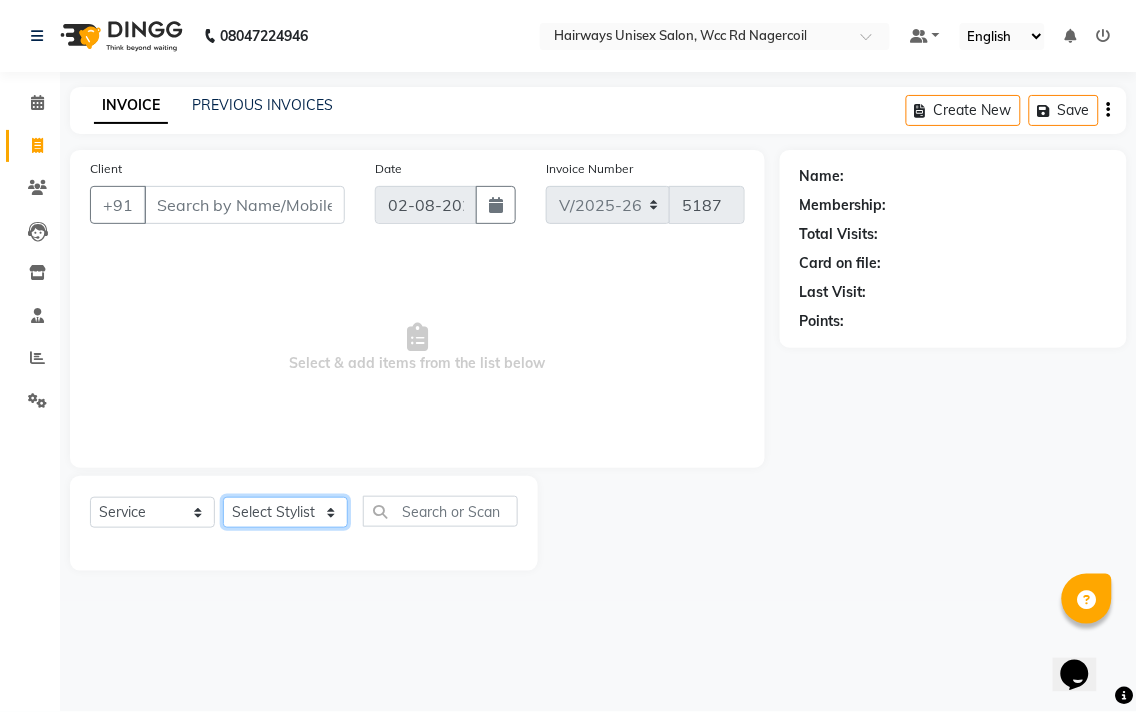 click on "Select Stylist Admin [LAST] [LAST] [LAST] [LAST] [LAST] Reception [LAST] [LAST] [LAST]" 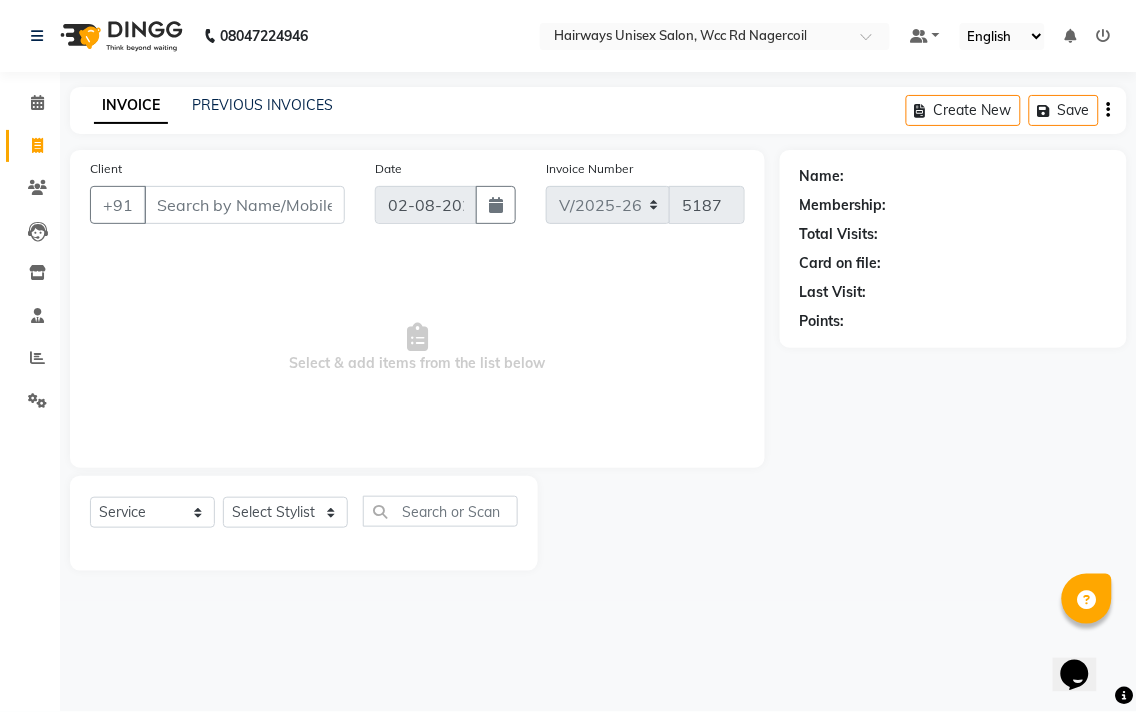 click on "Name: Membership: Total Visits: Card on file: Last Visit:  Points:" 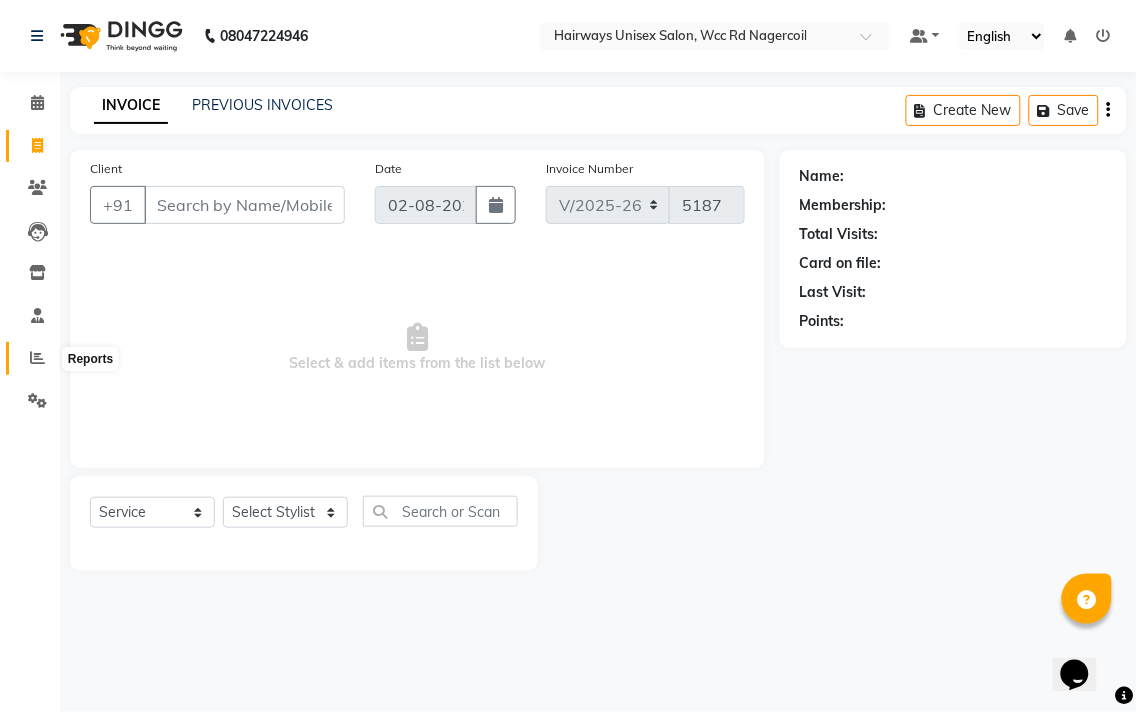 click 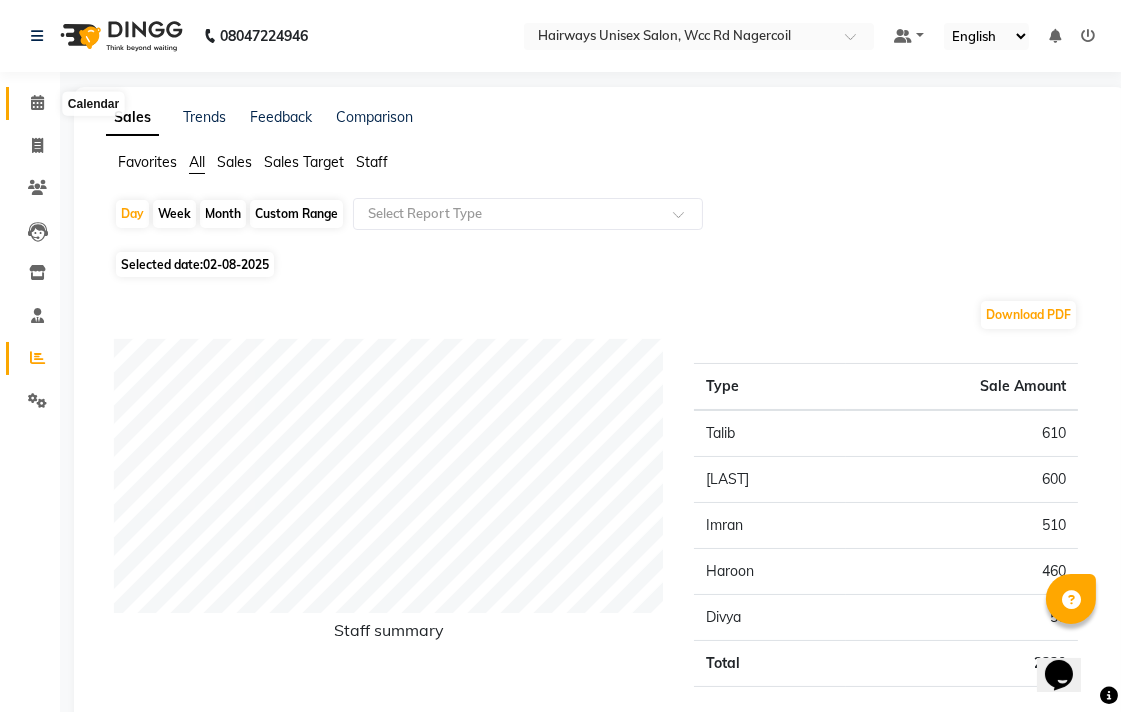 click 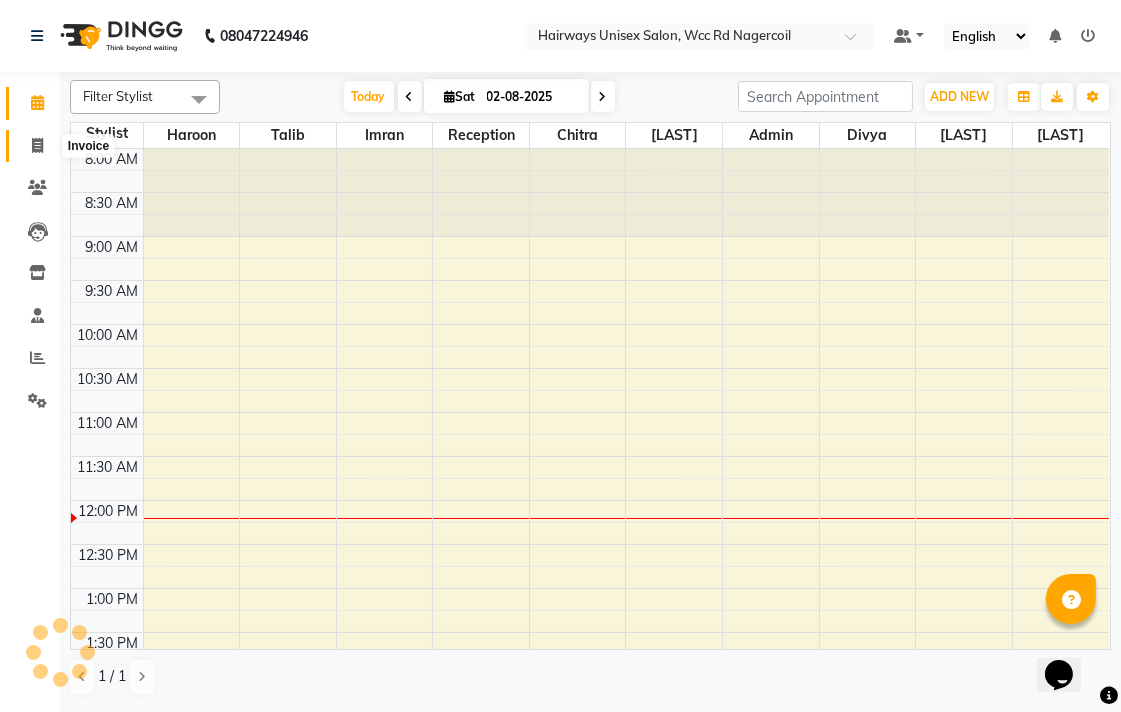 click 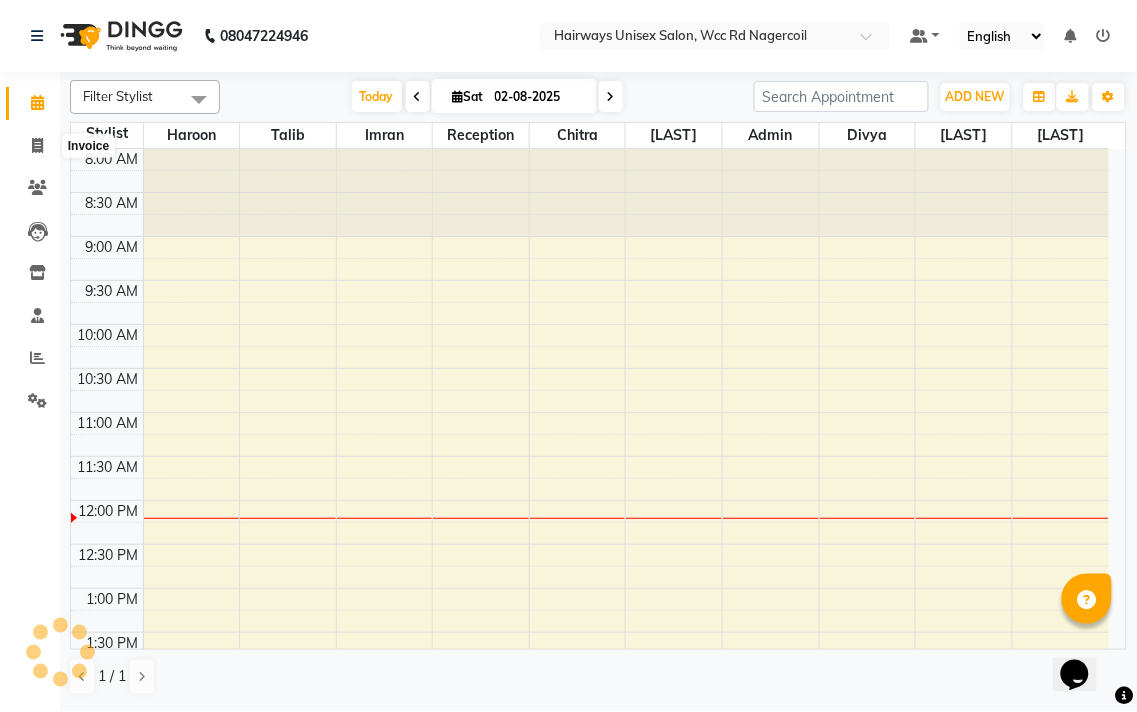 select on "6523" 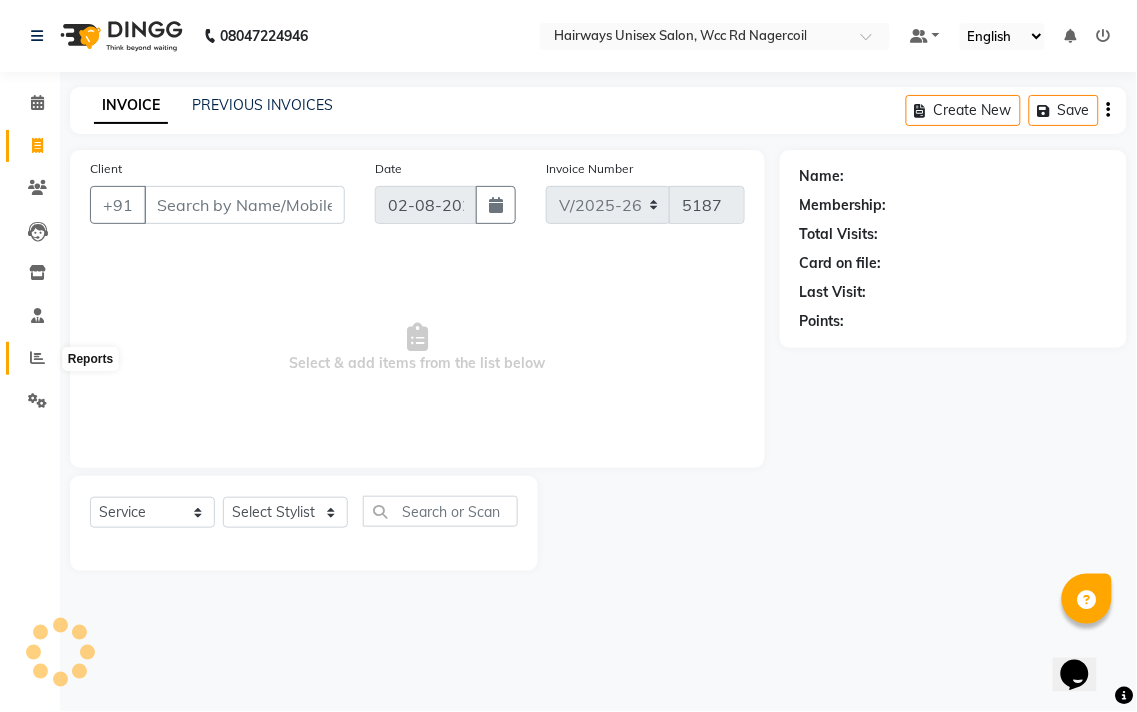 click 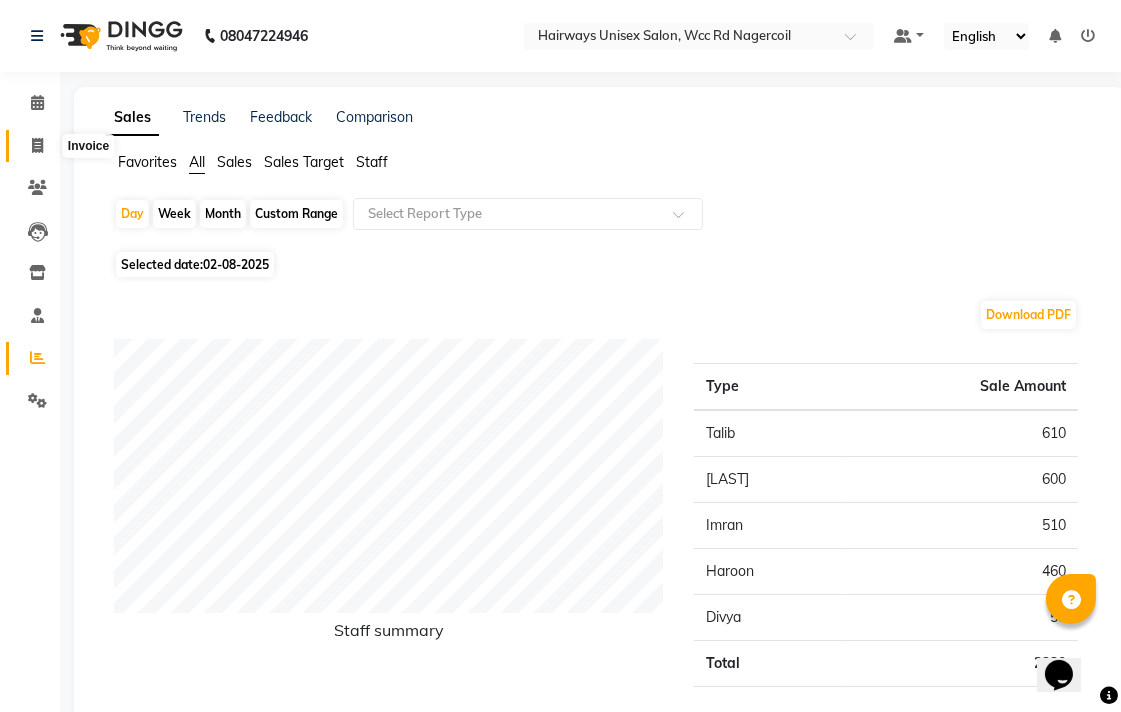 click 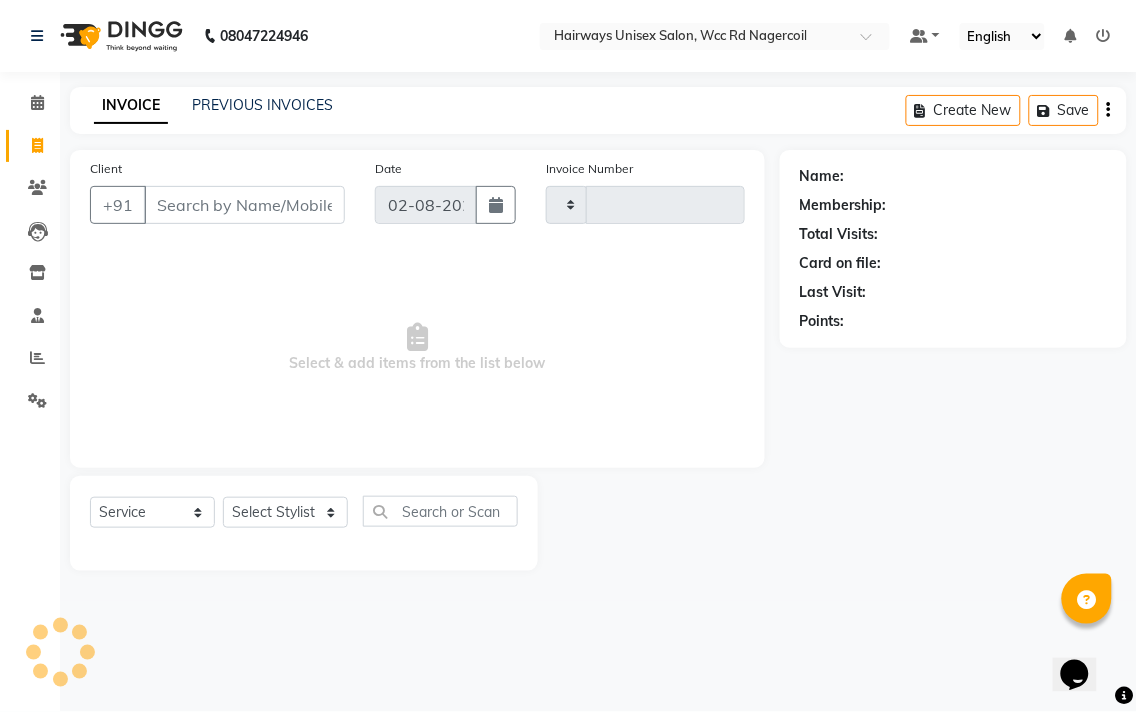 type on "5187" 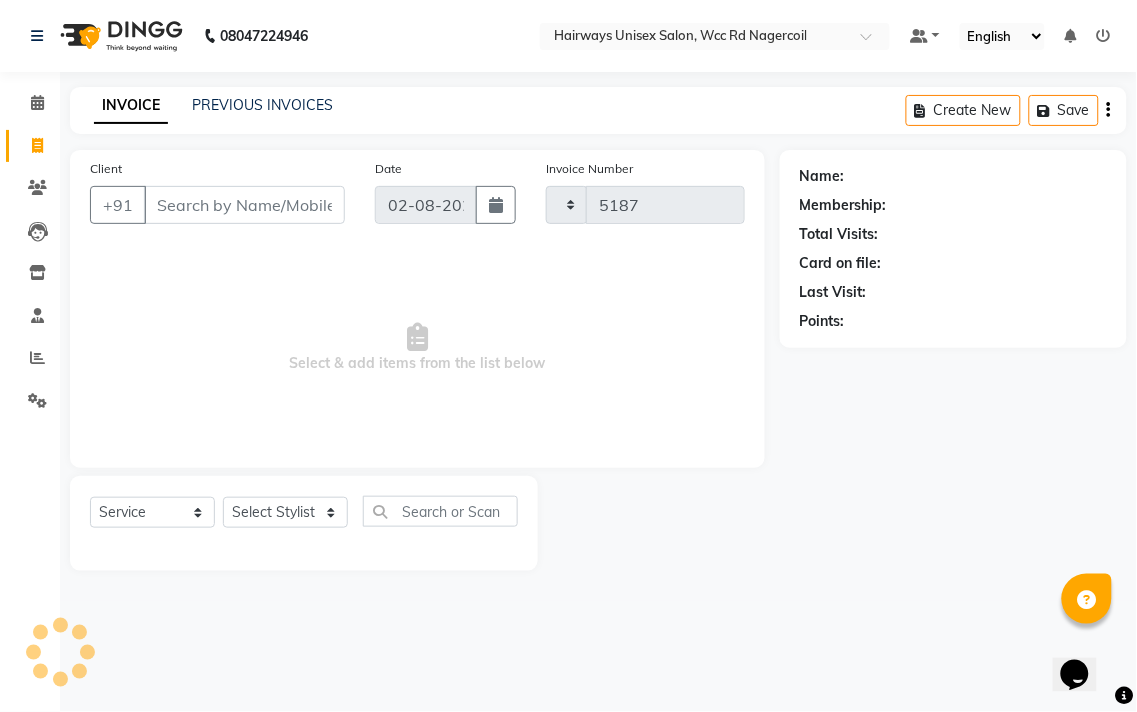 select on "6523" 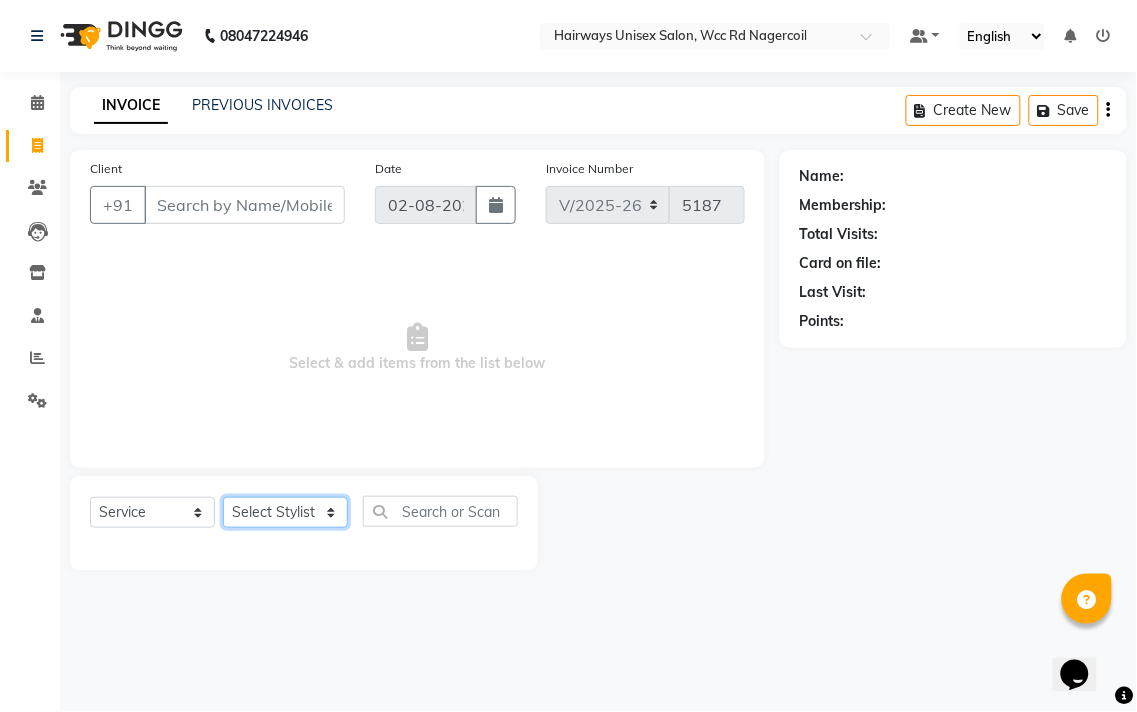 click on "Select Stylist Admin [LAST] [LAST] [LAST] [LAST] [LAST] Reception [LAST] [LAST] [LAST]" 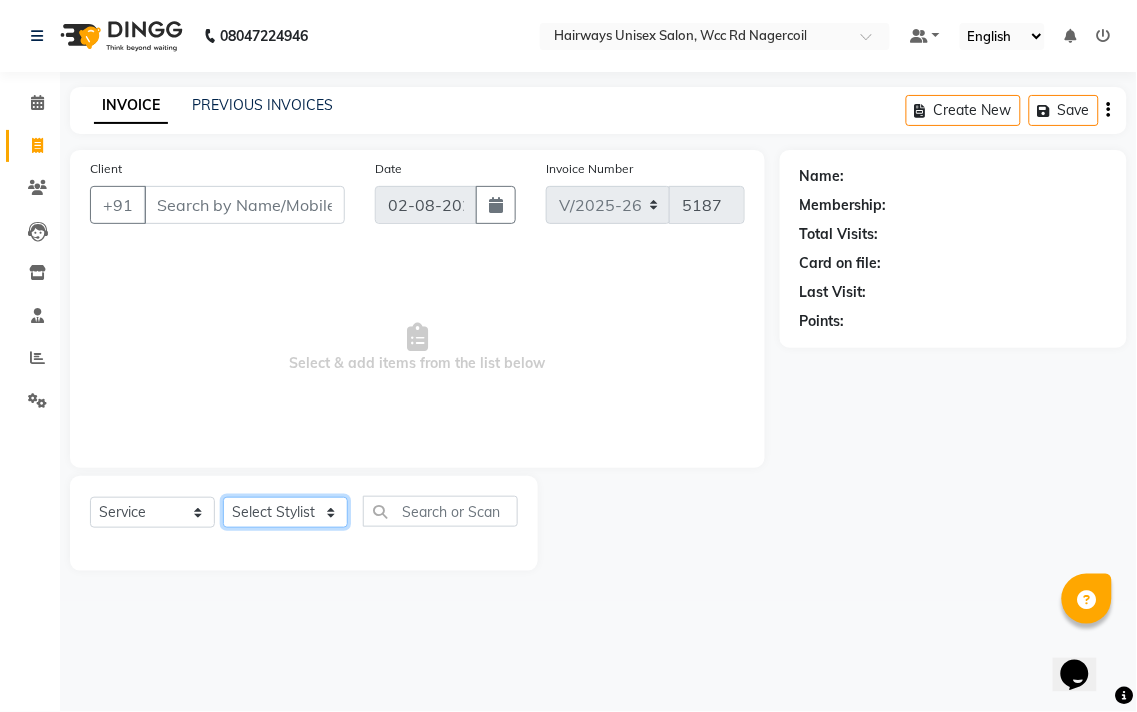select on "50257" 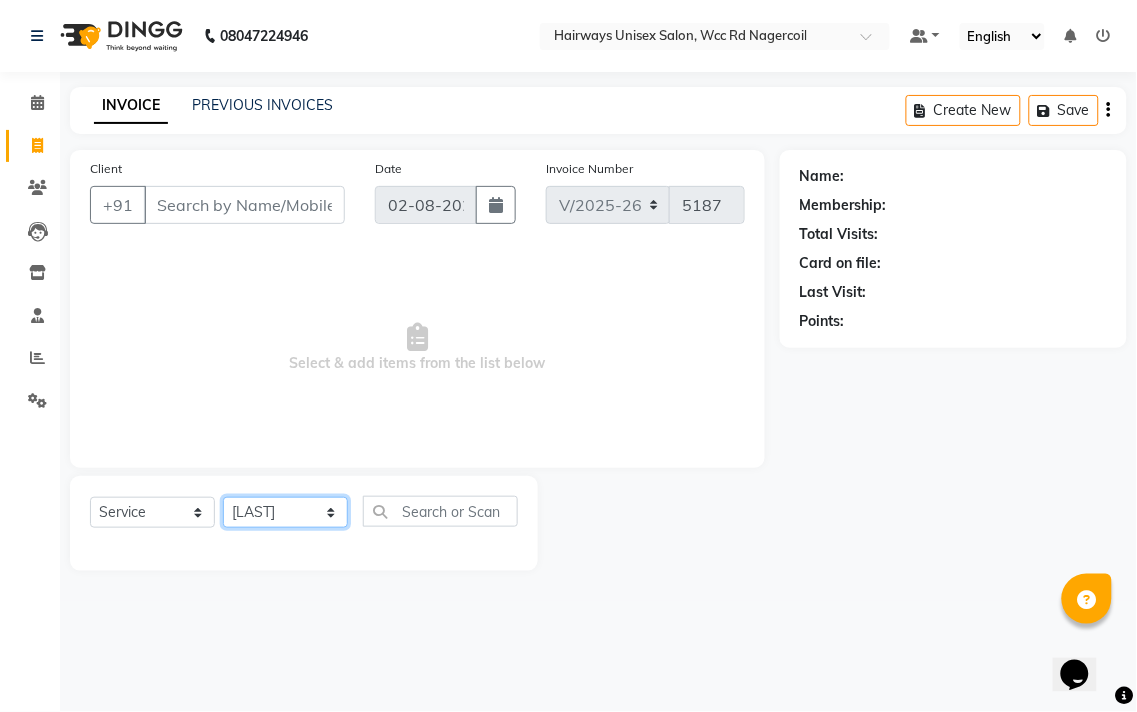 click on "Select Stylist Admin [LAST] [LAST] [LAST] [LAST] [LAST] Reception [LAST] [LAST] [LAST]" 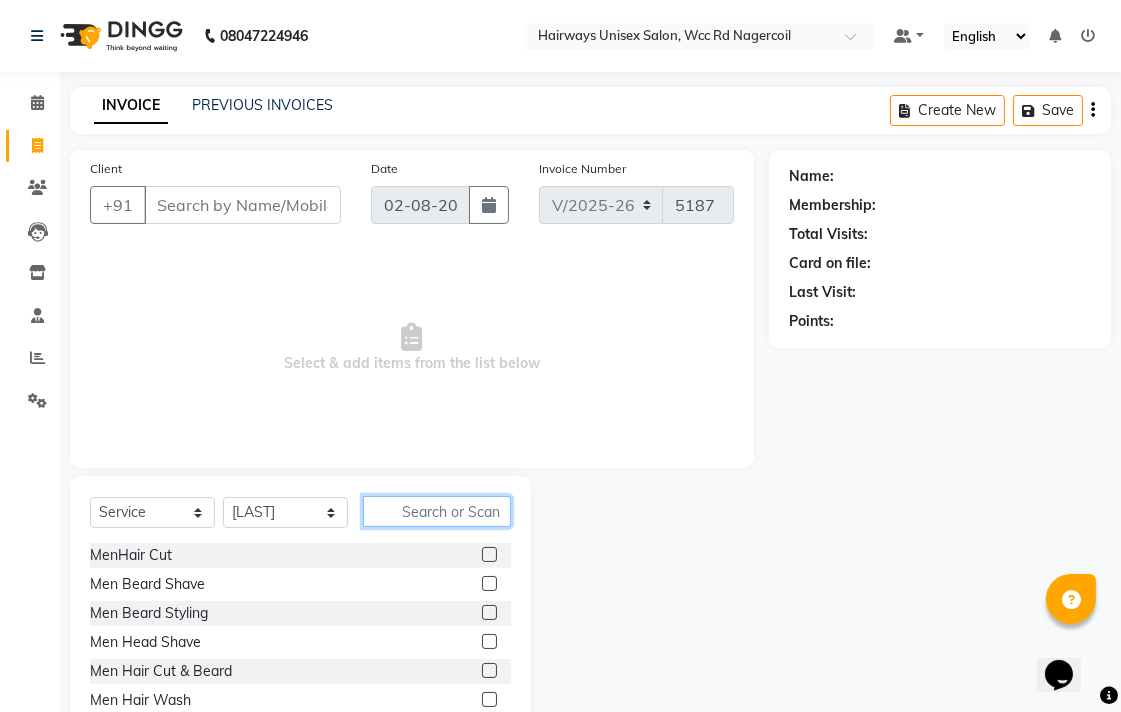 click 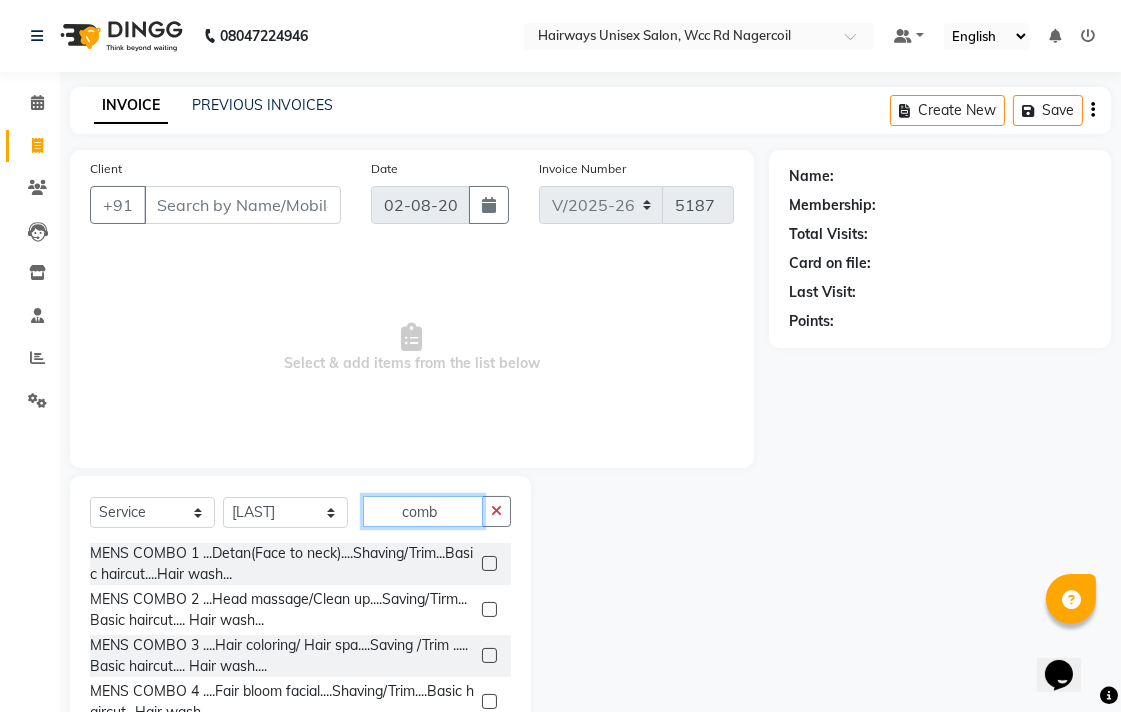 type on "comb" 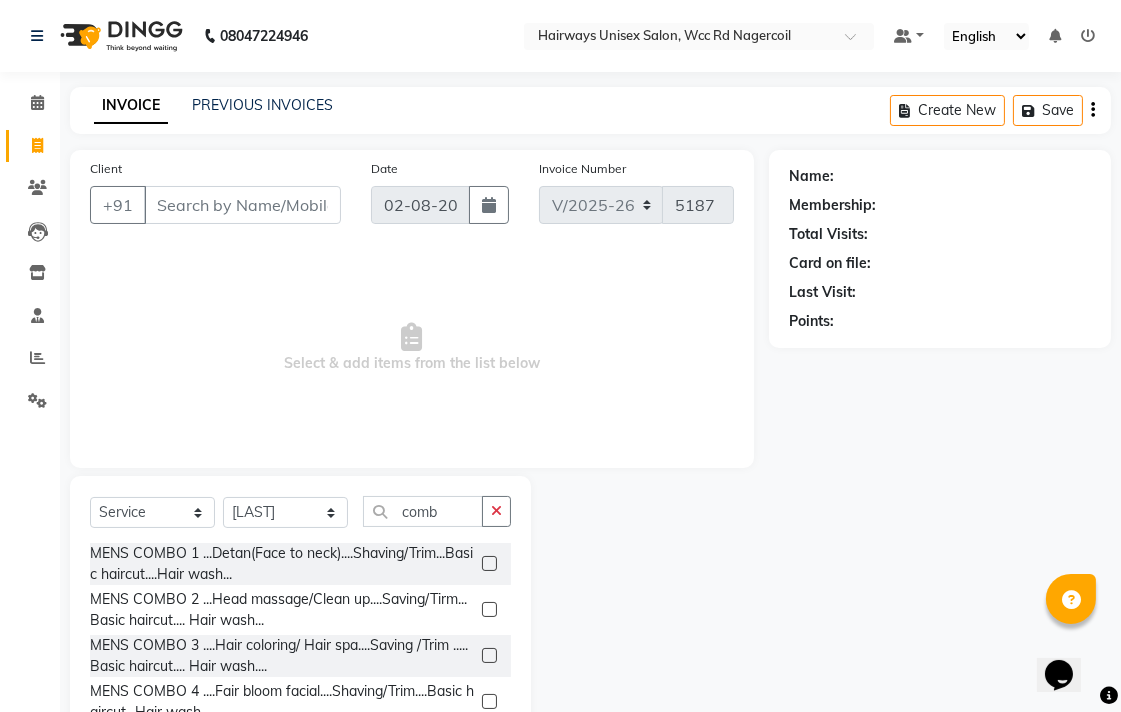 click 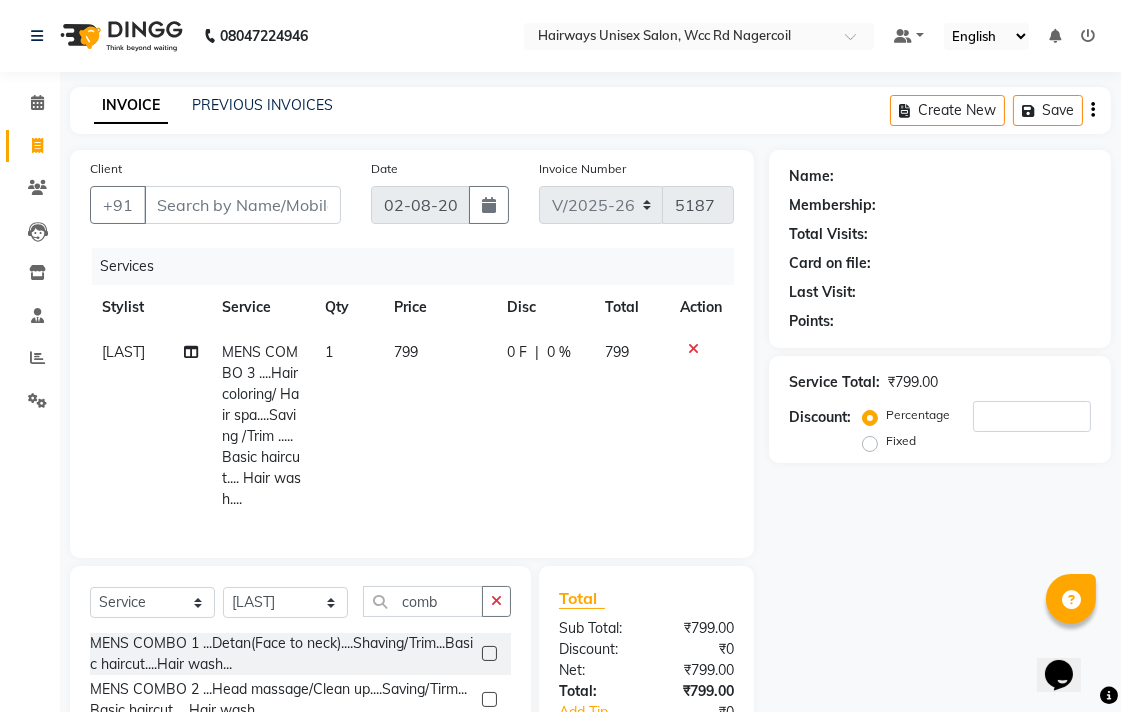 checkbox on "false" 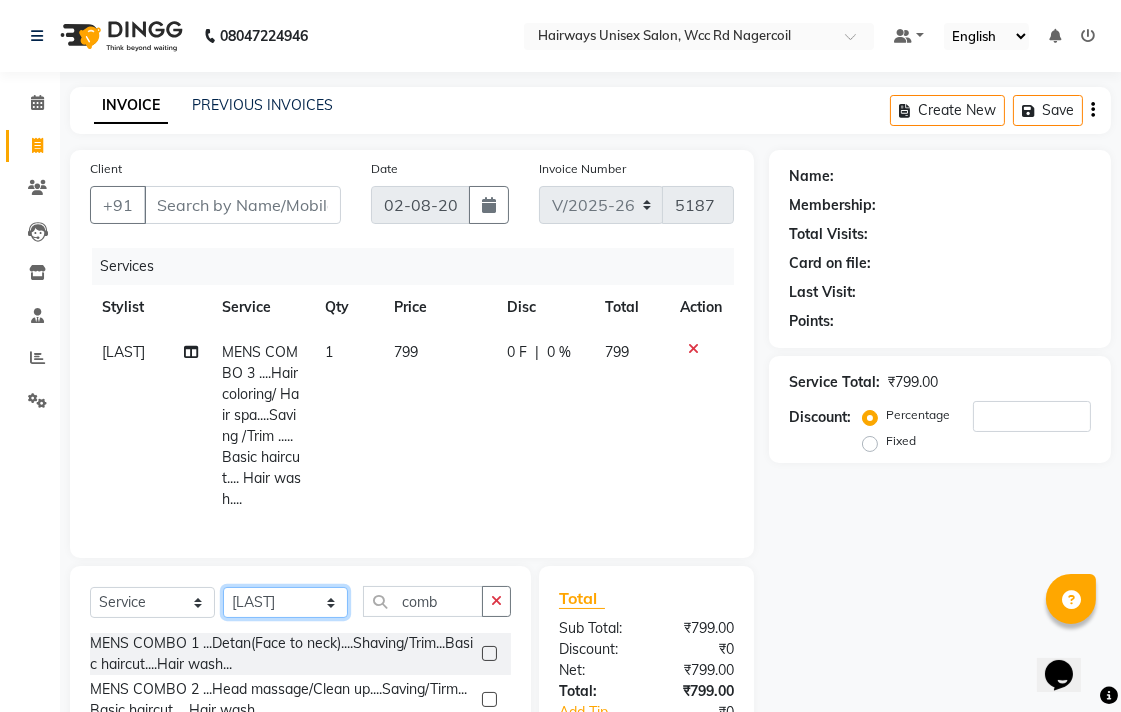 click on "Select Stylist Admin [LAST] [LAST] [LAST] [LAST] [LAST] Reception [LAST] [LAST] [LAST]" 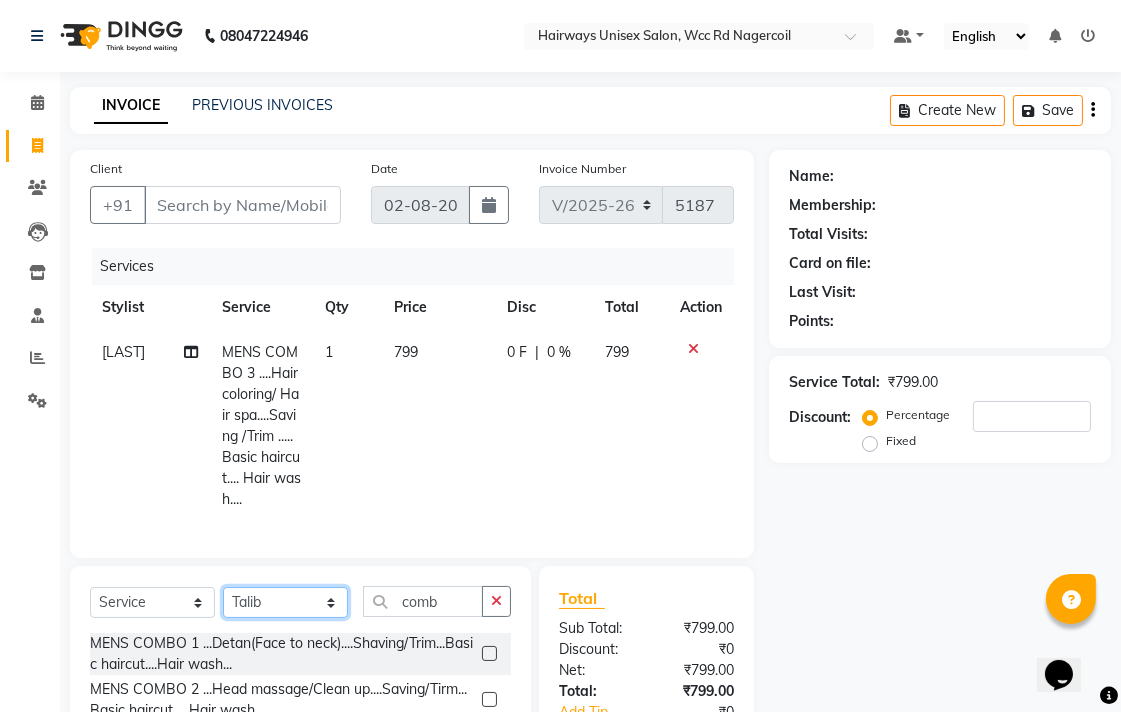 click on "Select Stylist Admin [LAST] [LAST] [LAST] [LAST] [LAST] Reception [LAST] [LAST] [LAST]" 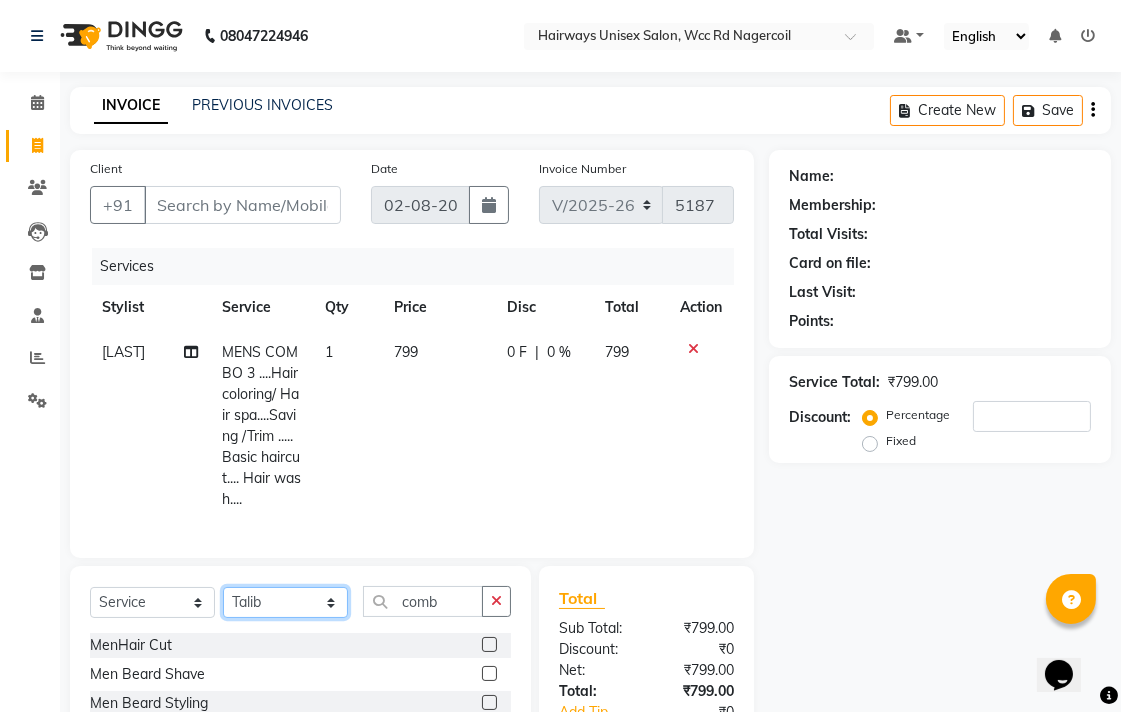 scroll, scrollTop: 111, scrollLeft: 0, axis: vertical 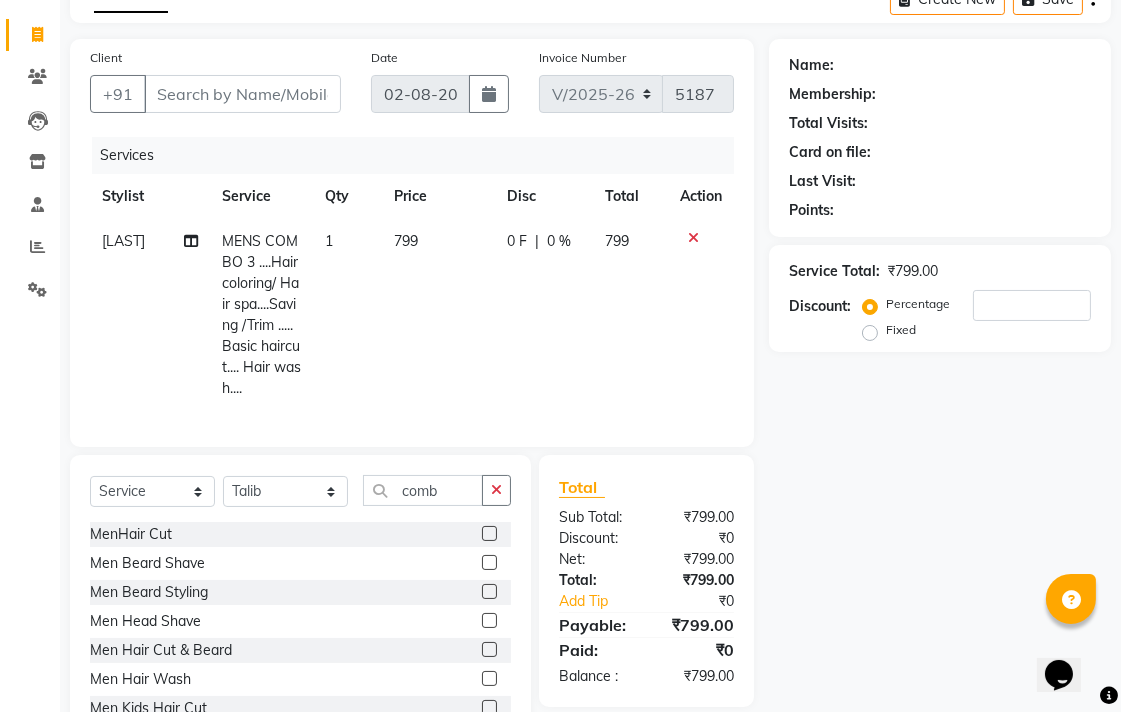 click 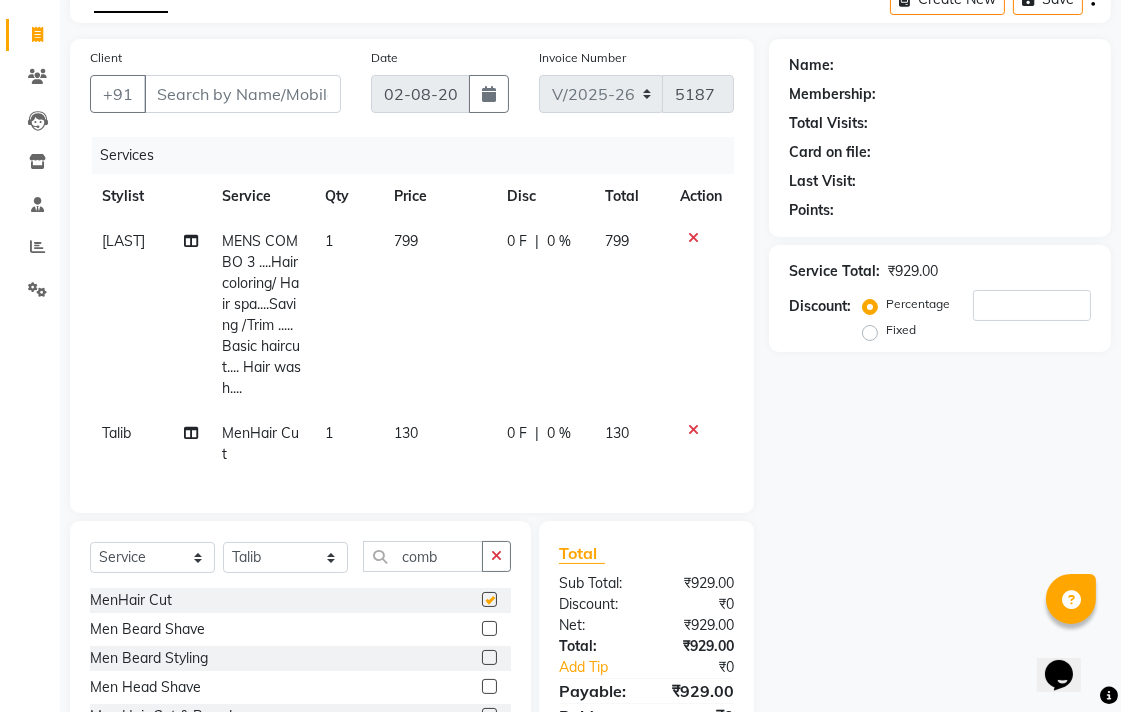 checkbox on "false" 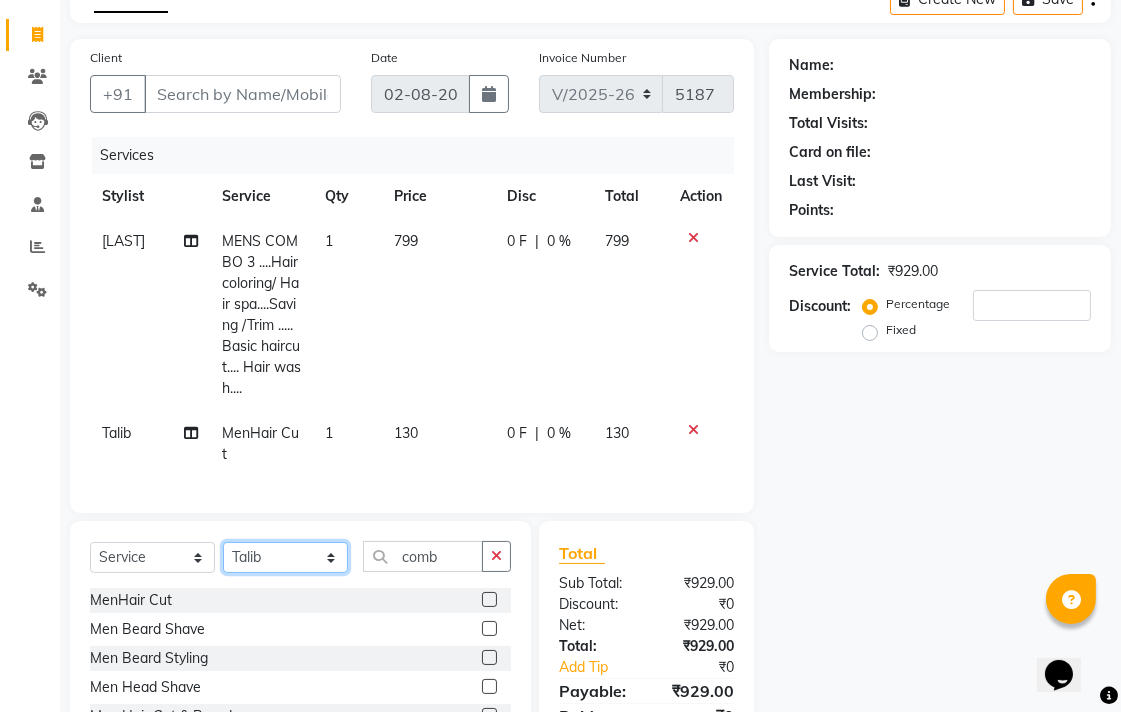 click on "Select Stylist Admin [LAST] [LAST] [LAST] [LAST] [LAST] Reception [LAST] [LAST] [LAST]" 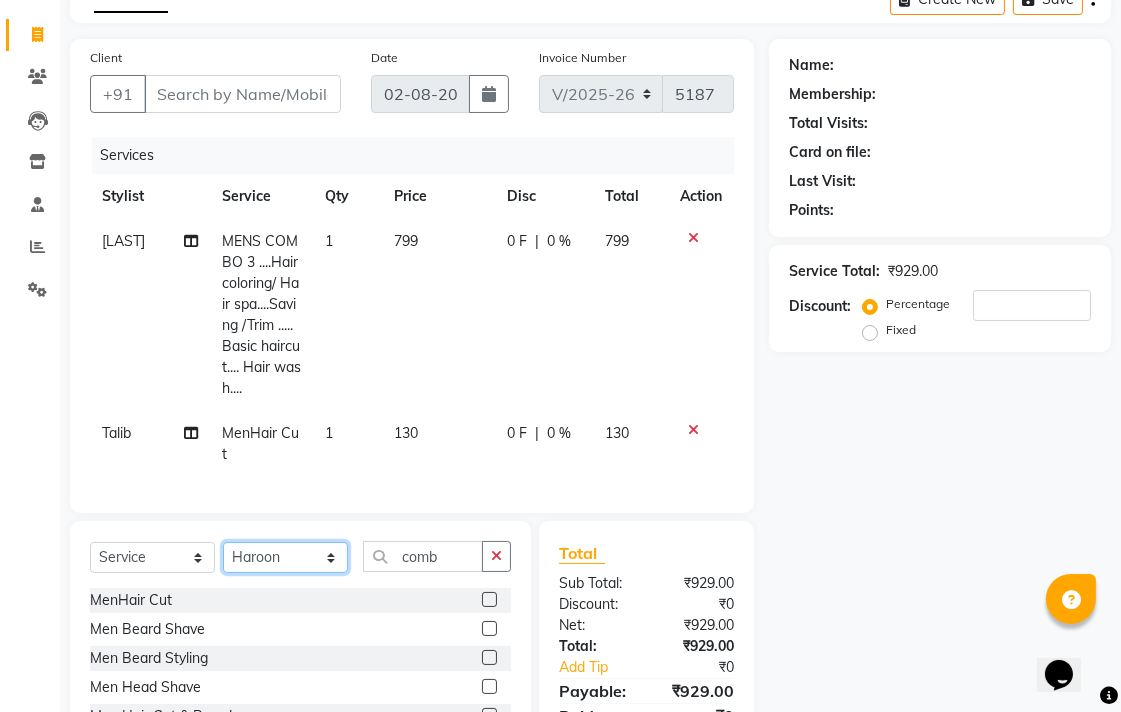 click on "Select Stylist Admin [LAST] [LAST] [LAST] [LAST] [LAST] Reception [LAST] [LAST] [LAST]" 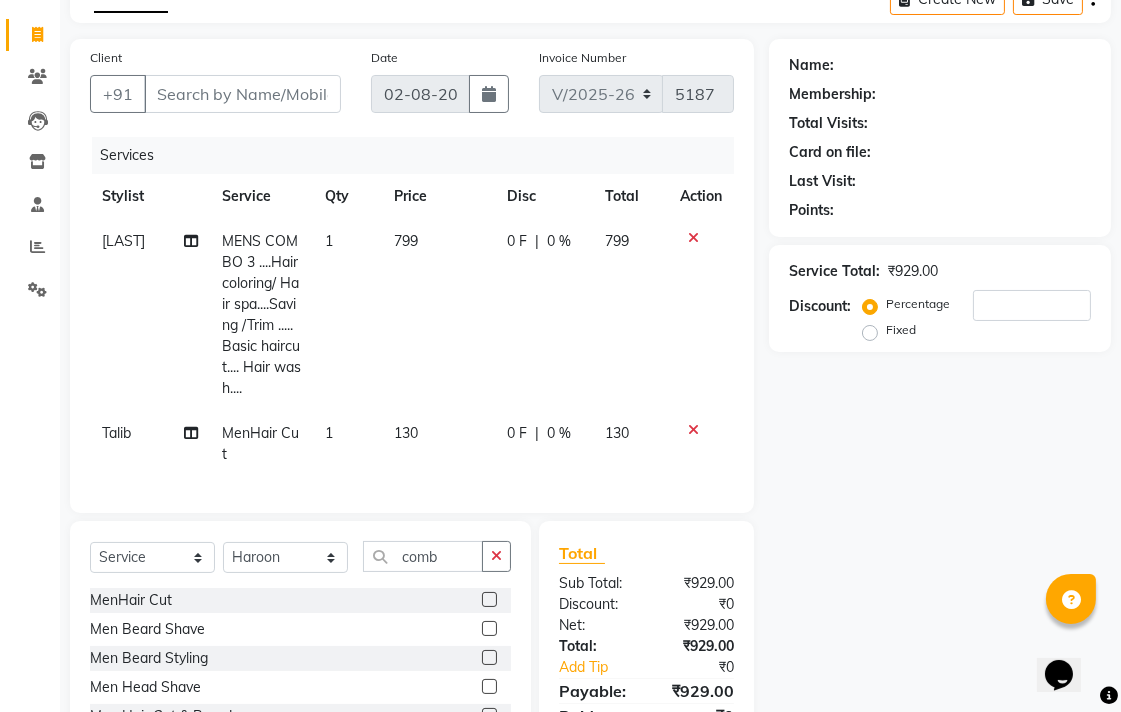 click 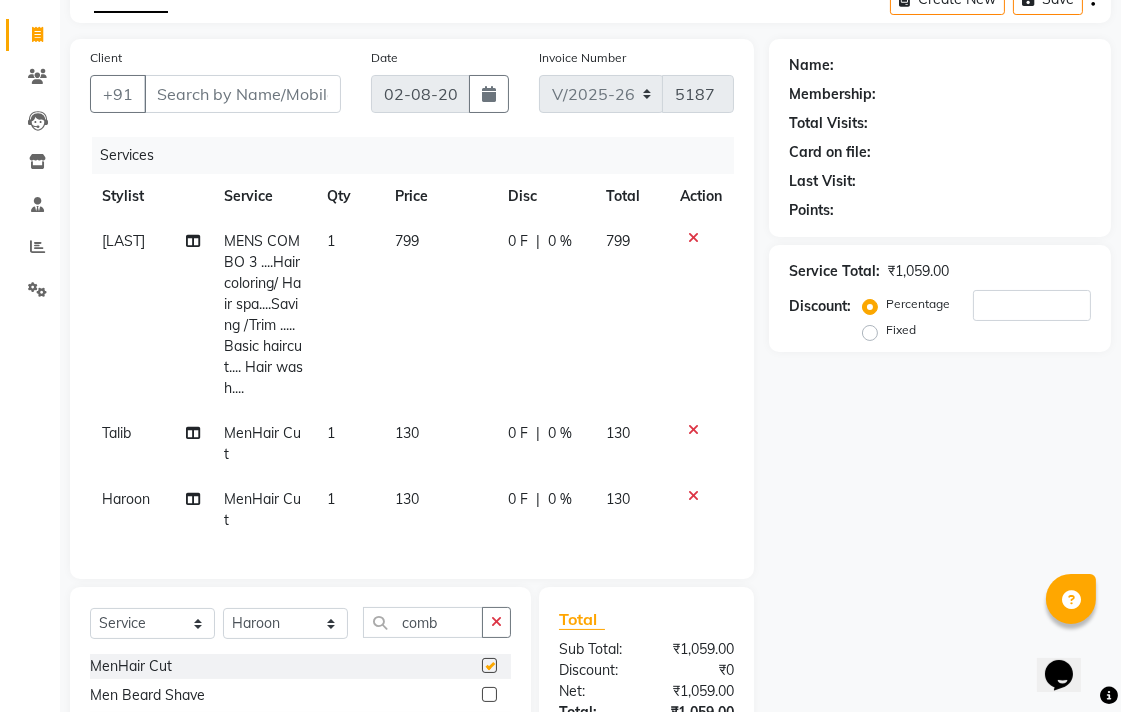 checkbox on "false" 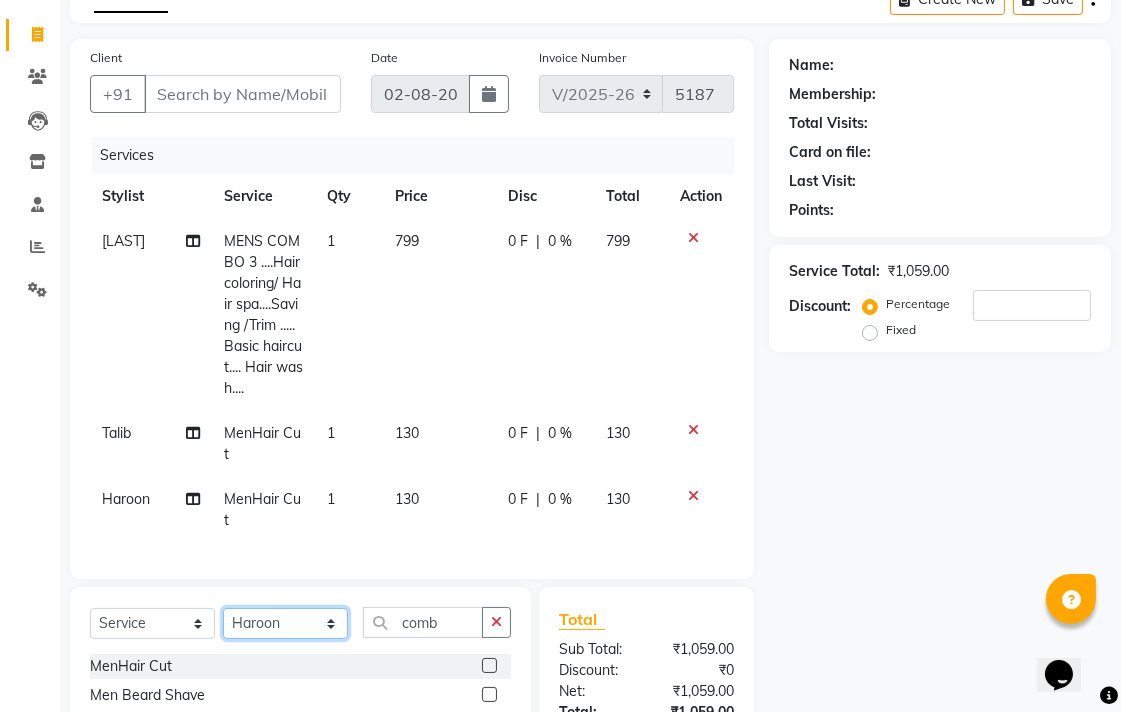 click on "Select Stylist Admin [LAST] [LAST] [LAST] [LAST] [LAST] Reception [LAST] [LAST] [LAST]" 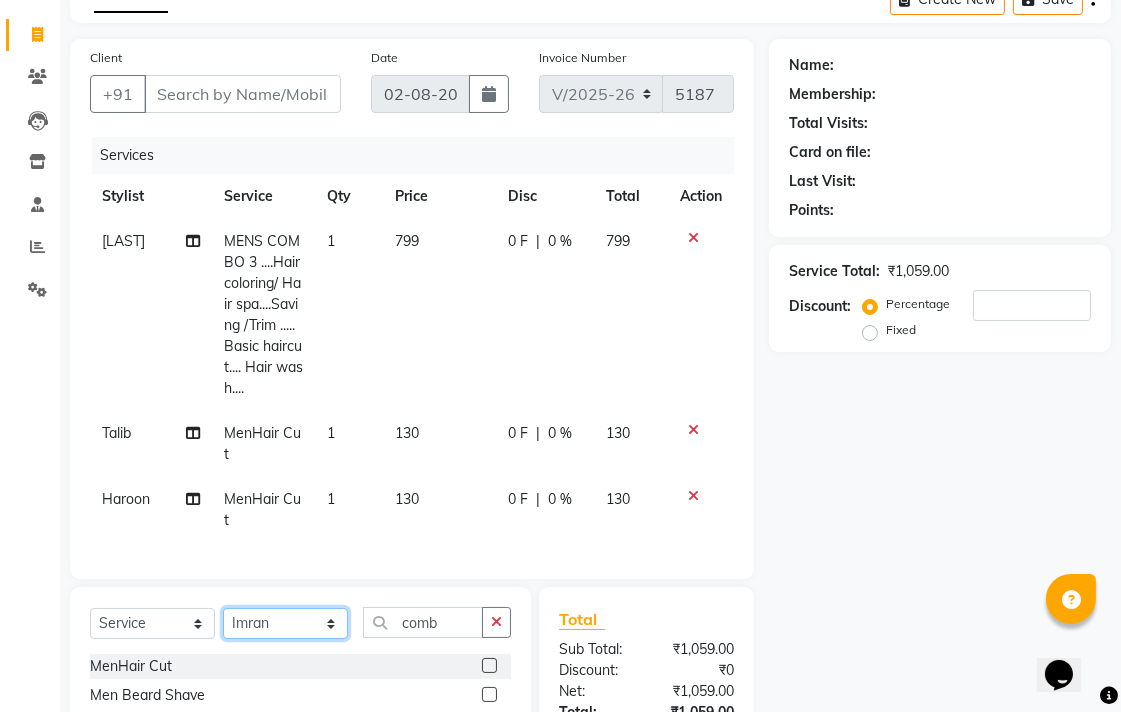 click on "Select Stylist Admin [LAST] [LAST] [LAST] [LAST] [LAST] Reception [LAST] [LAST] [LAST]" 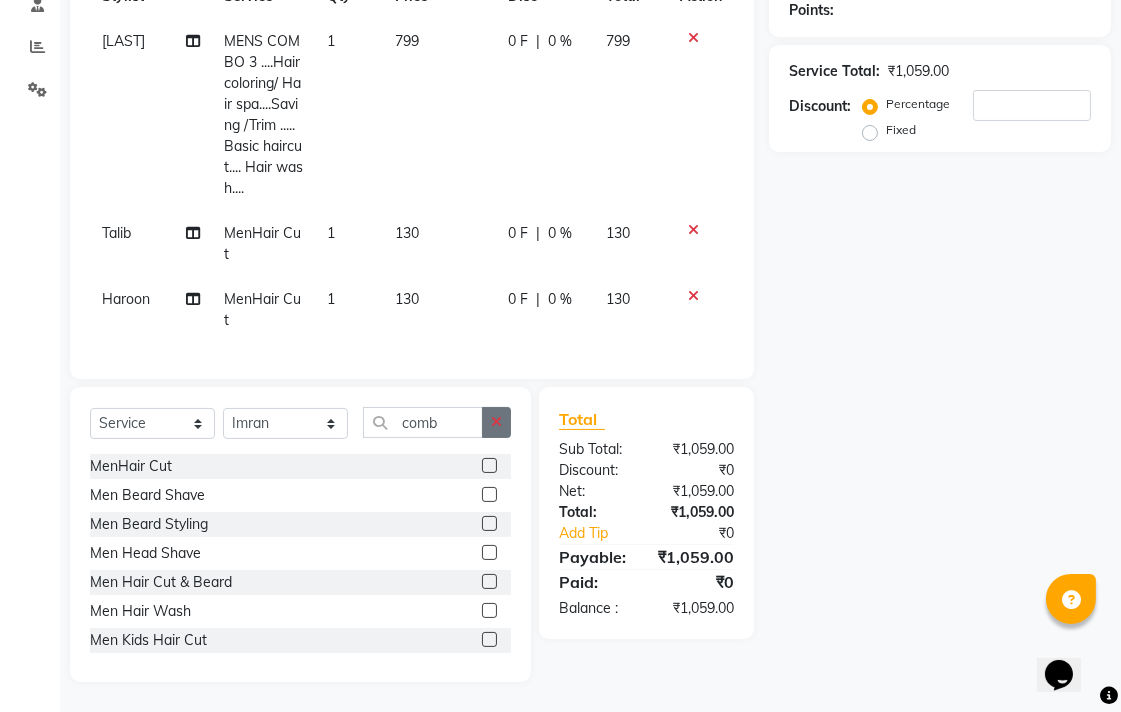 click 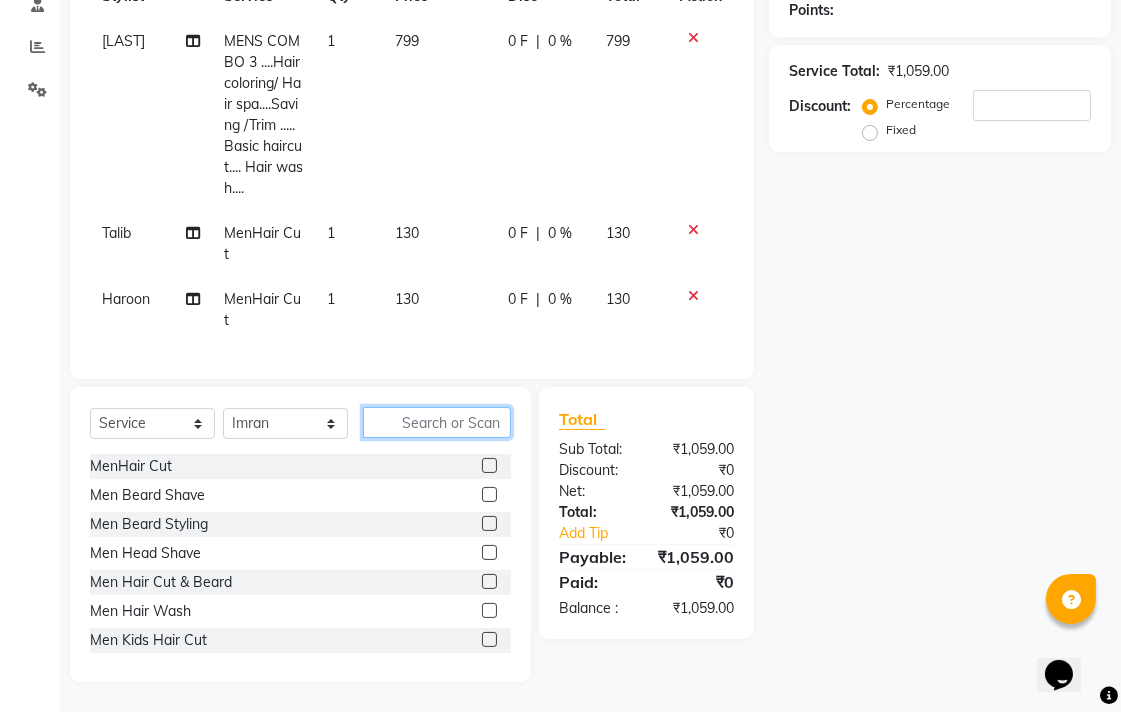 click 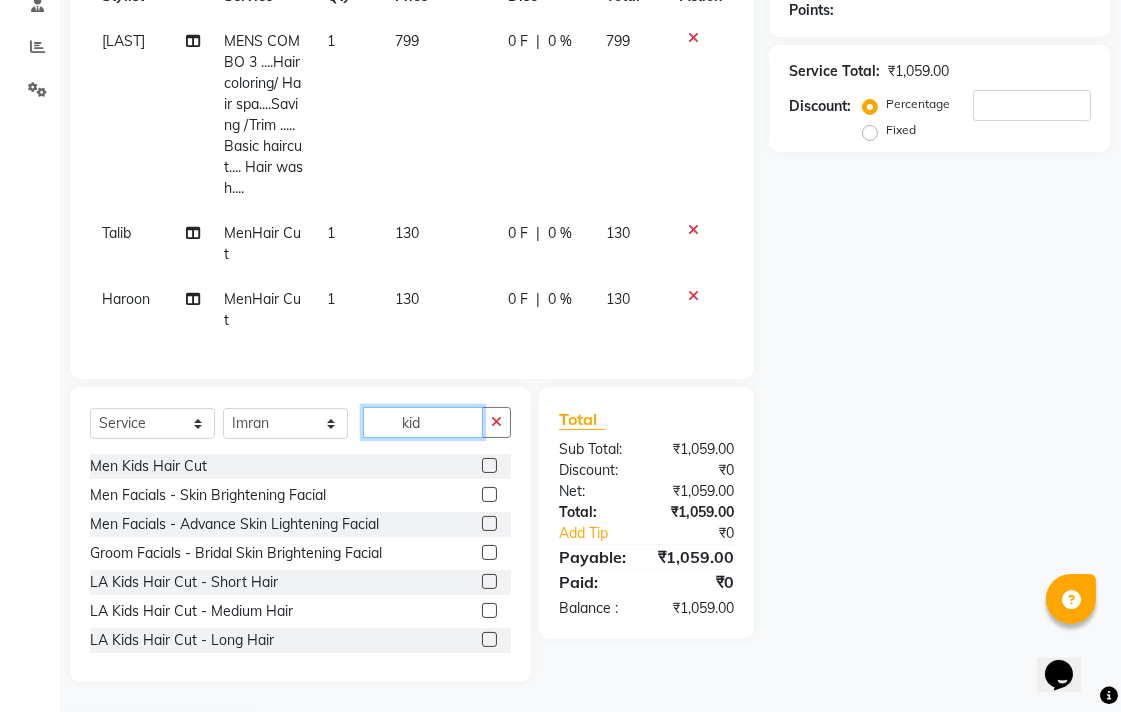 scroll, scrollTop: 284, scrollLeft: 0, axis: vertical 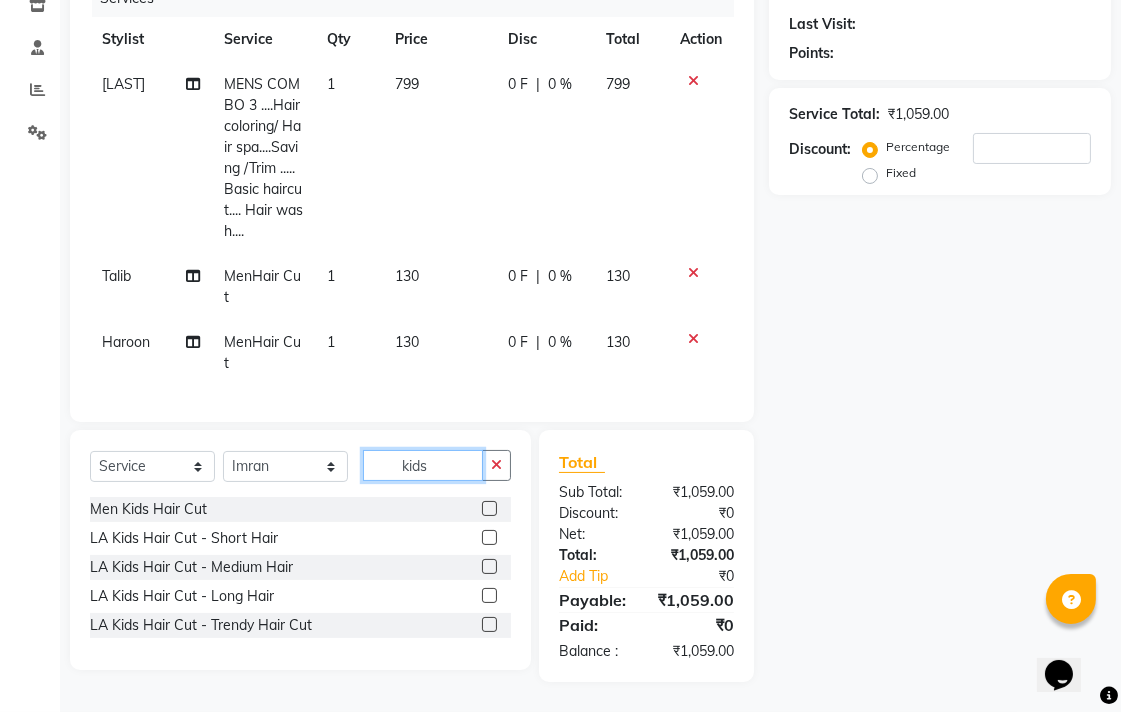 type on "kids" 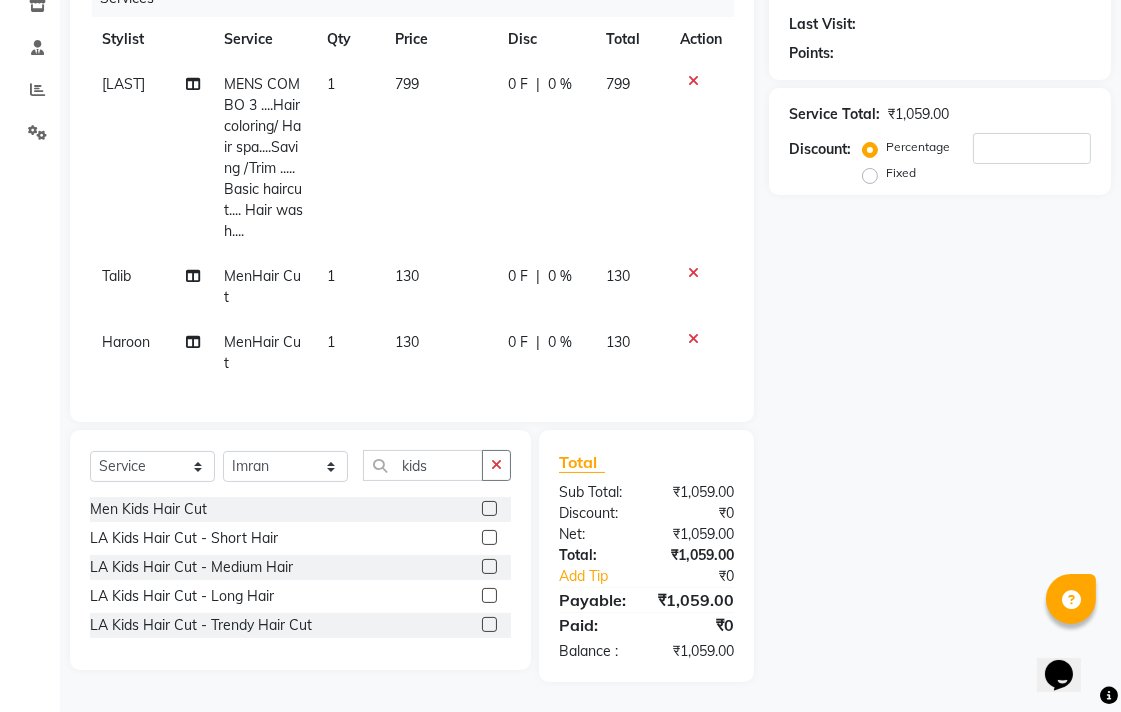 click 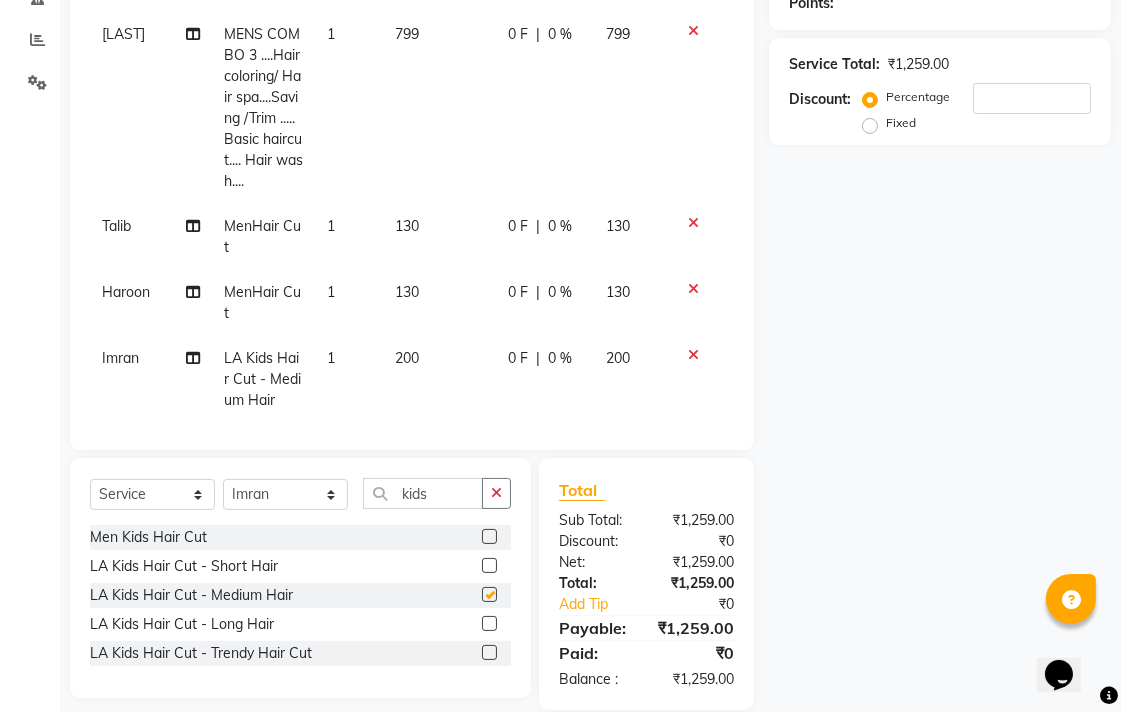 checkbox on "false" 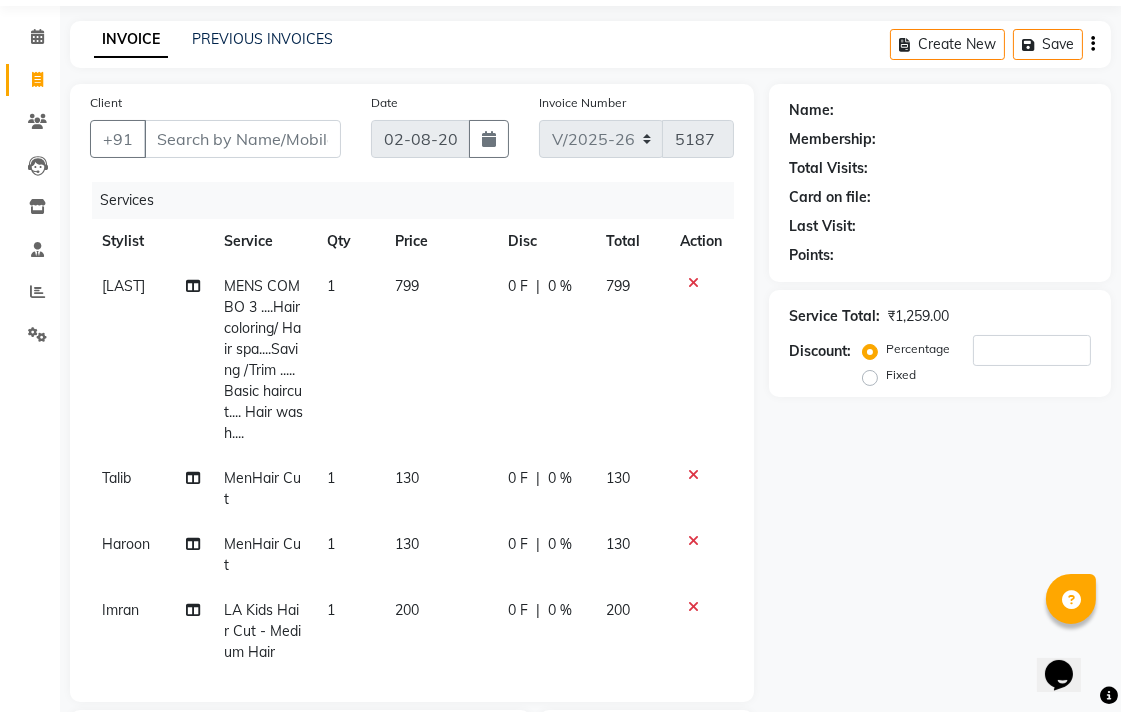 scroll, scrollTop: 13, scrollLeft: 0, axis: vertical 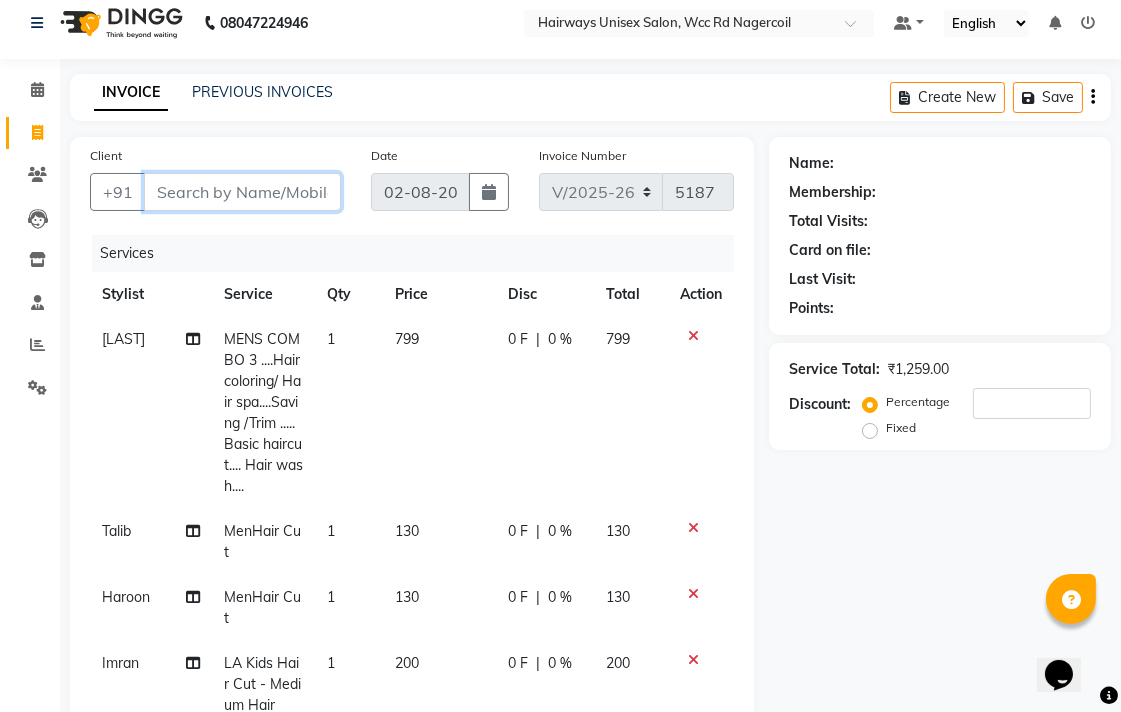 click on "Client" at bounding box center [242, 192] 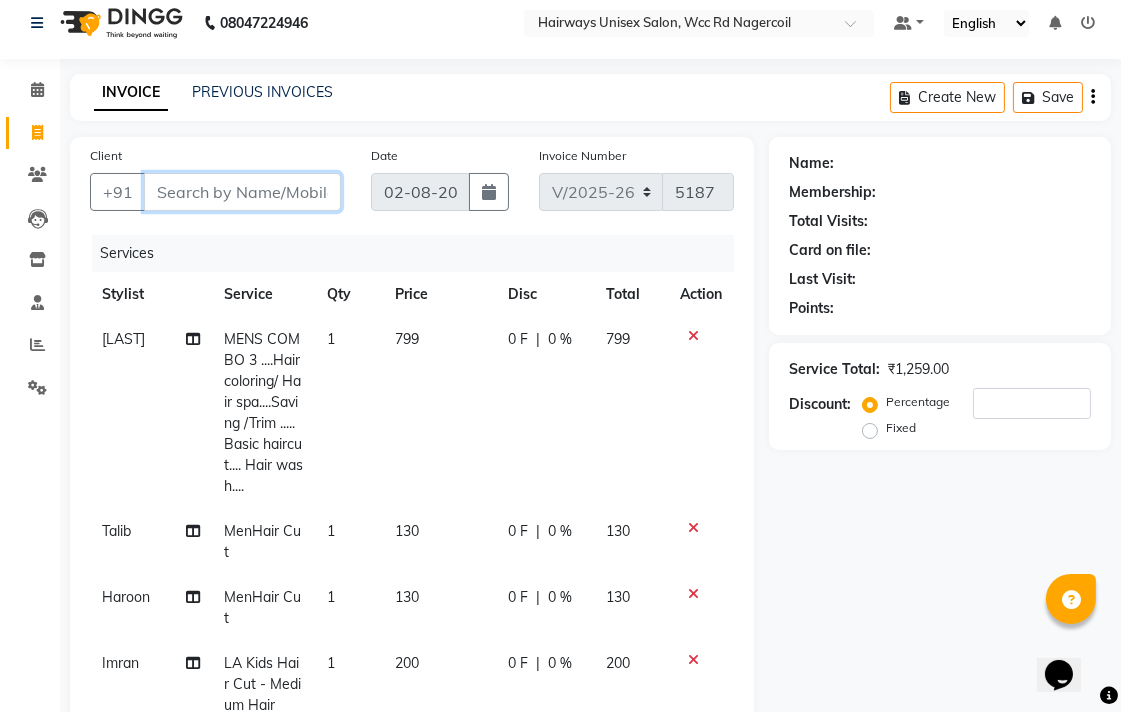 type on "8" 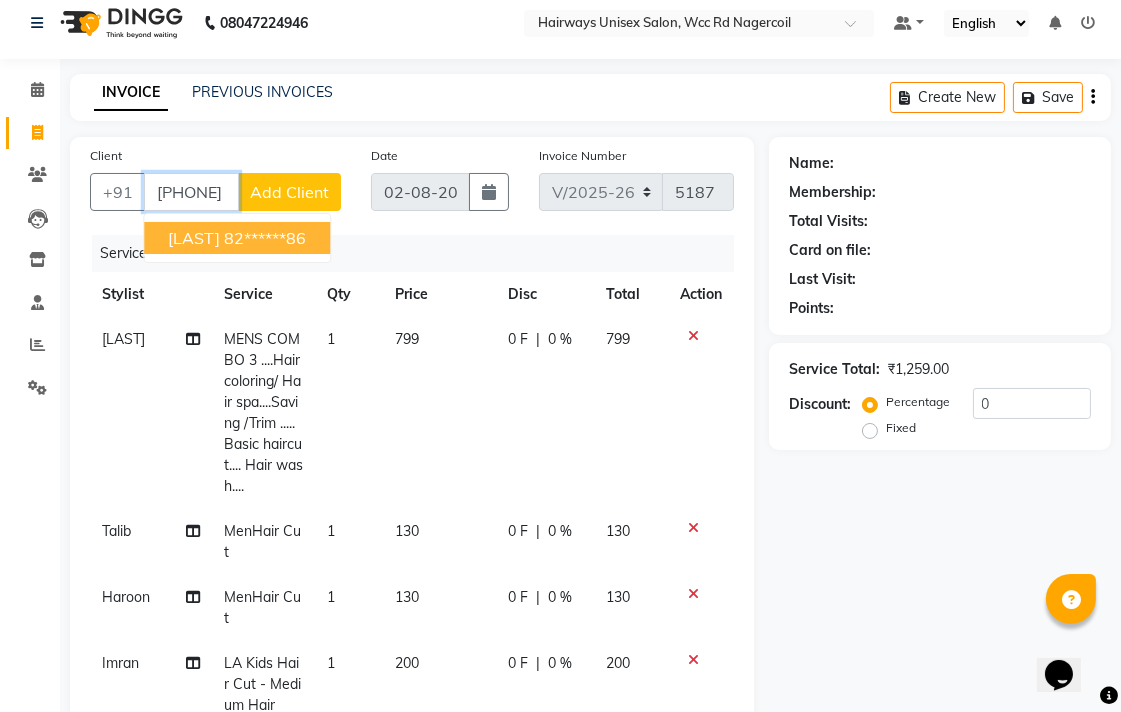click on "82******86" at bounding box center (265, 238) 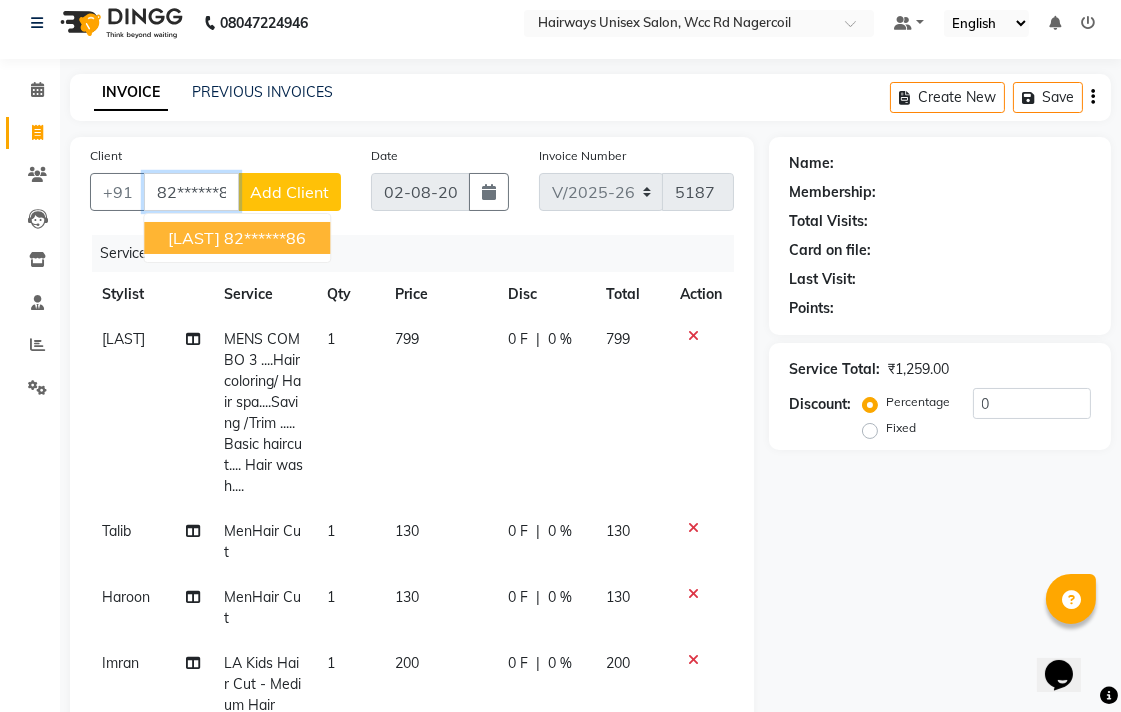 type on "82******86" 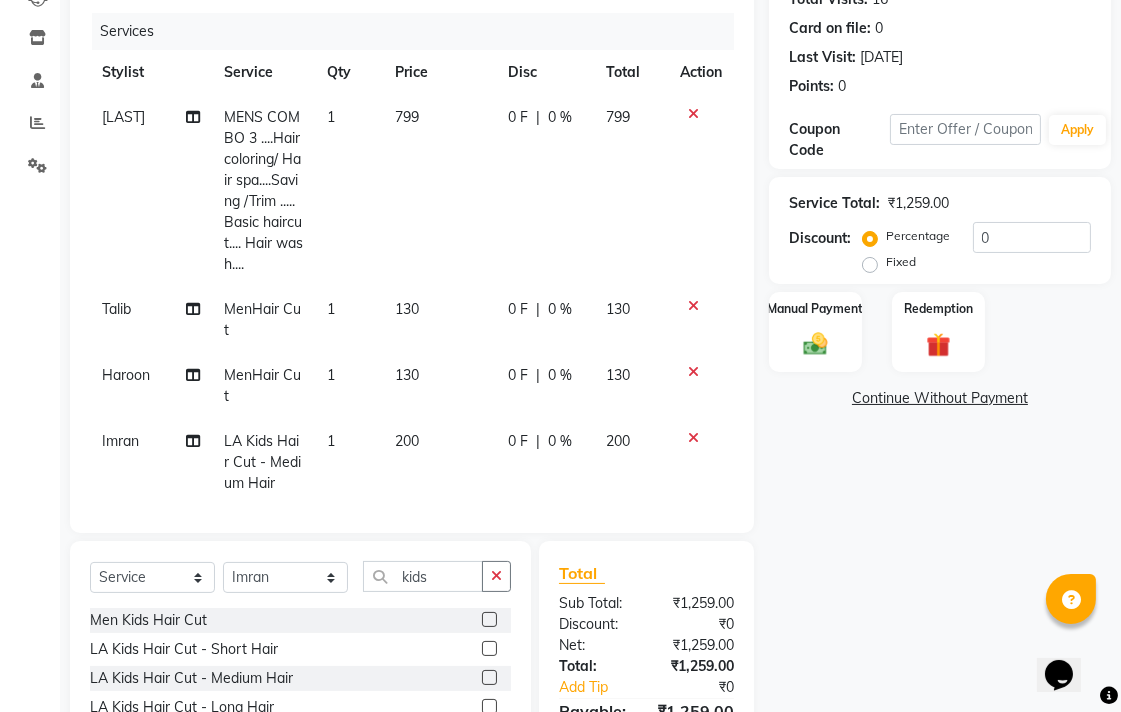 scroll, scrollTop: 346, scrollLeft: 0, axis: vertical 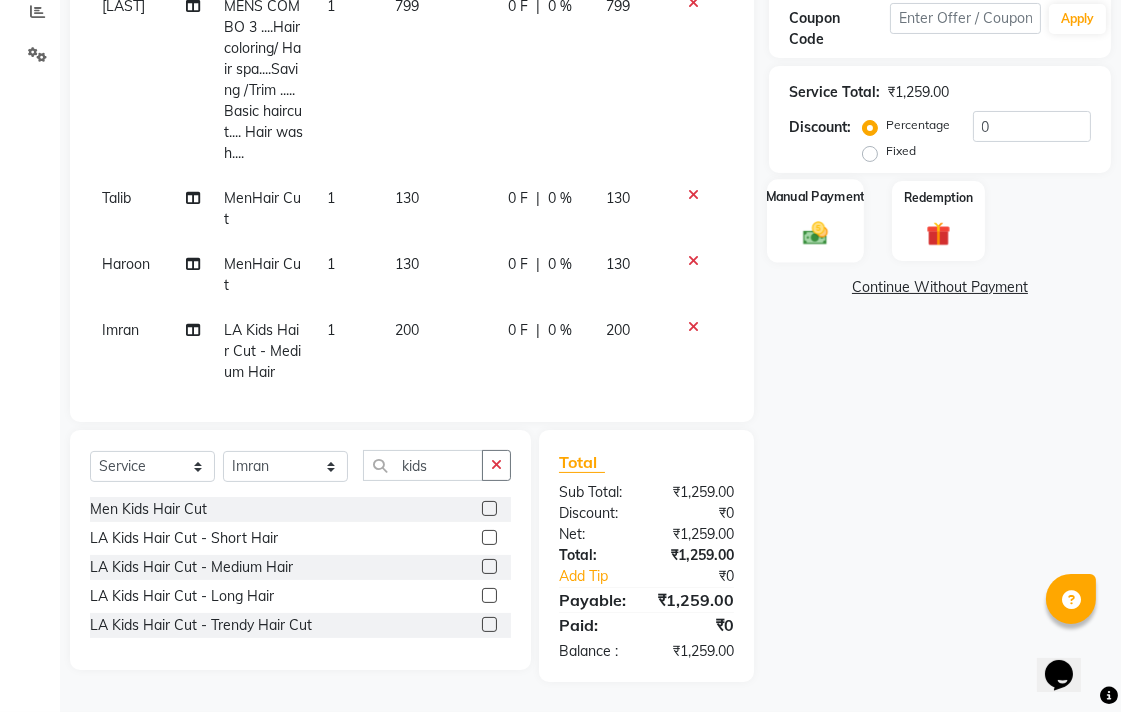 click 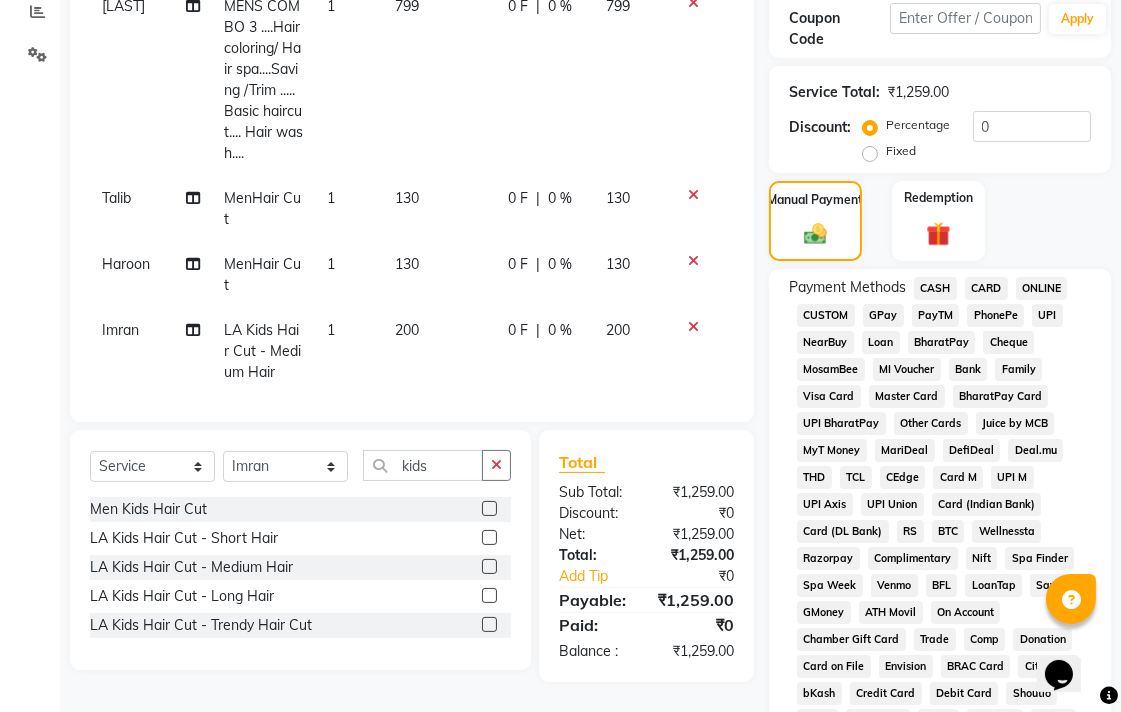 click on "UPI" 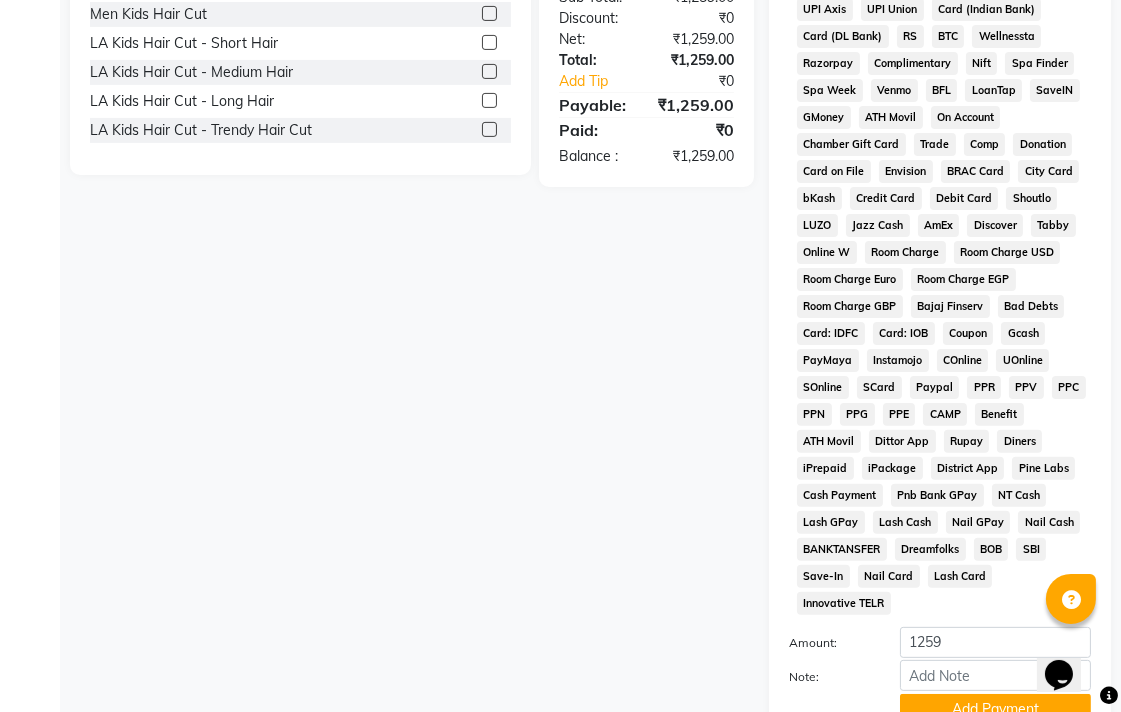 scroll, scrollTop: 913, scrollLeft: 0, axis: vertical 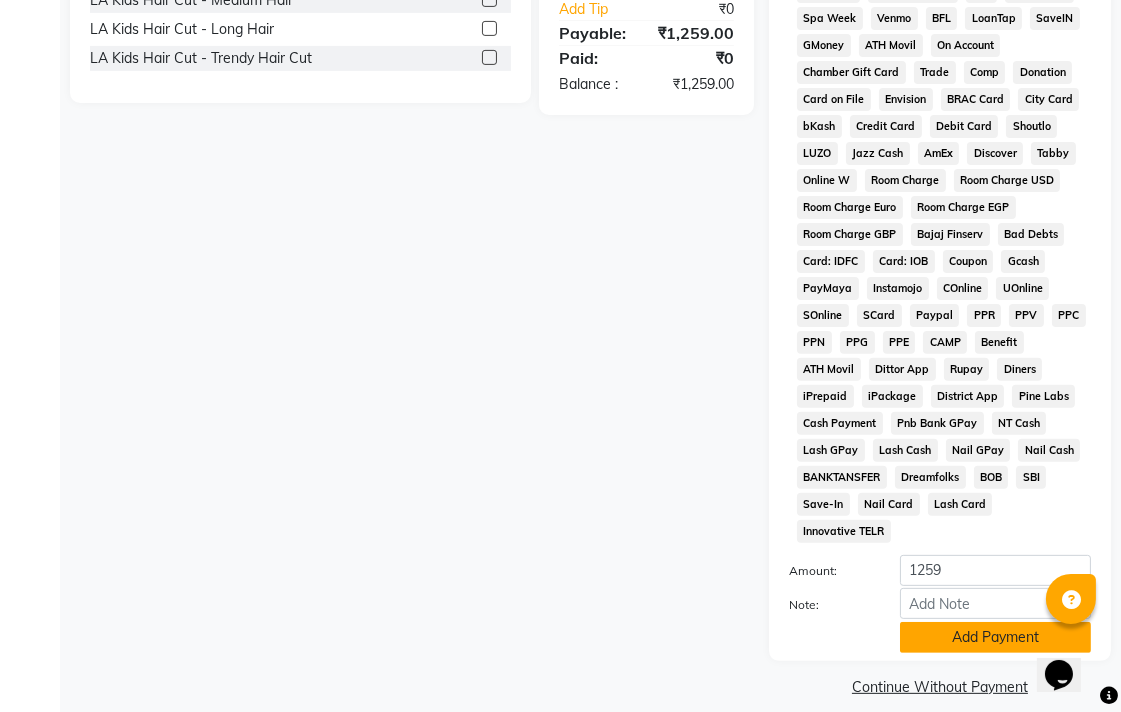 click on "Add Payment" 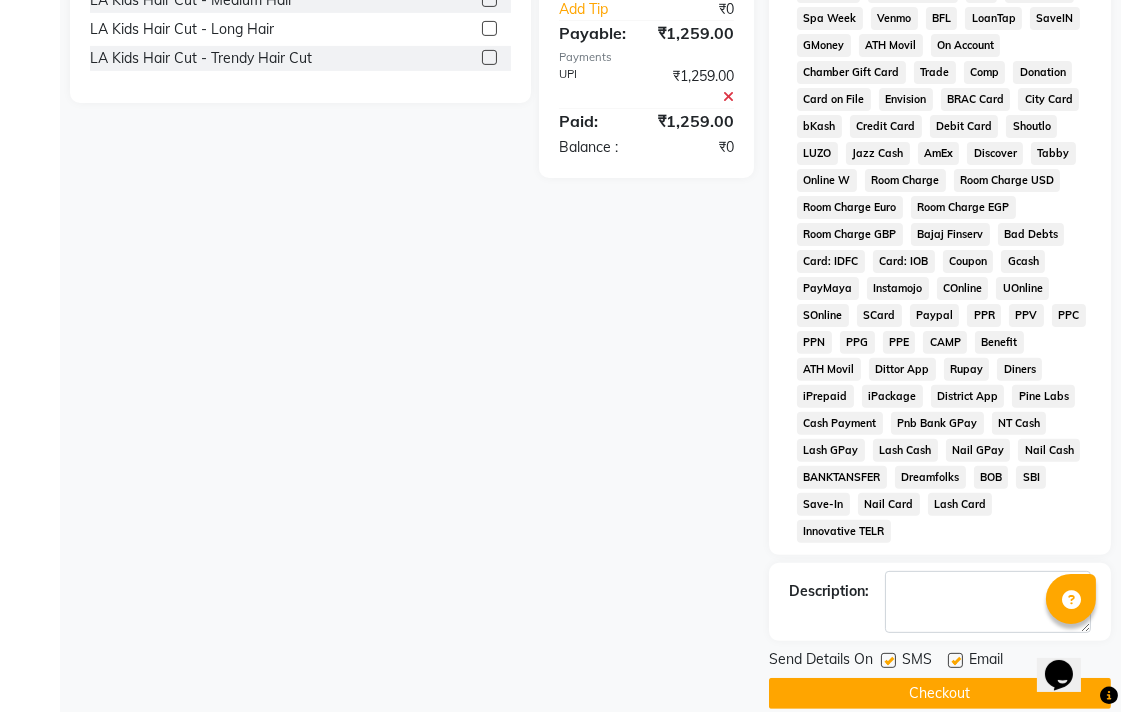 click on "Checkout" 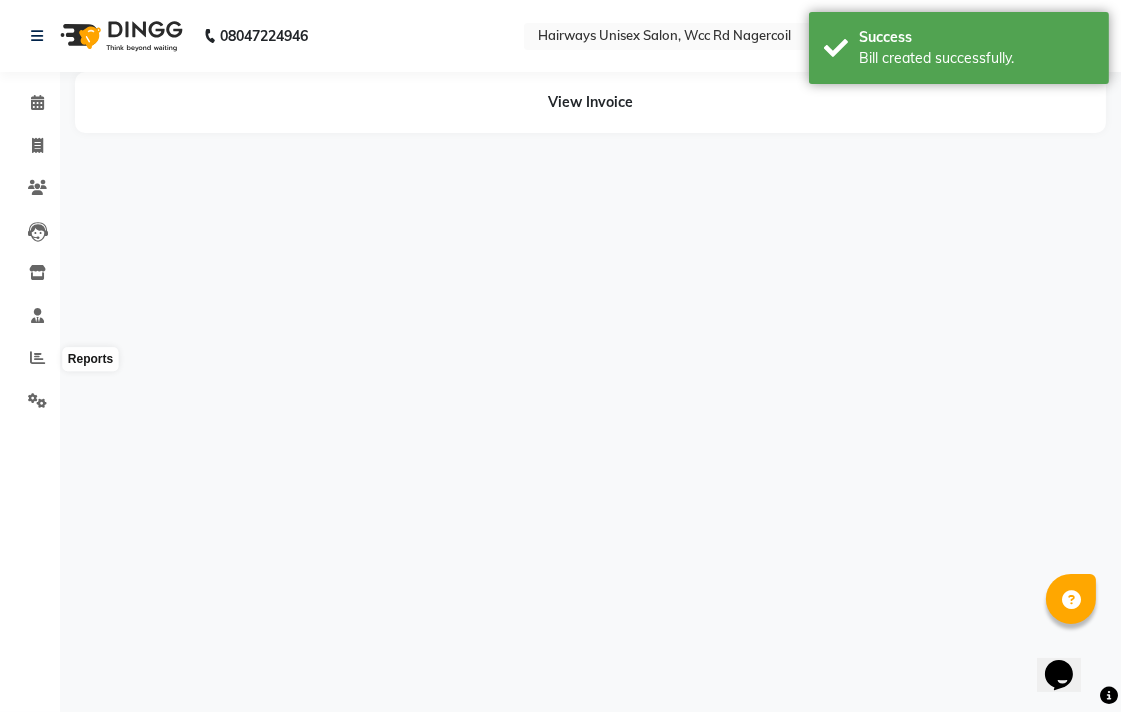 scroll, scrollTop: 0, scrollLeft: 0, axis: both 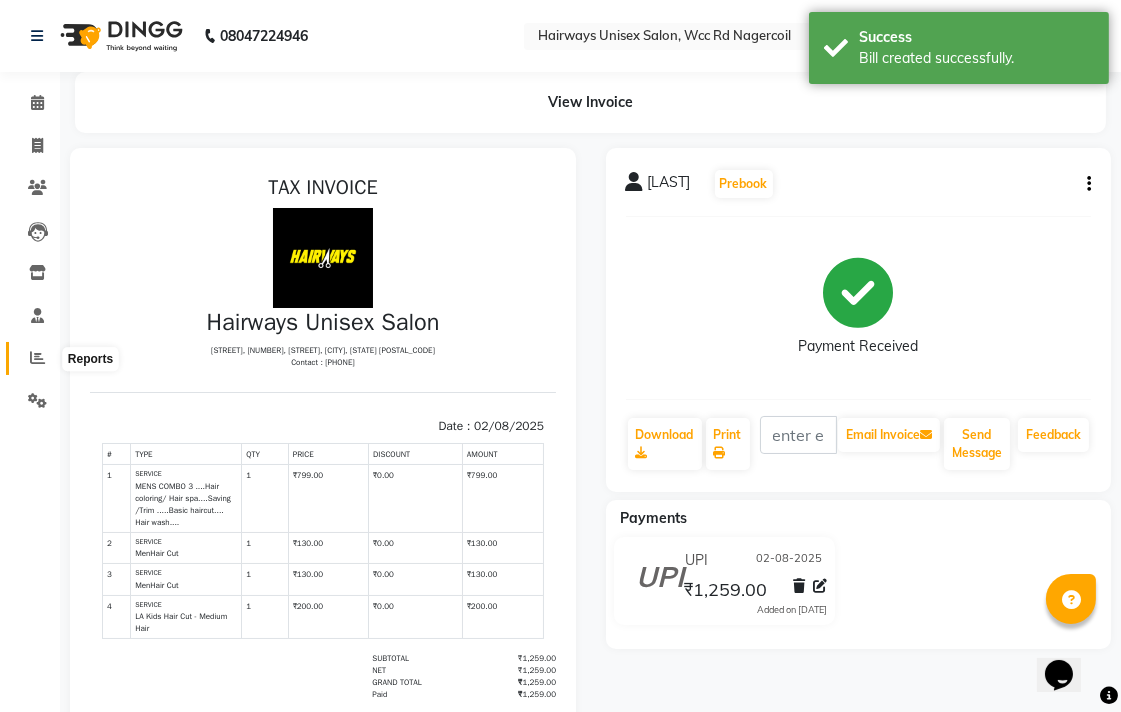 click 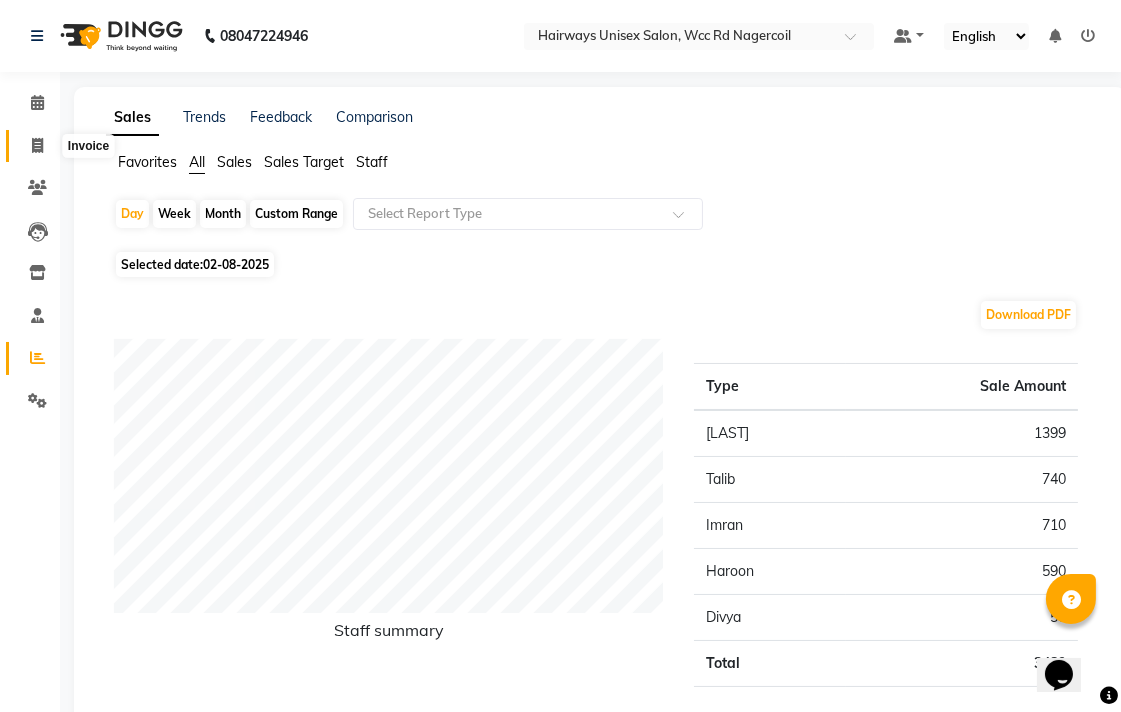 click 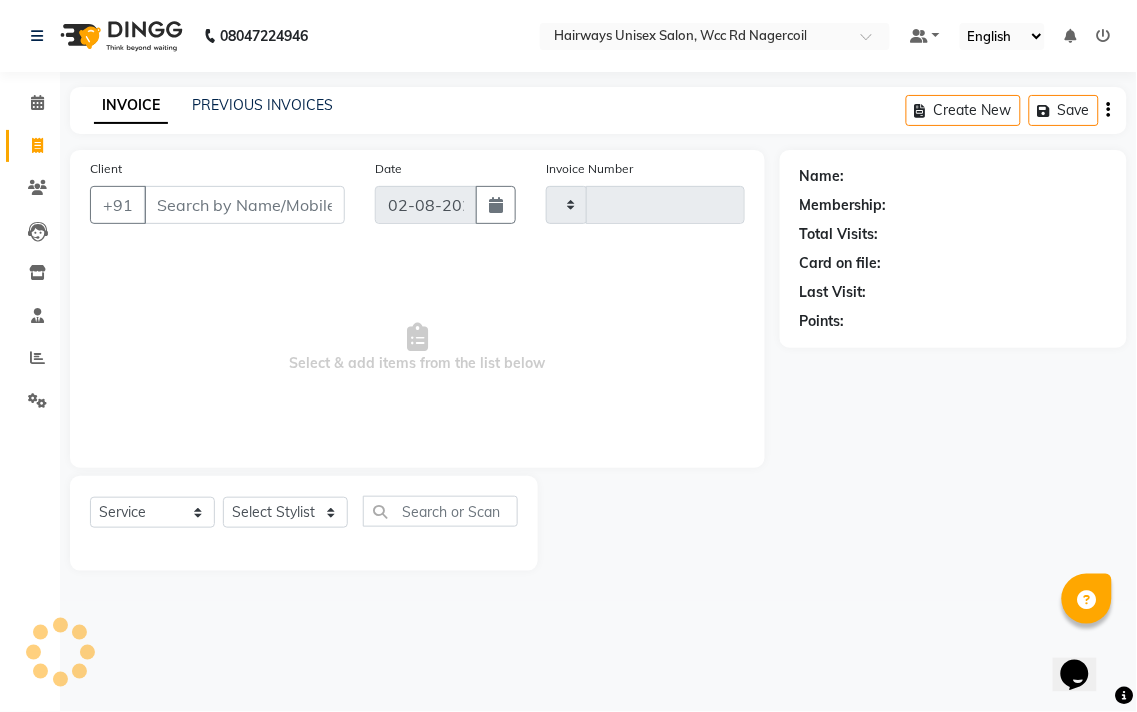 type on "5188" 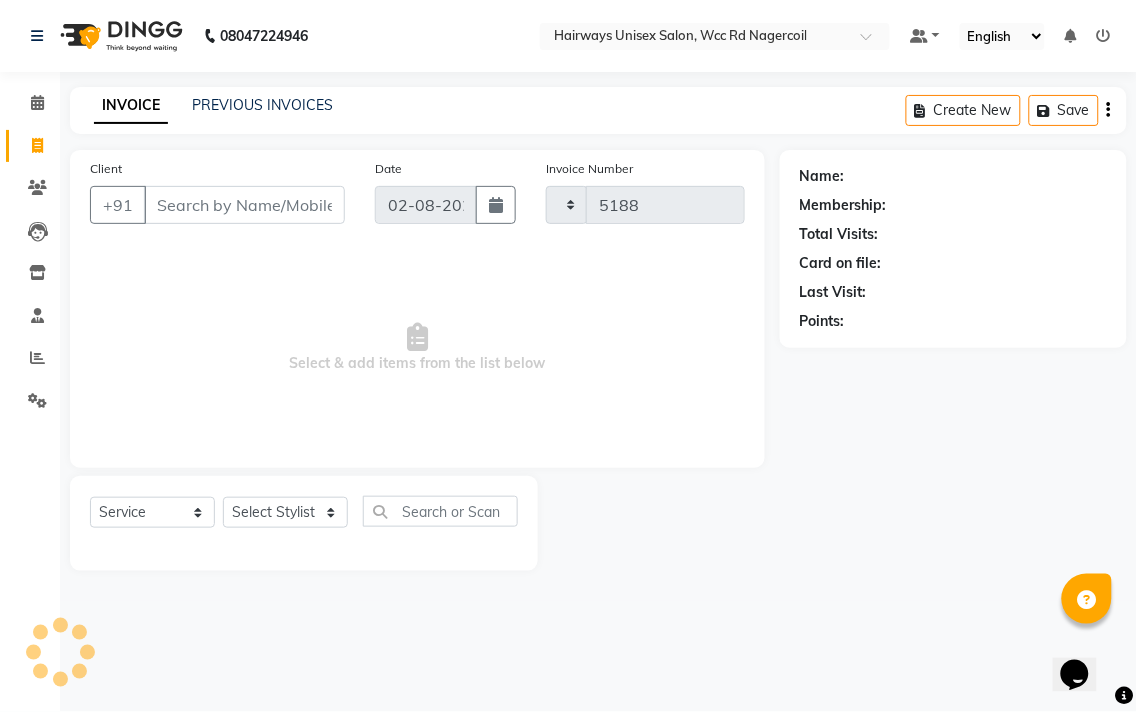 select on "6523" 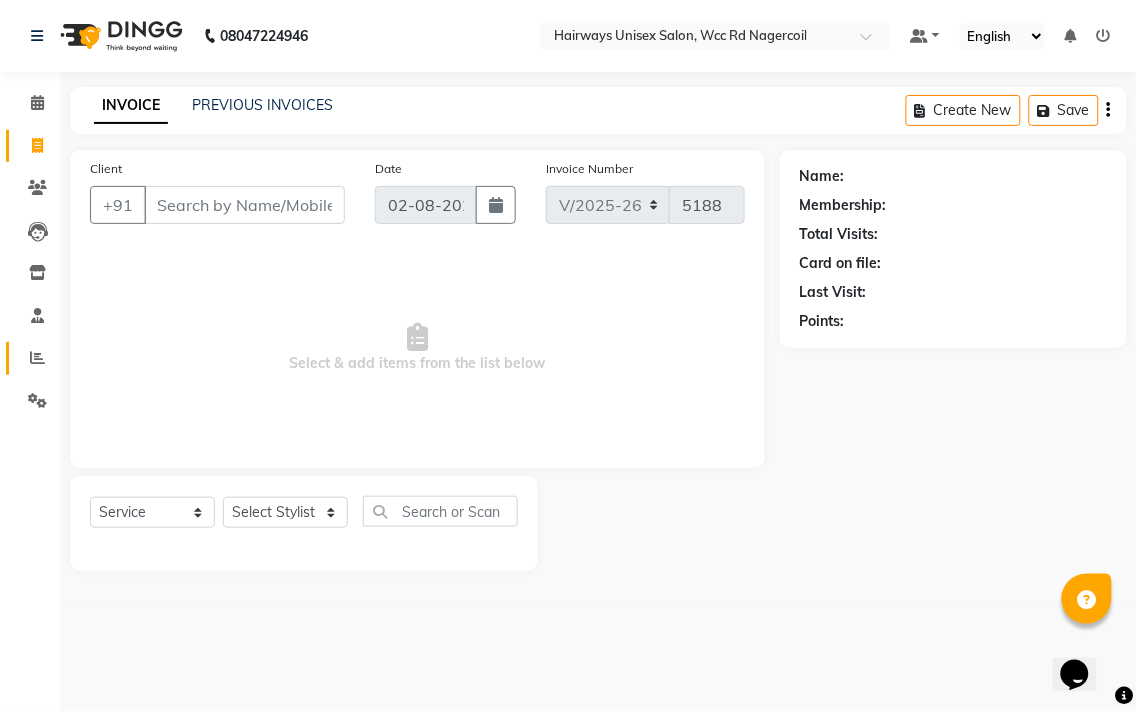 click on "Reports" 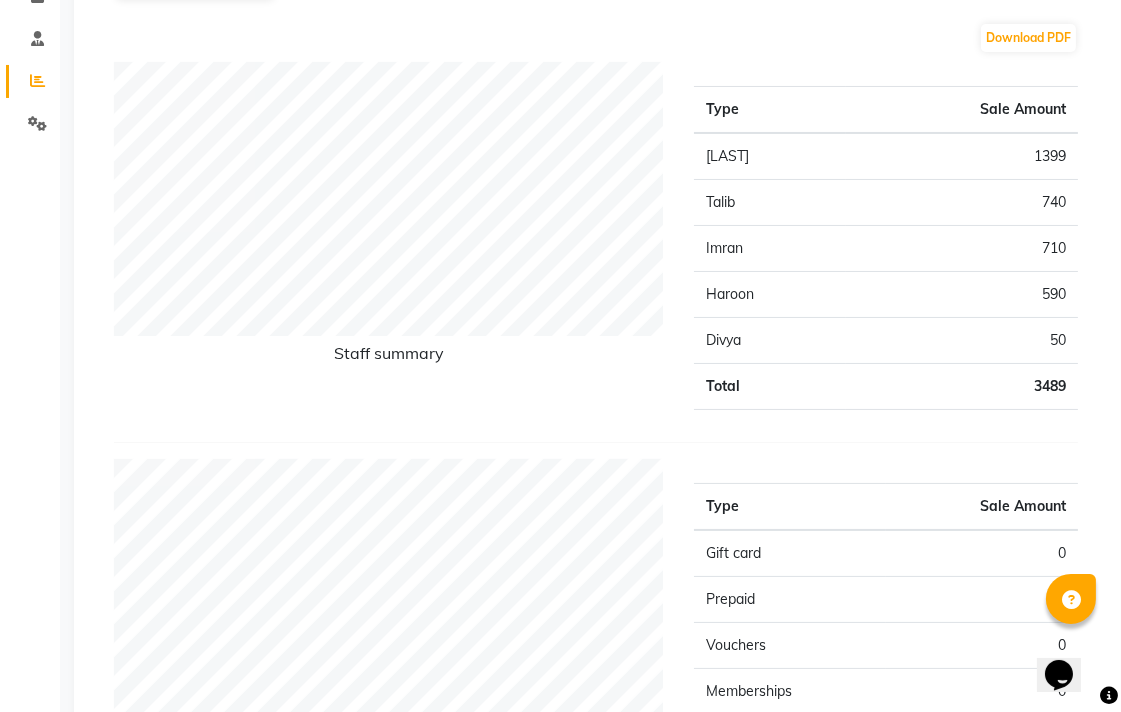 scroll, scrollTop: 333, scrollLeft: 0, axis: vertical 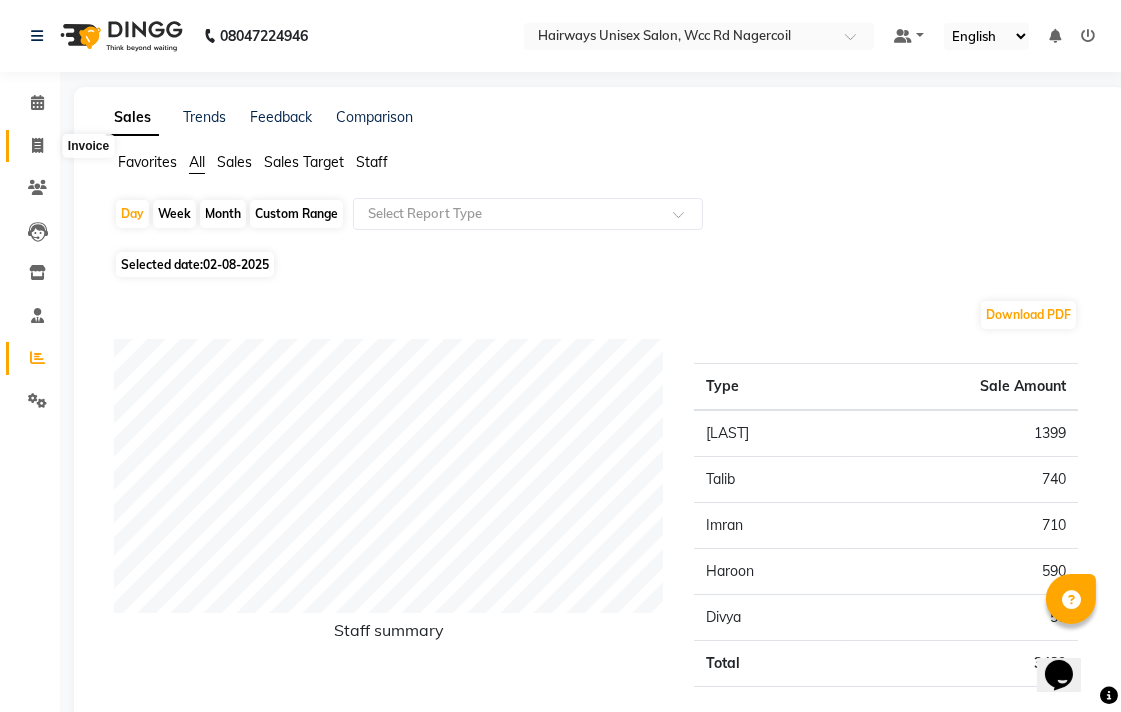 click 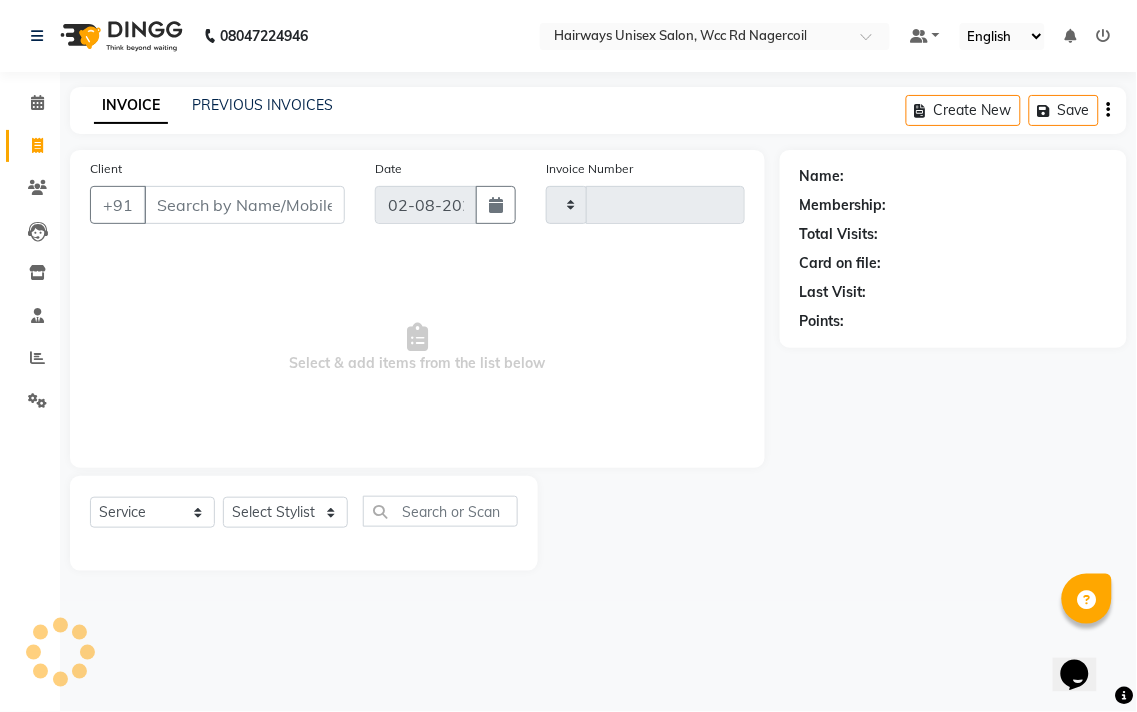 type on "5188" 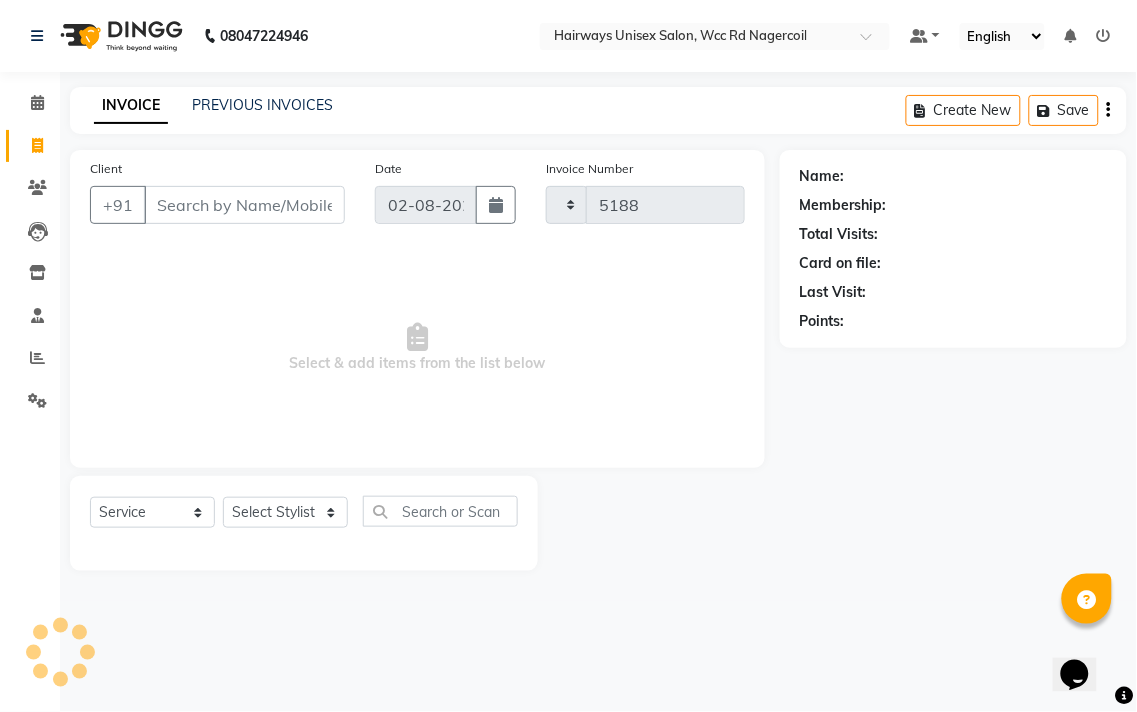 select on "6523" 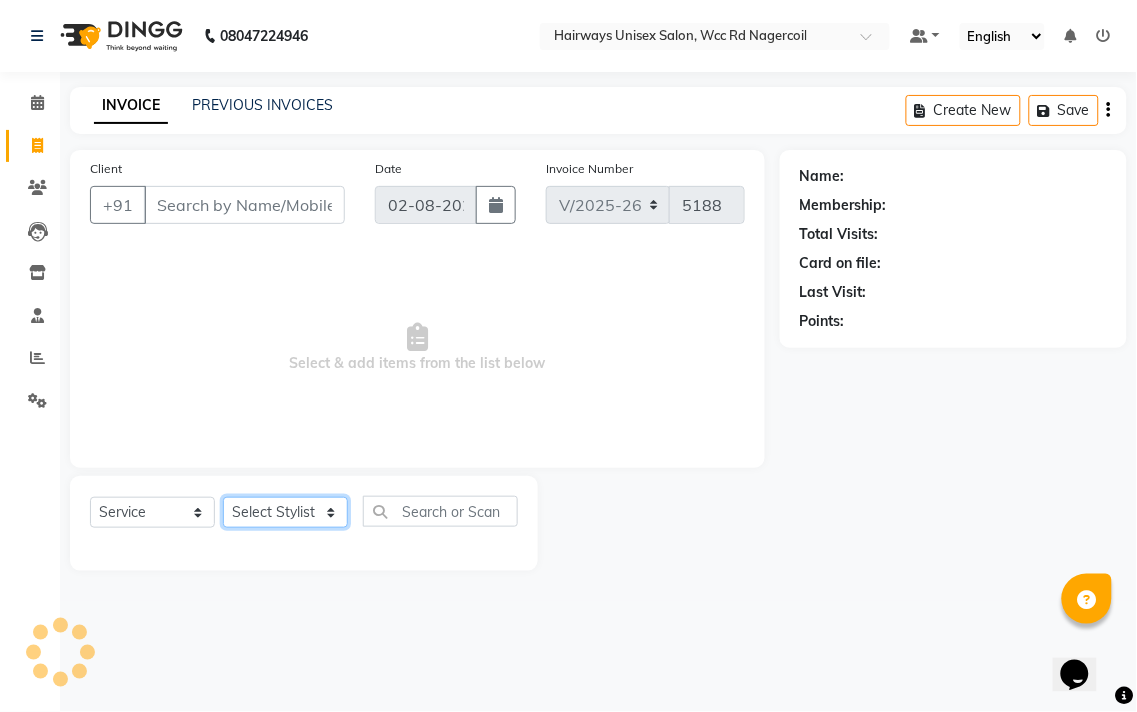 click on "Select Stylist" 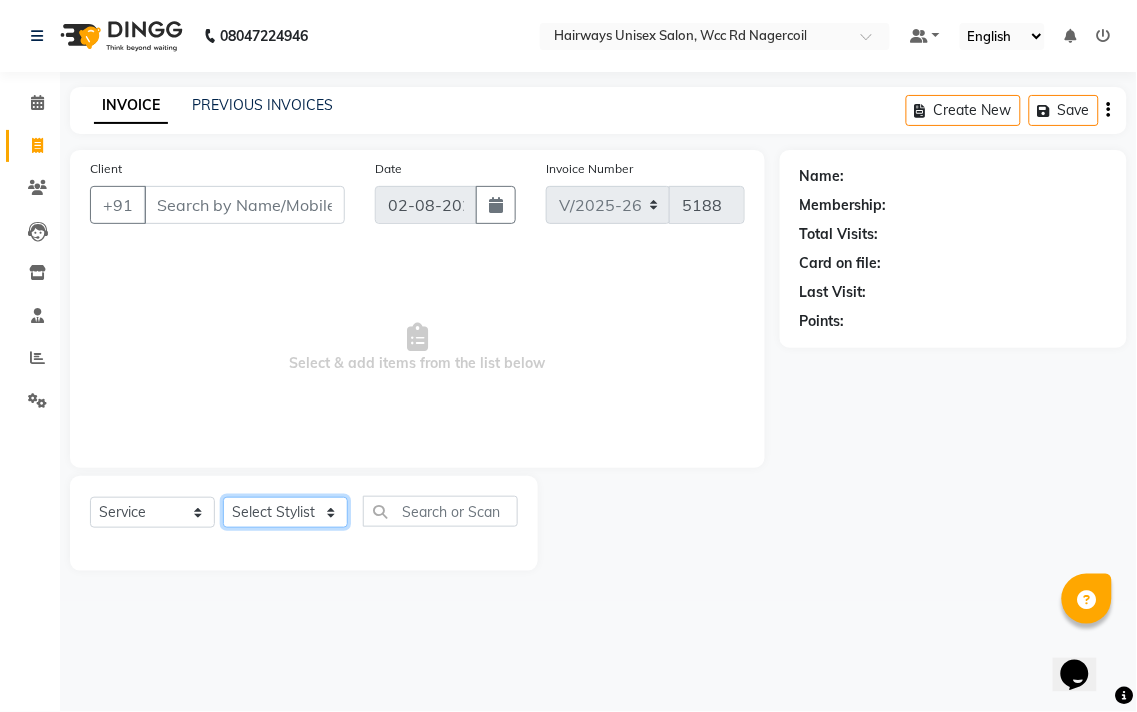 select on "49914" 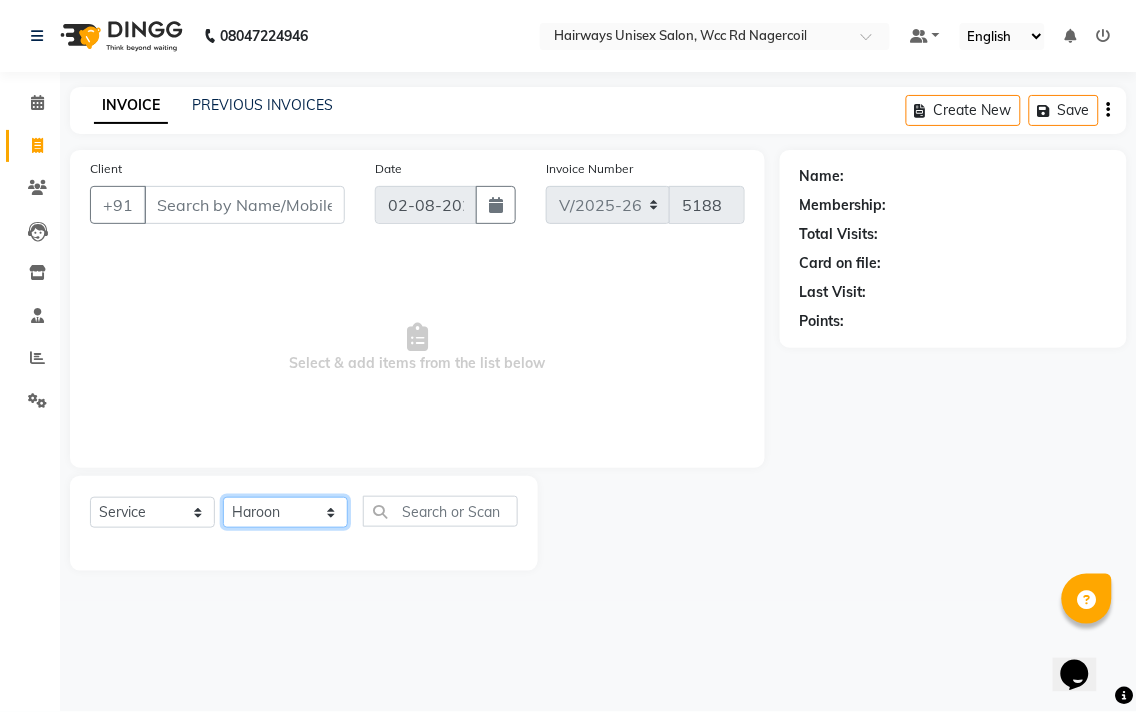 click on "Select Stylist Admin [LAST] [LAST] [LAST] [LAST] [LAST] Reception [LAST] [LAST] [LAST]" 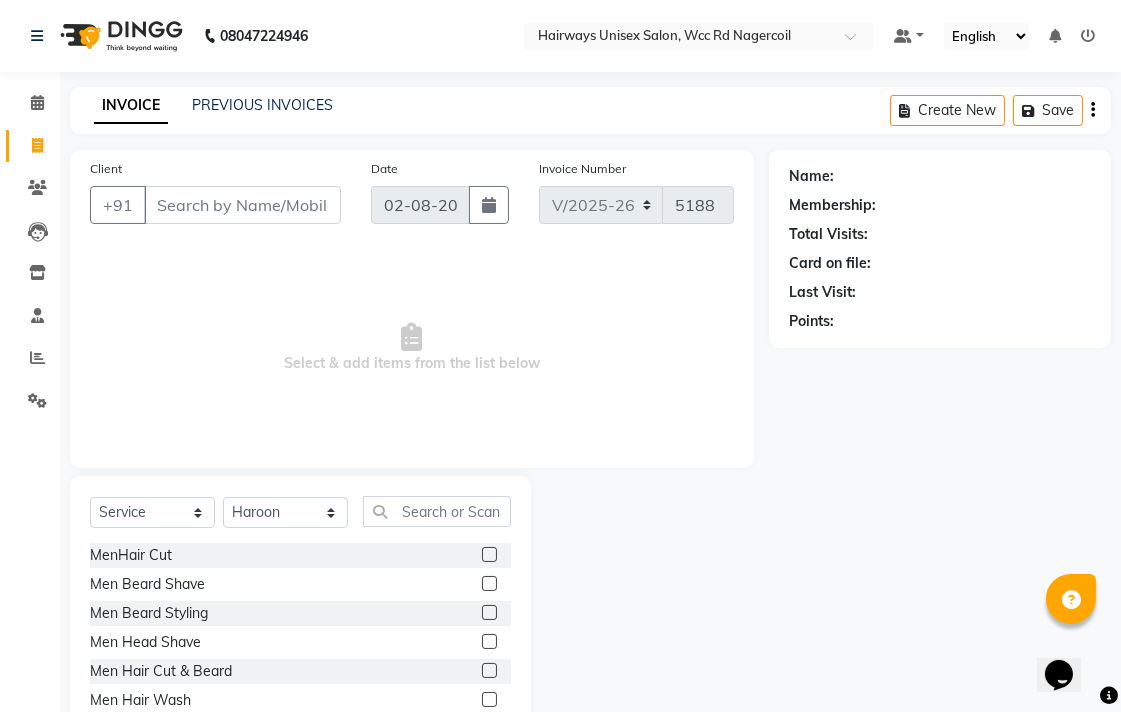 click 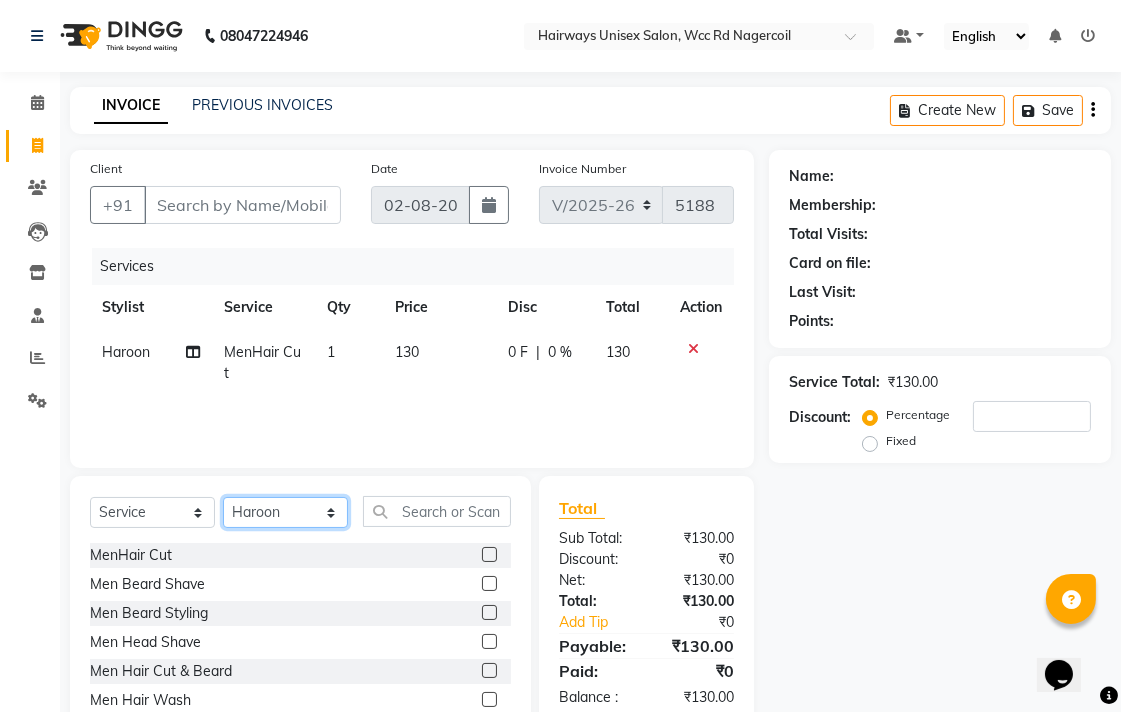 checkbox on "false" 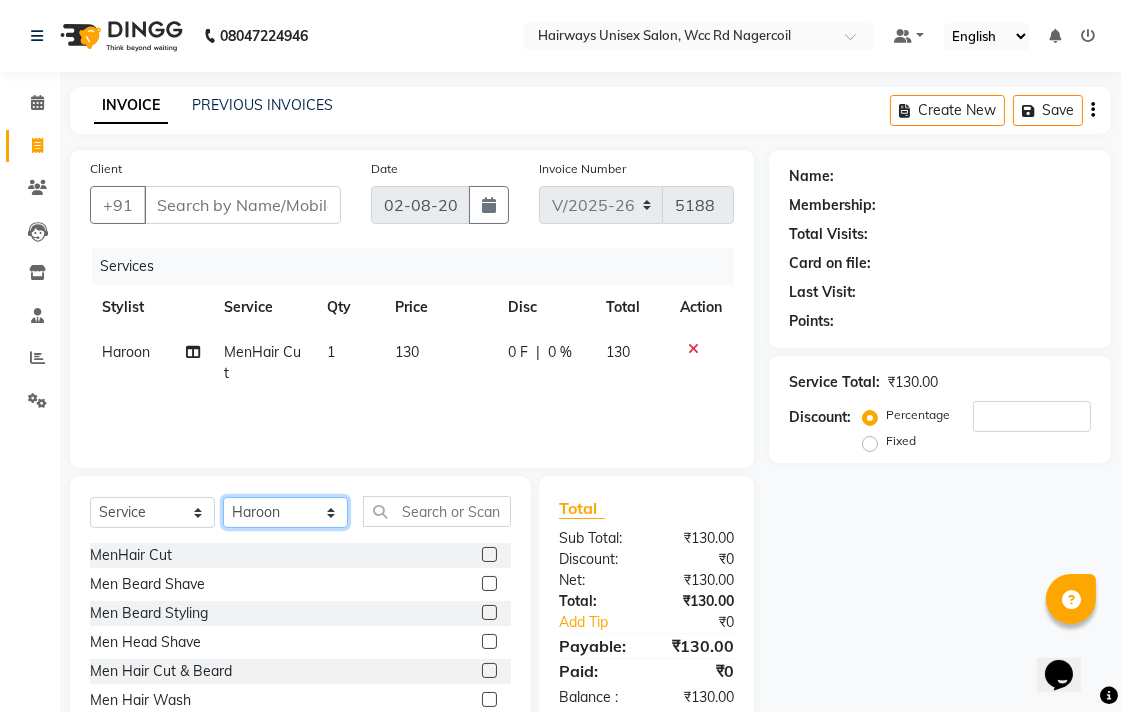 click on "Select Stylist Admin [LAST] [LAST] [LAST] [LAST] [LAST] Reception [LAST] [LAST] [LAST]" 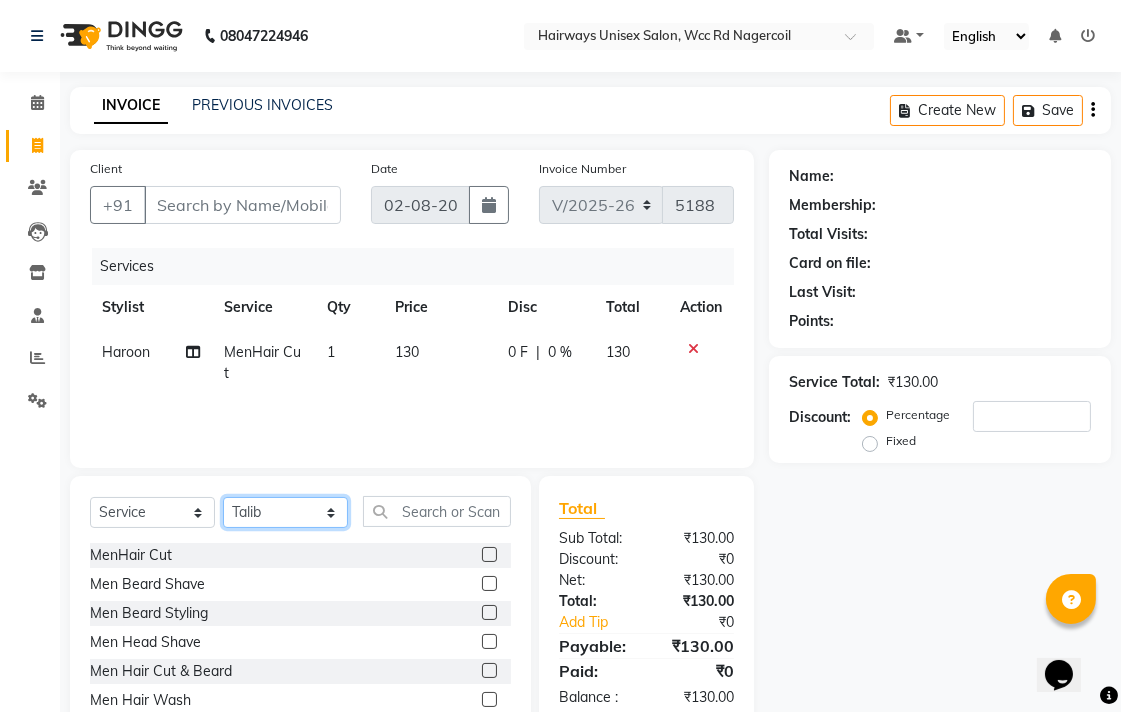 click on "Select Stylist Admin [LAST] [LAST] [LAST] [LAST] [LAST] Reception [LAST] [LAST] [LAST]" 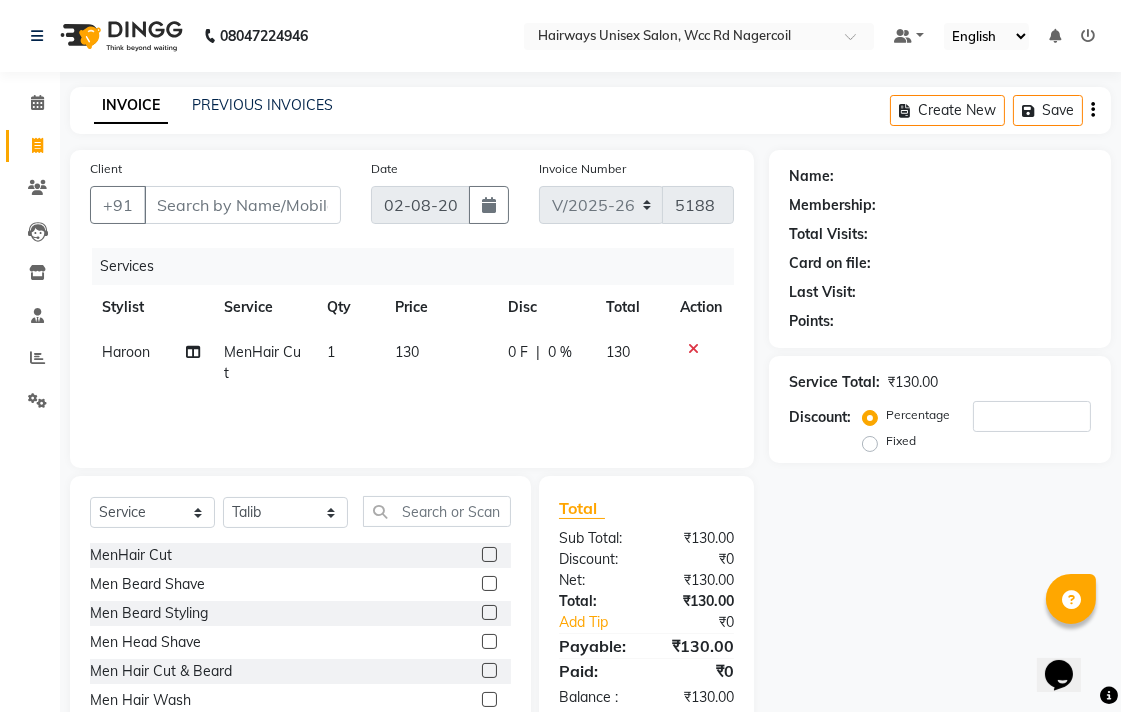 click 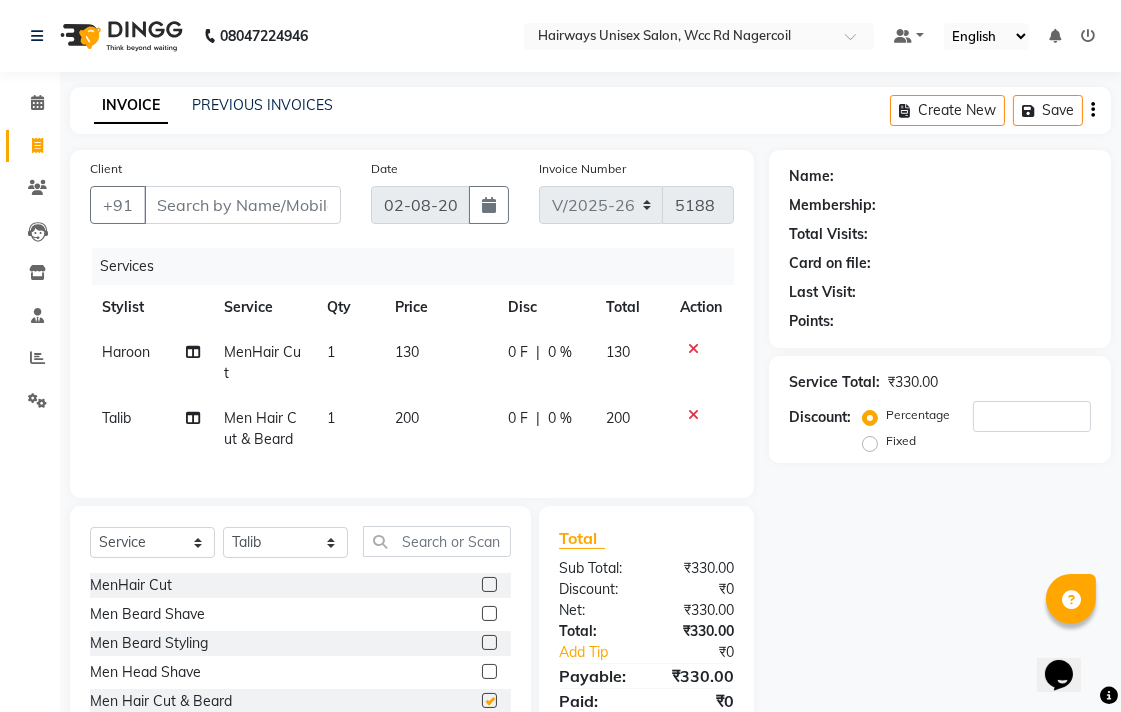 checkbox on "false" 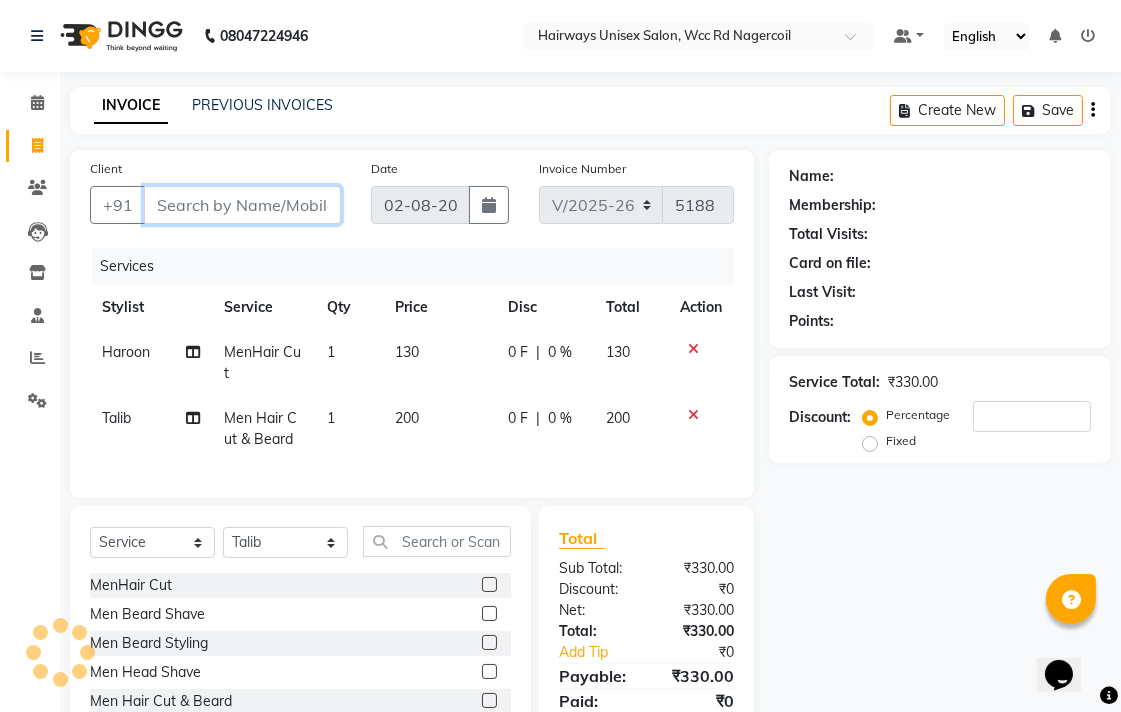 click on "Client" at bounding box center [242, 205] 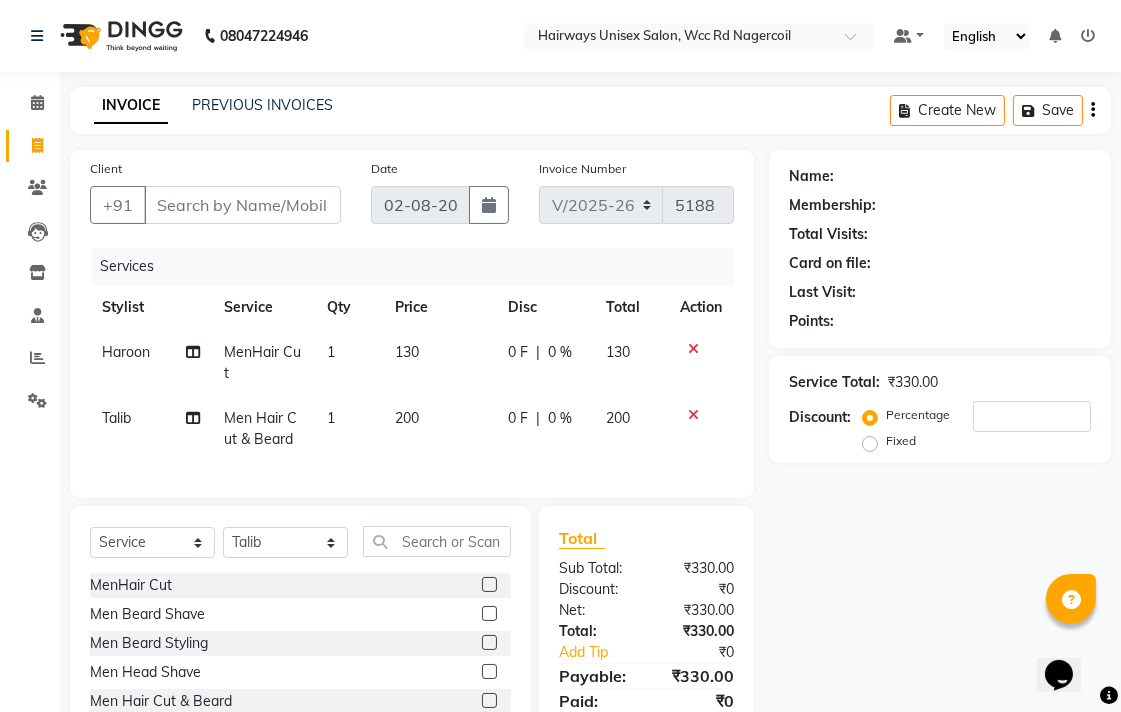 click 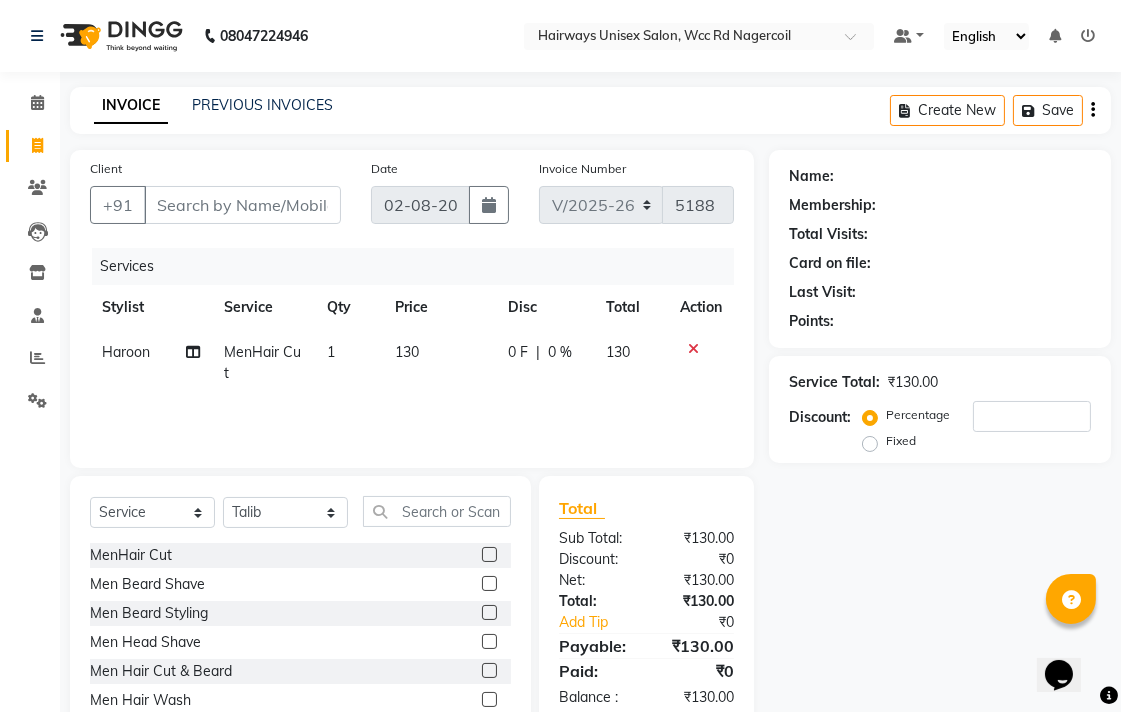 click 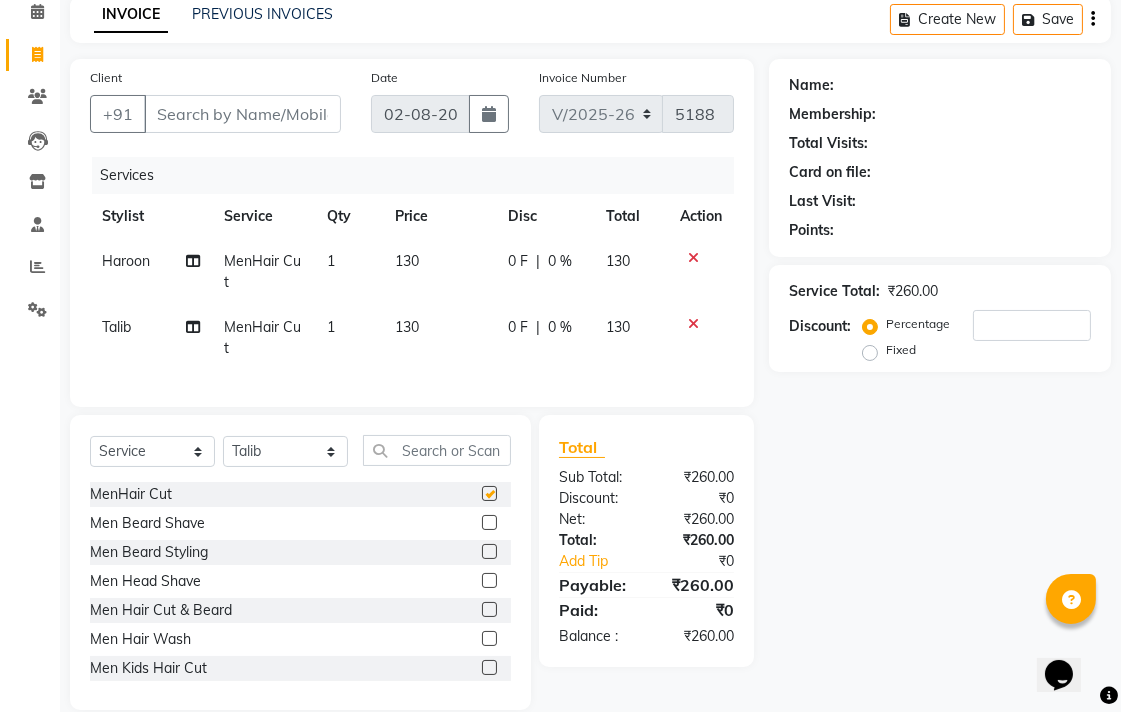 checkbox on "false" 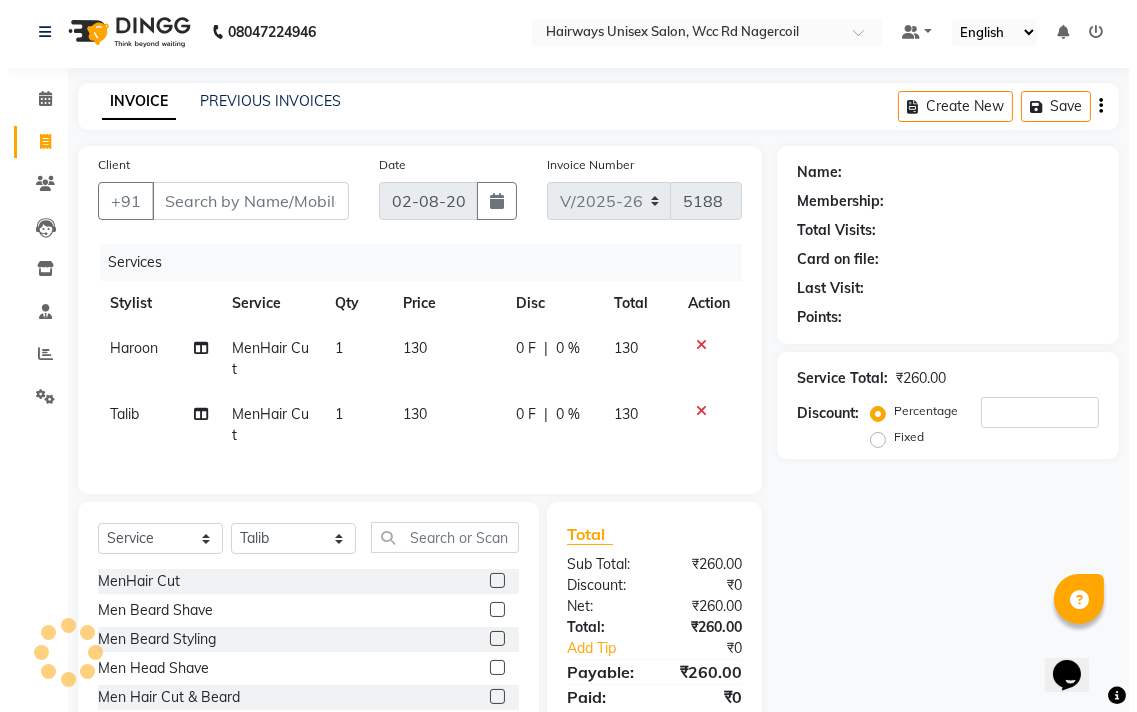 scroll, scrollTop: 0, scrollLeft: 0, axis: both 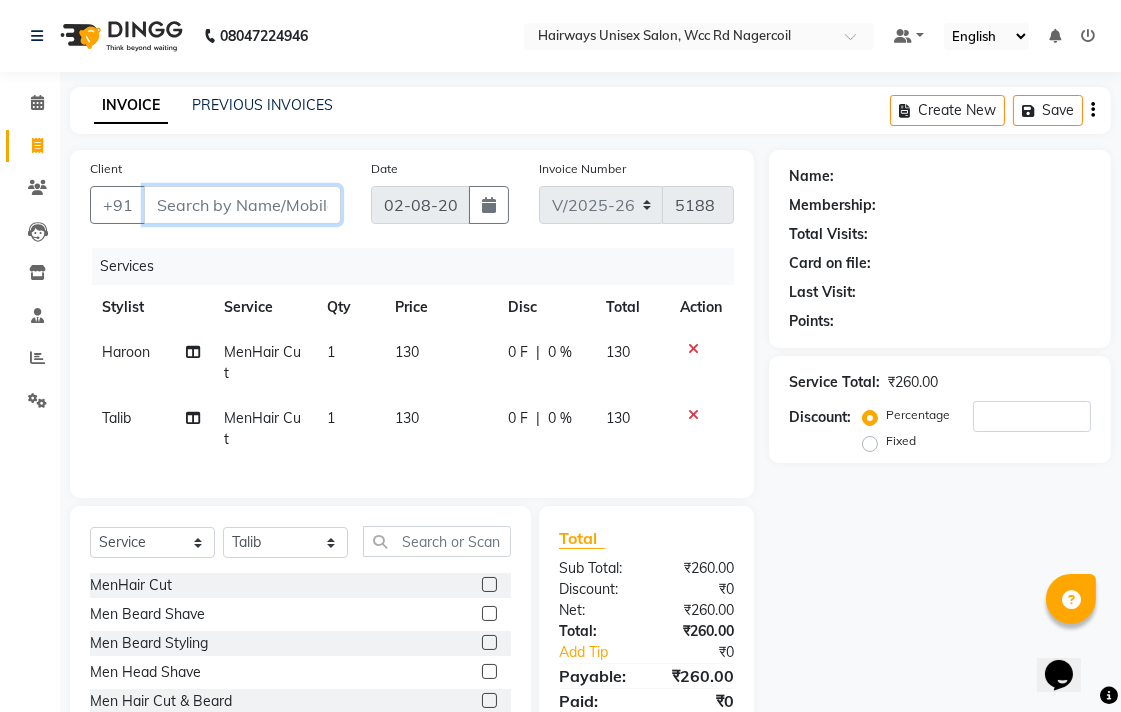 click on "Client" at bounding box center [242, 205] 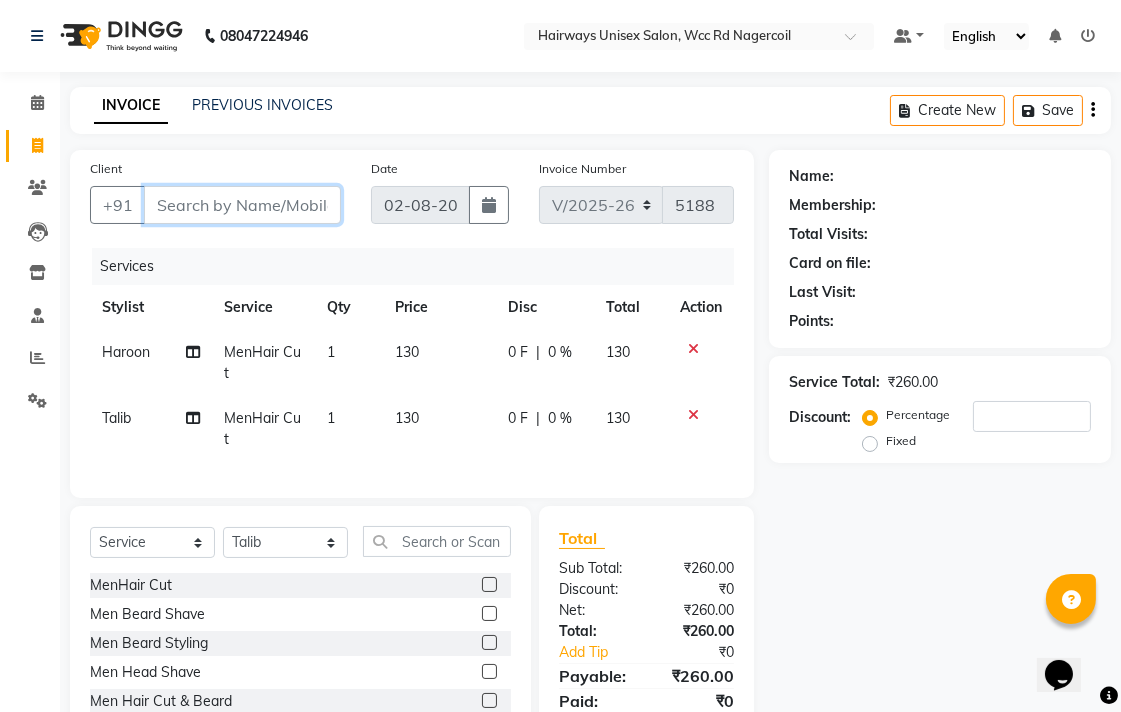 type on "7" 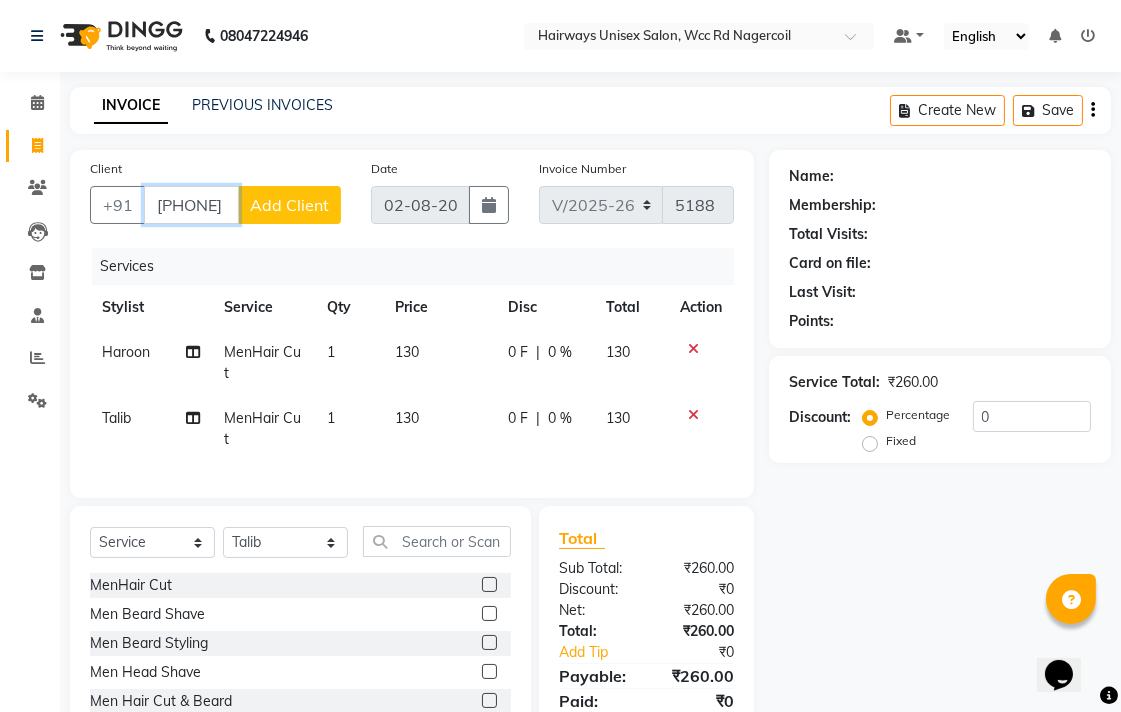 type on "[PHONE]" 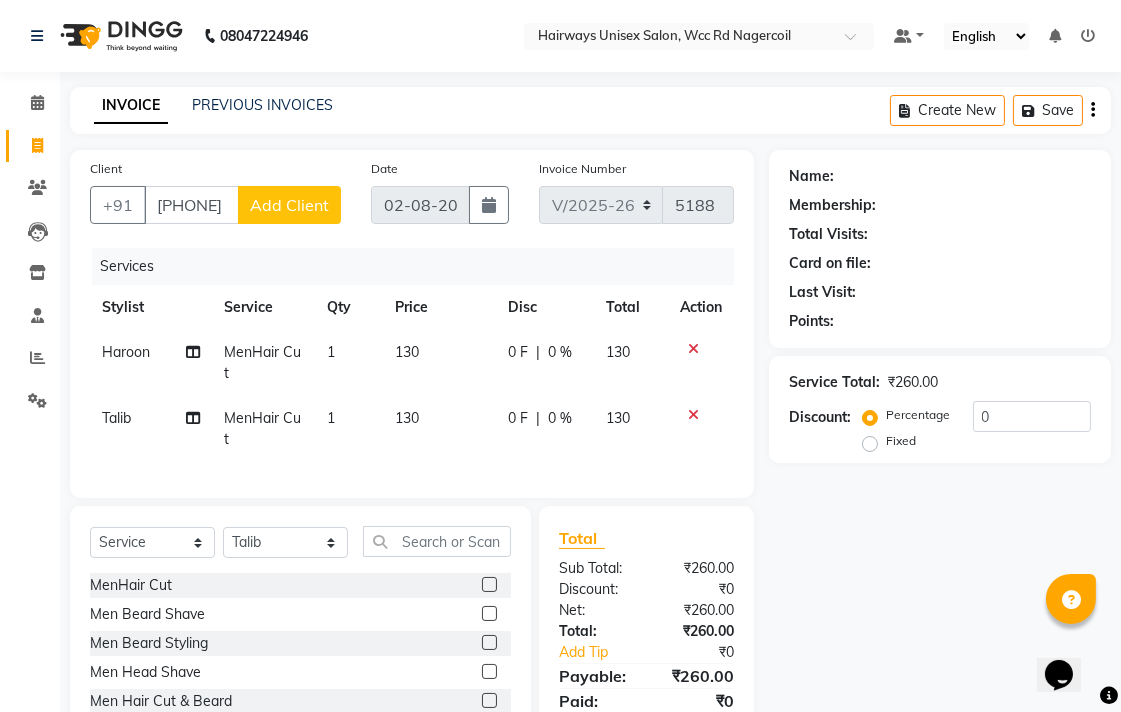 click on "Add Client" 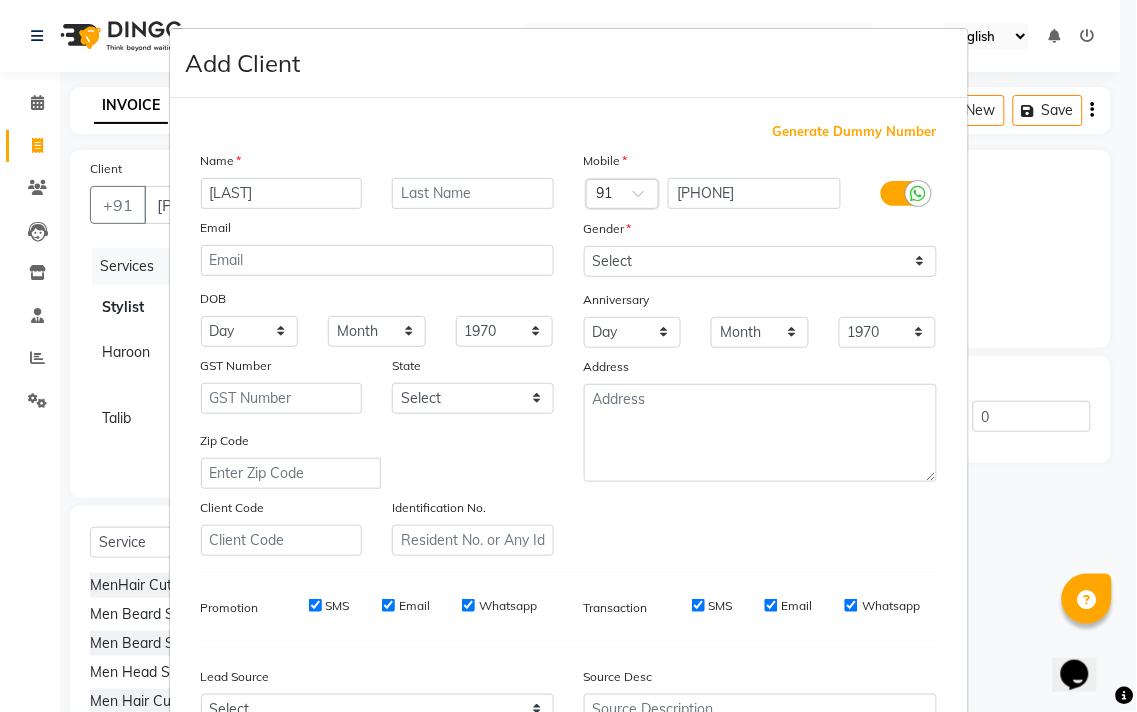 type on "[LAST]" 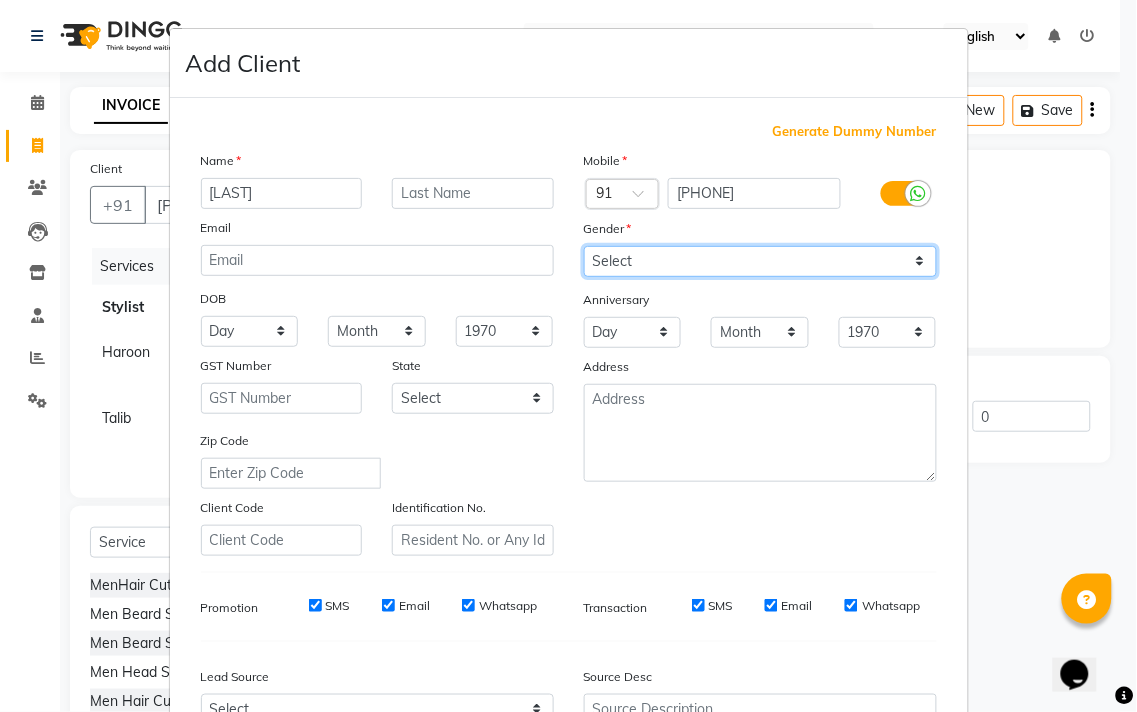 click on "Select Male Female Other Prefer Not To Say" at bounding box center (760, 261) 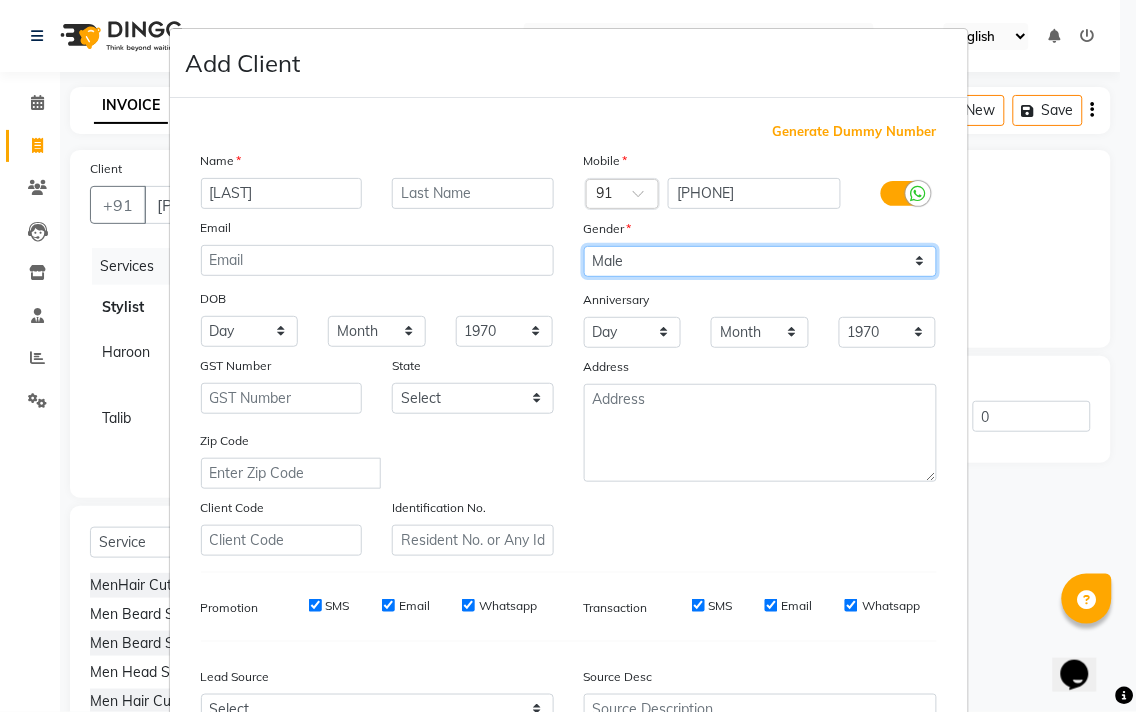 click on "Select Male Female Other Prefer Not To Say" at bounding box center (760, 261) 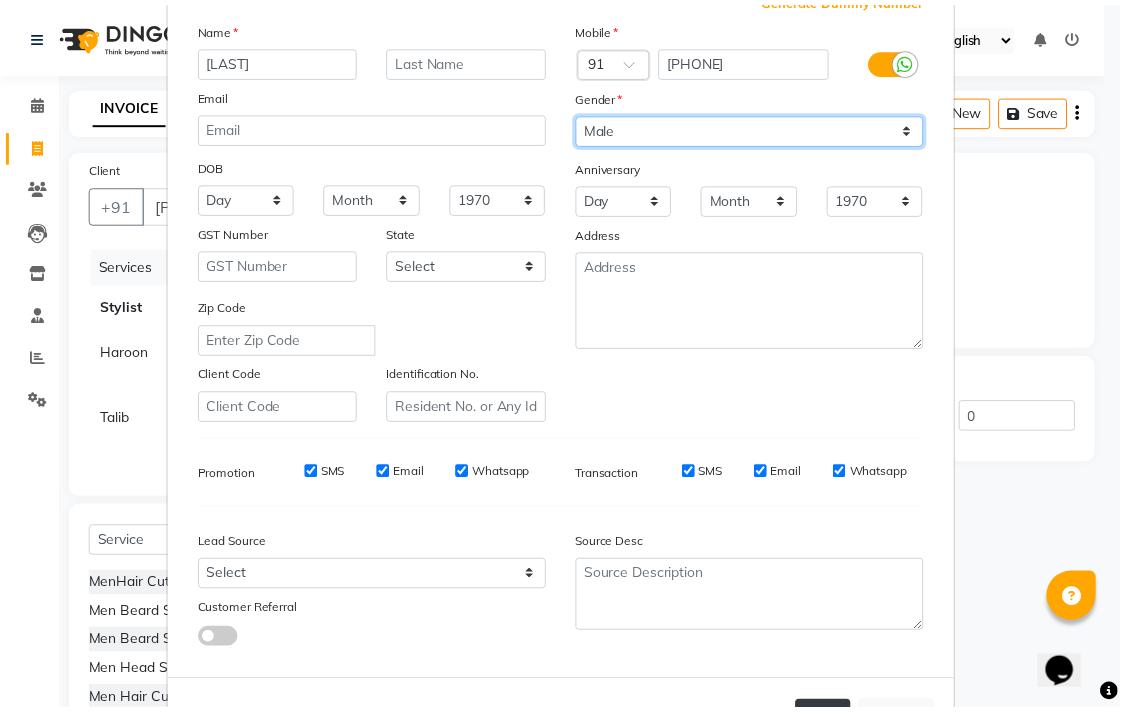 scroll, scrollTop: 212, scrollLeft: 0, axis: vertical 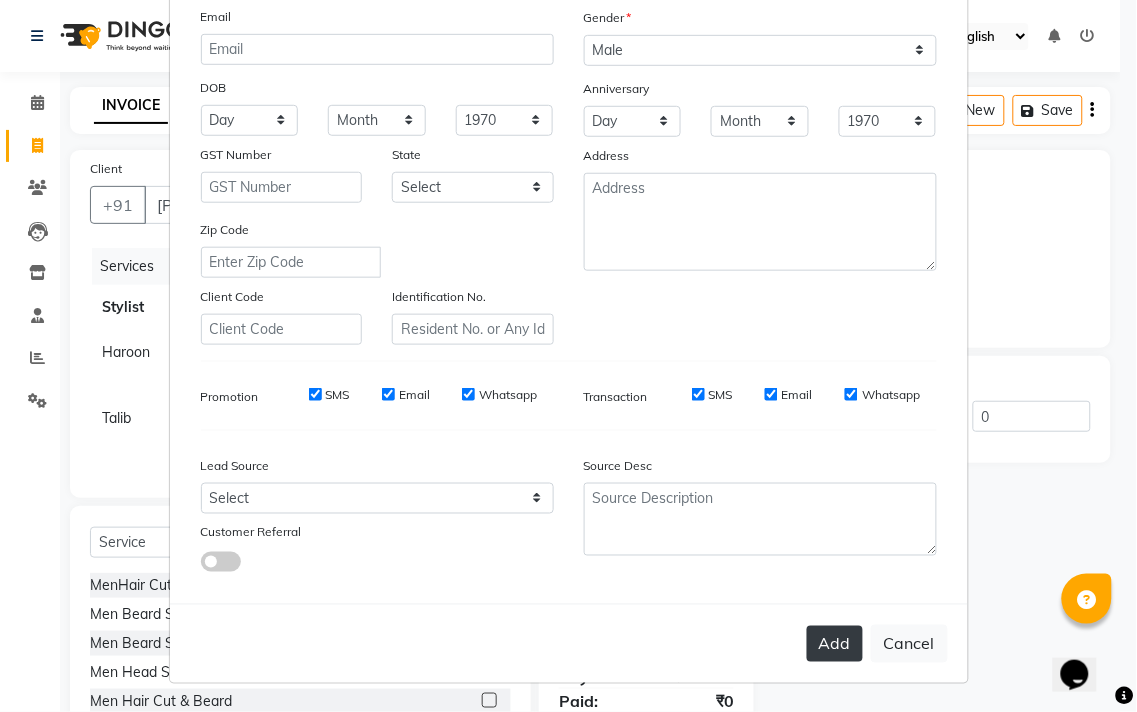 click on "Add" at bounding box center [835, 644] 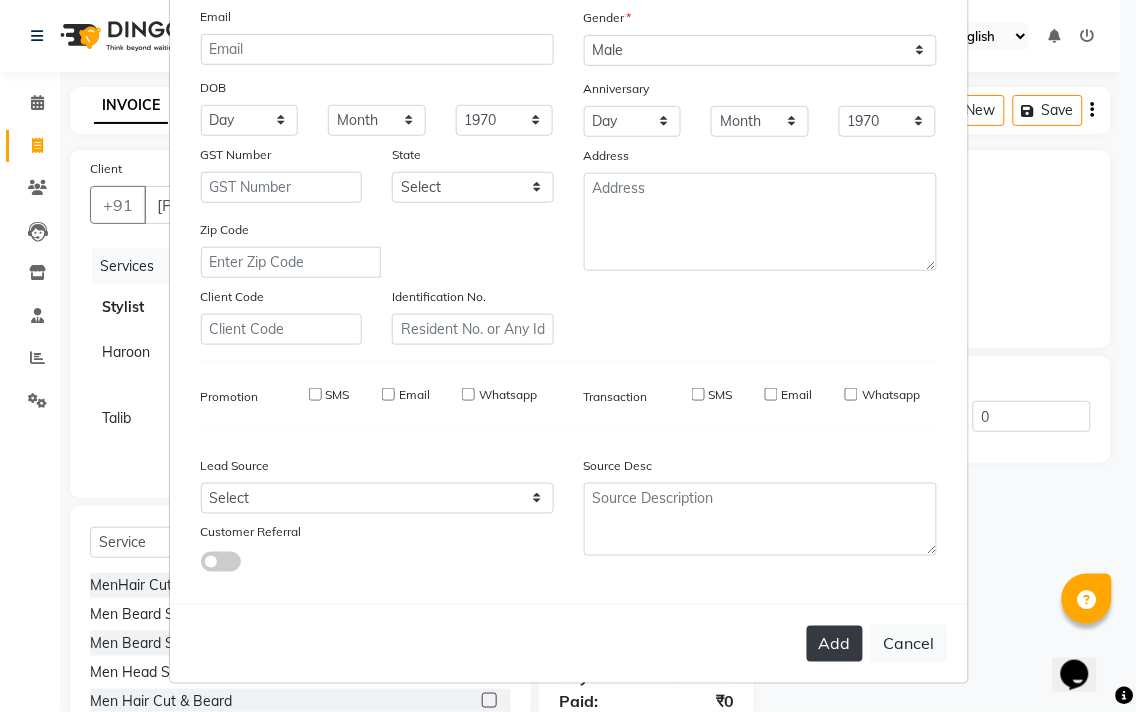 type on "77******49" 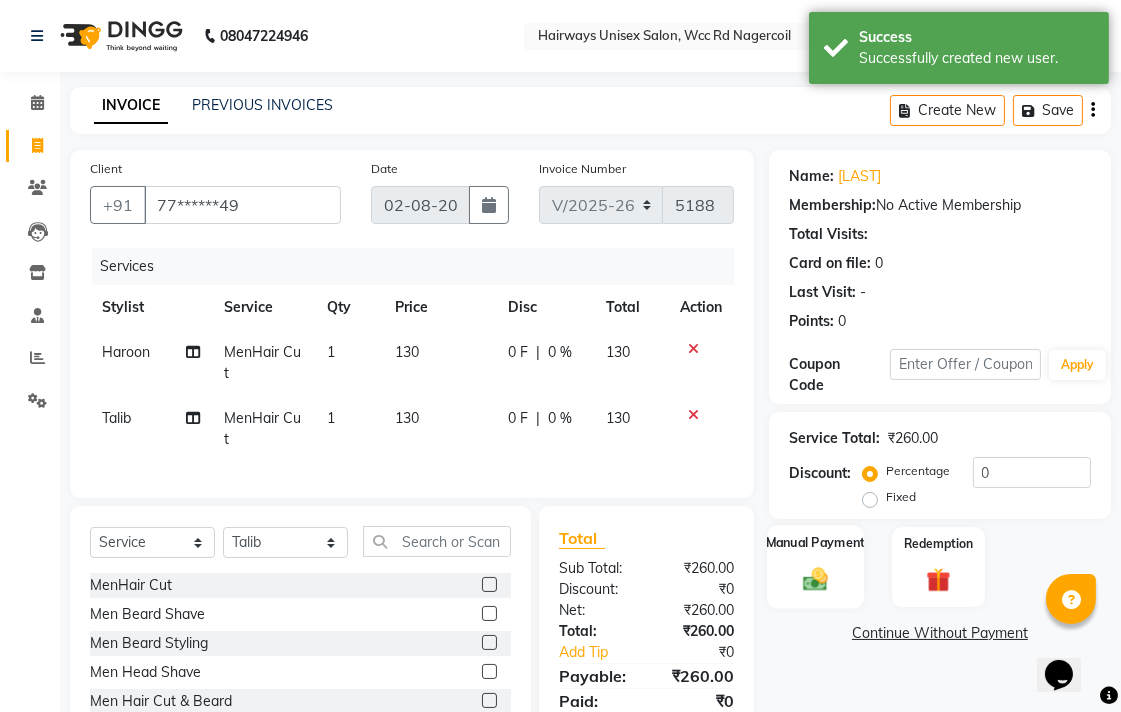 click on "Manual Payment" 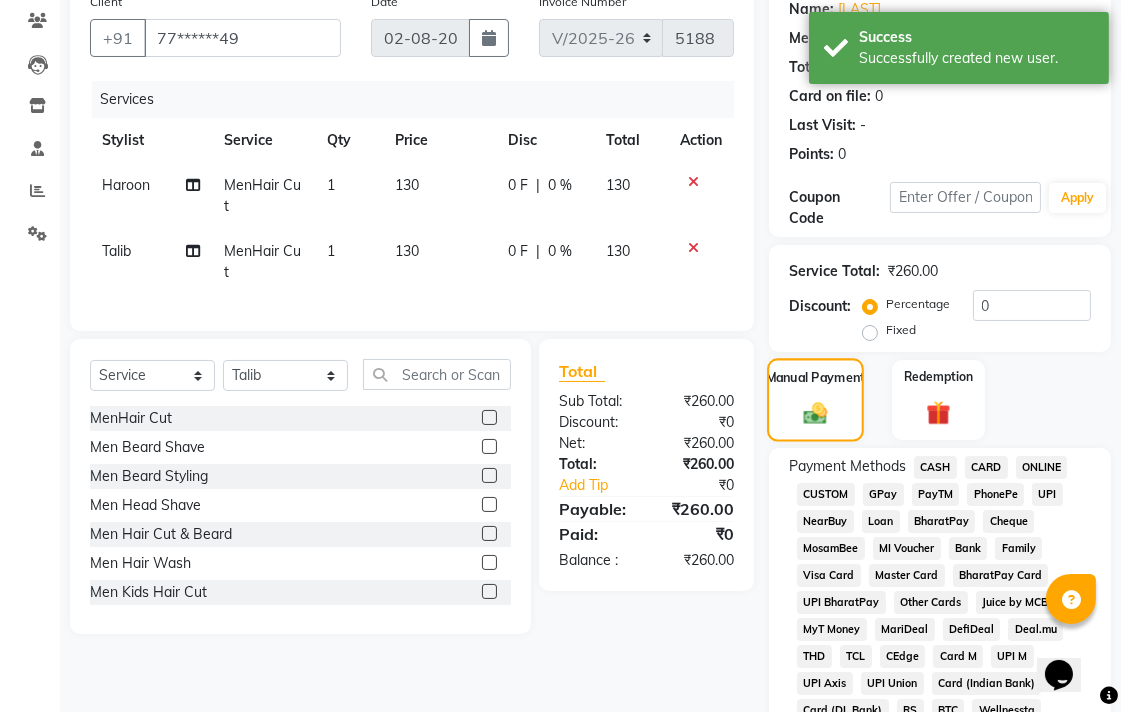 scroll, scrollTop: 333, scrollLeft: 0, axis: vertical 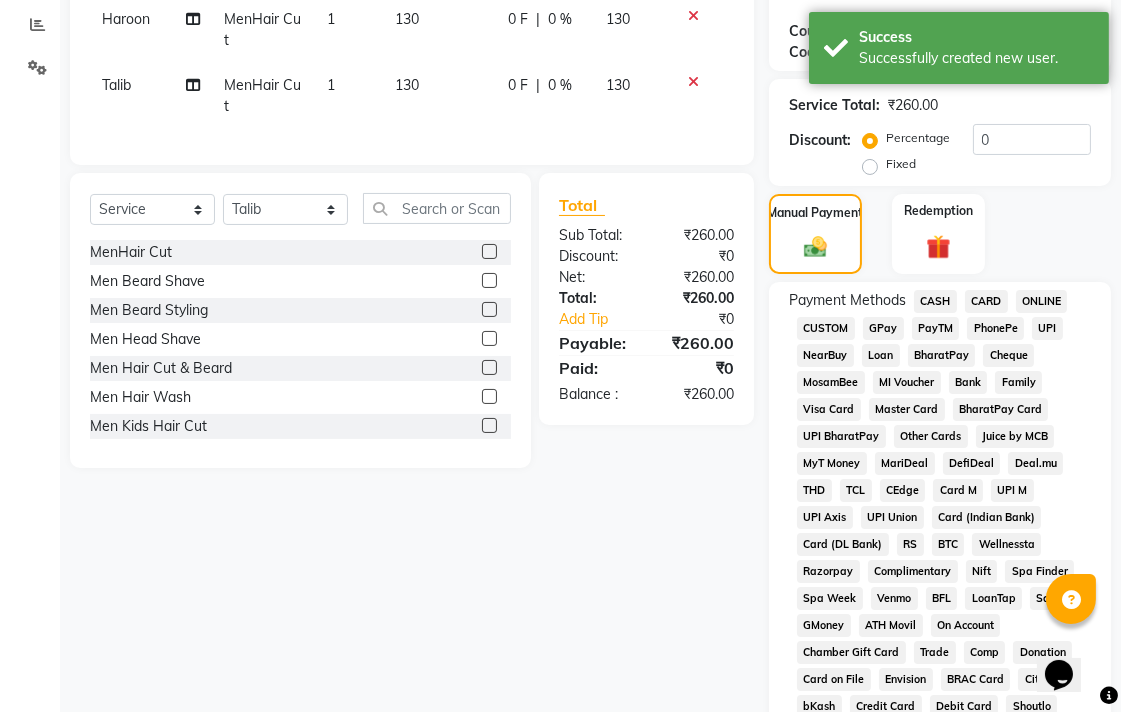 click on "UPI" 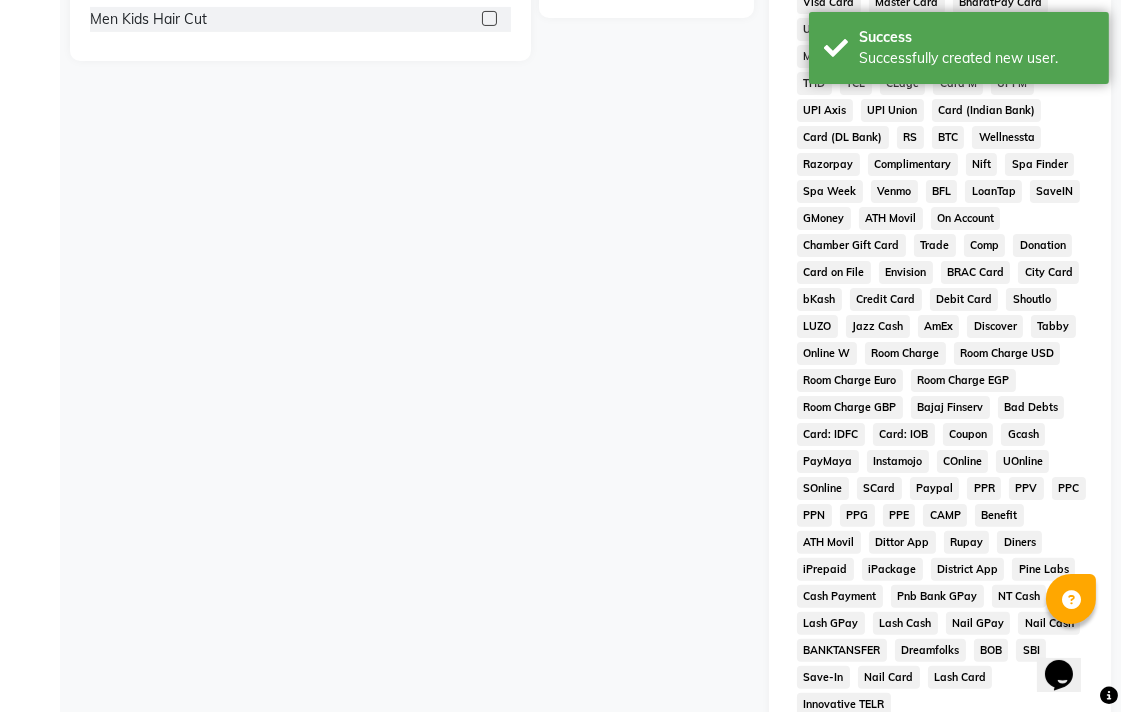 scroll, scrollTop: 468, scrollLeft: 0, axis: vertical 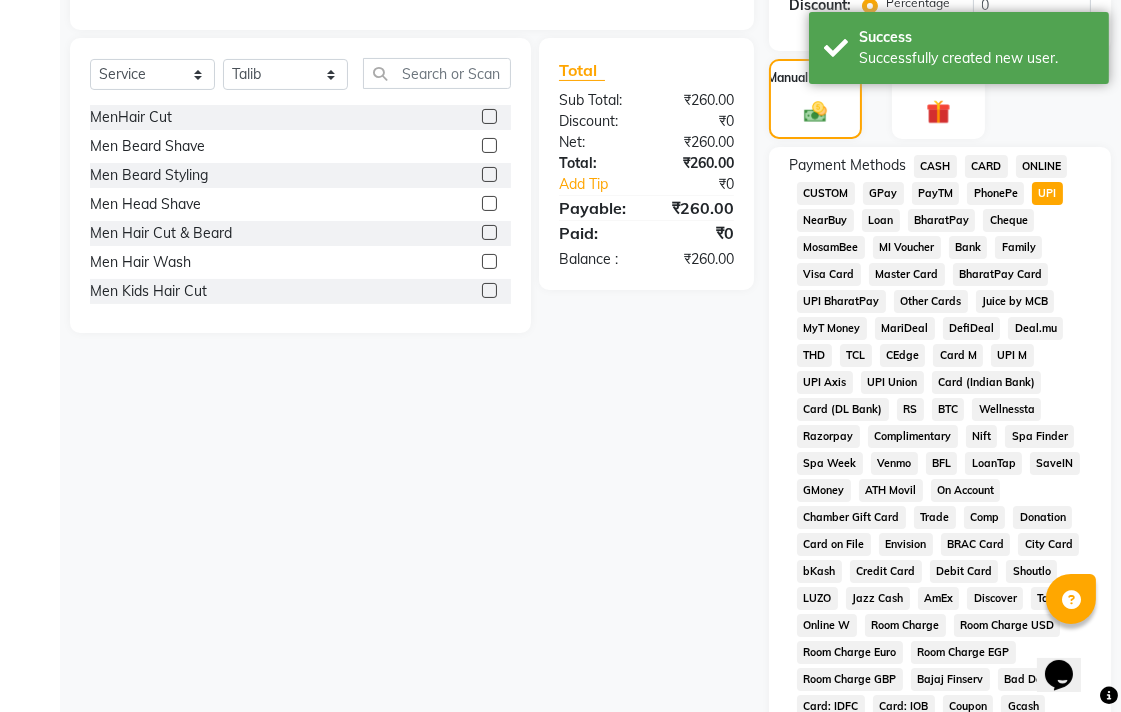click on "CASH" 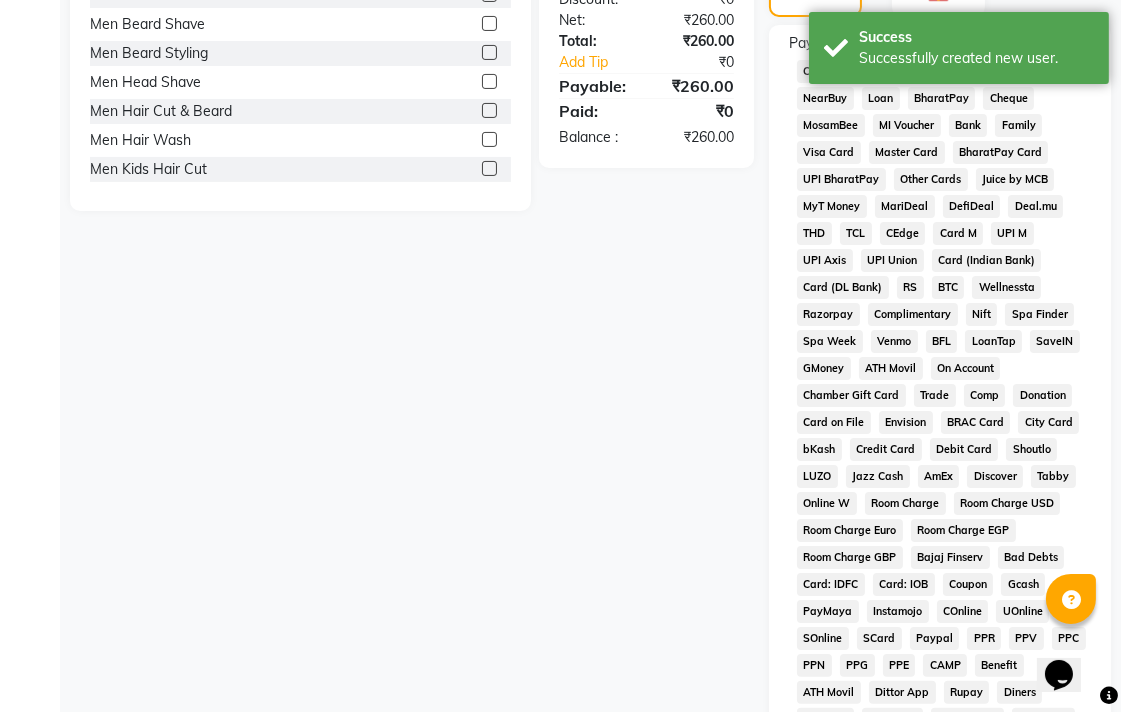 scroll, scrollTop: 913, scrollLeft: 0, axis: vertical 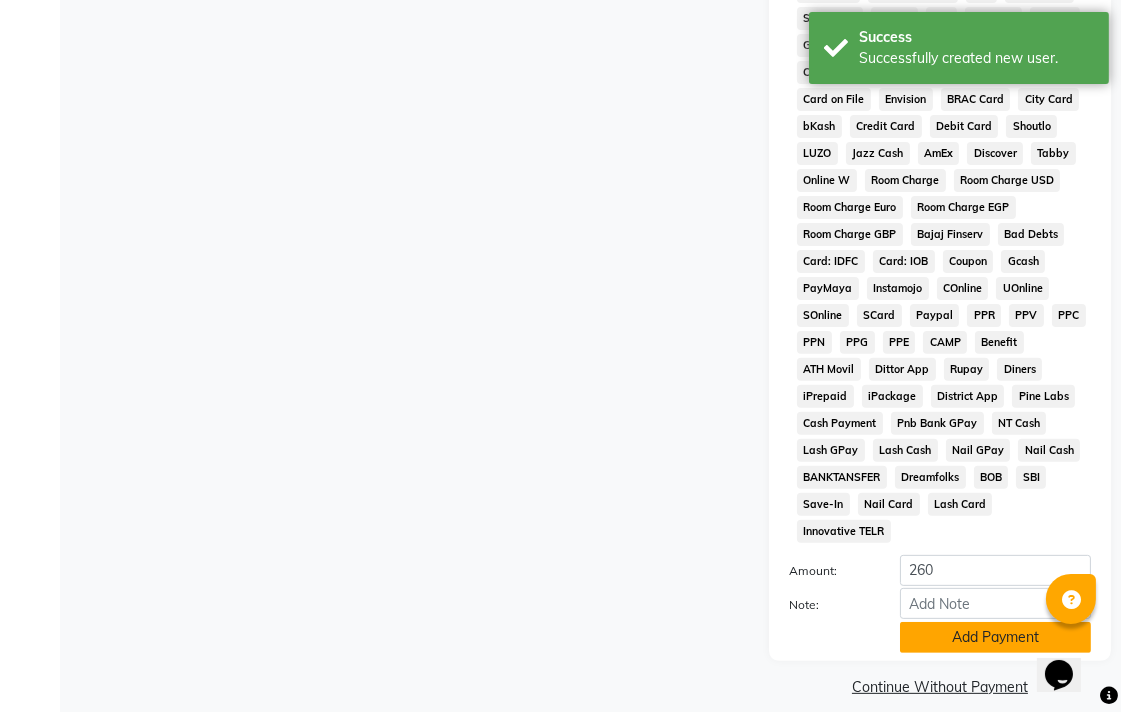 click on "Add Payment" 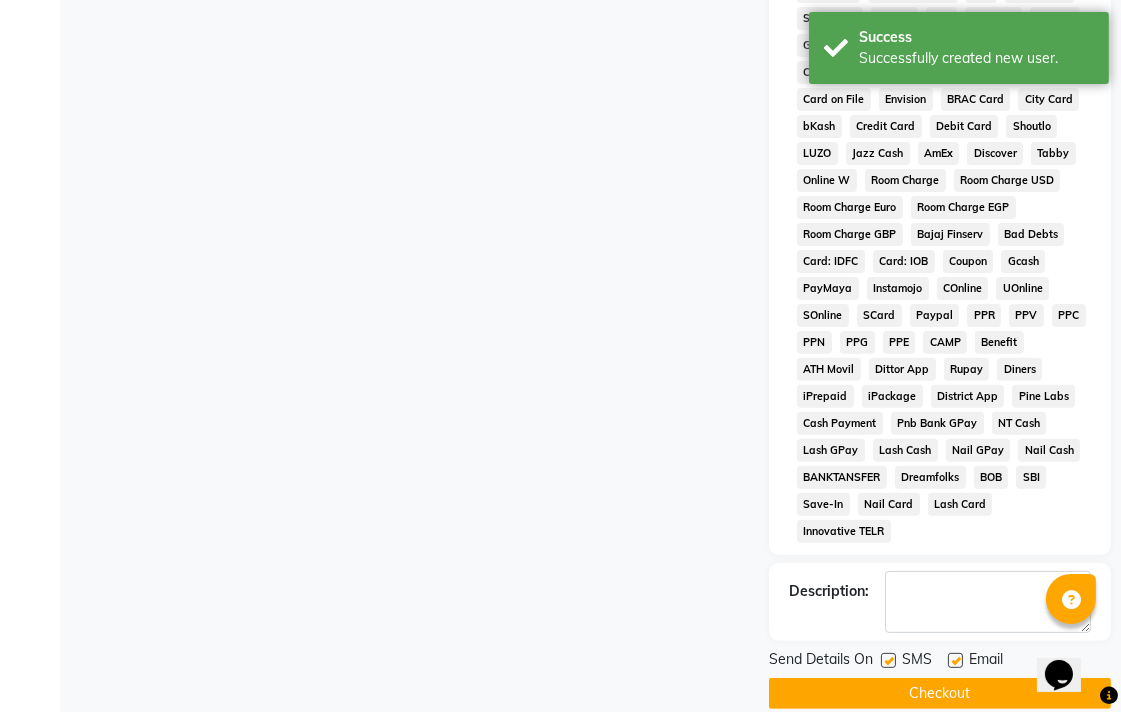 click on "Checkout" 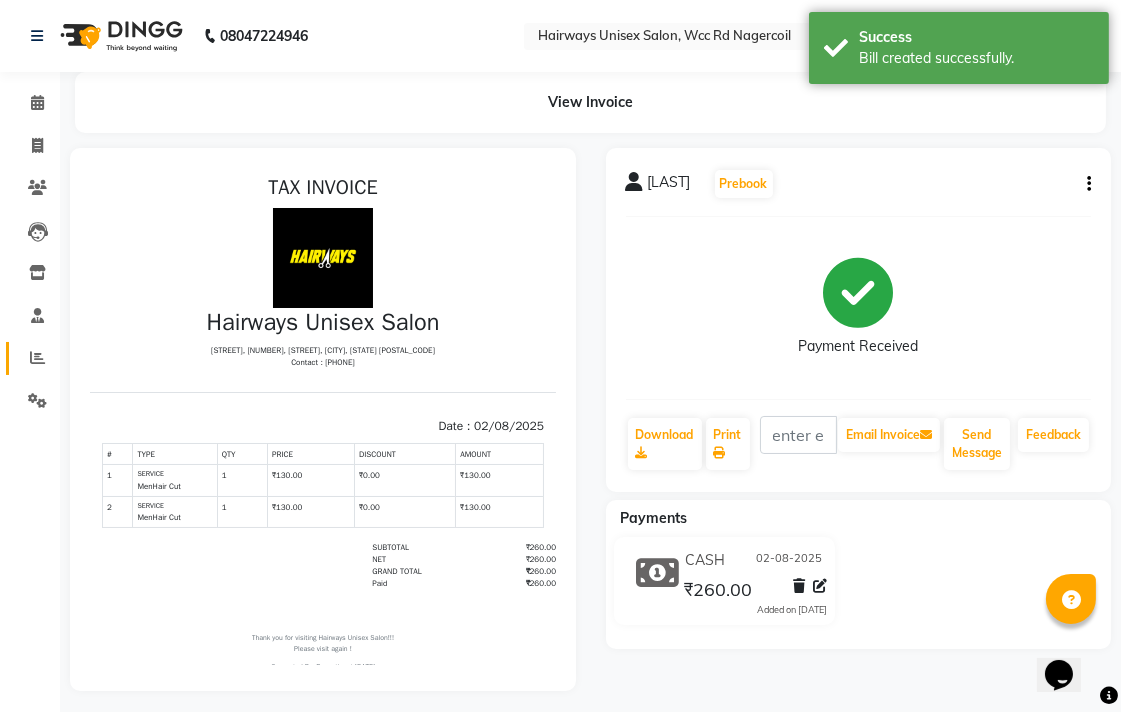 scroll, scrollTop: 0, scrollLeft: 0, axis: both 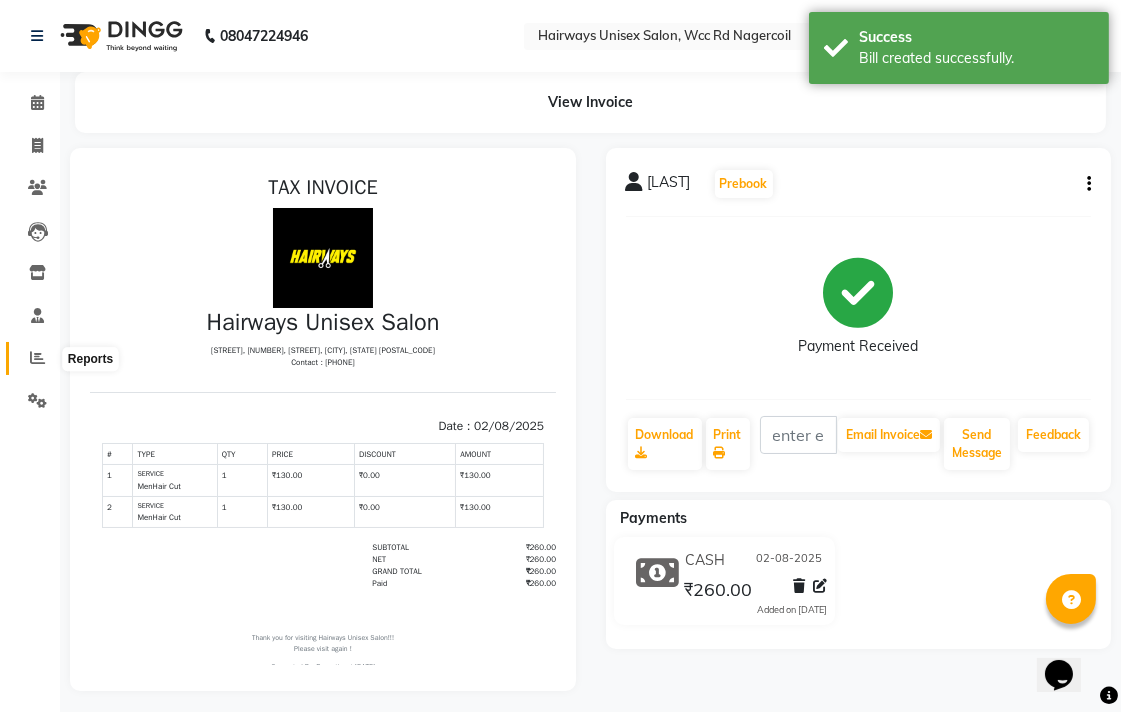 click 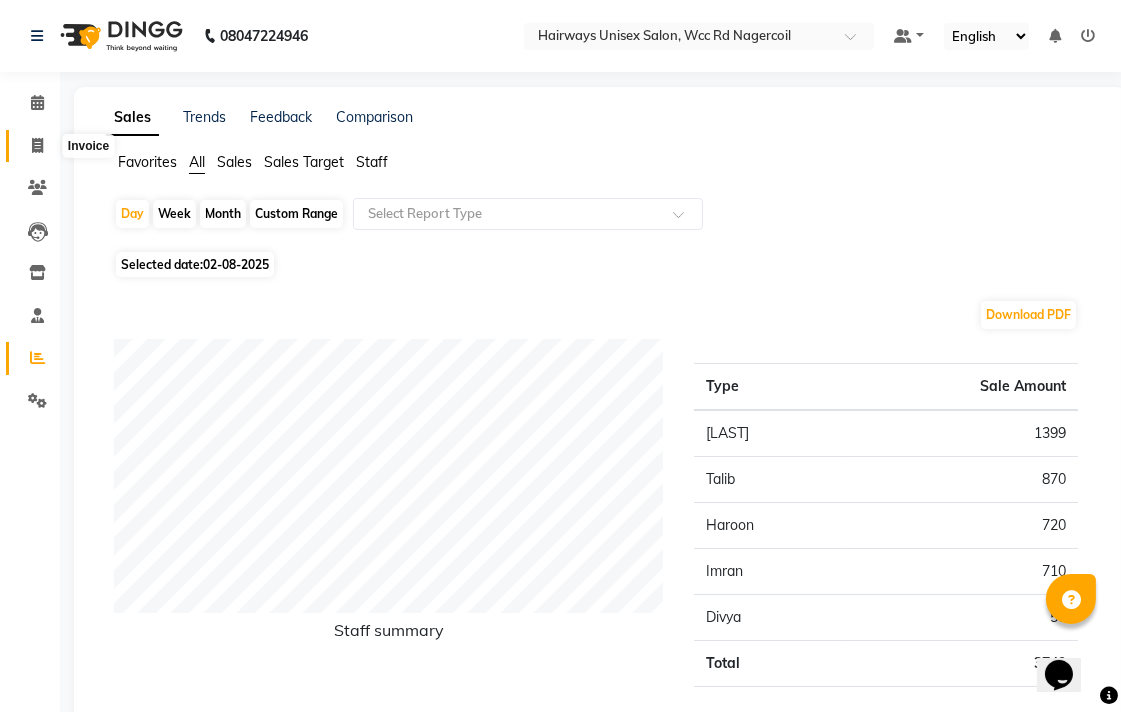click 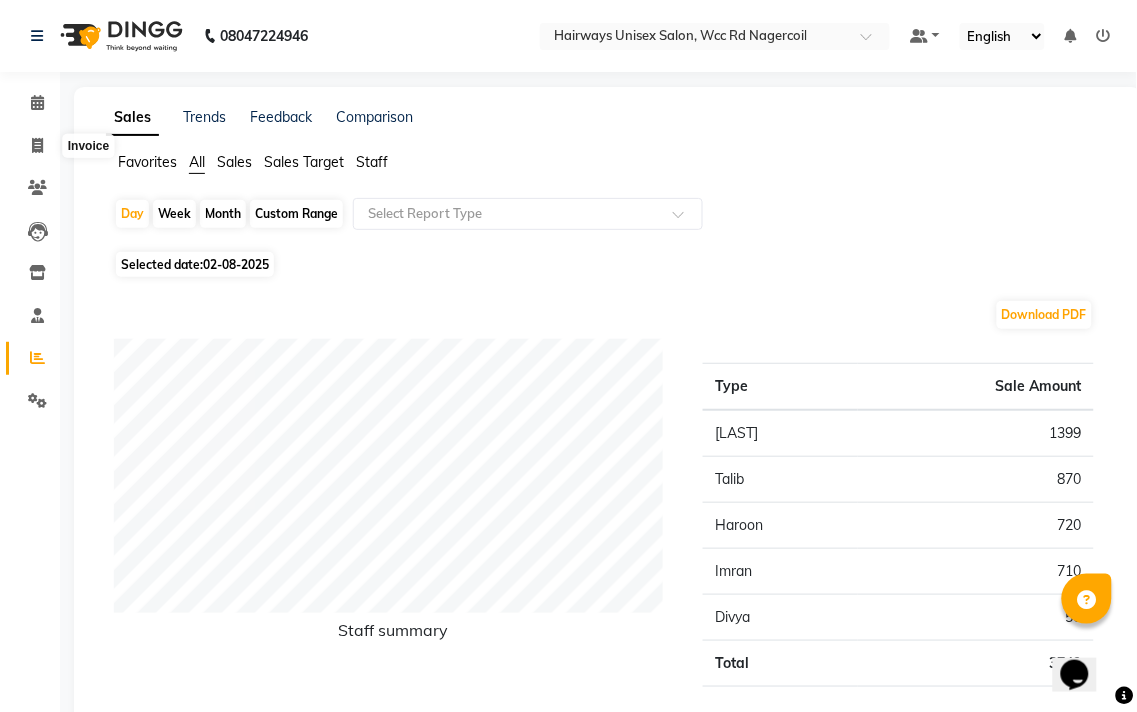 select on "6523" 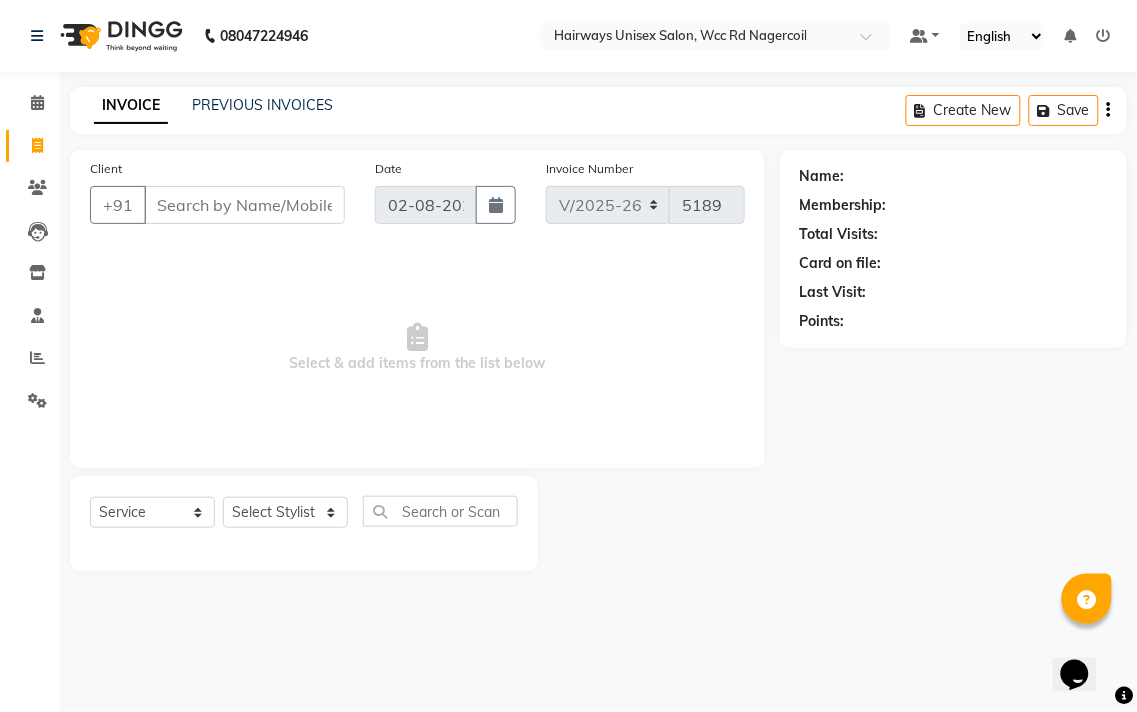 click on "Select Service Product Membership Package Voucher Prepaid Gift Card Select Stylist Admin Chitra divya Gokila Haroon Imran Reception Salman Sartaj Khan Talib" 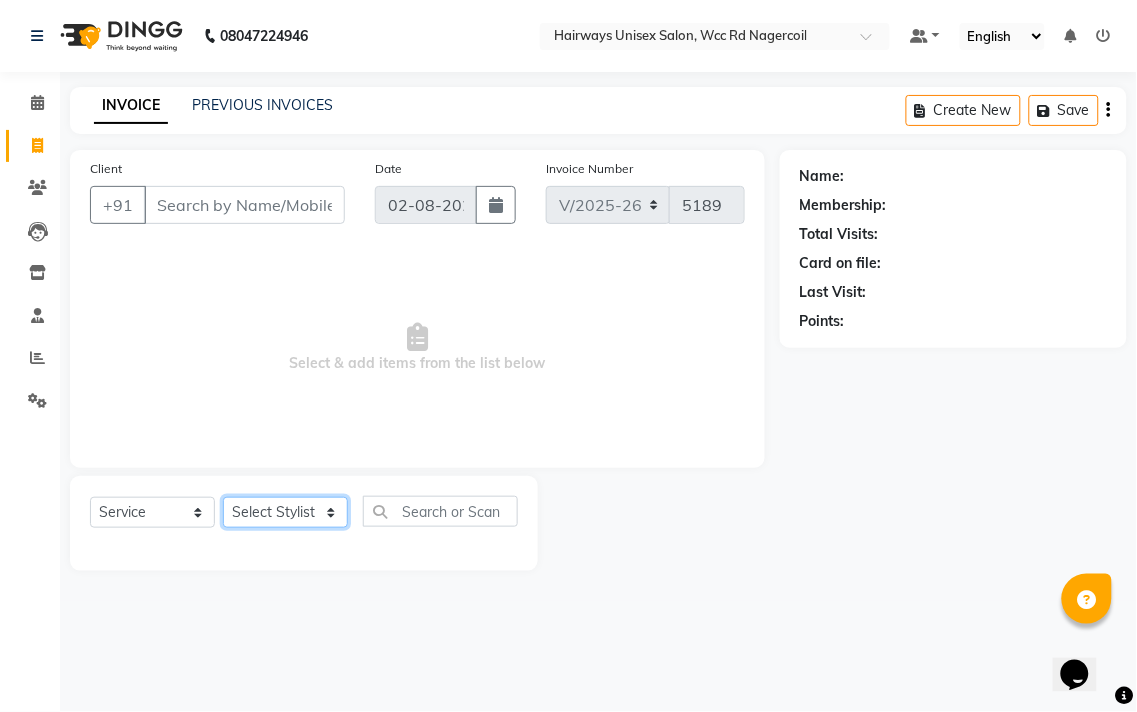 click on "Select Stylist Admin [LAST] [LAST] [LAST] [LAST] [LAST] Reception [LAST] [LAST] [LAST]" 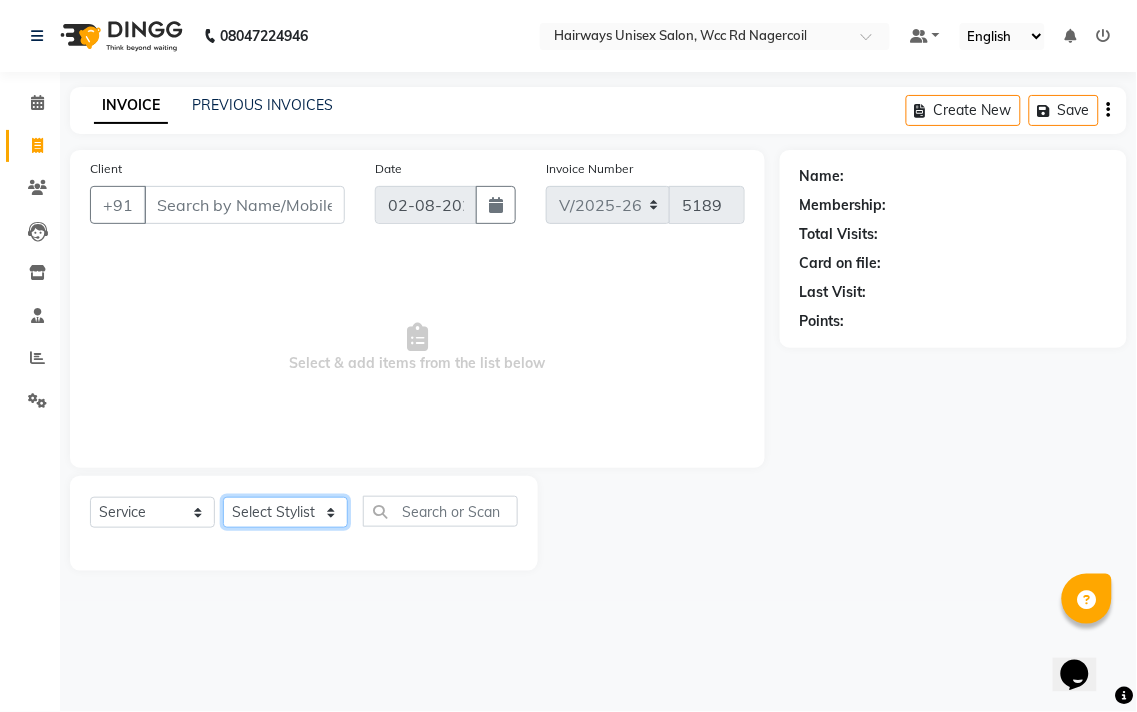 select on "49914" 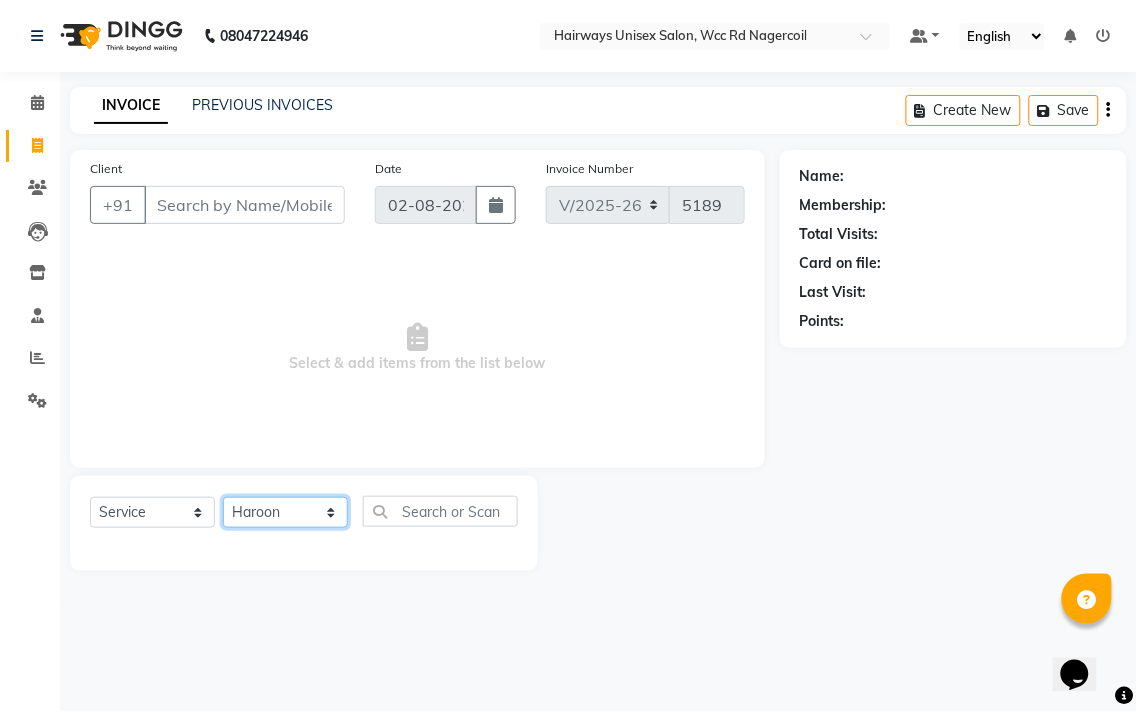 click on "Select Stylist Admin [LAST] [LAST] [LAST] [LAST] [LAST] Reception [LAST] [LAST] [LAST]" 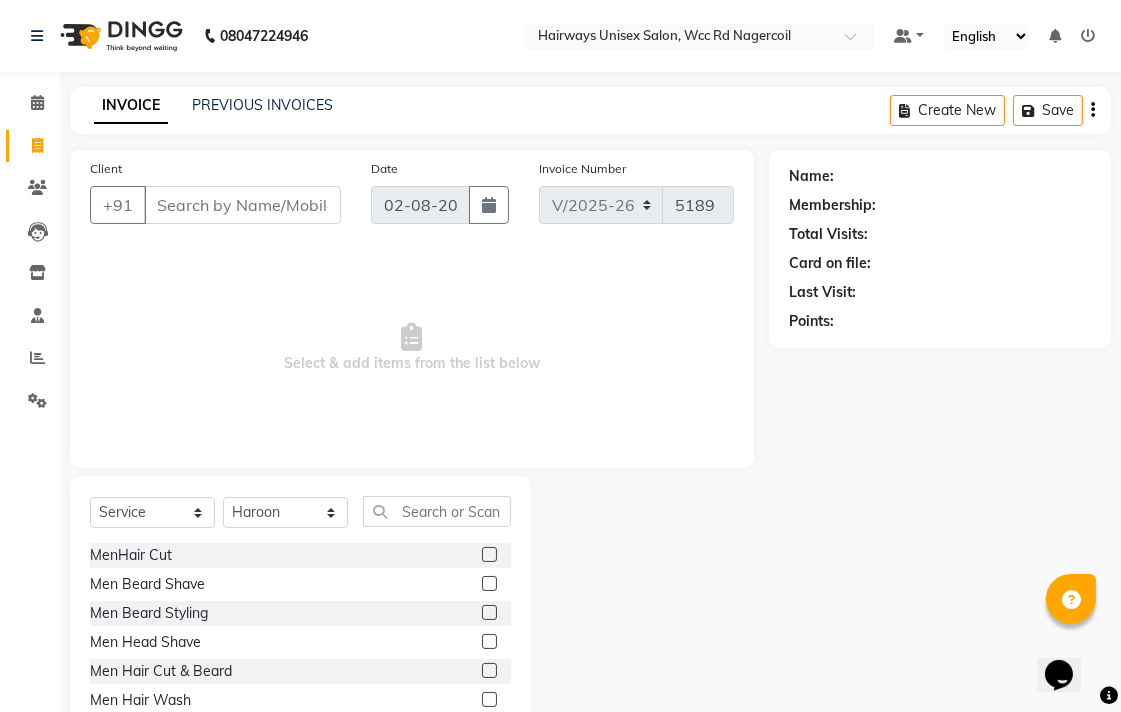 click 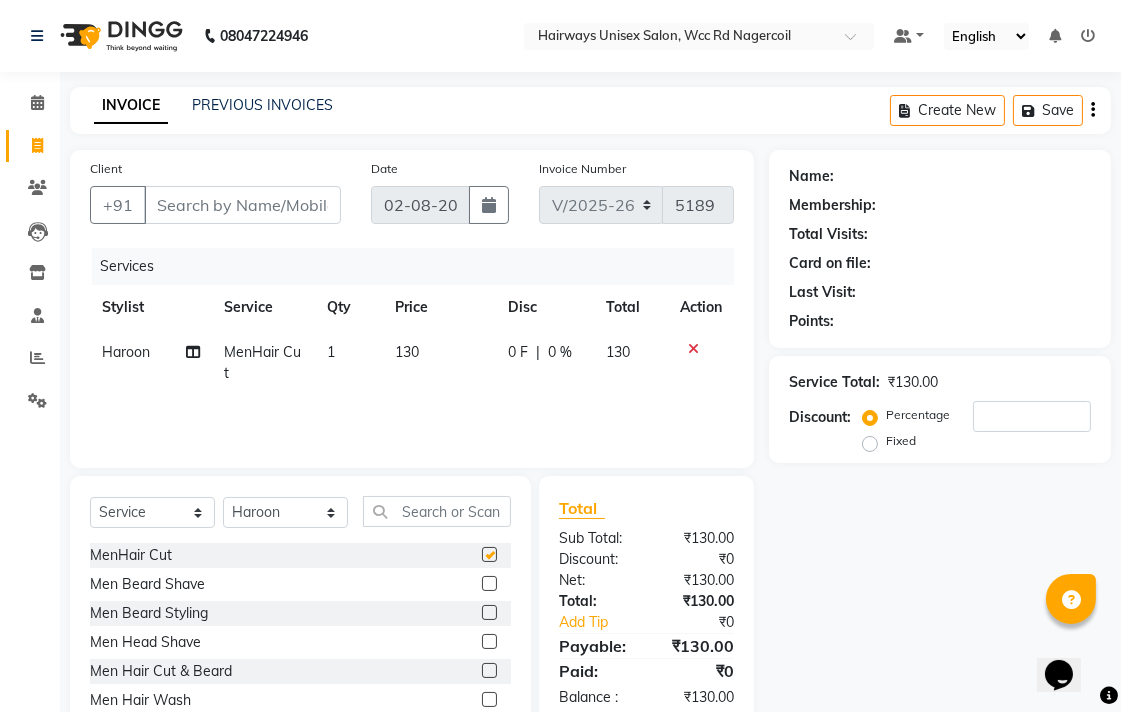 checkbox on "false" 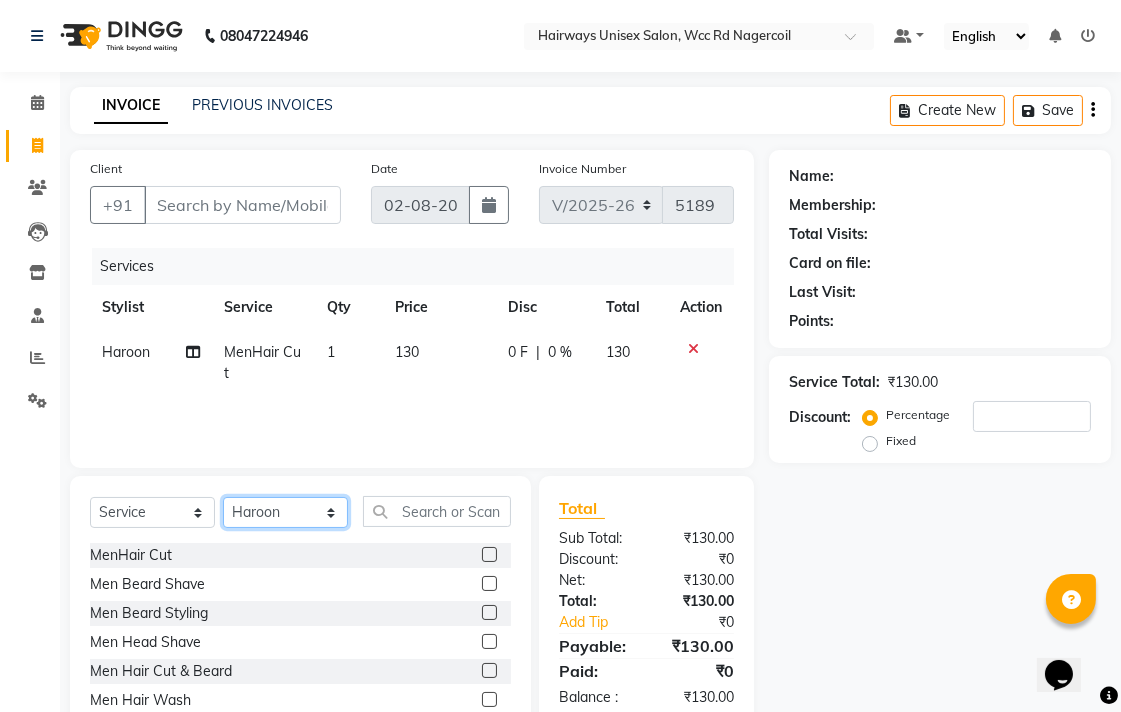 click on "Select Stylist Admin [LAST] [LAST] [LAST] [LAST] [LAST] Reception [LAST] [LAST] [LAST]" 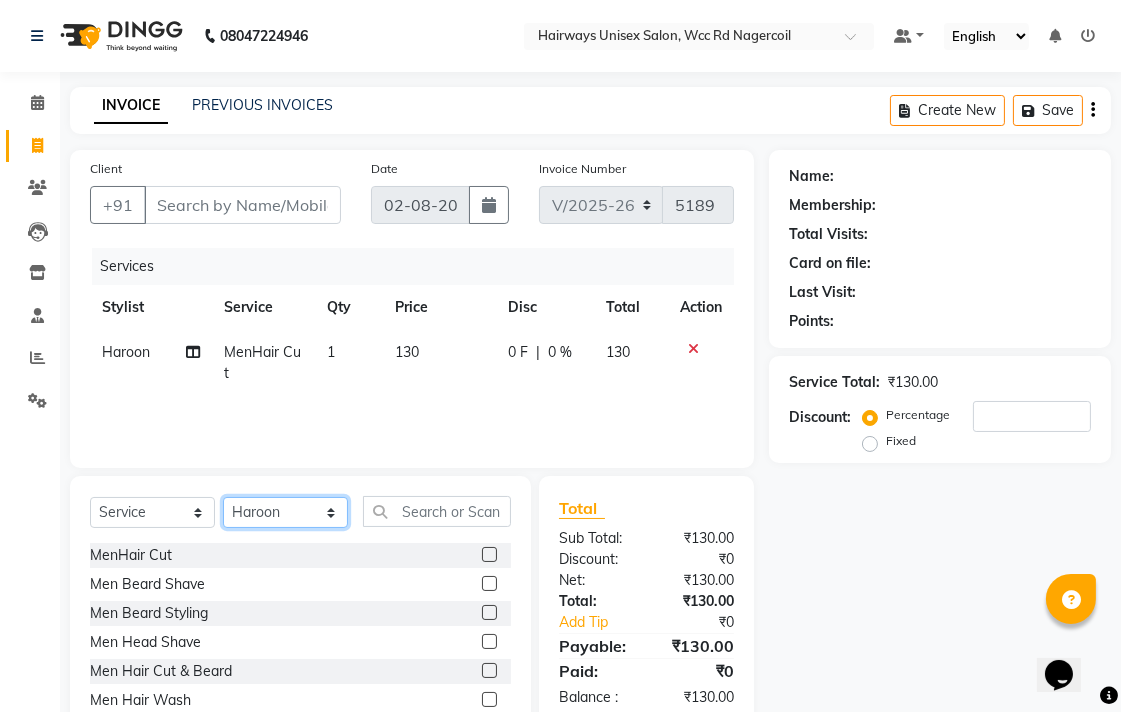 select on "49917" 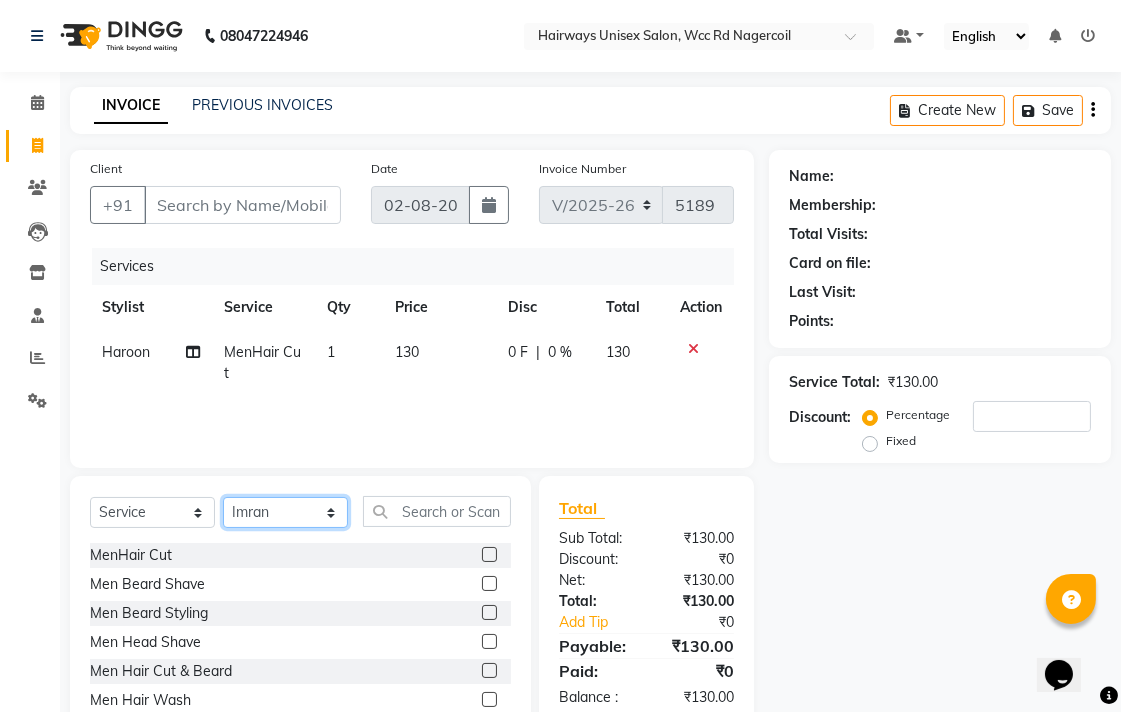 click on "Select Stylist Admin [LAST] [LAST] [LAST] [LAST] [LAST] Reception [LAST] [LAST] [LAST]" 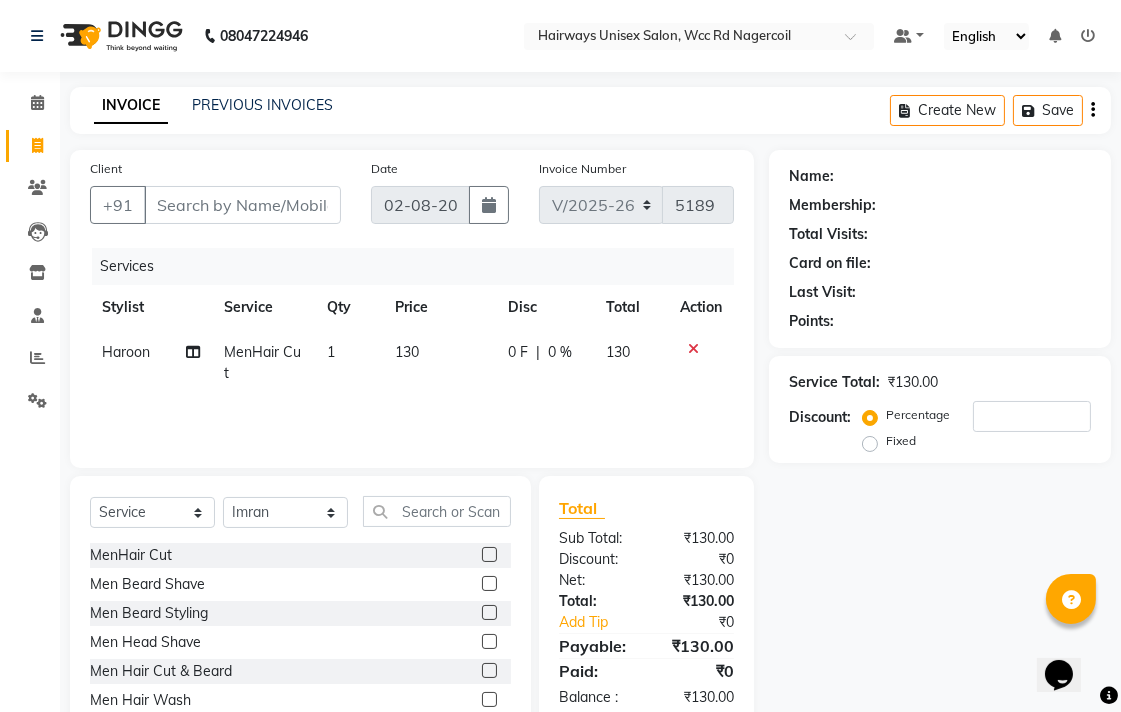click 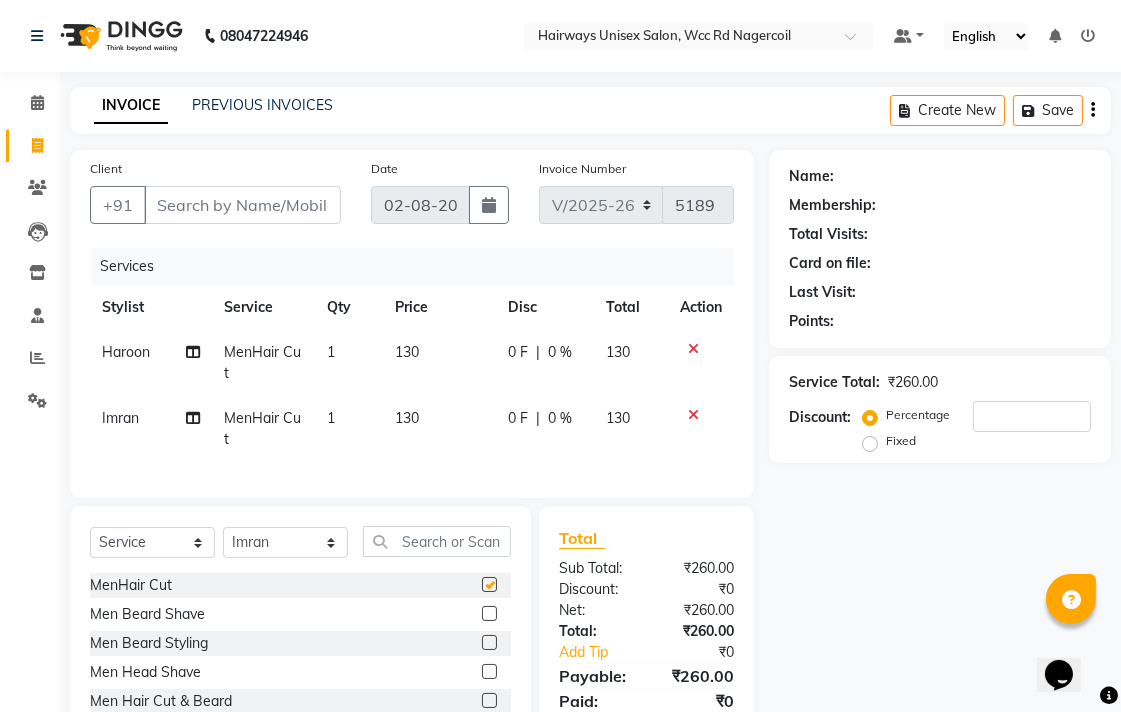 checkbox on "false" 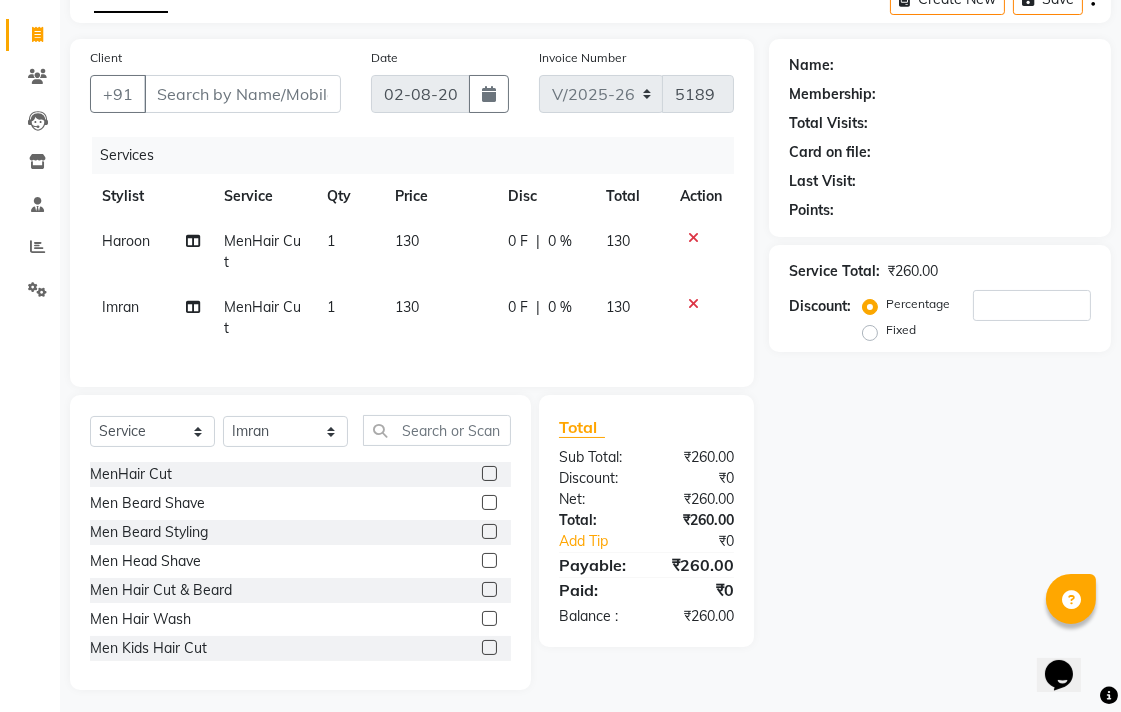 scroll, scrollTop: 0, scrollLeft: 0, axis: both 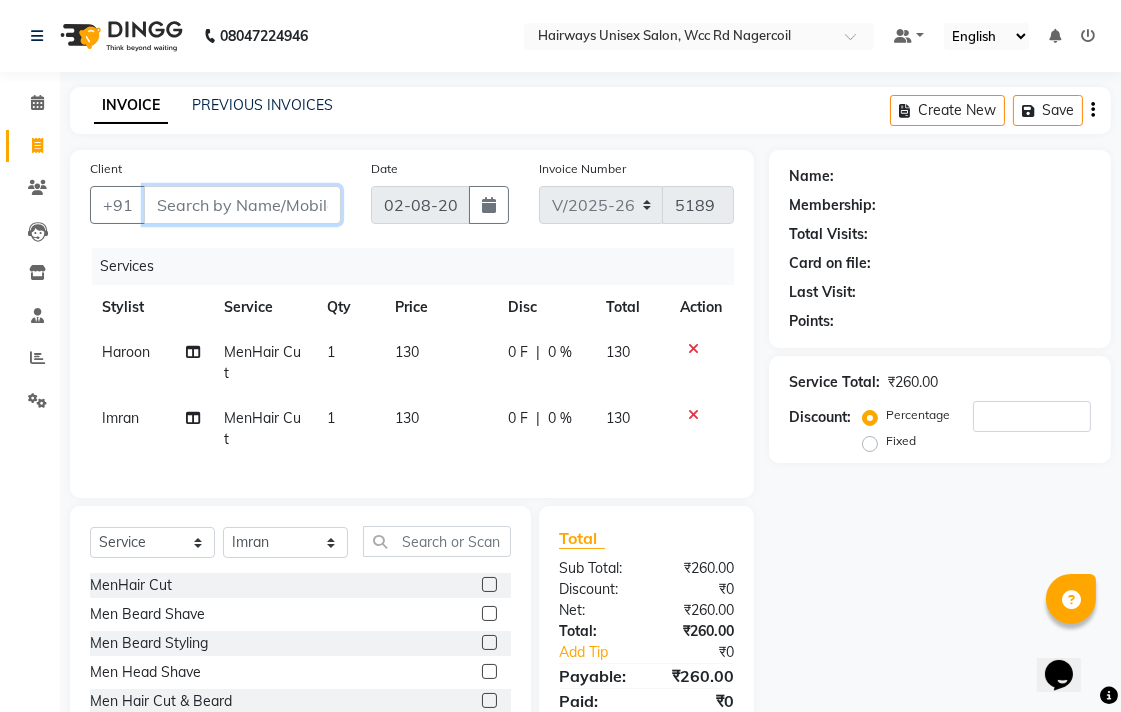 click on "Client" at bounding box center (242, 205) 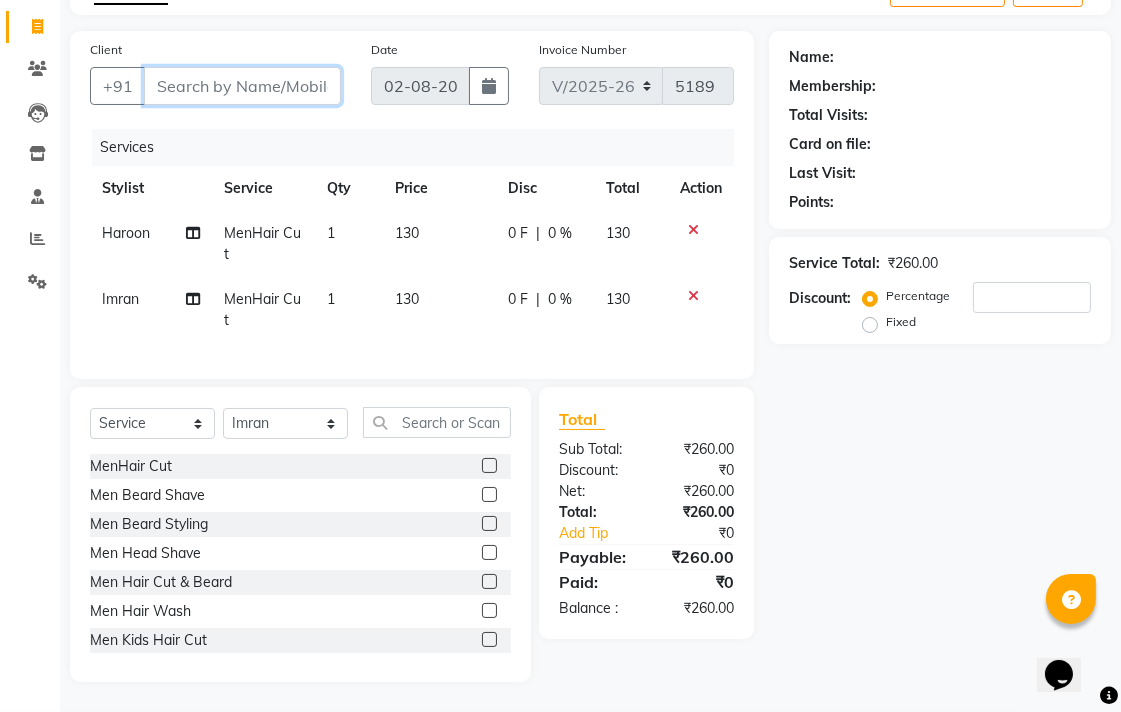 scroll, scrollTop: 0, scrollLeft: 0, axis: both 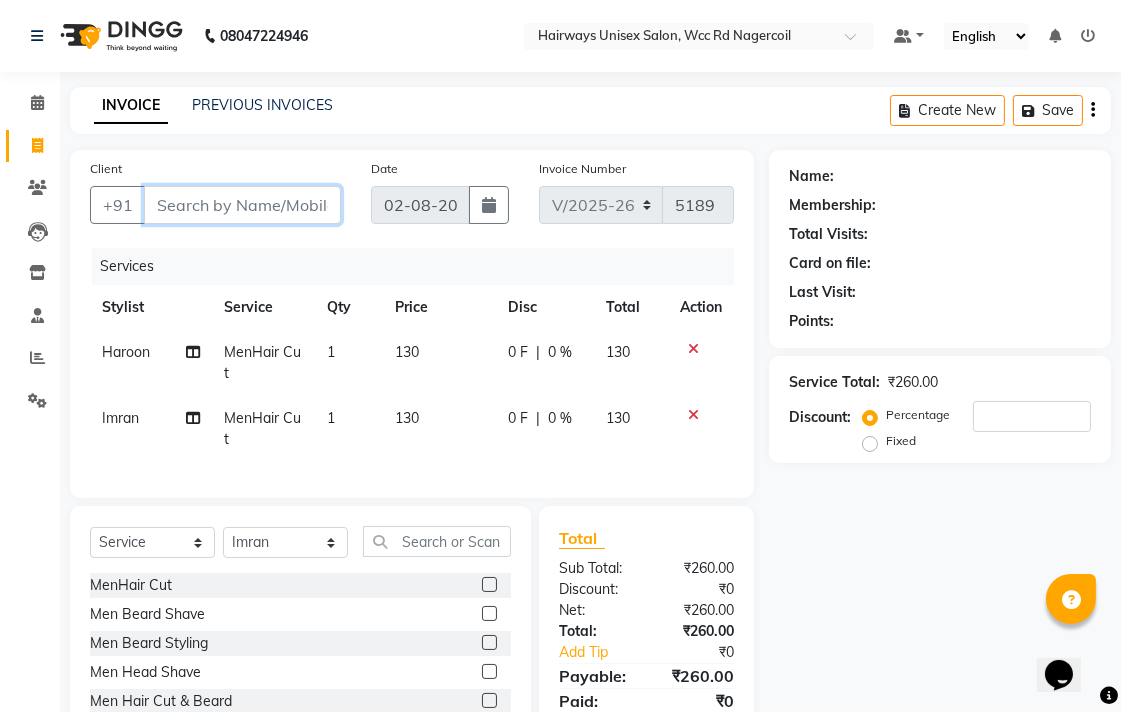 type on "9" 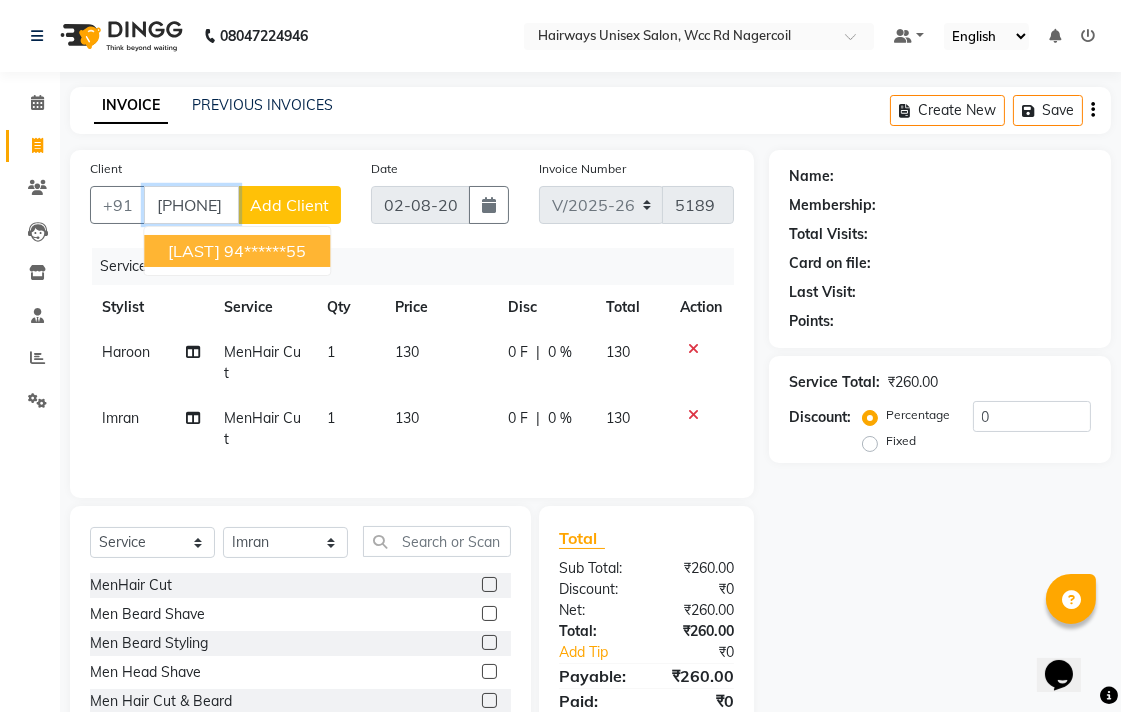 click on "94******55" at bounding box center [265, 251] 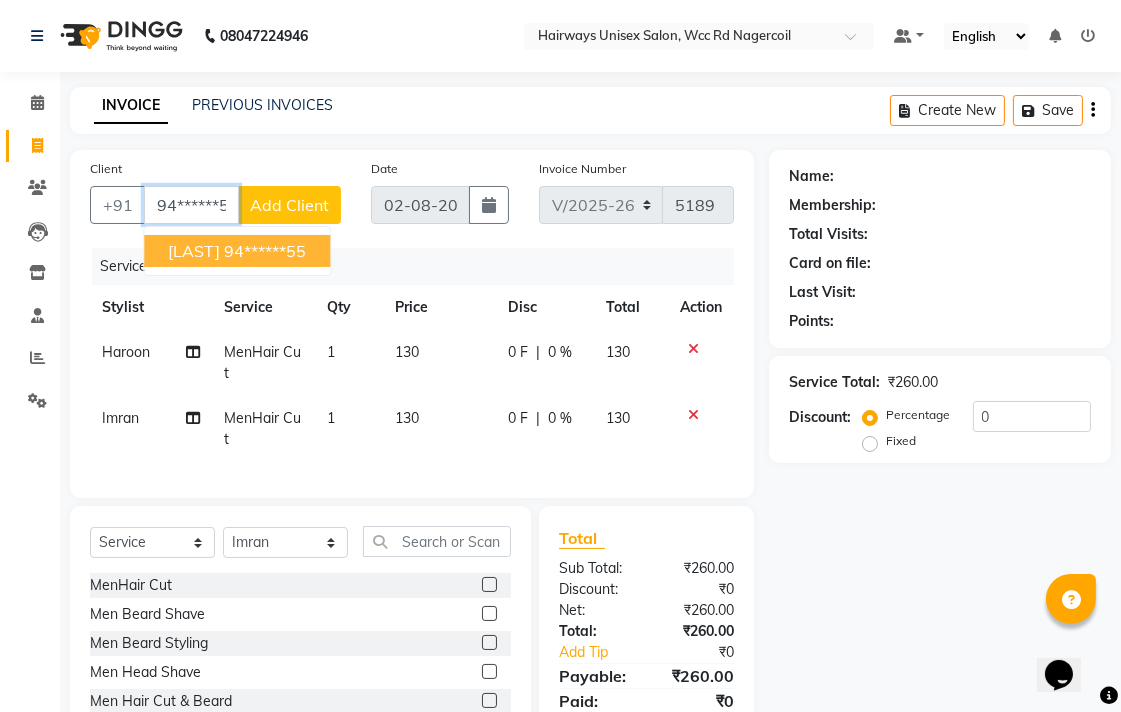 type on "94******55" 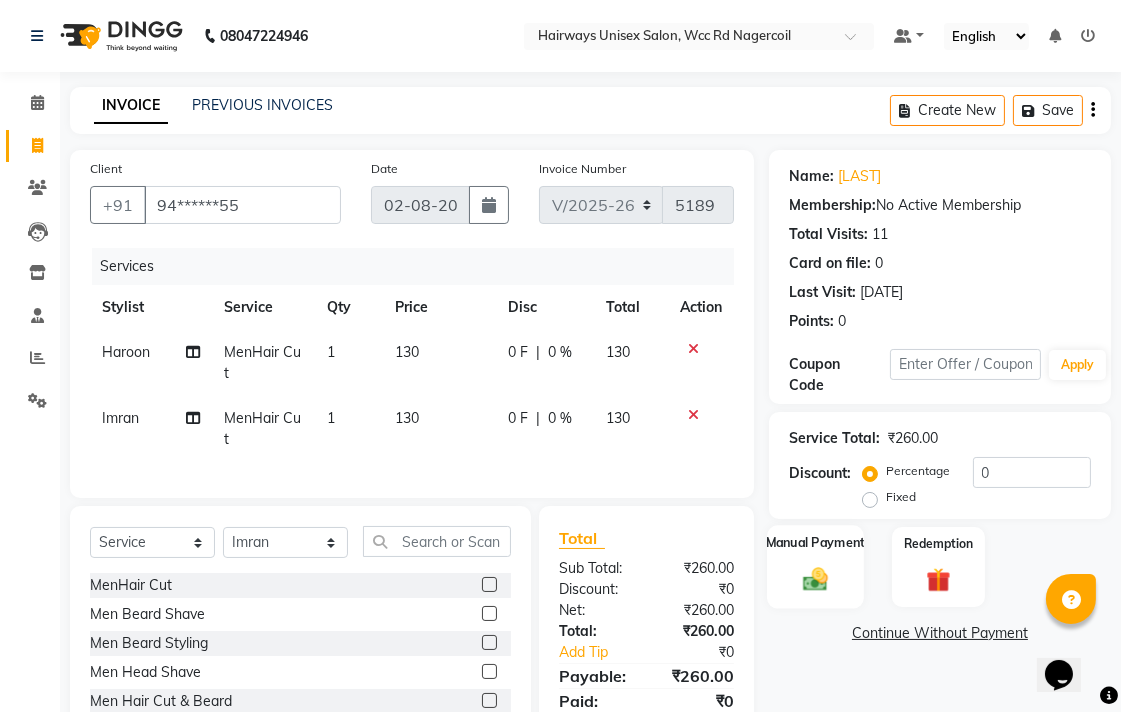 click on "Manual Payment" 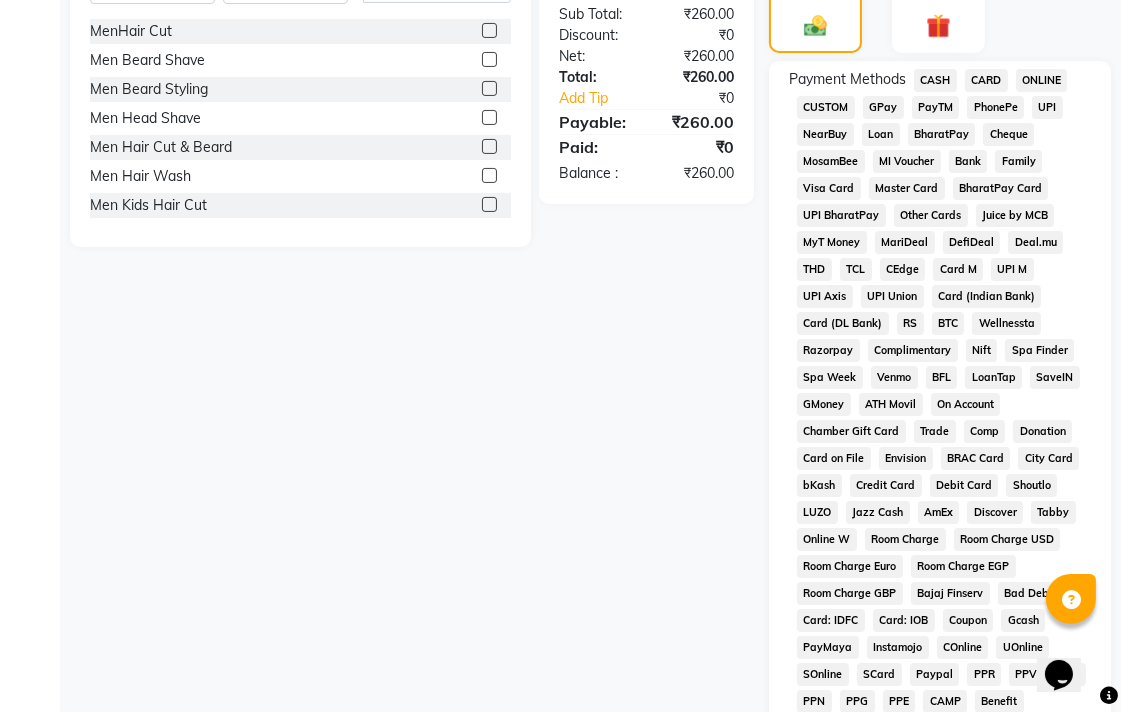 scroll, scrollTop: 555, scrollLeft: 0, axis: vertical 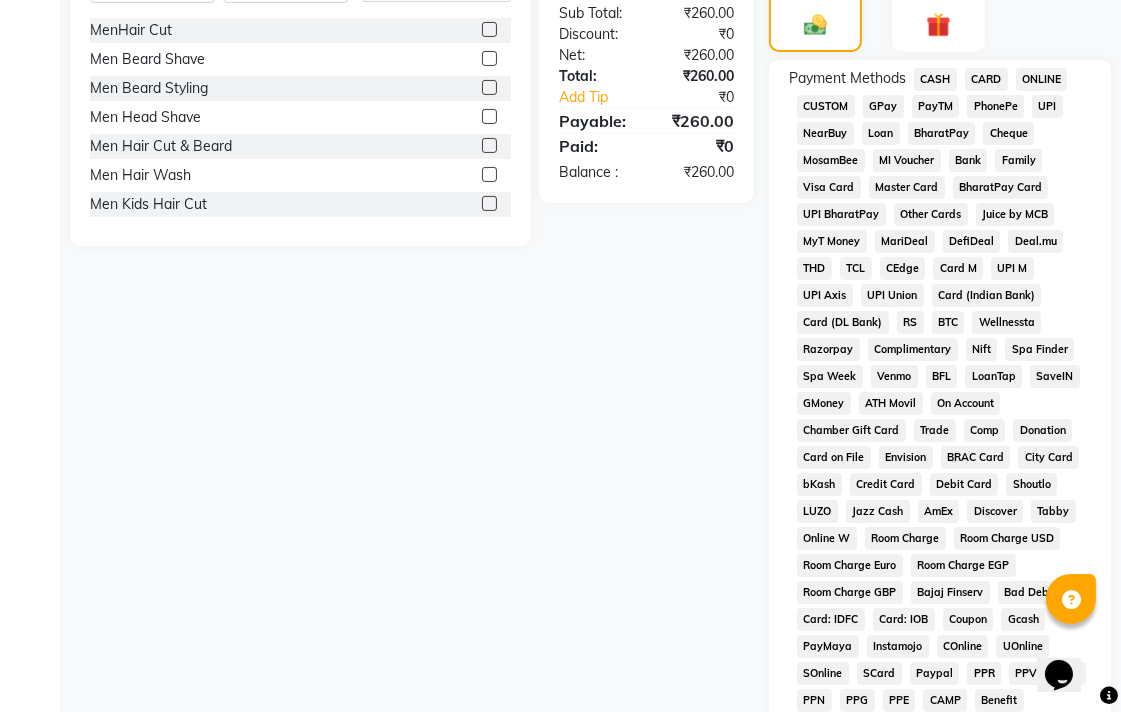 click on "CARD" 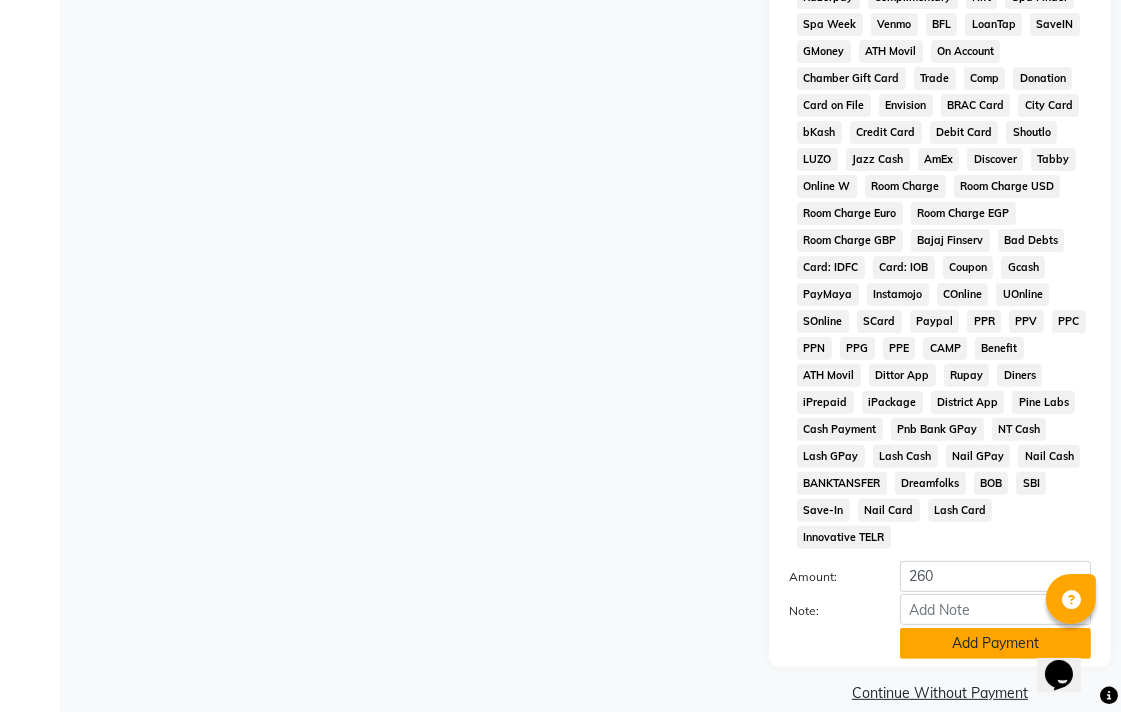 scroll, scrollTop: 913, scrollLeft: 0, axis: vertical 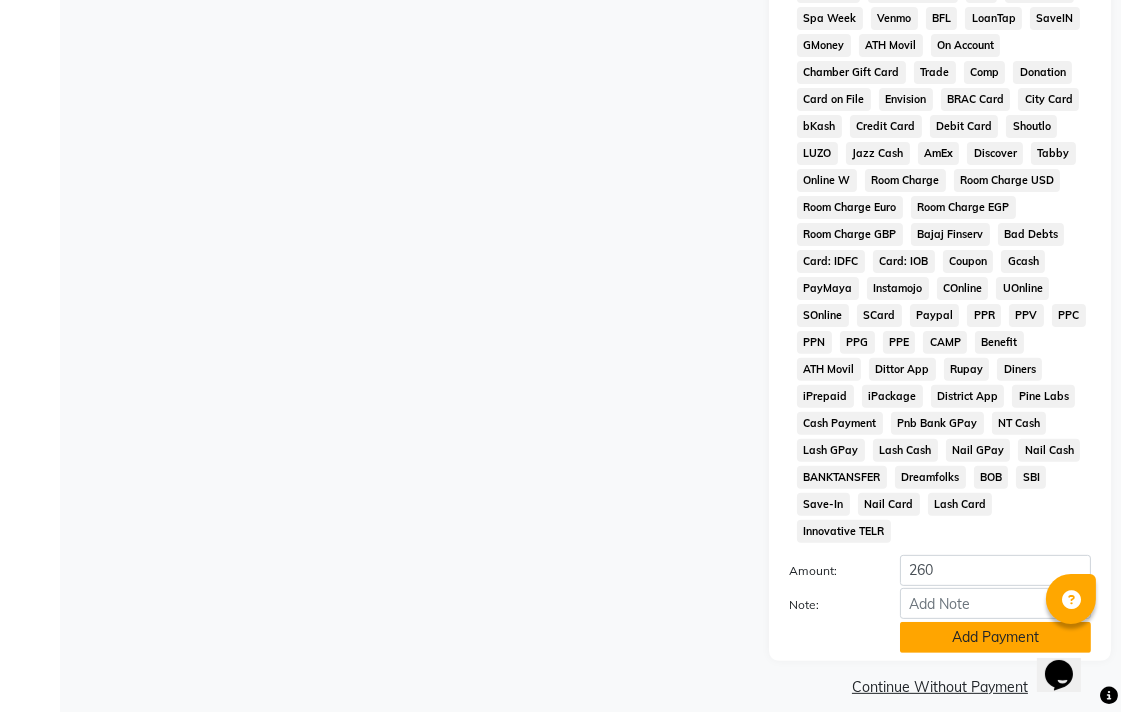 click on "Add Payment" 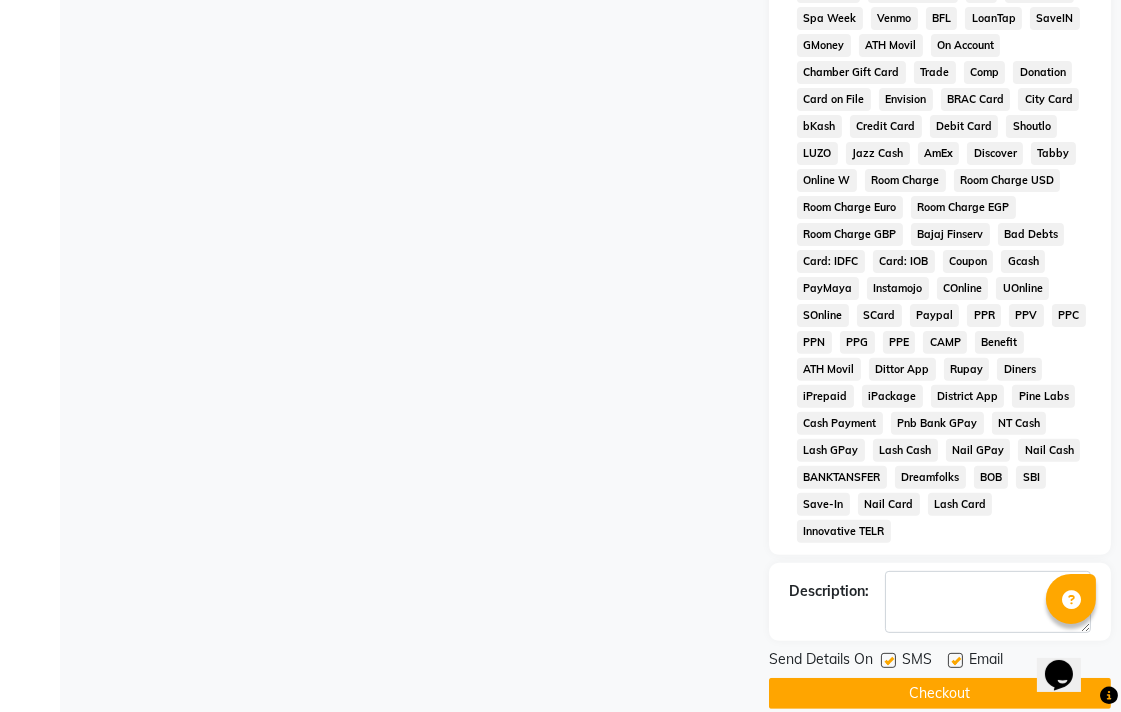 click on "Checkout" 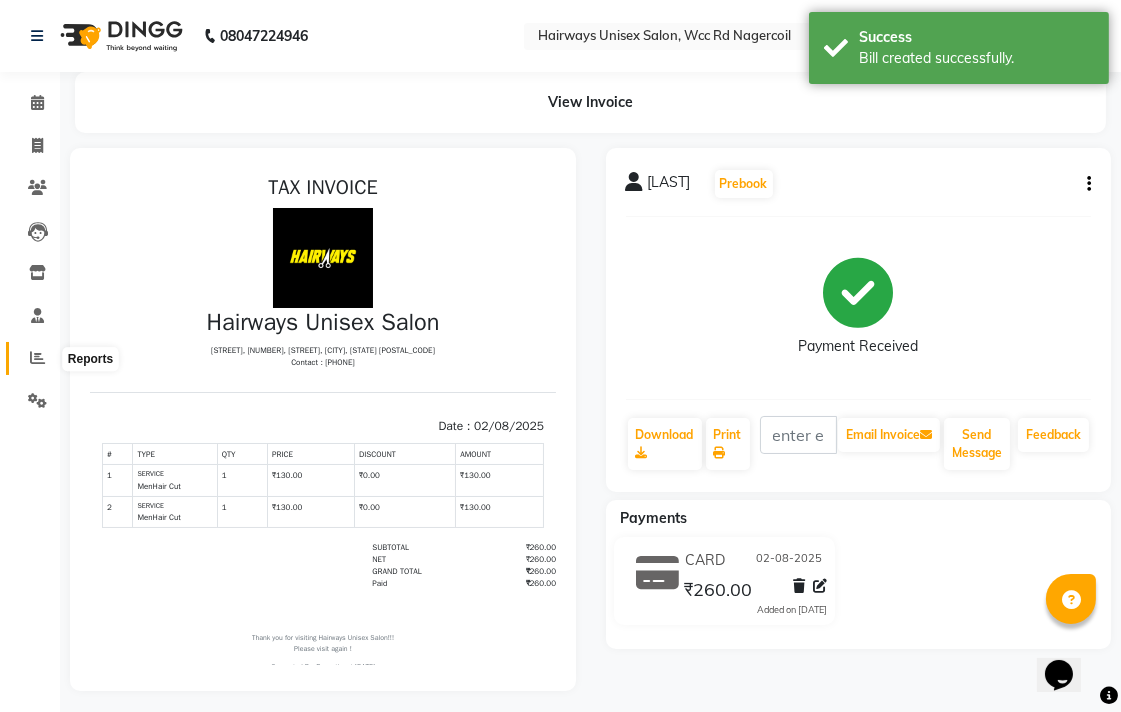 scroll, scrollTop: 0, scrollLeft: 0, axis: both 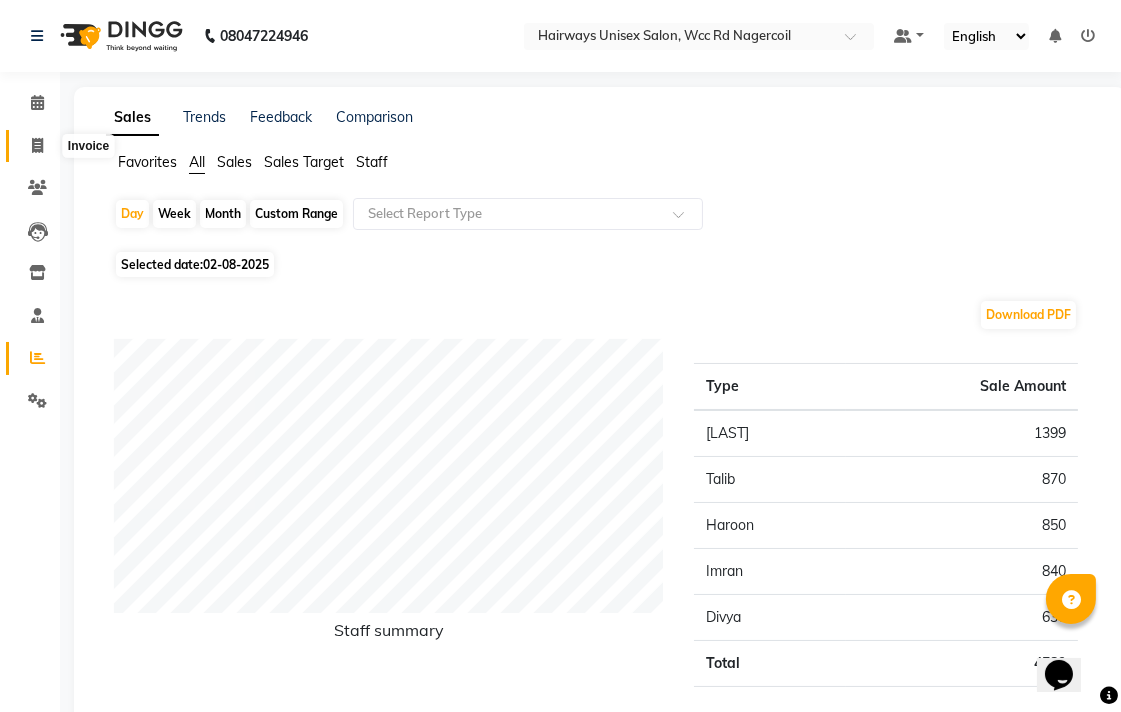 click 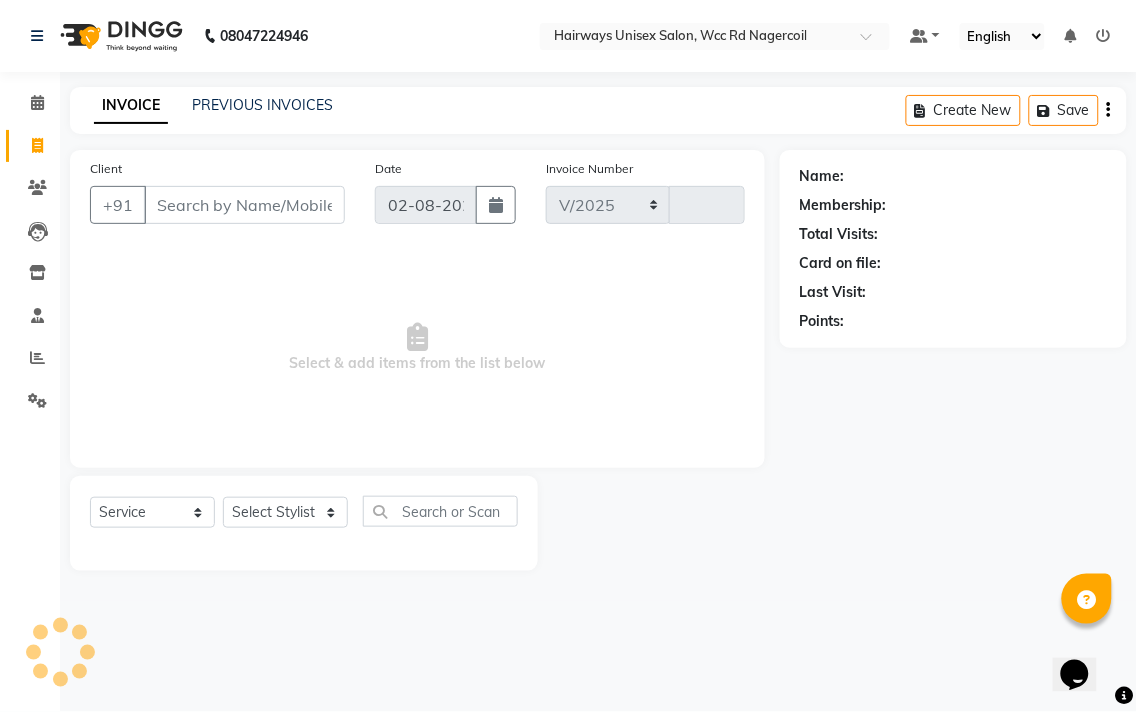 select on "6523" 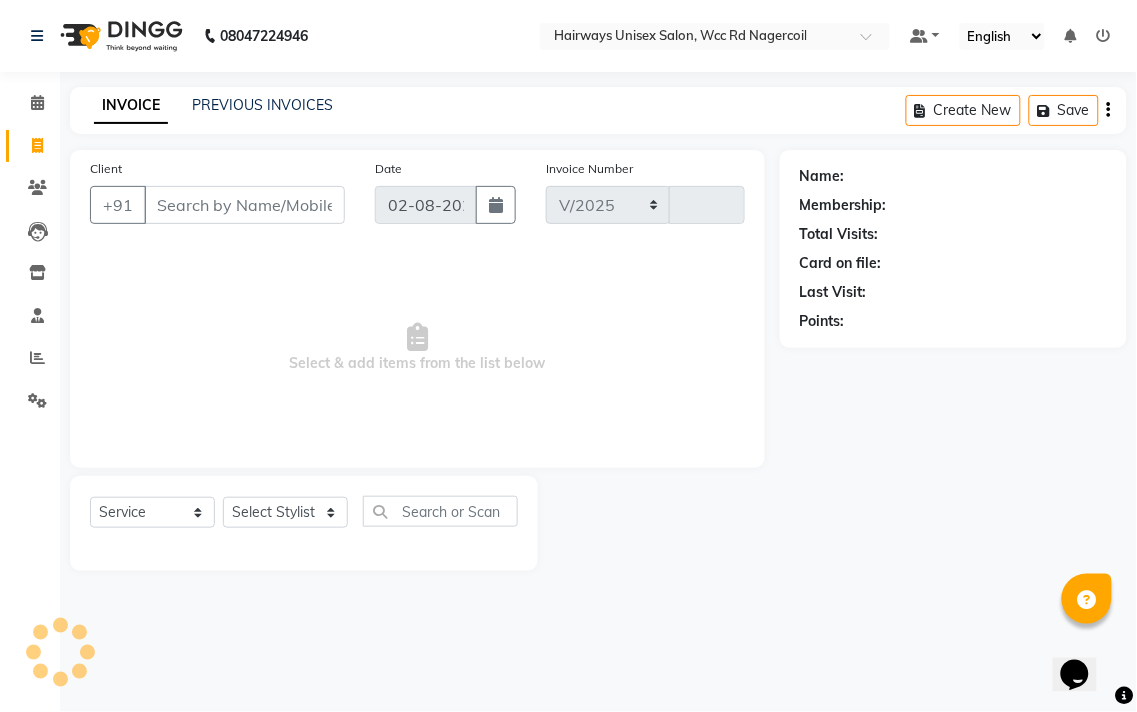 type on "5191" 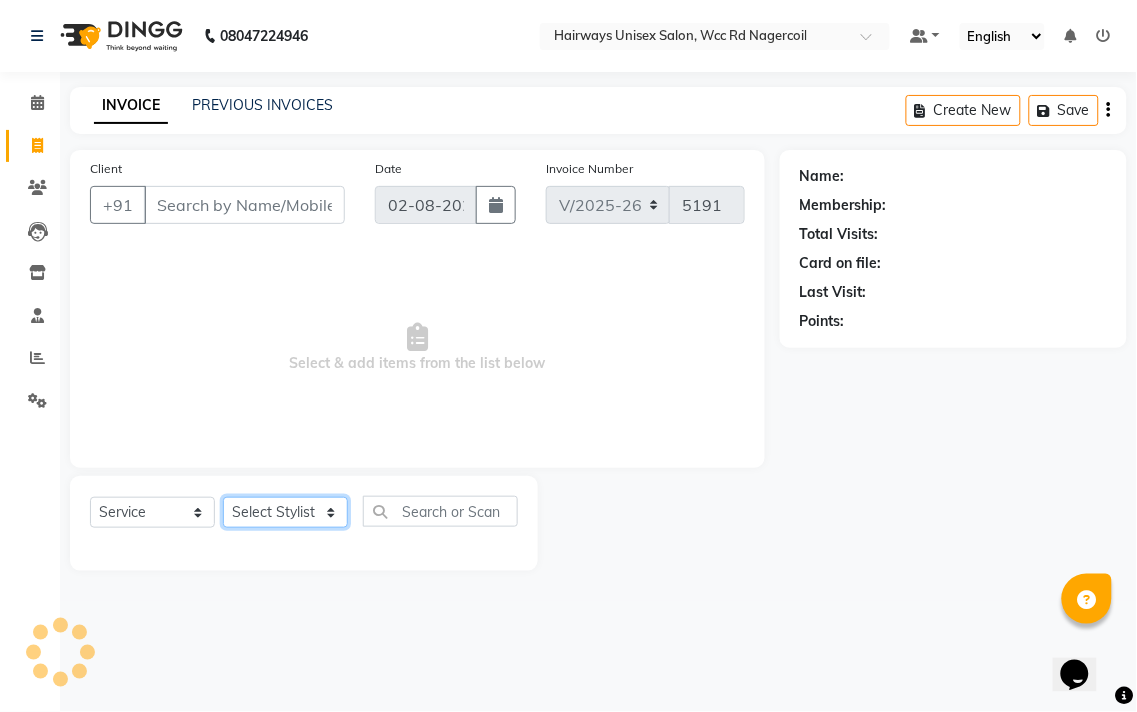 click on "Select Stylist" 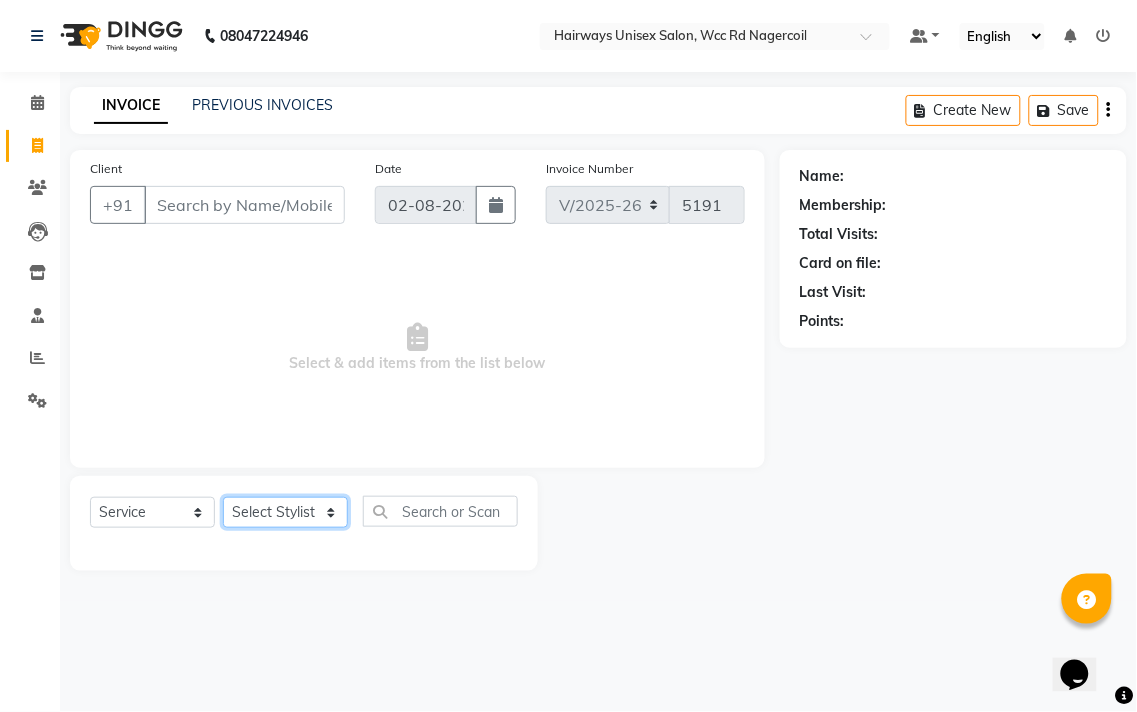 select on "49917" 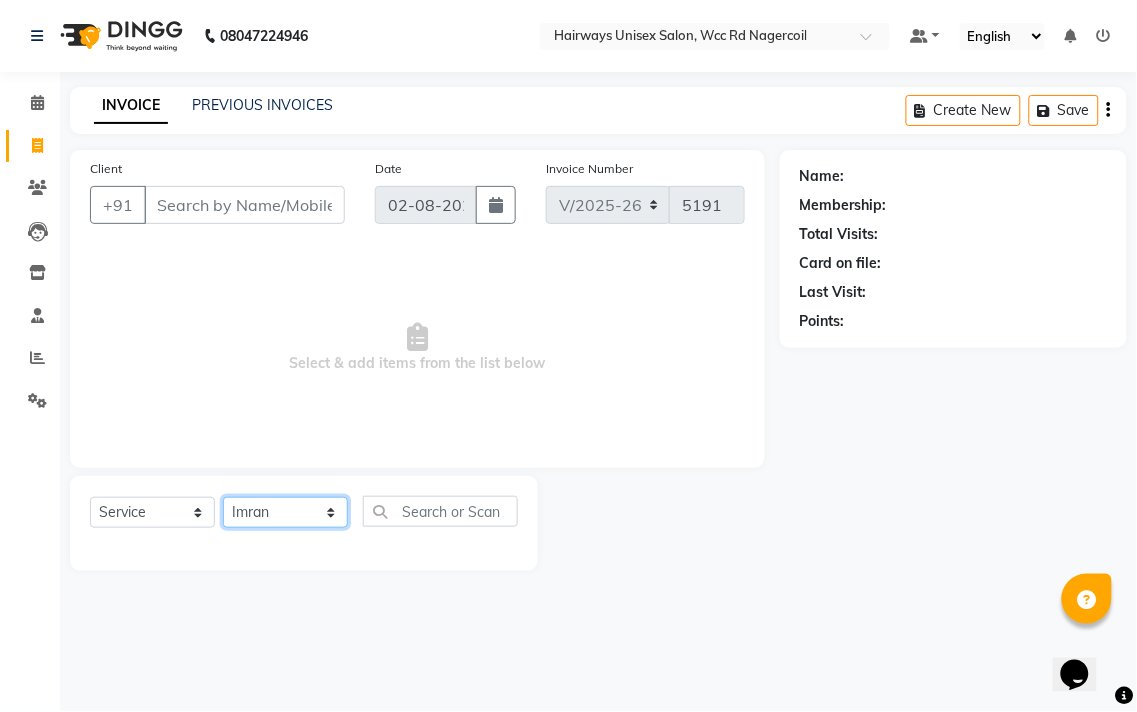 click on "Select Stylist Admin [LAST] [LAST] [LAST] [LAST] [LAST] Reception [LAST] [LAST] [LAST]" 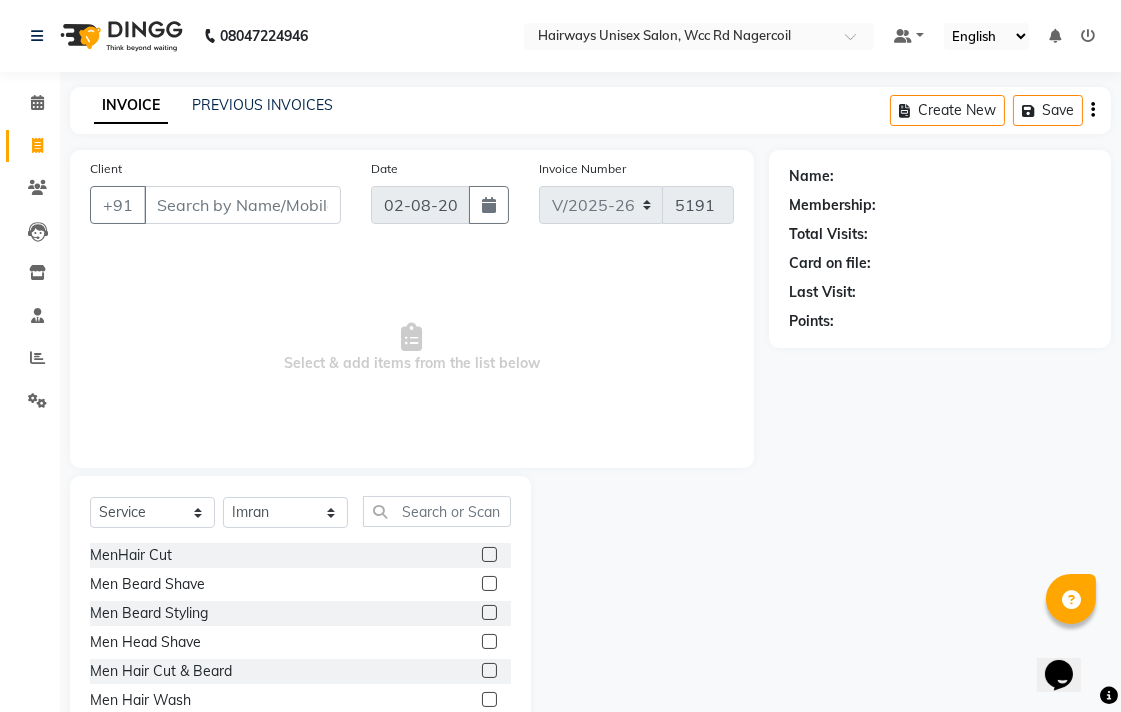 click 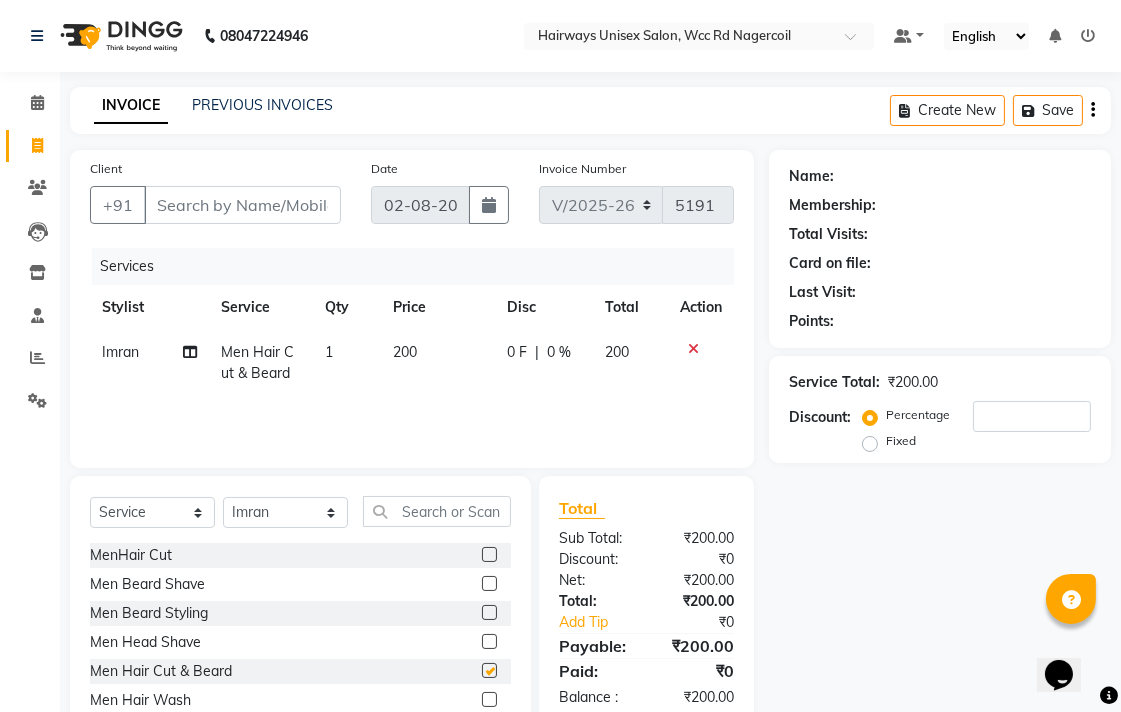 checkbox on "false" 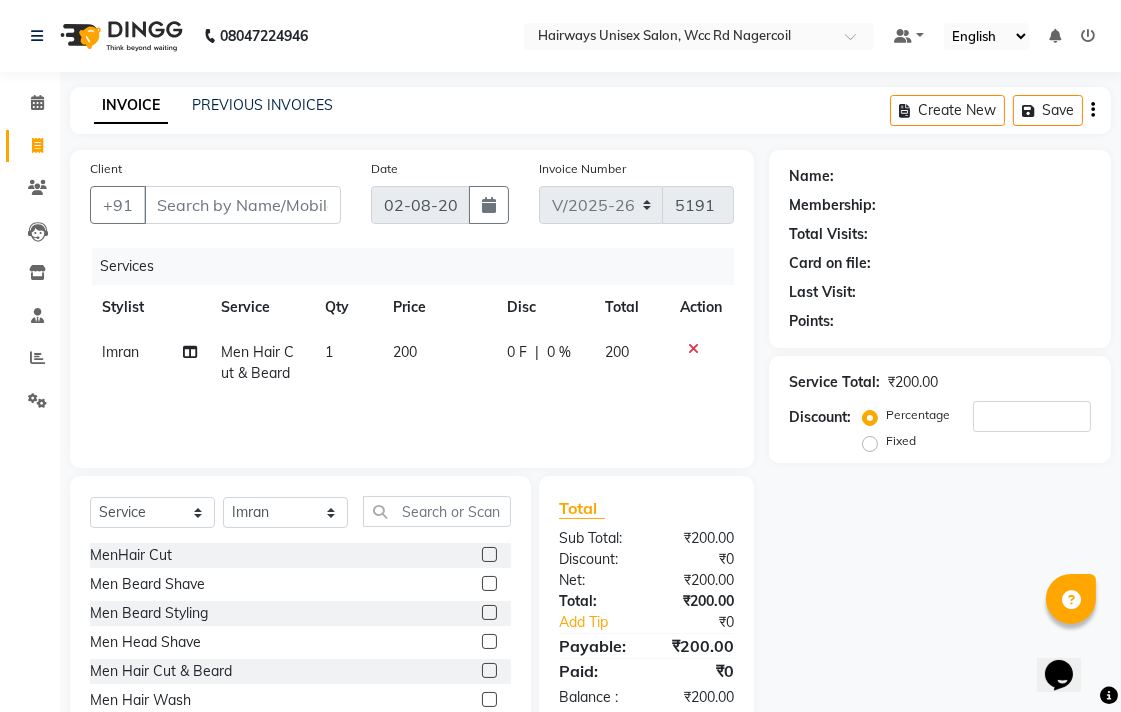 drag, startPoint x: 304, startPoint y: 483, endPoint x: 306, endPoint y: 518, distance: 35.057095 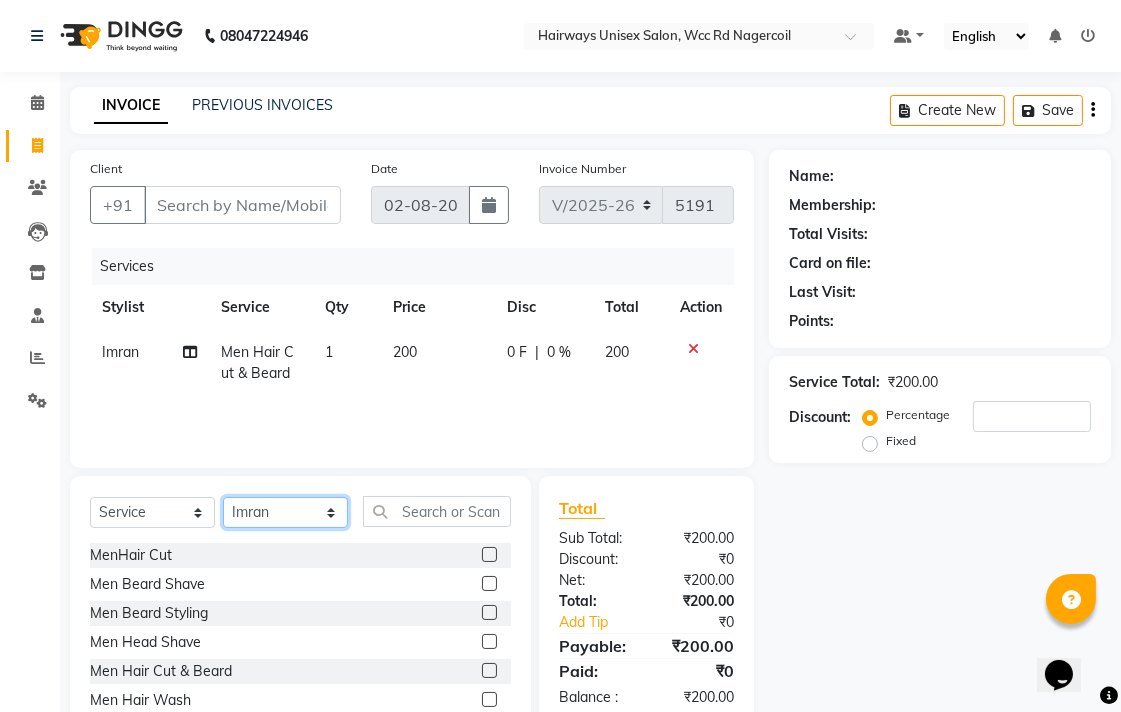 click on "Select Stylist Admin [LAST] [LAST] [LAST] [LAST] [LAST] Reception [LAST] [LAST] [LAST]" 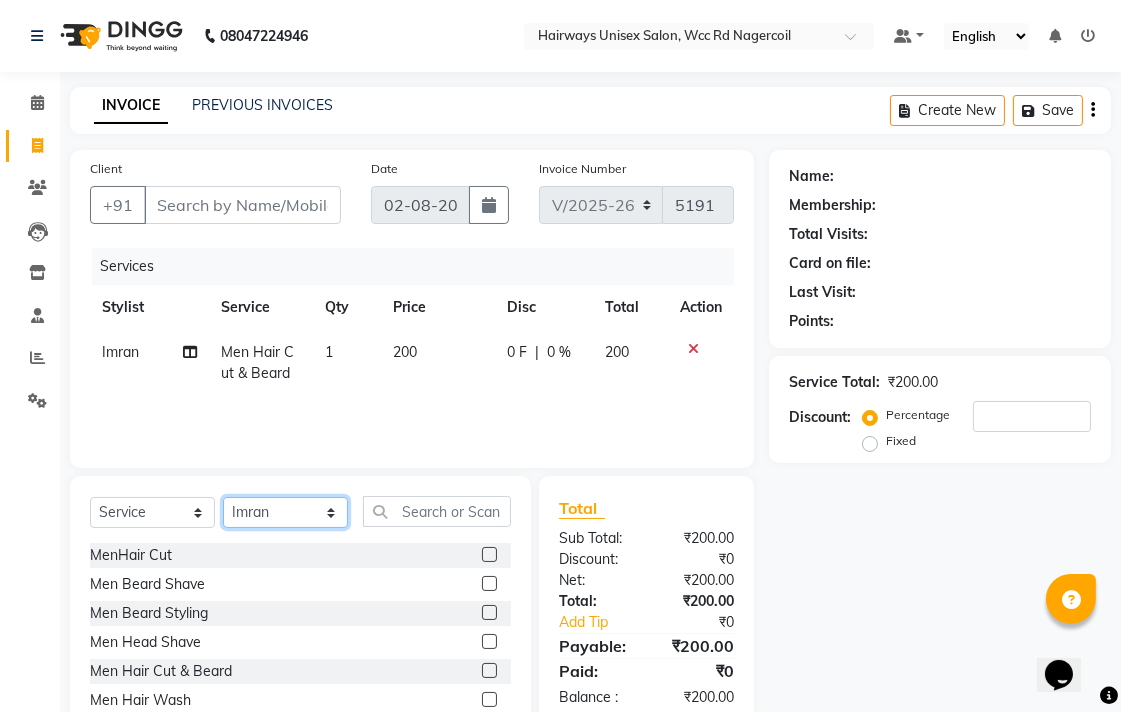 select on "49920" 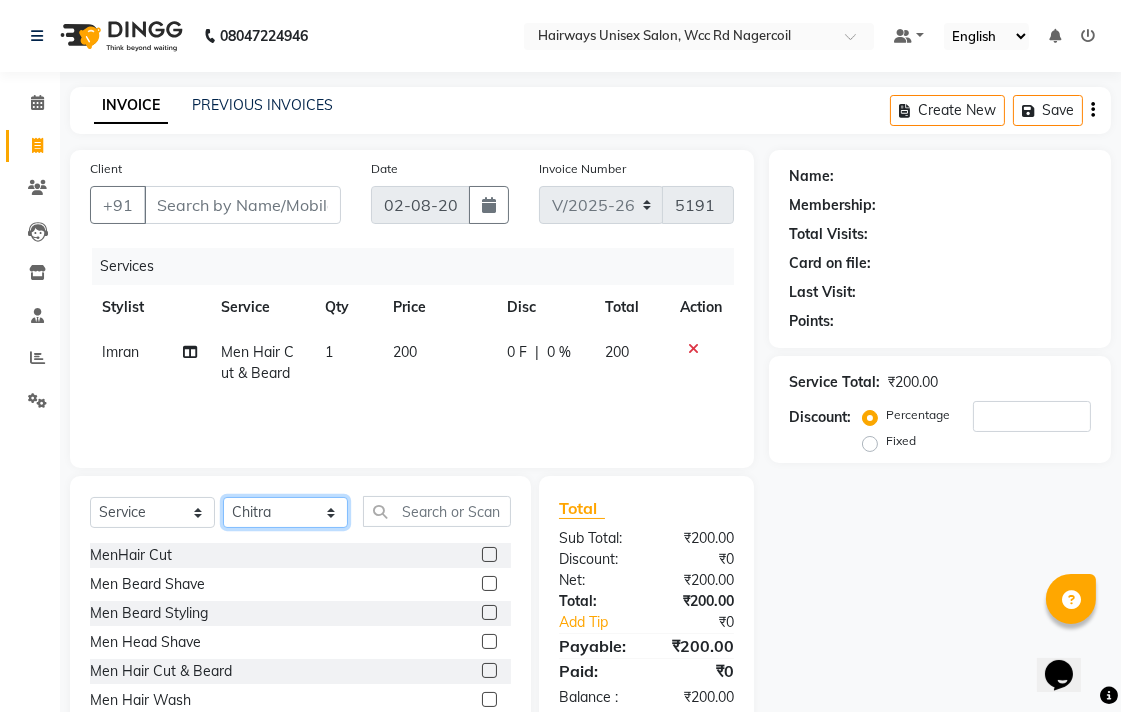 click on "Select Stylist Admin [LAST] [LAST] [LAST] [LAST] [LAST] Reception [LAST] [LAST] [LAST]" 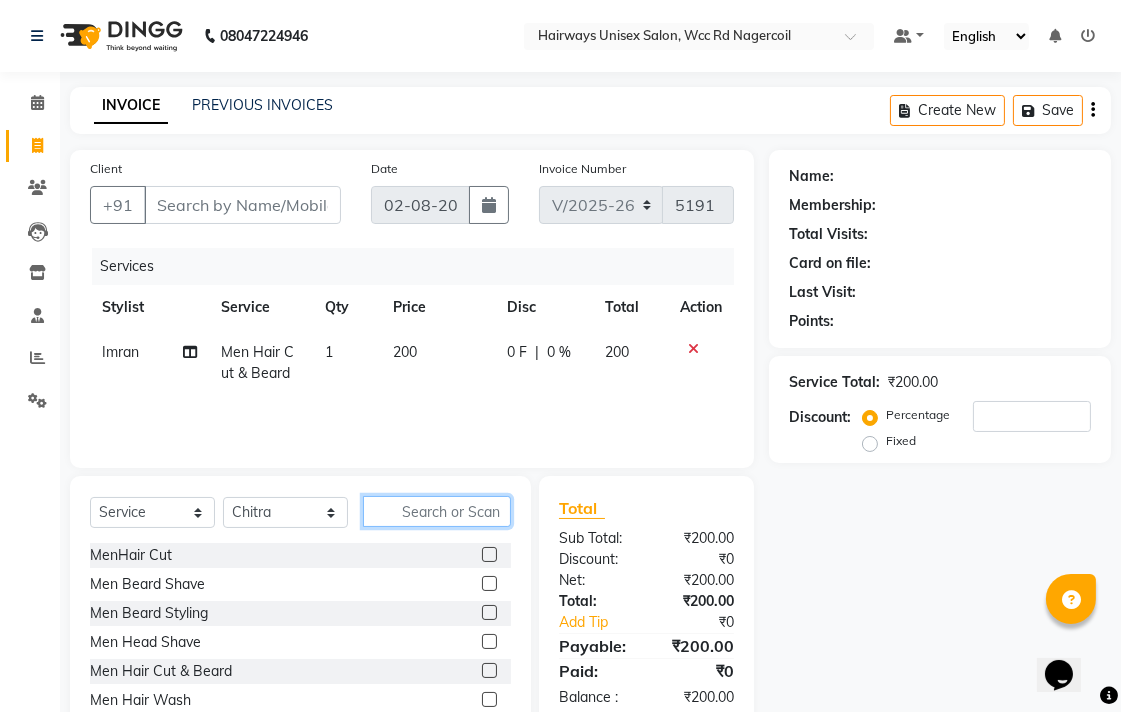 click 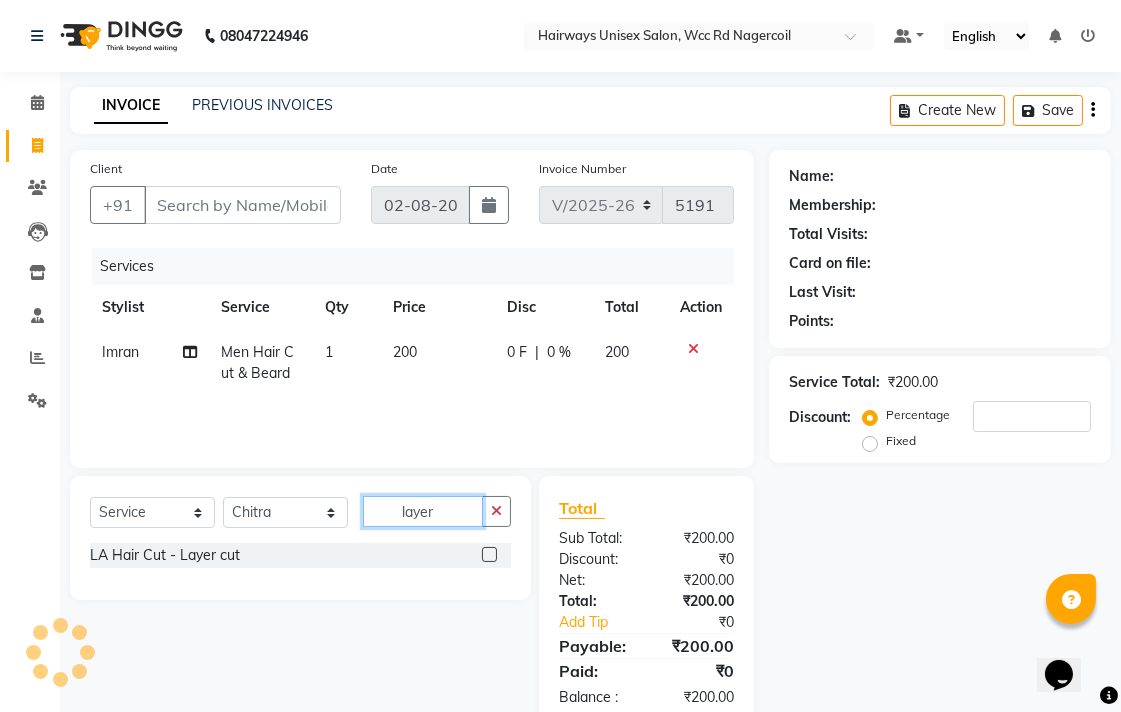type on "layer" 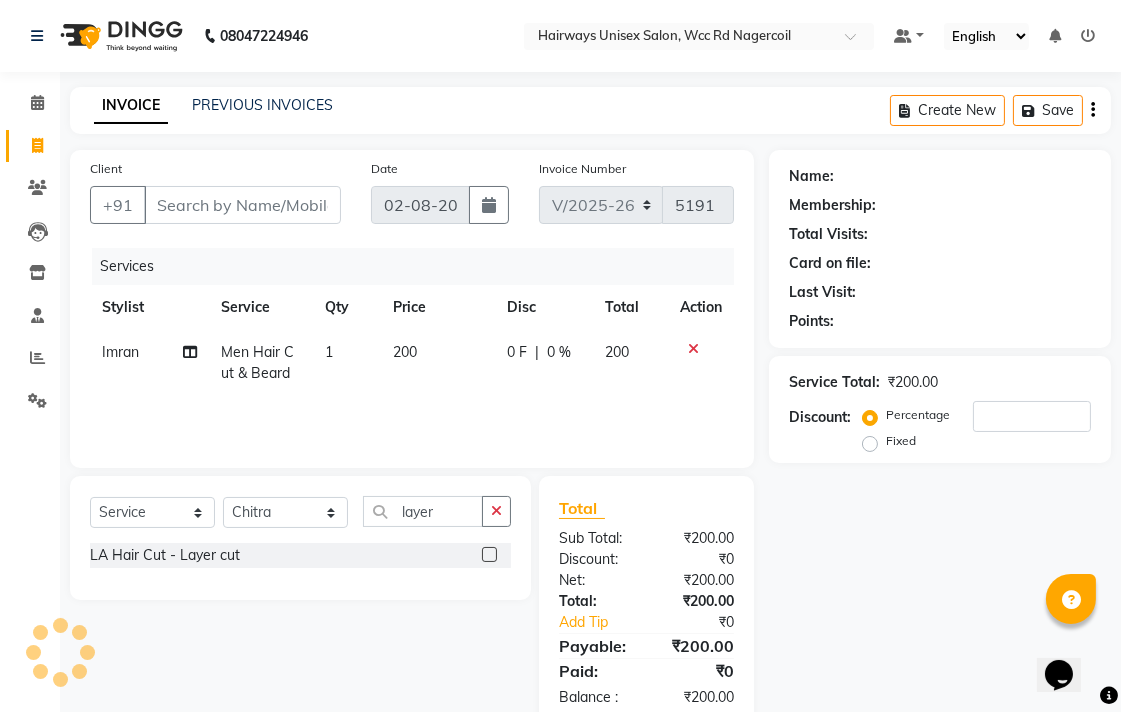 click 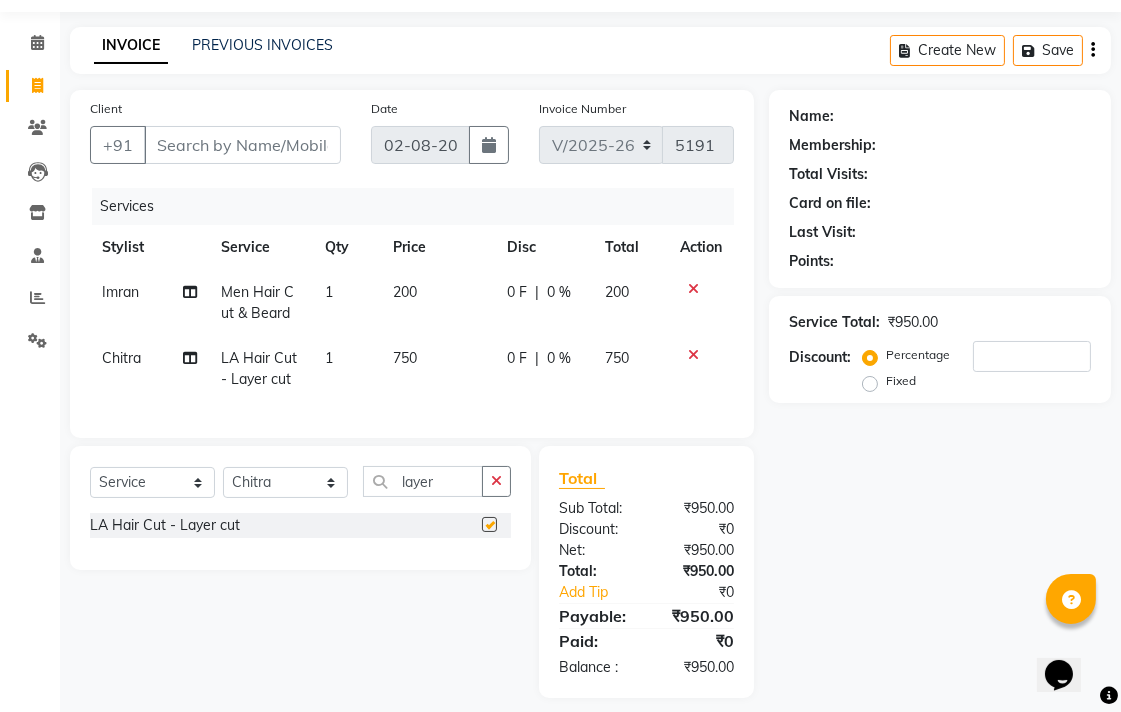 checkbox on "false" 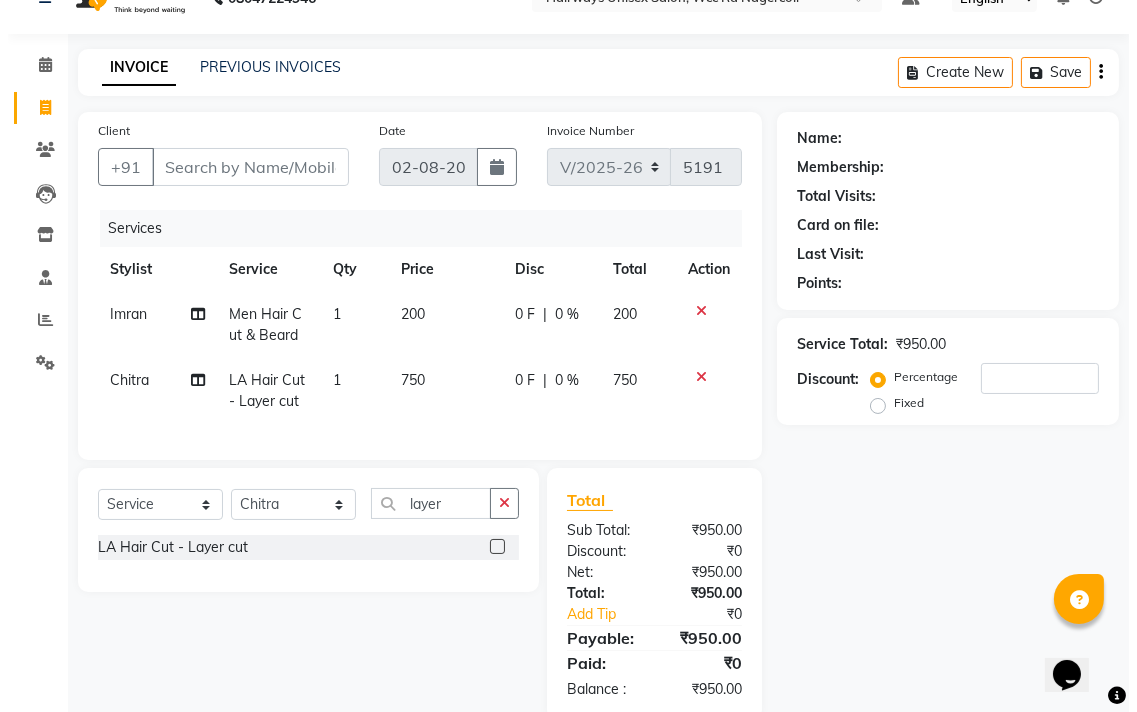 scroll, scrollTop: 0, scrollLeft: 0, axis: both 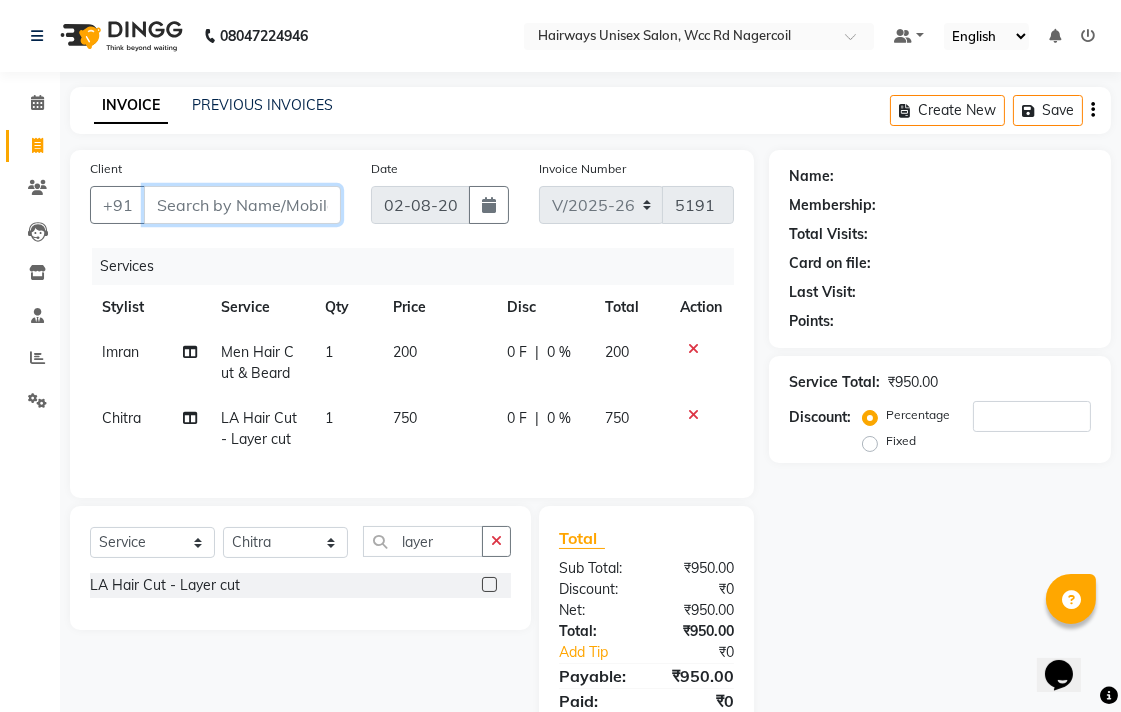 click on "Client" at bounding box center (242, 205) 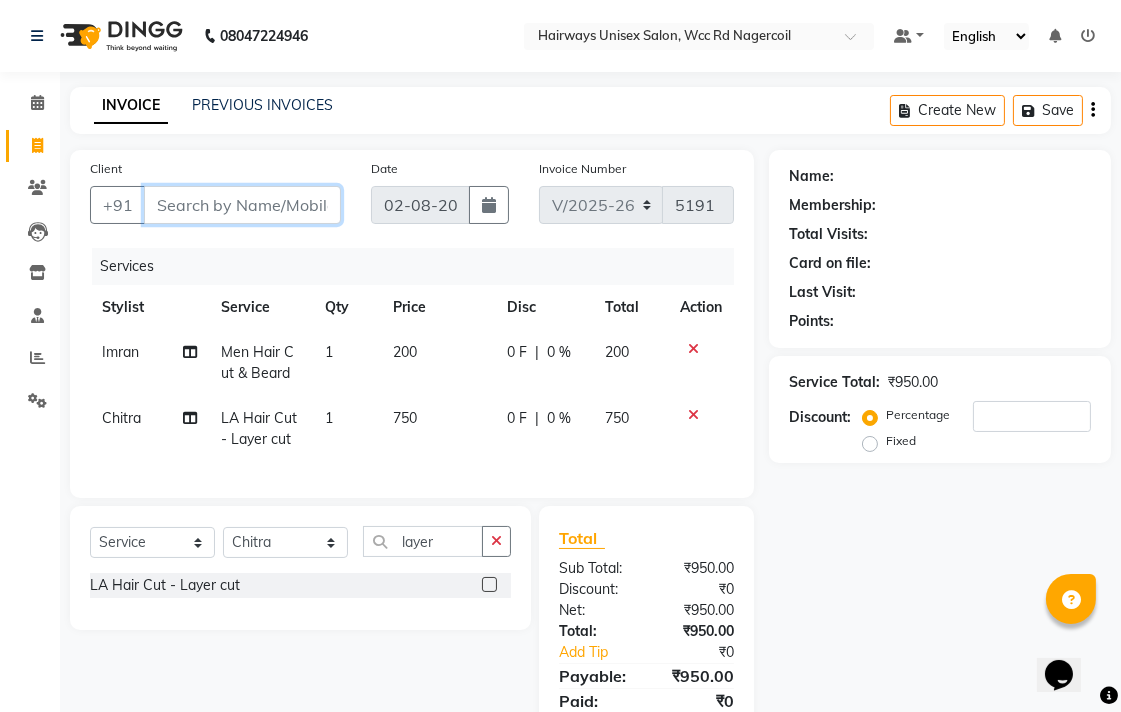 type on "9" 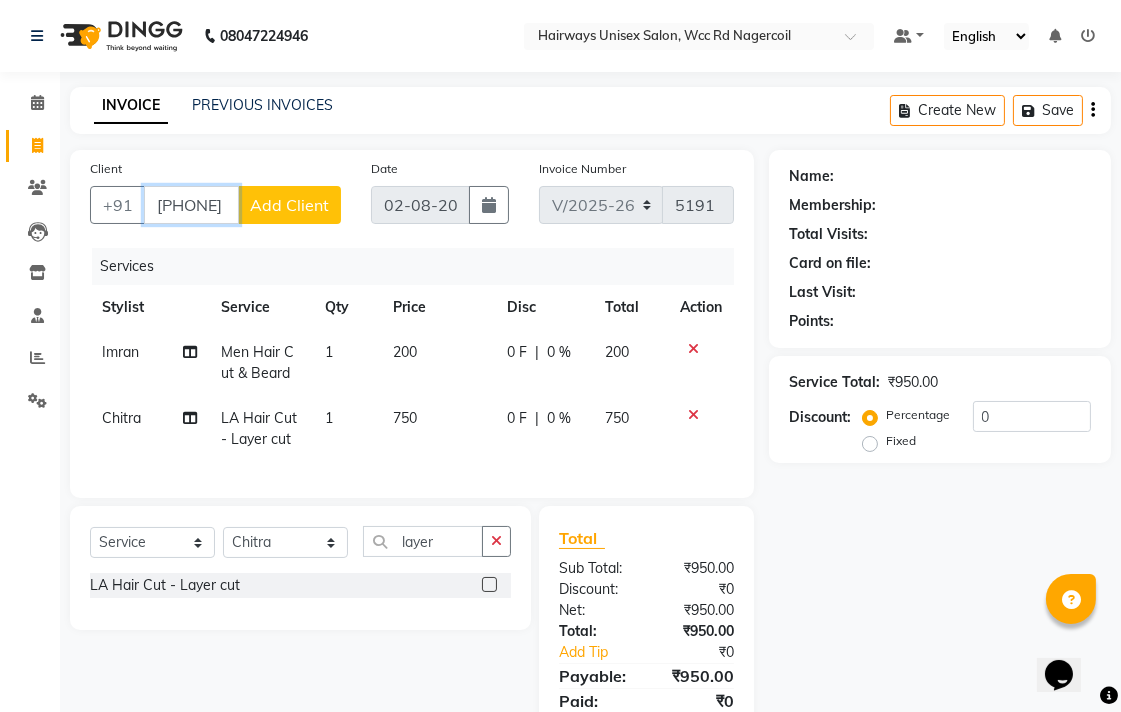 type on "[PHONE]" 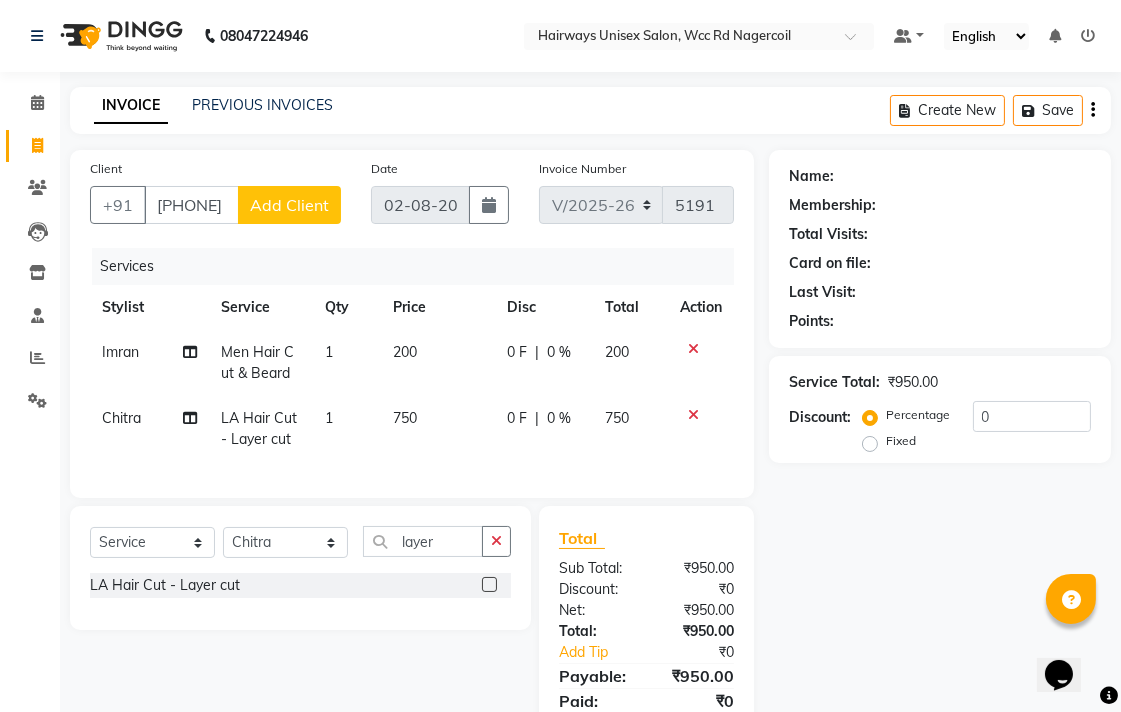 click on "Add Client" 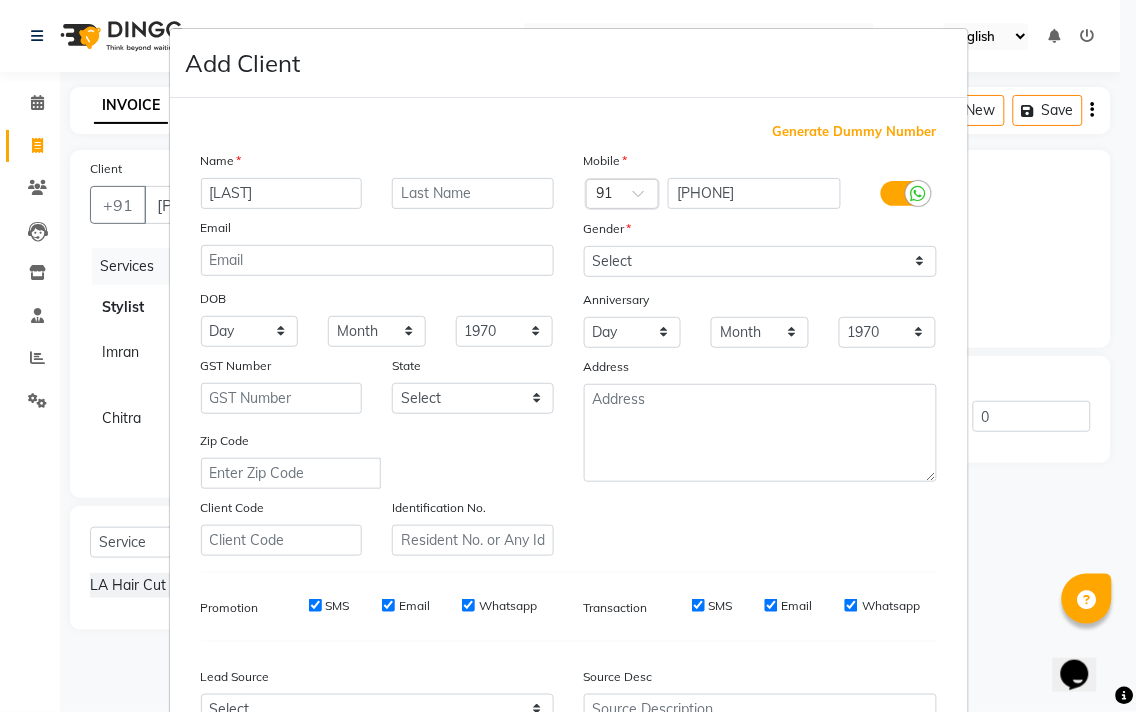 type on "[LAST]" 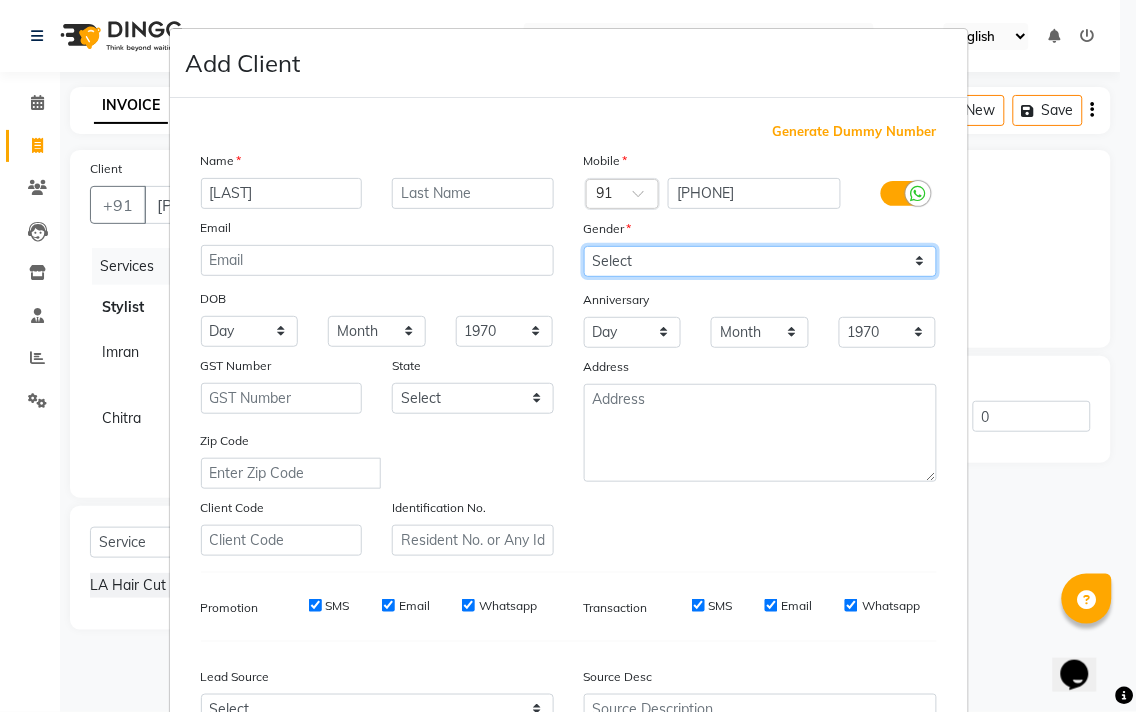 click on "Select Male Female Other Prefer Not To Say" at bounding box center (760, 261) 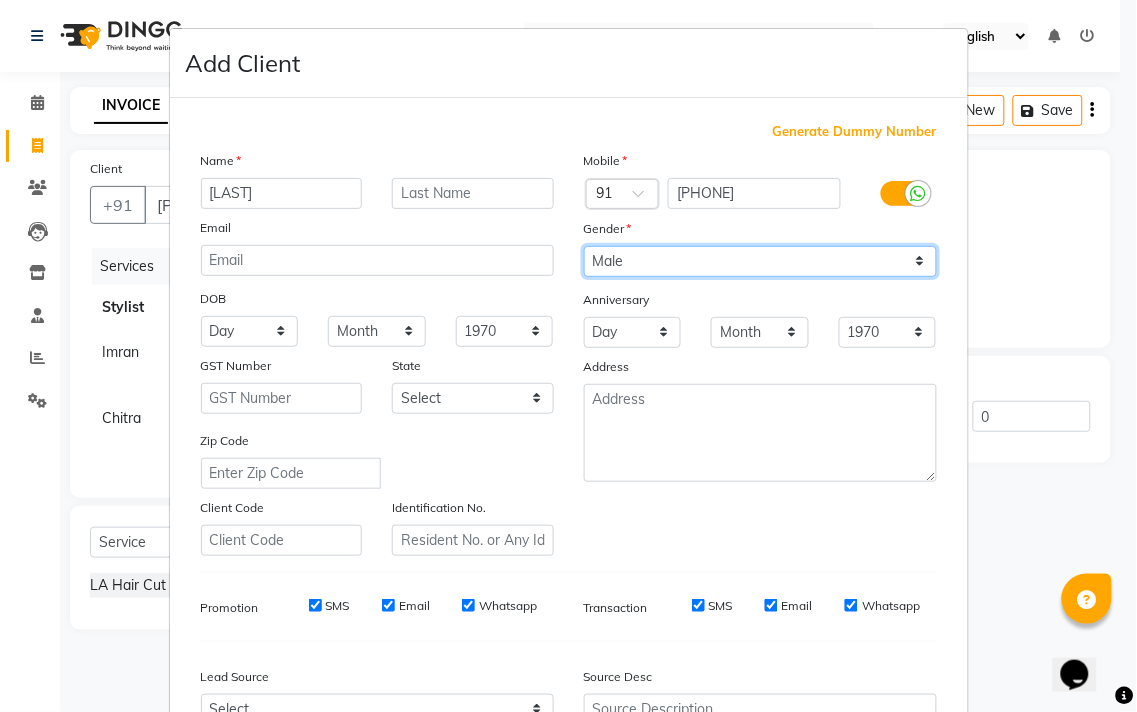 click on "Select Male Female Other Prefer Not To Say" at bounding box center (760, 261) 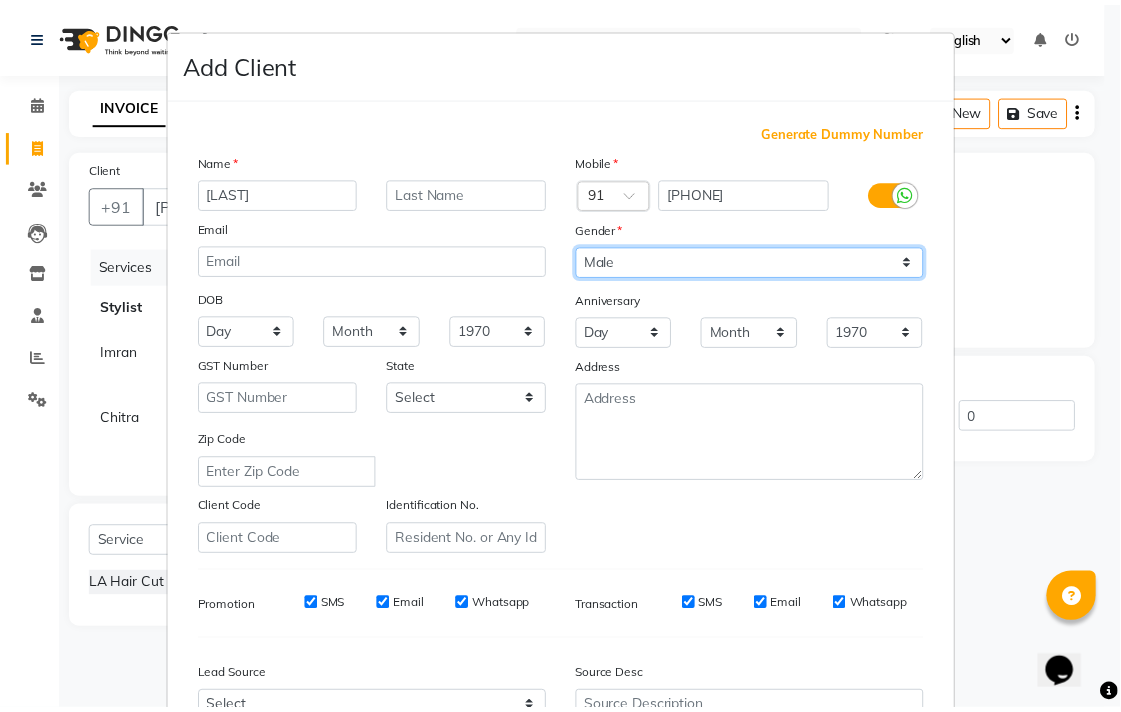 scroll, scrollTop: 212, scrollLeft: 0, axis: vertical 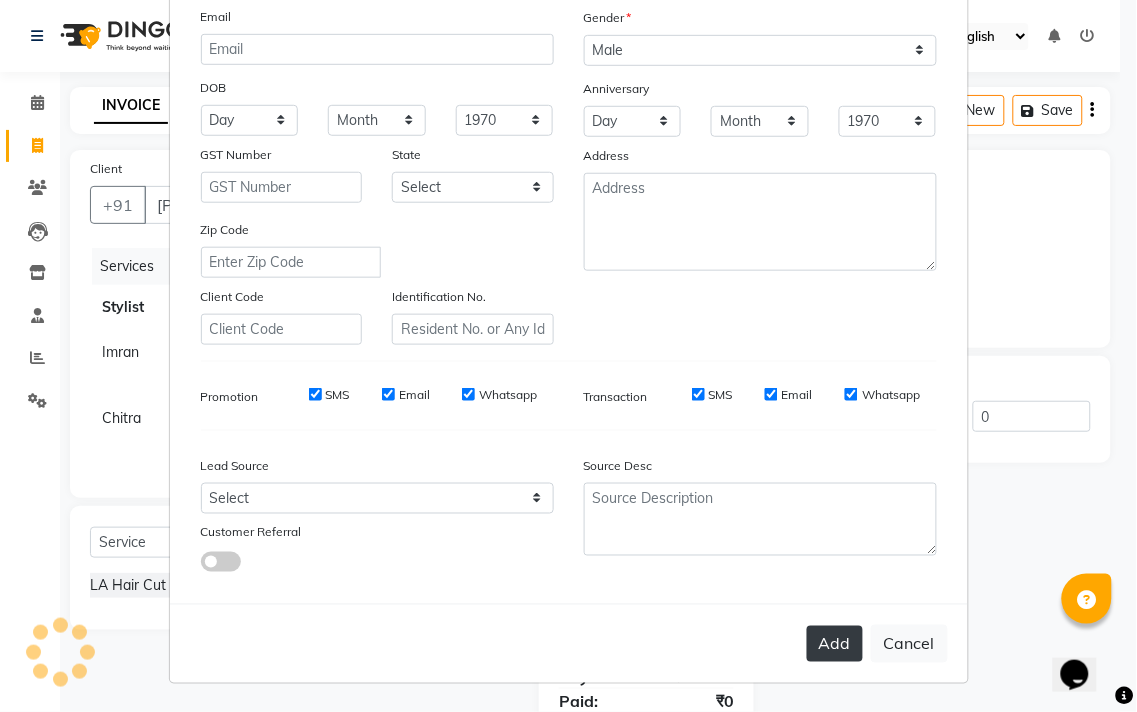 click on "Add" at bounding box center [835, 644] 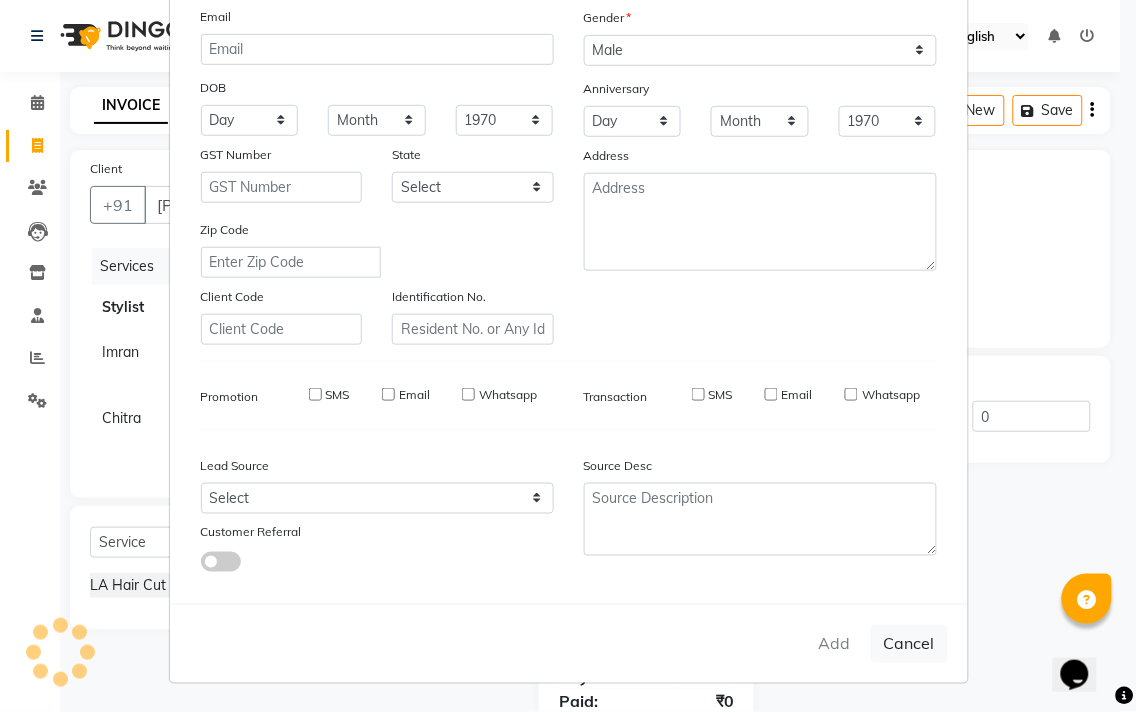 type on "90******86" 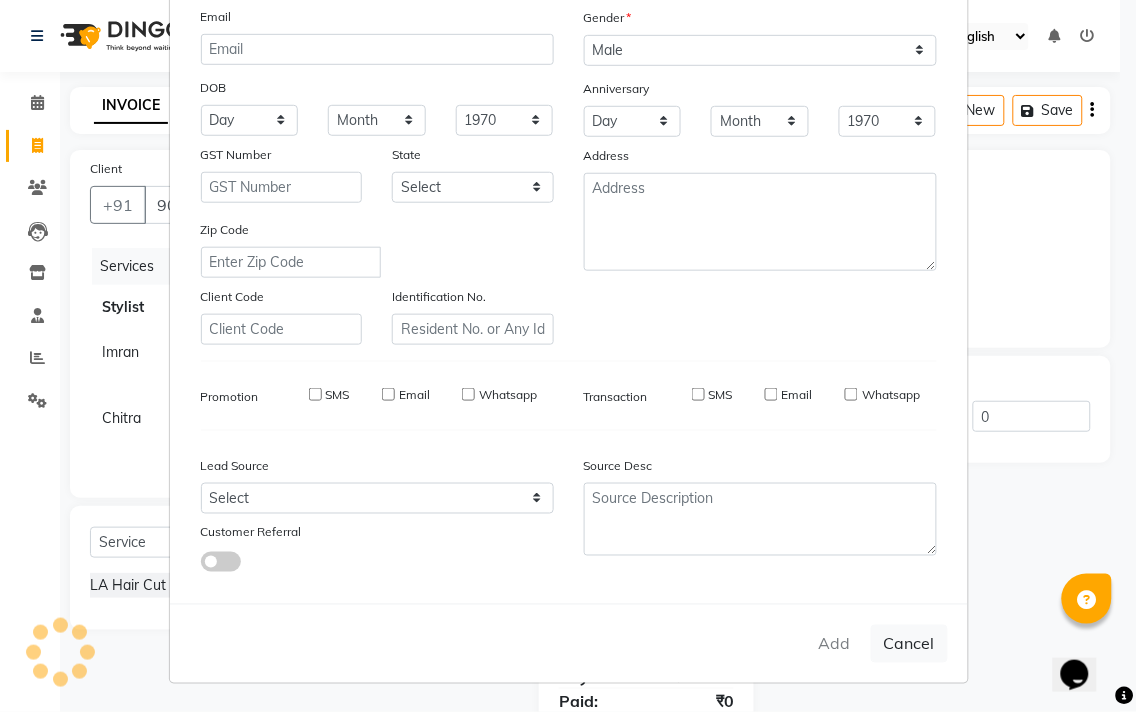 select 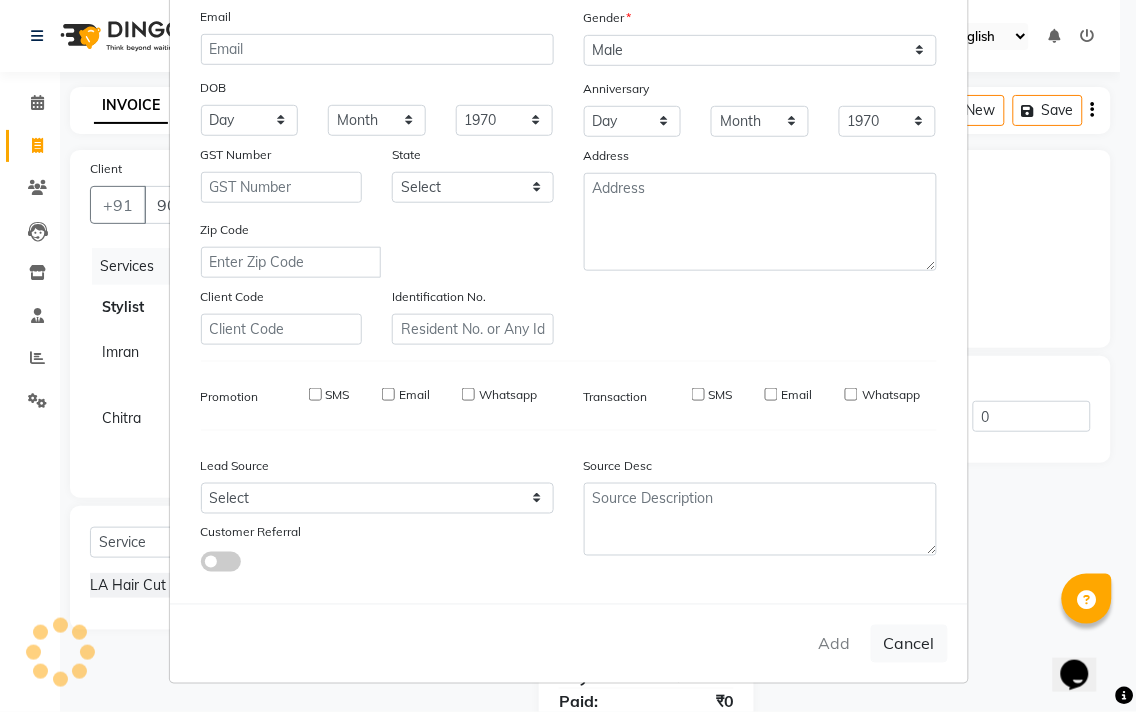 select 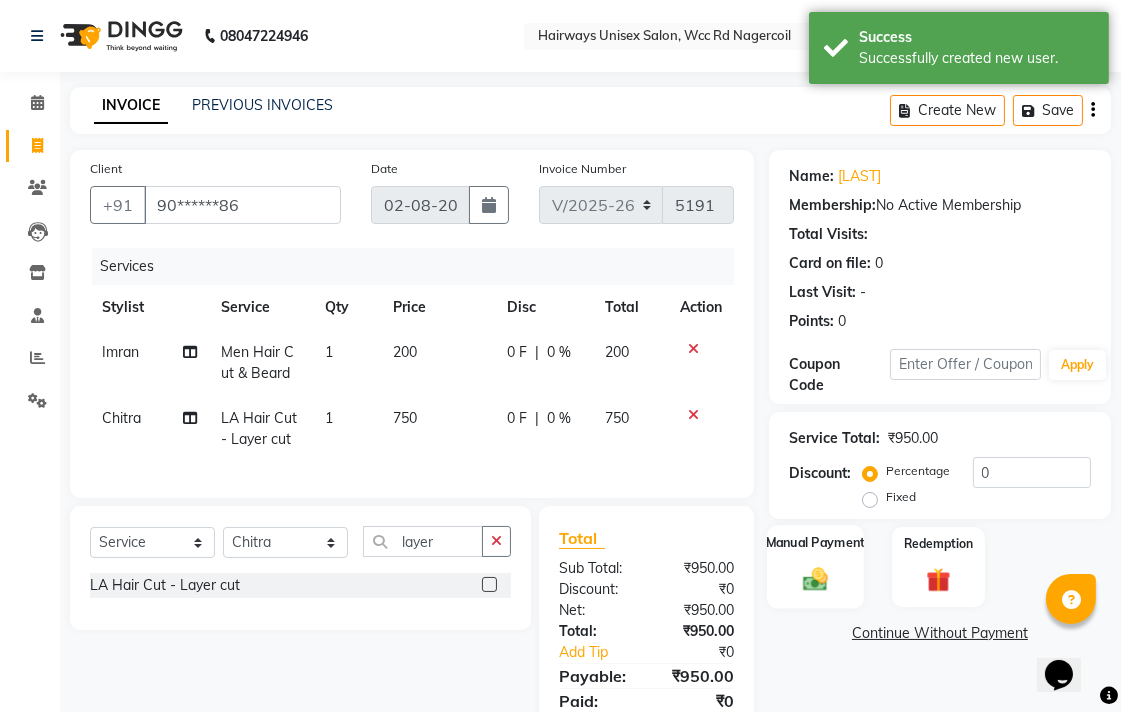 click 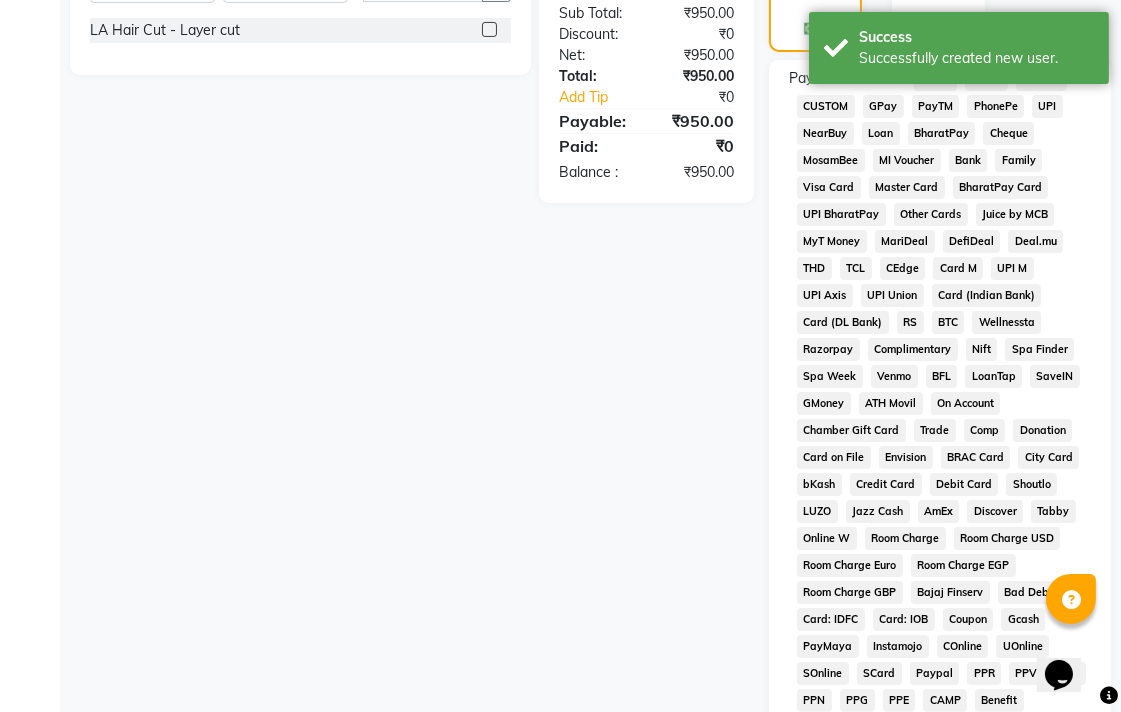 scroll, scrollTop: 444, scrollLeft: 0, axis: vertical 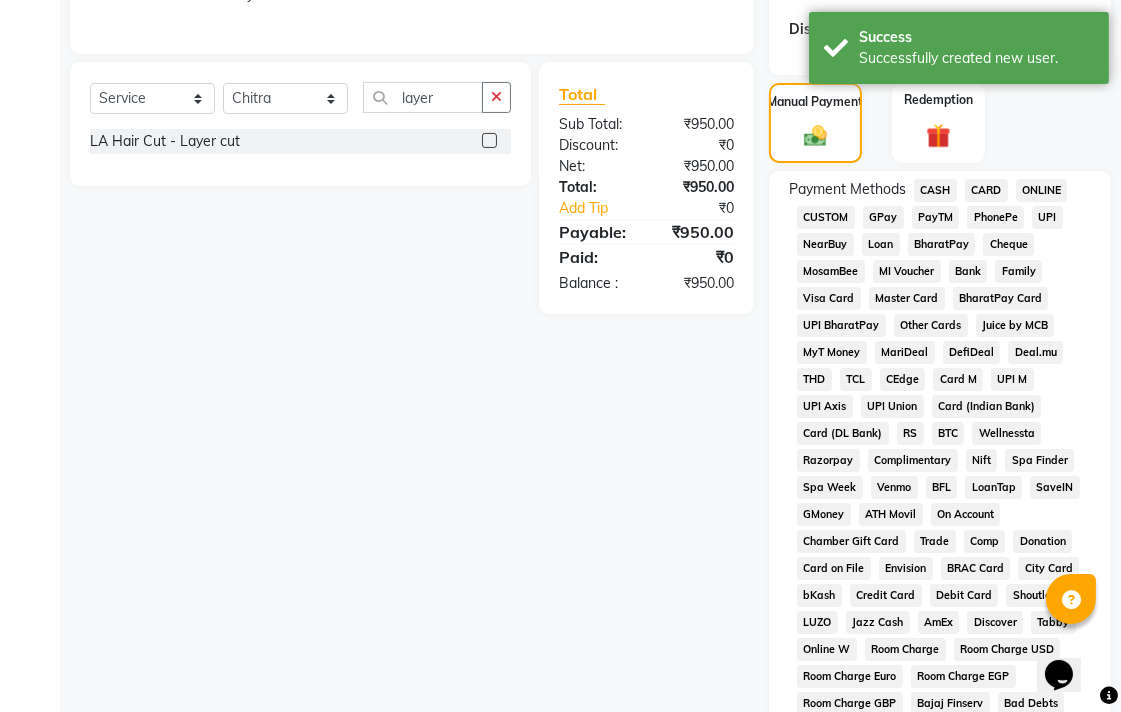 click on "UPI" 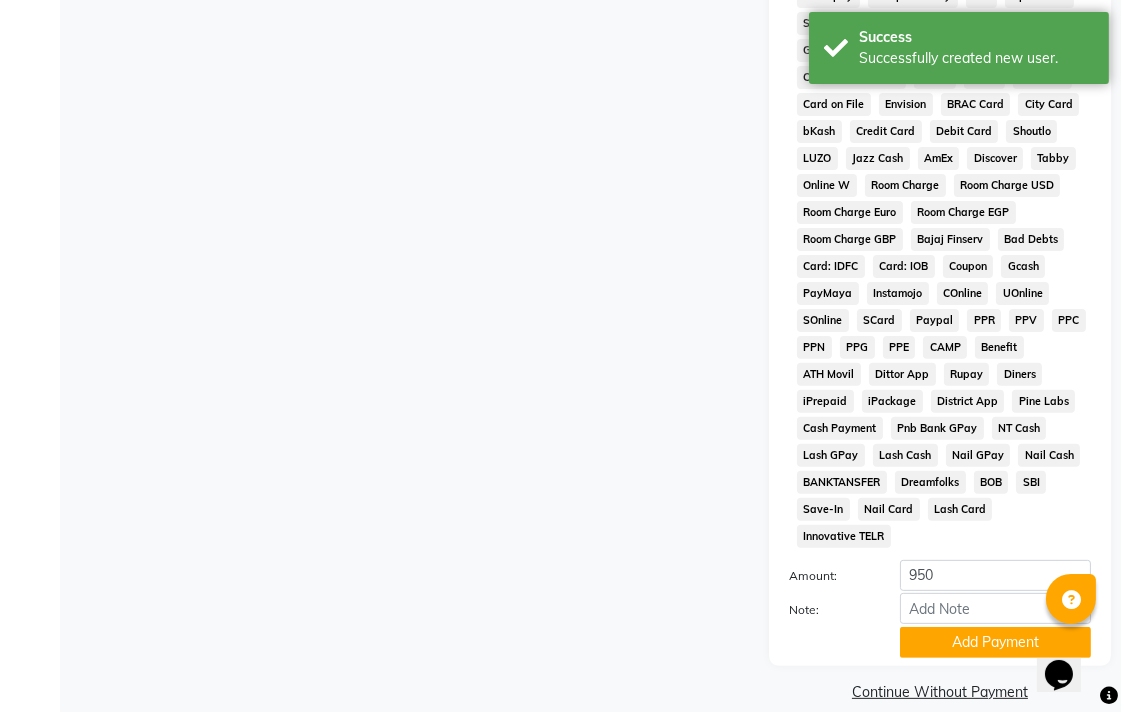 scroll, scrollTop: 913, scrollLeft: 0, axis: vertical 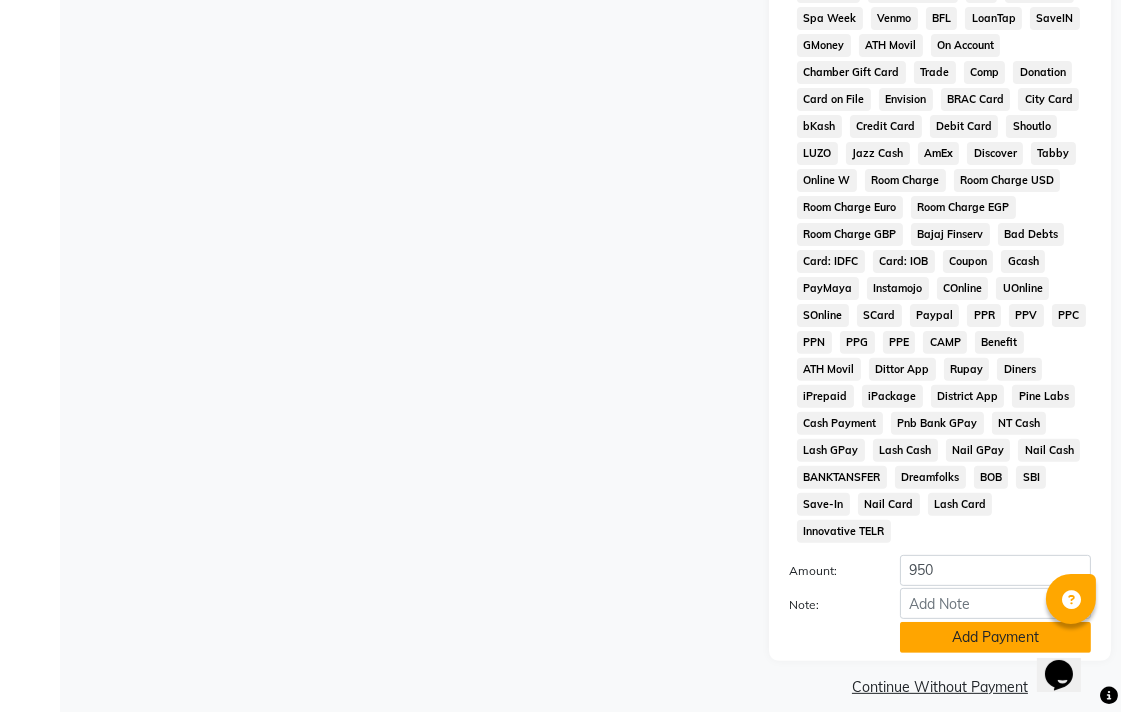 click on "Add Payment" 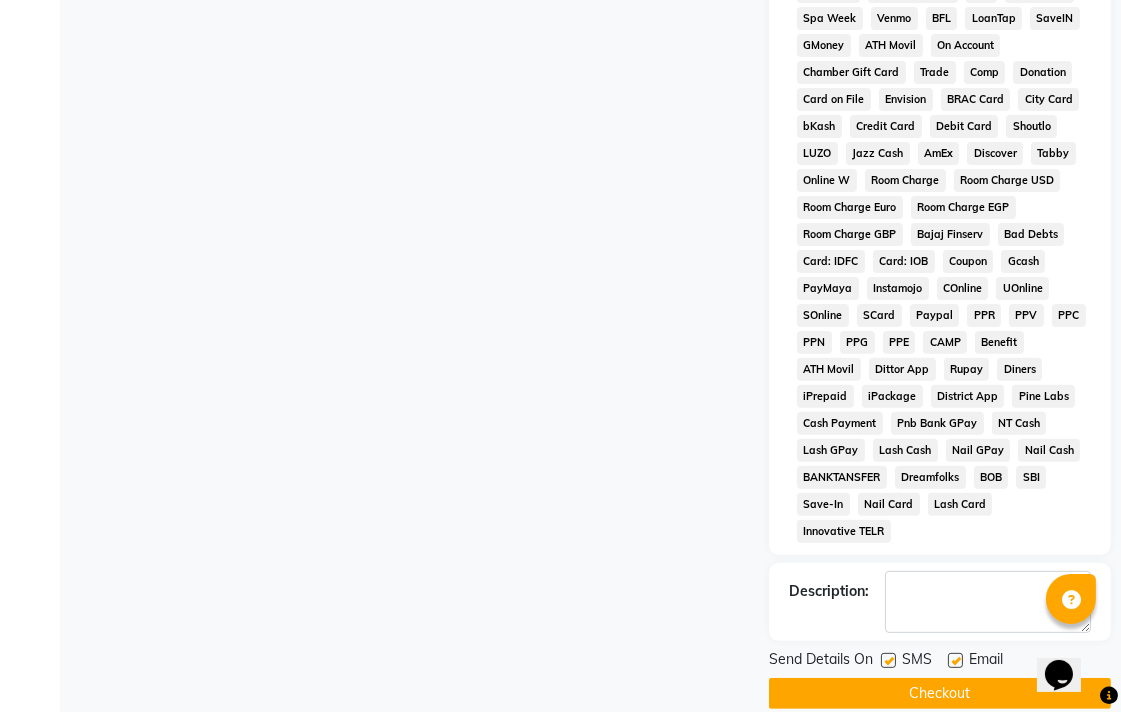 click on "Checkout" 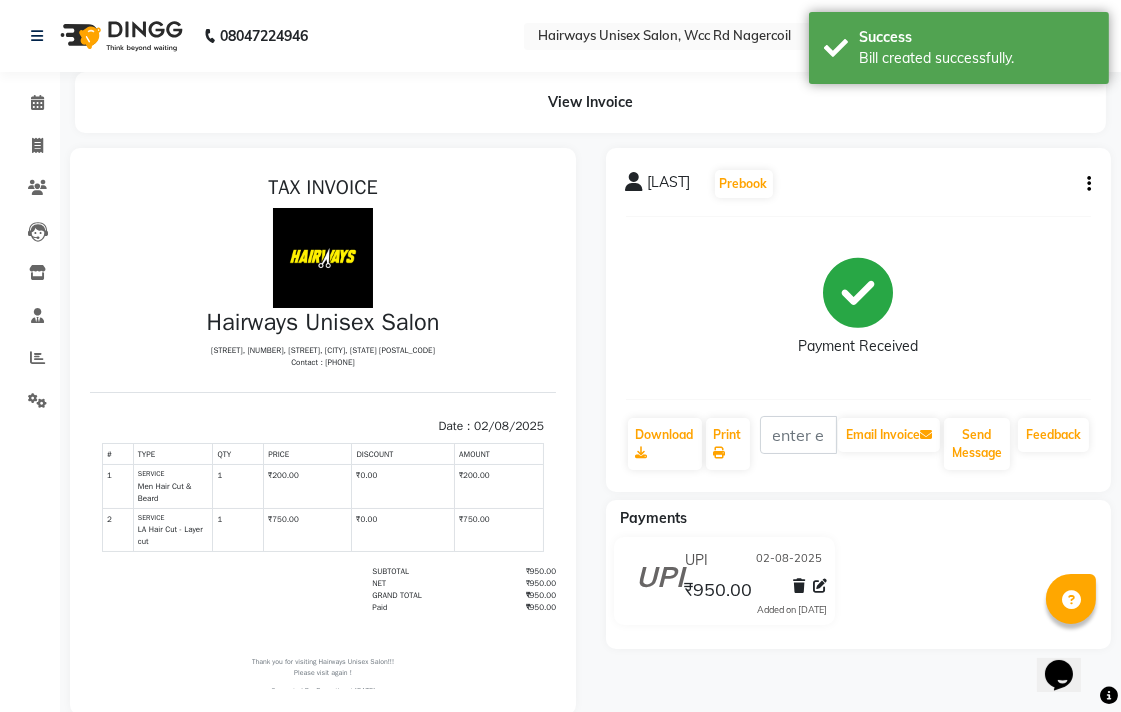 scroll, scrollTop: 0, scrollLeft: 0, axis: both 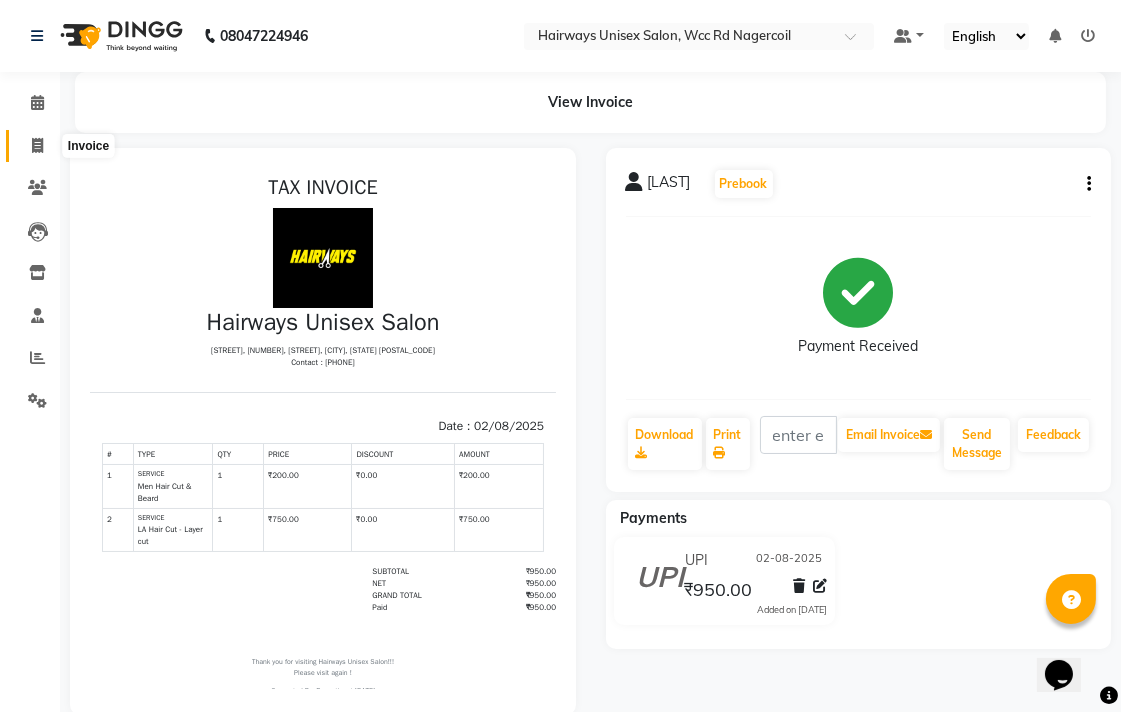 click 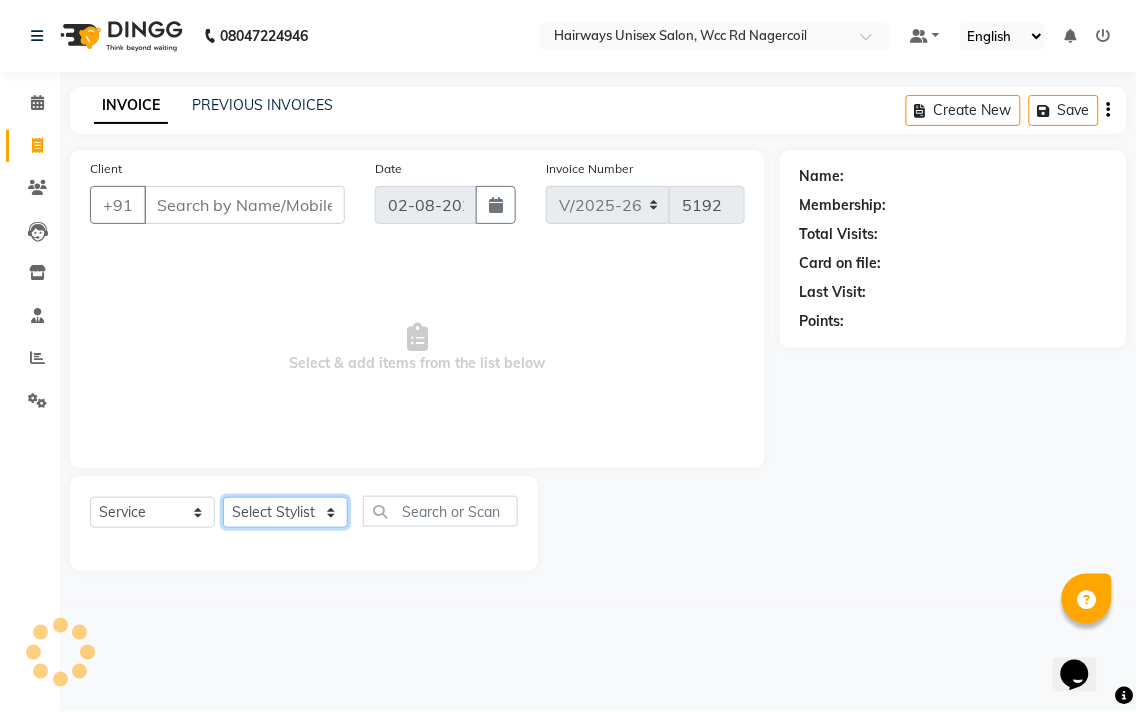 click on "Select Stylist" 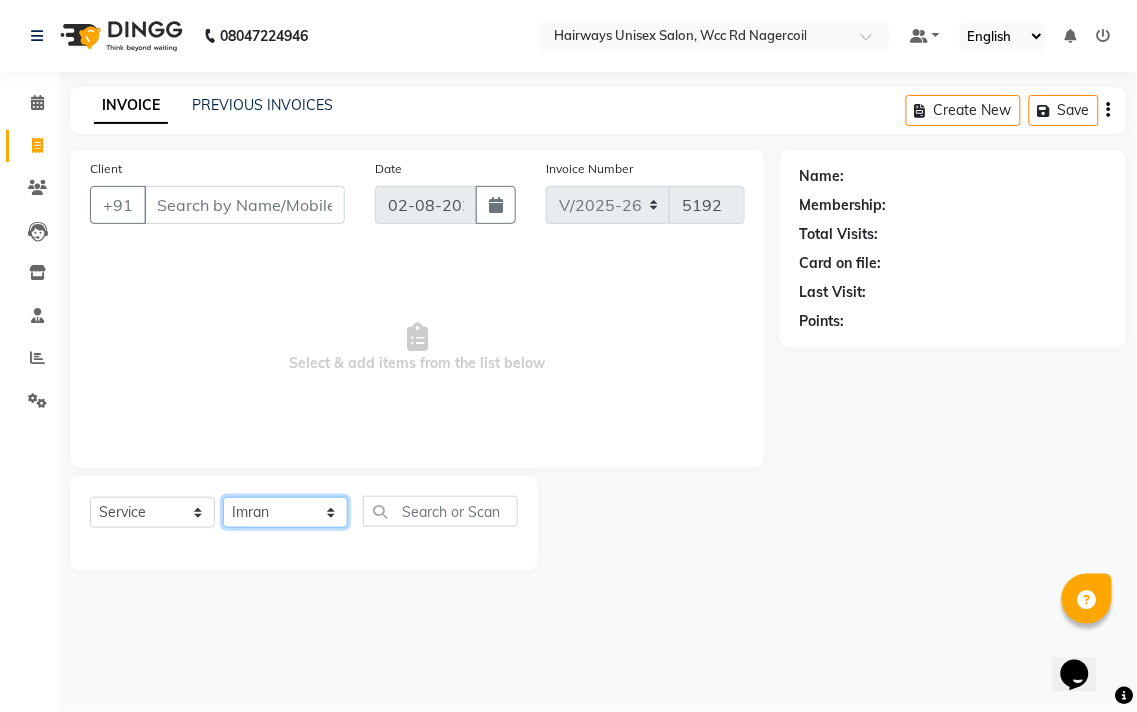 click on "Select Stylist Admin [LAST] [LAST] [LAST] [LAST] [LAST] Reception [LAST] [LAST] [LAST]" 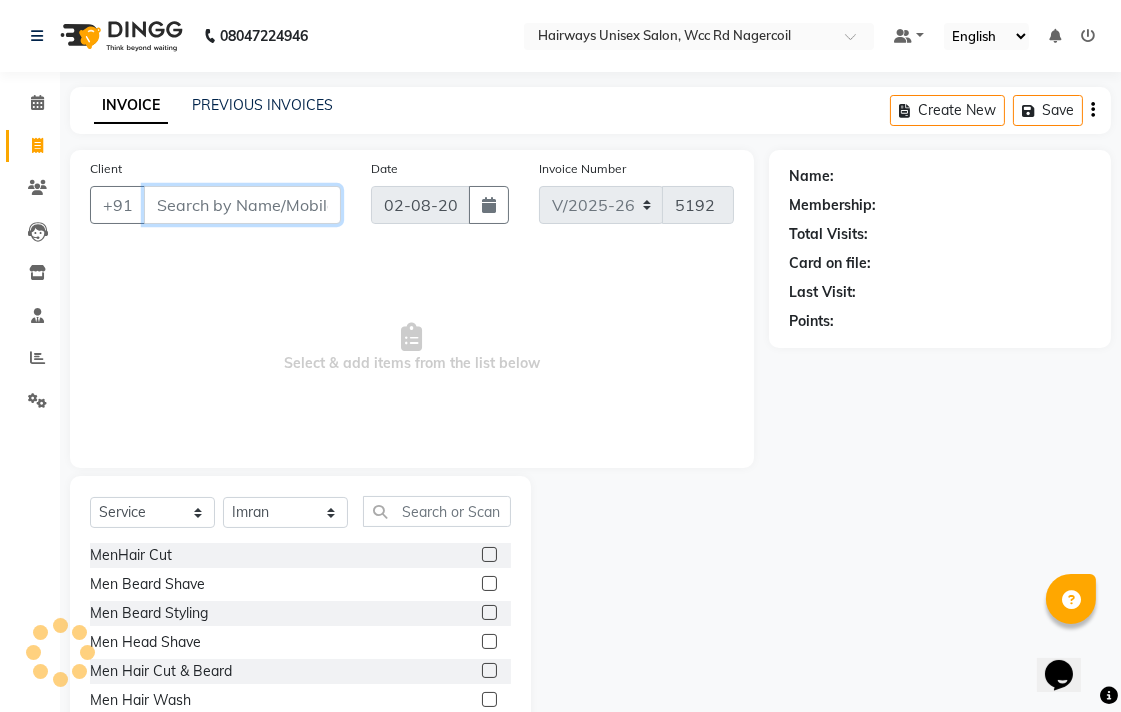 click on "Client" at bounding box center (242, 205) 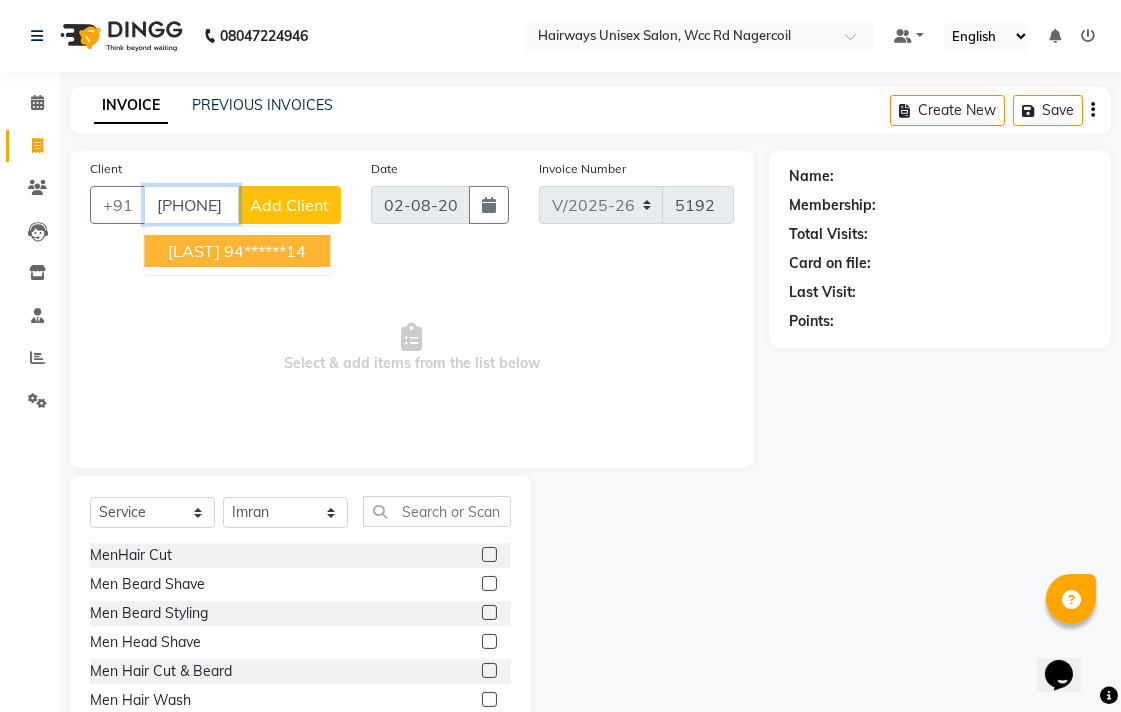 click on "94******14" at bounding box center (265, 251) 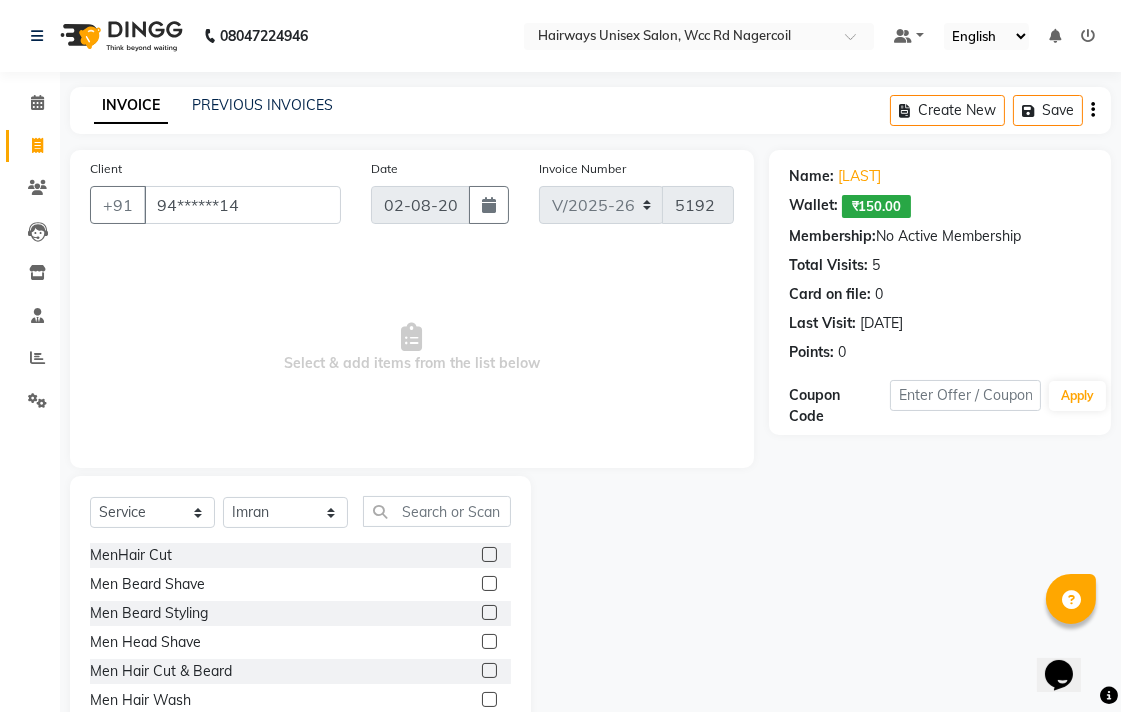 click 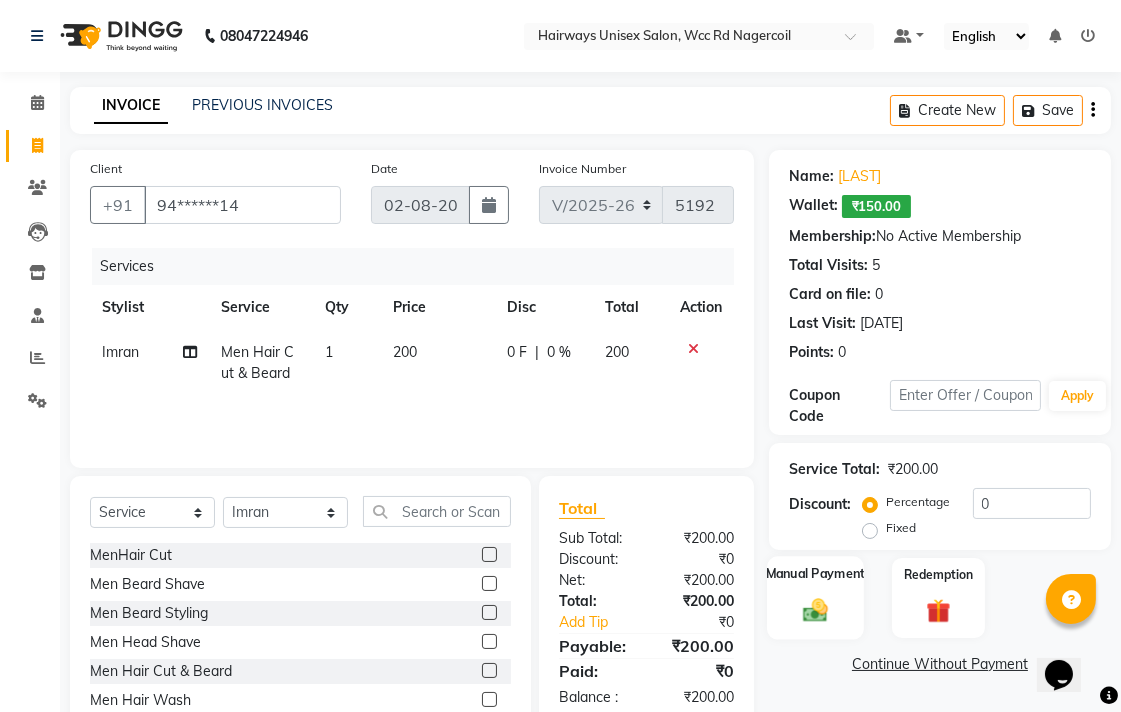 click 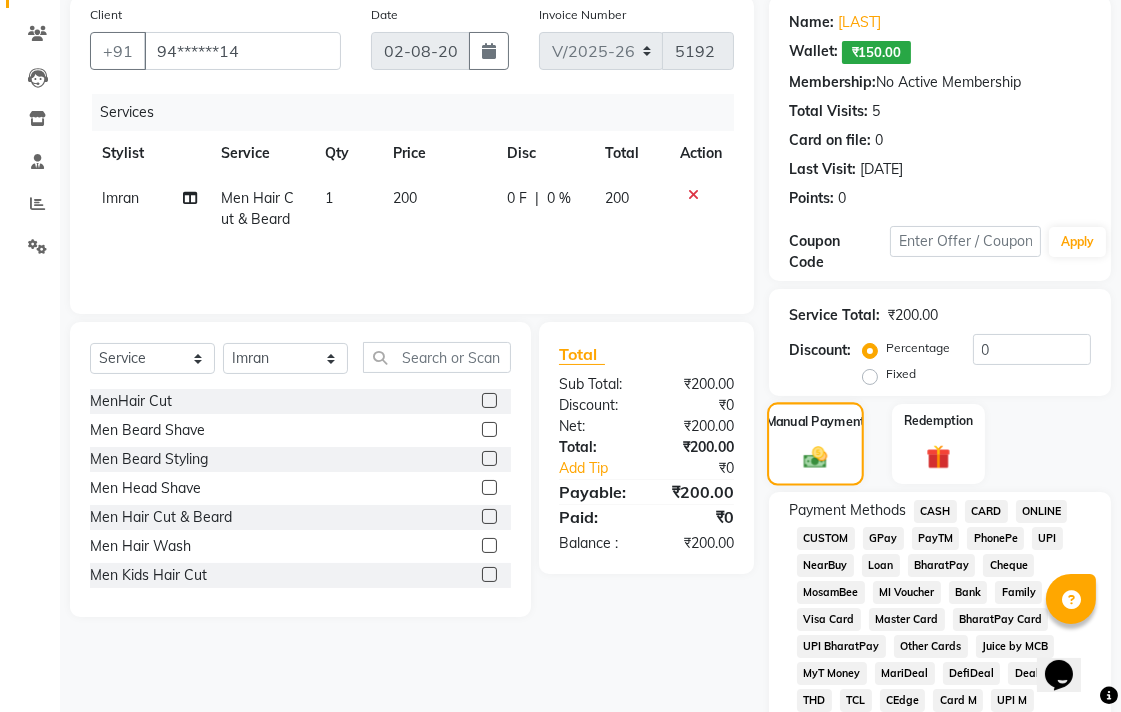 scroll, scrollTop: 333, scrollLeft: 0, axis: vertical 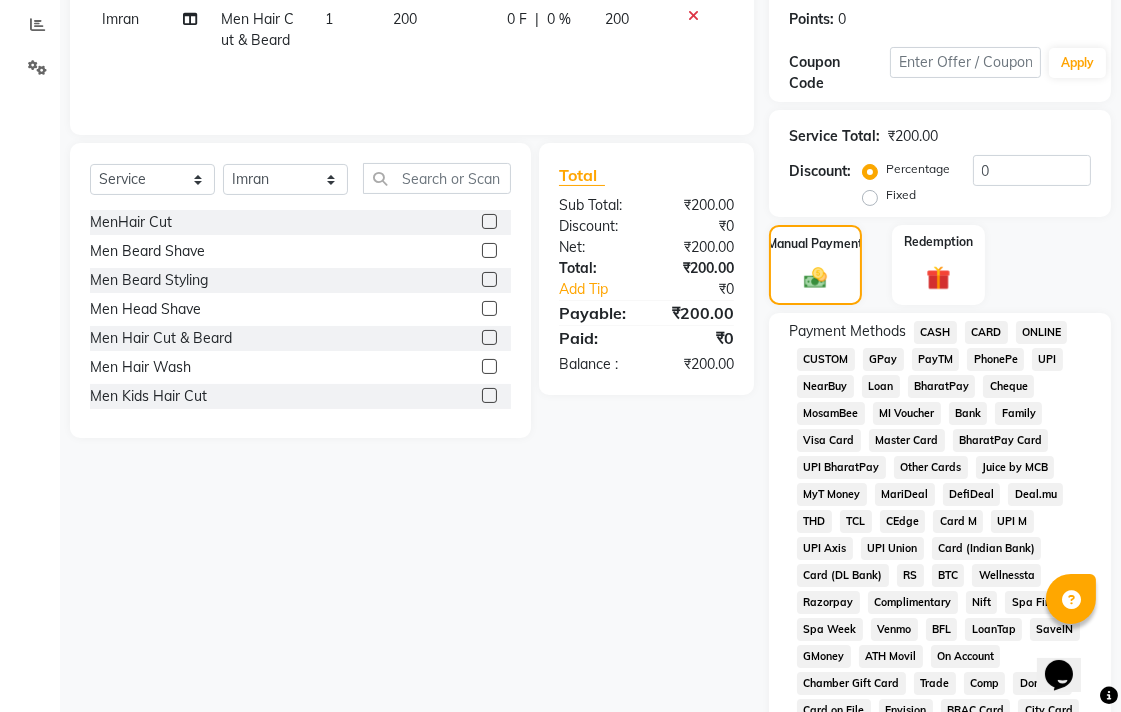 click on "UPI" 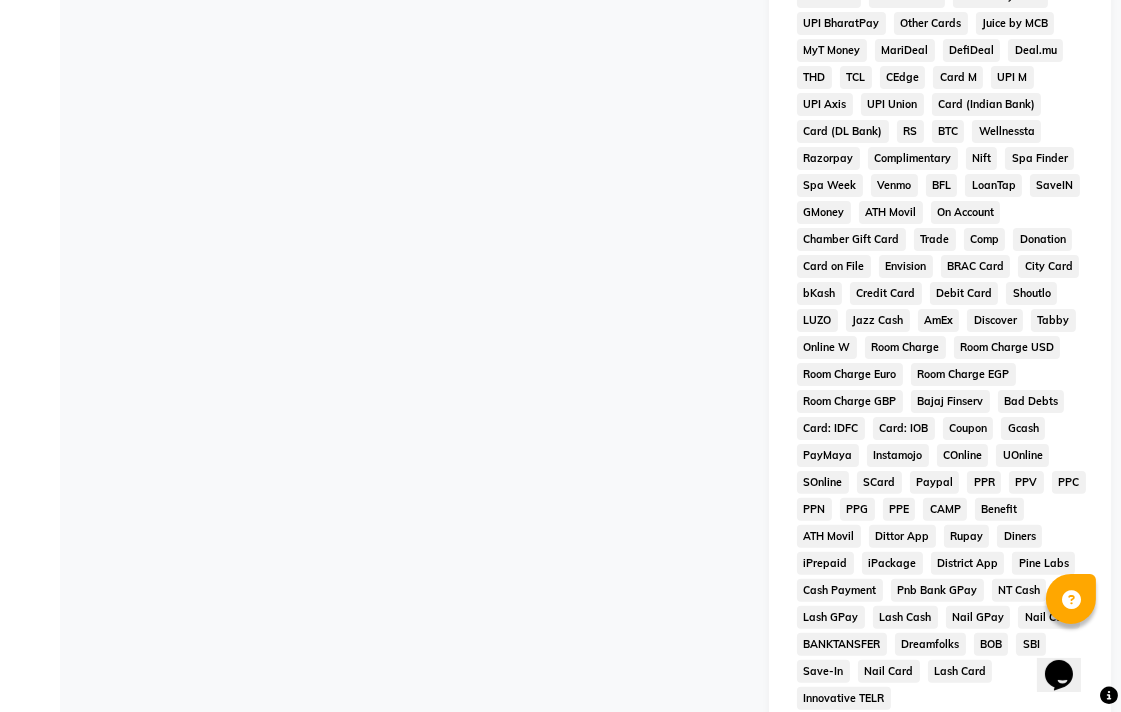 scroll, scrollTop: 944, scrollLeft: 0, axis: vertical 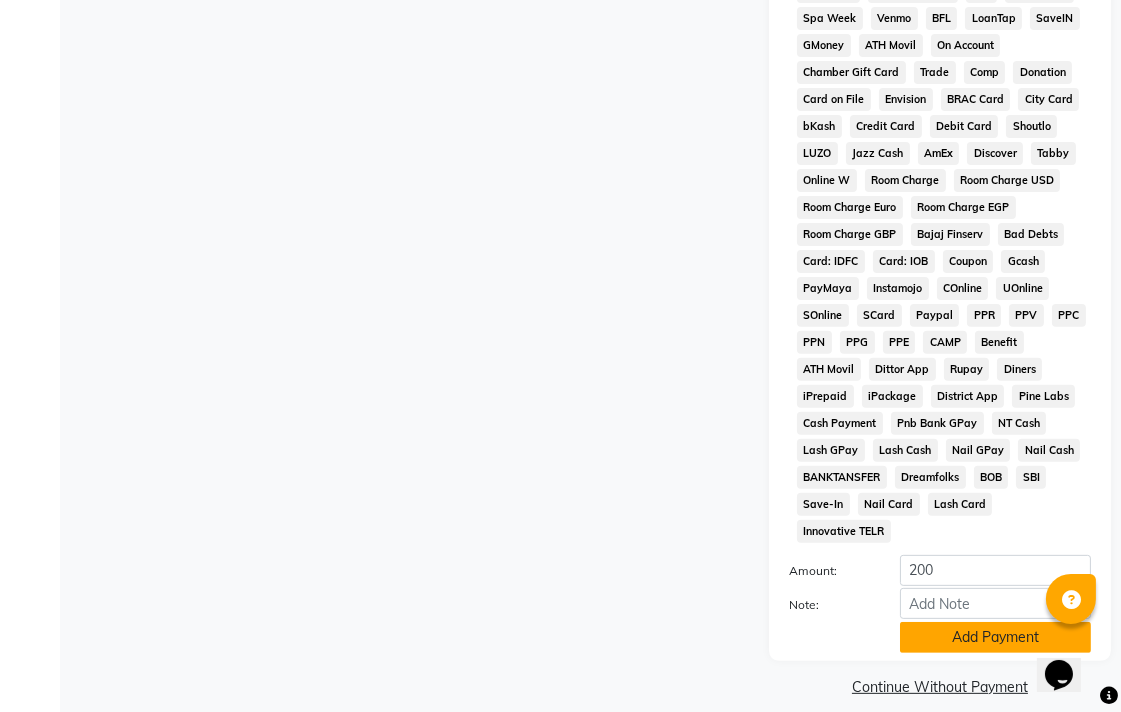 click on "Add Payment" 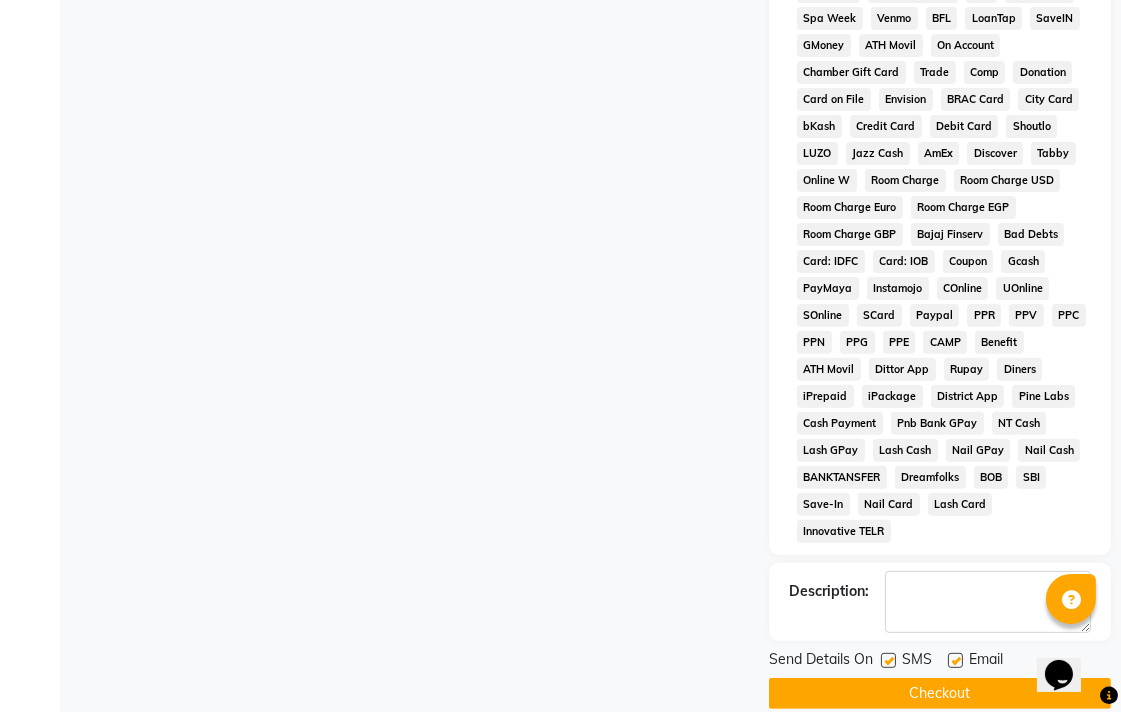 click on "Checkout" 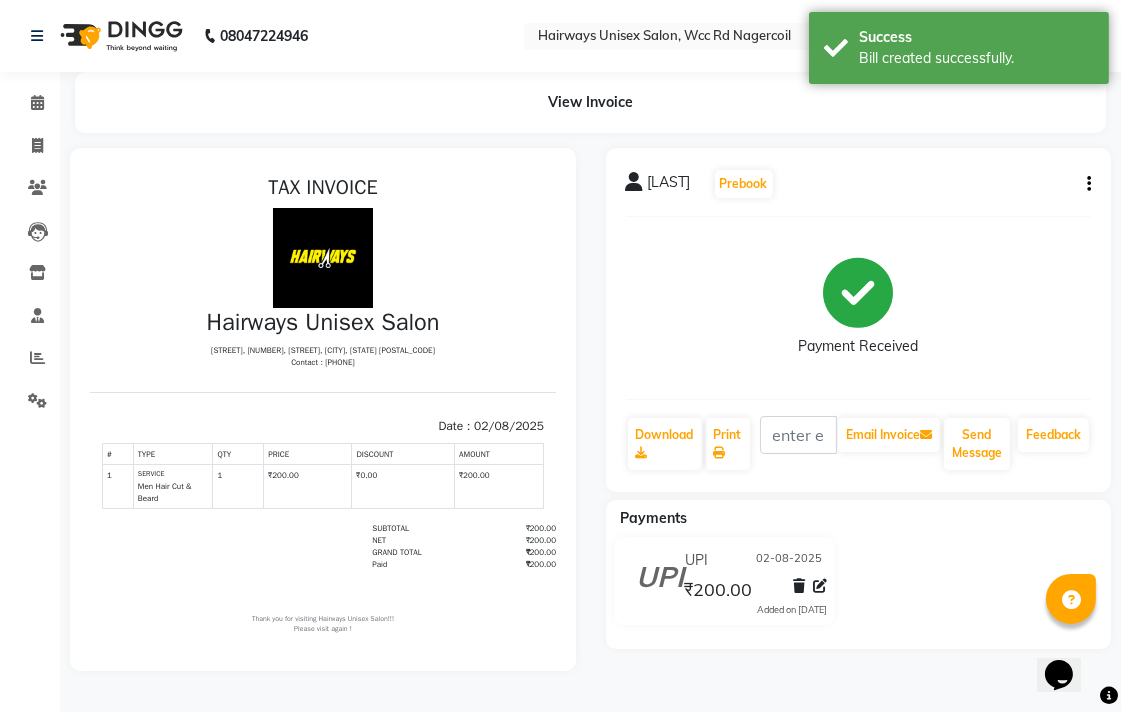 scroll, scrollTop: 0, scrollLeft: 0, axis: both 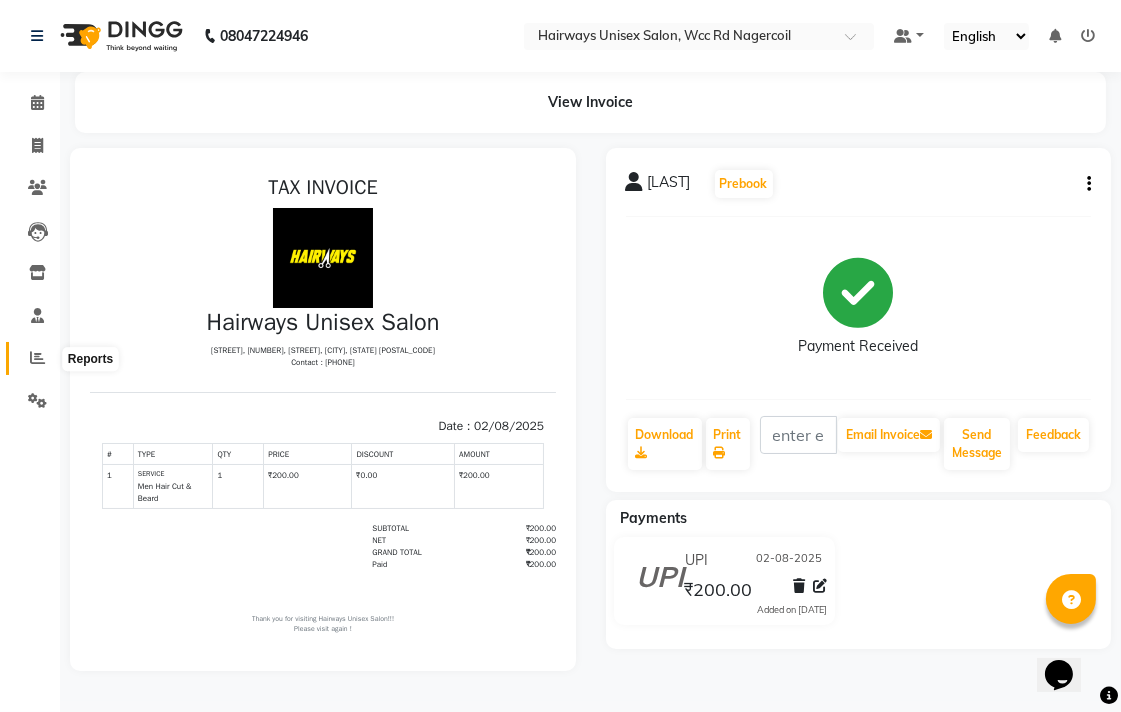 click 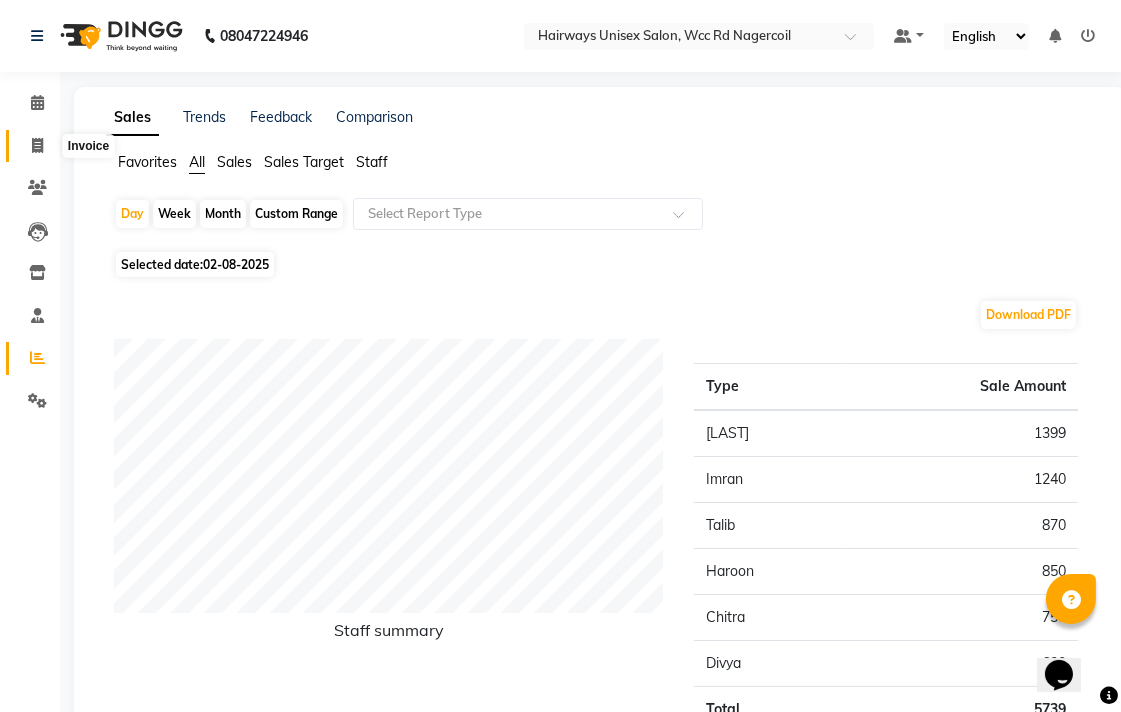 click 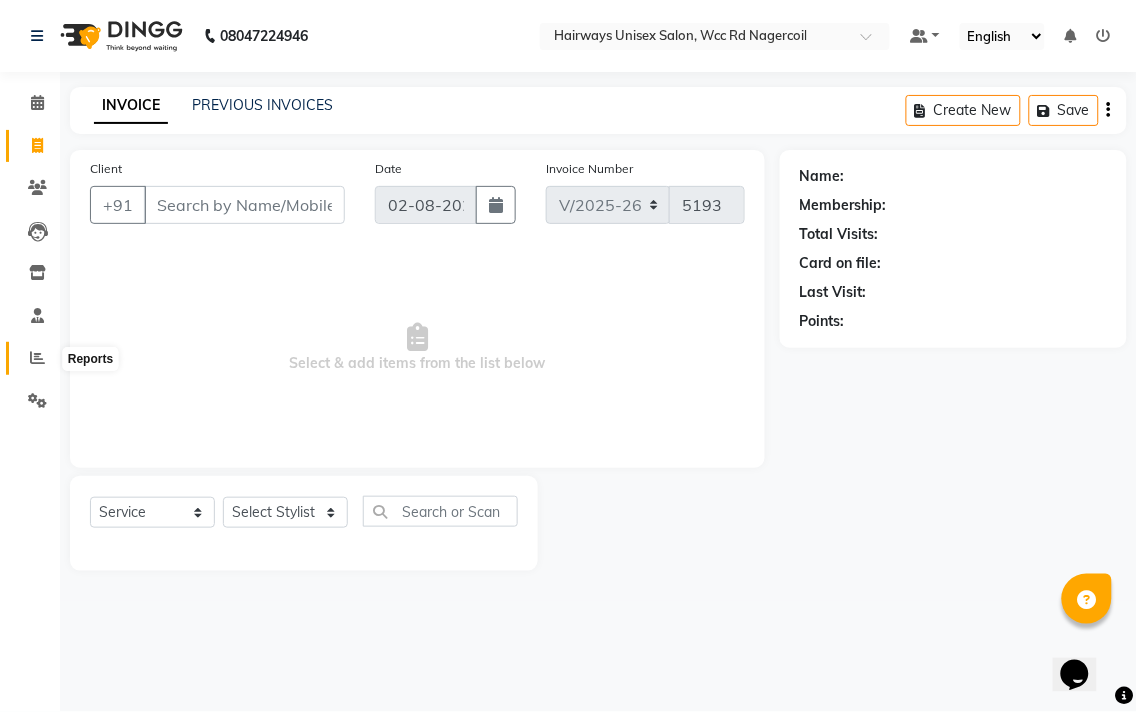 click 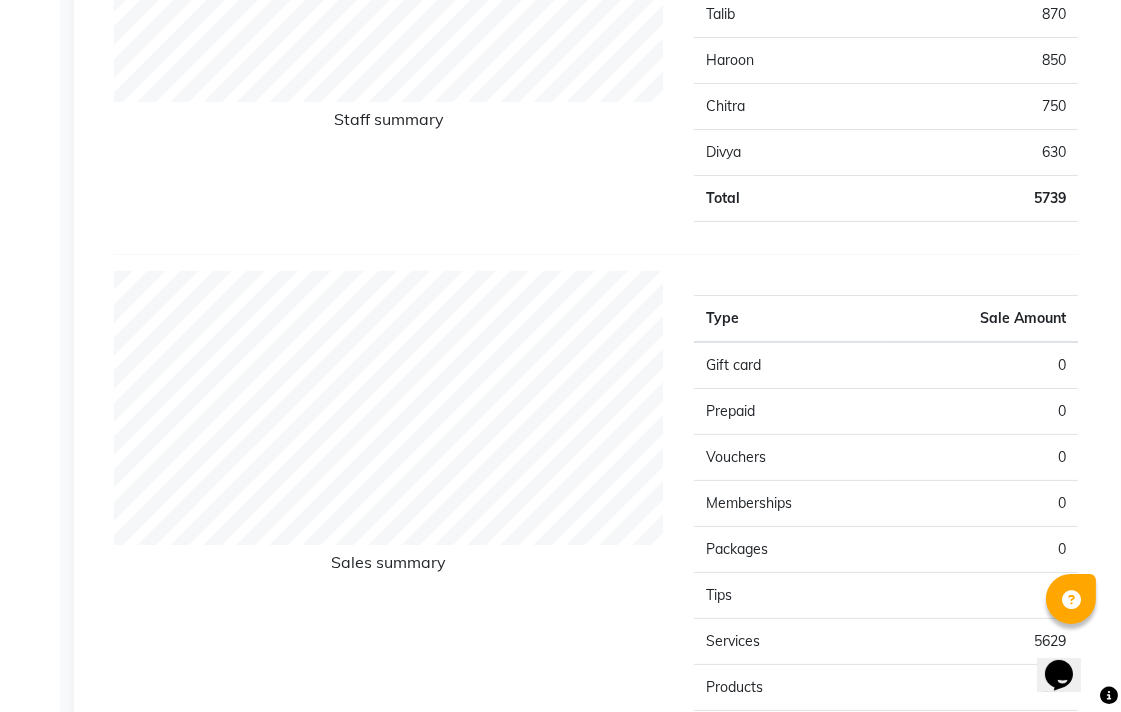 scroll, scrollTop: 161, scrollLeft: 0, axis: vertical 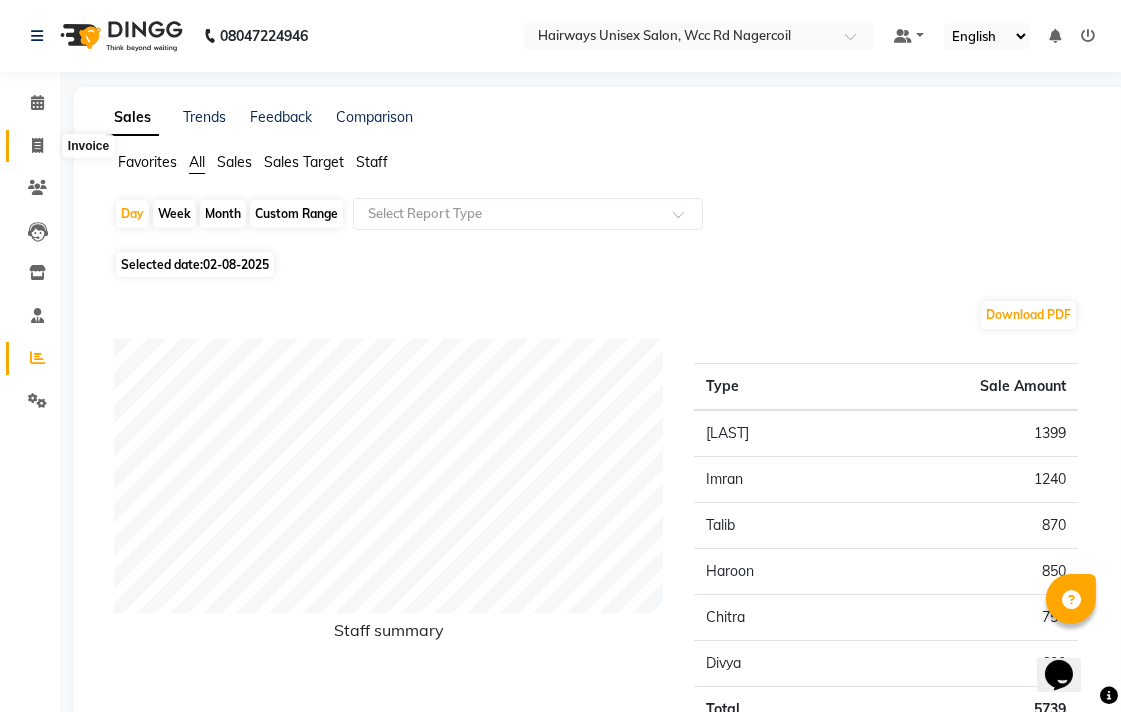 click 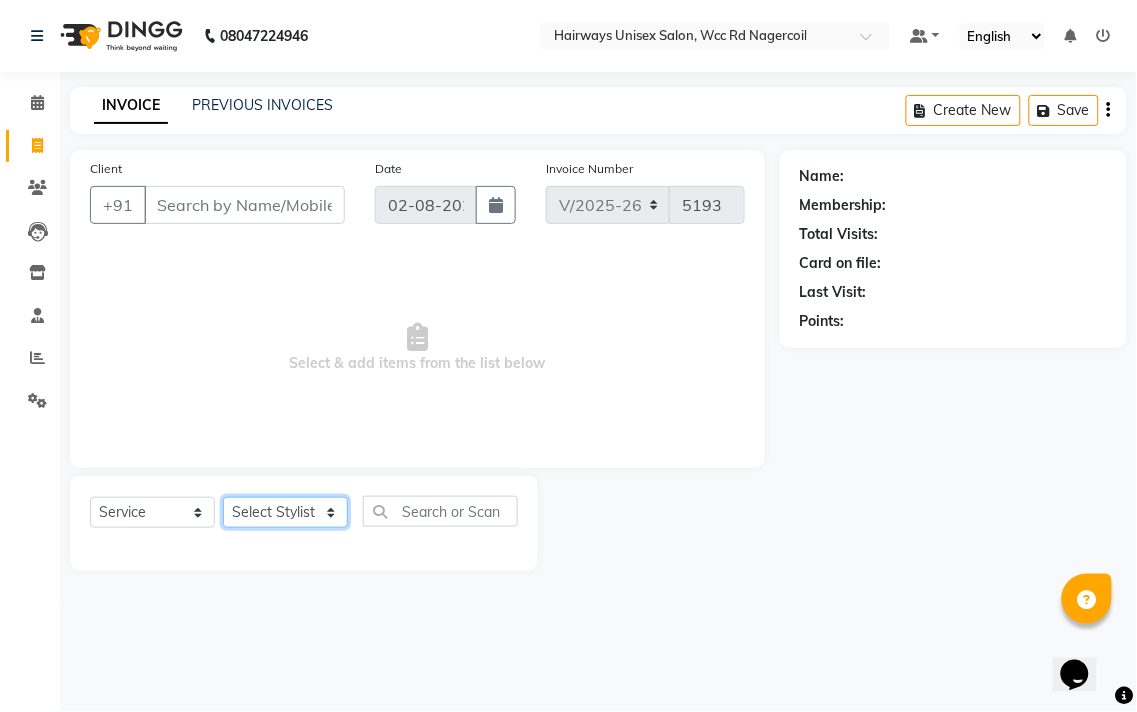 click on "Select Stylist Admin [LAST] [LAST] [LAST] [LAST] [LAST] Reception [LAST] [LAST] [LAST]" 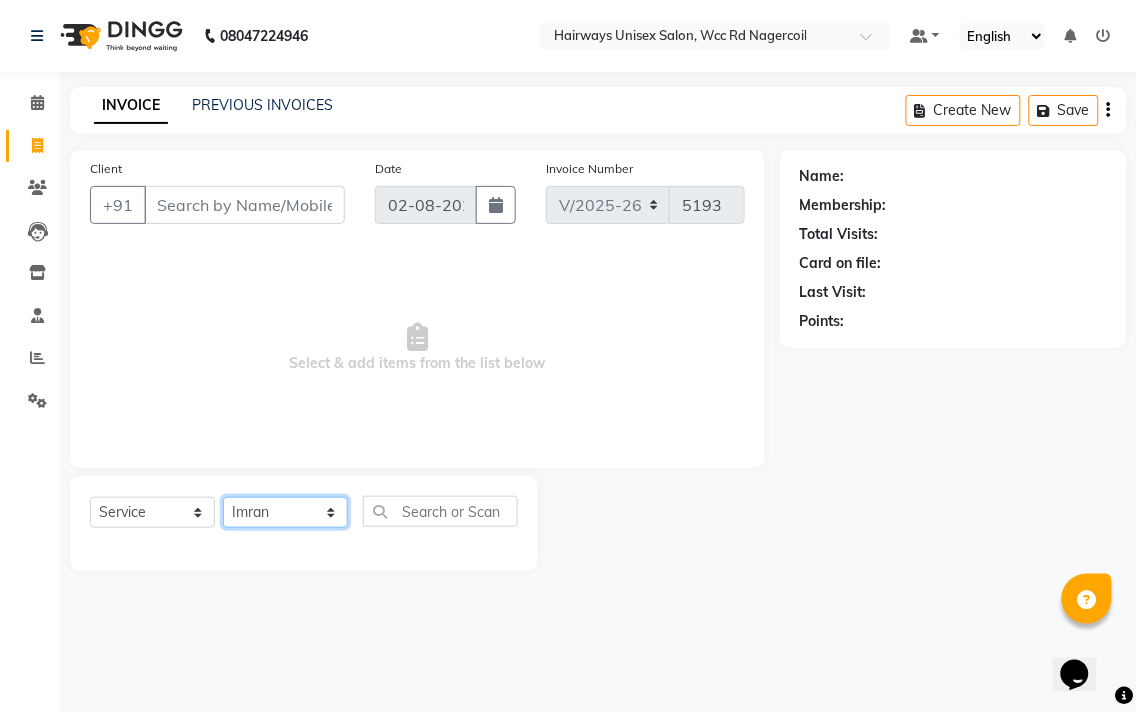 click on "Select Stylist Admin [LAST] [LAST] [LAST] [LAST] [LAST] Reception [LAST] [LAST] [LAST]" 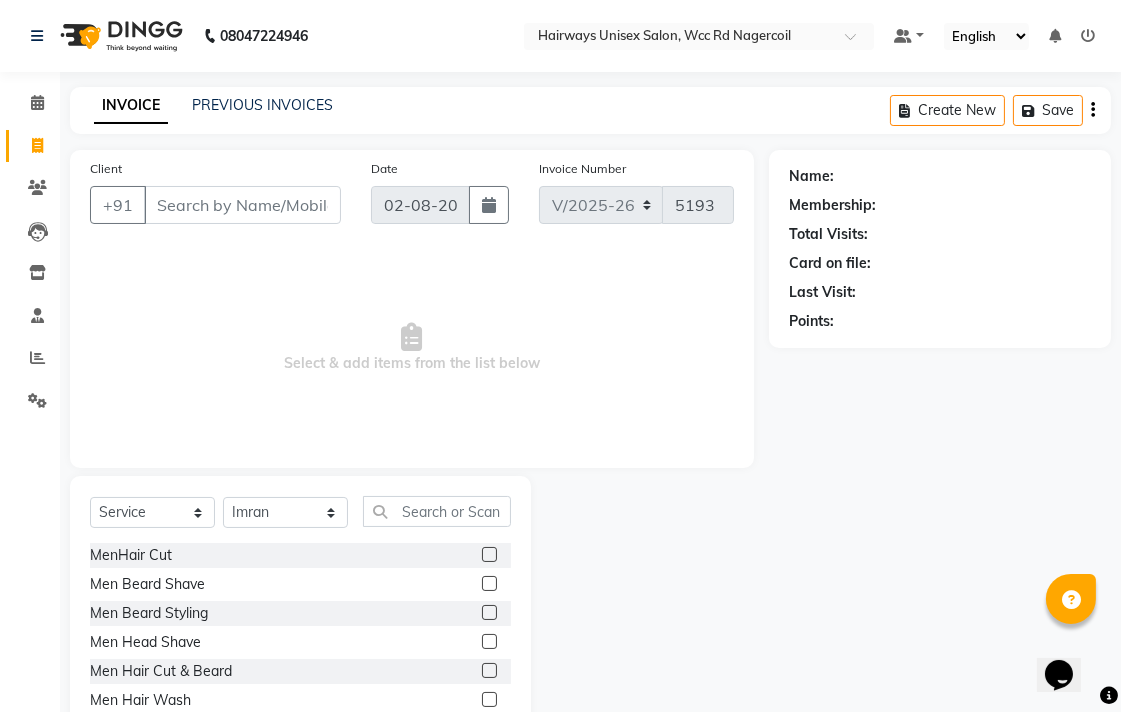 click 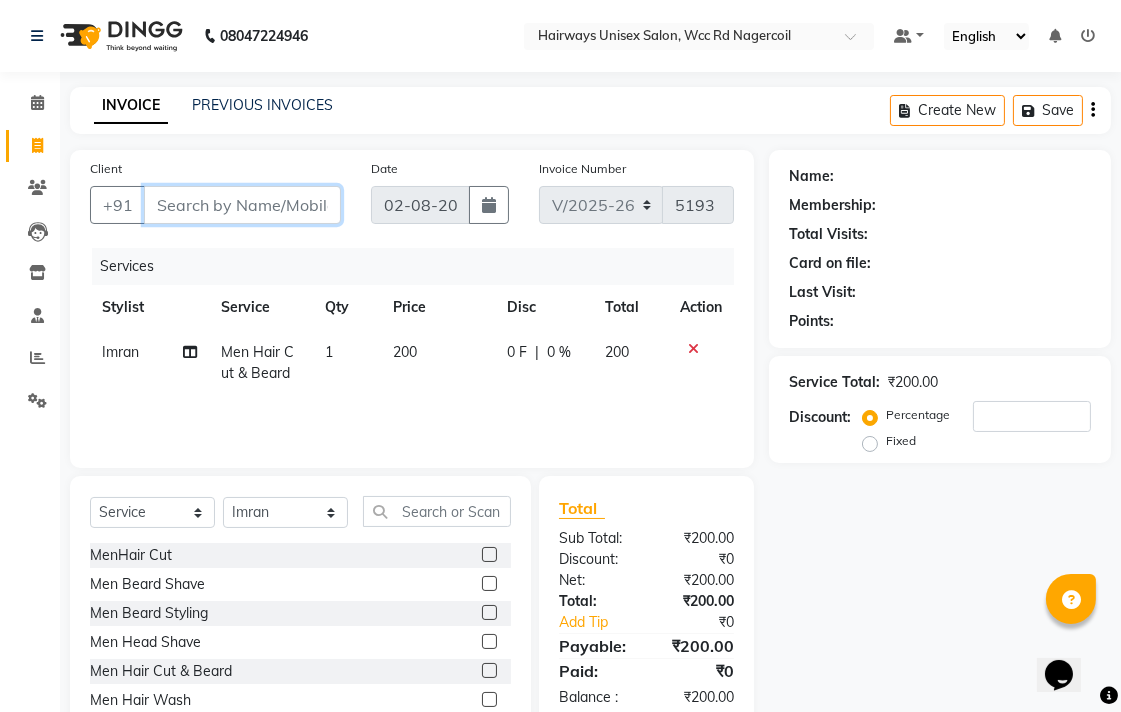 click on "Client" at bounding box center (242, 205) 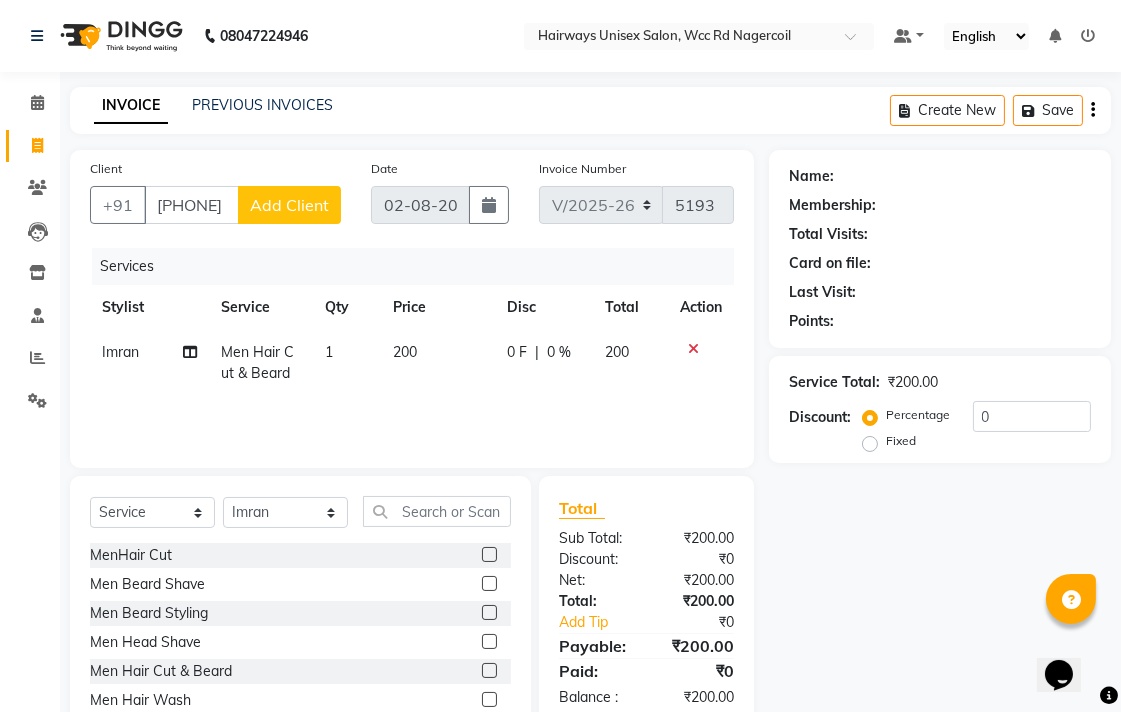 click on "Add Client" 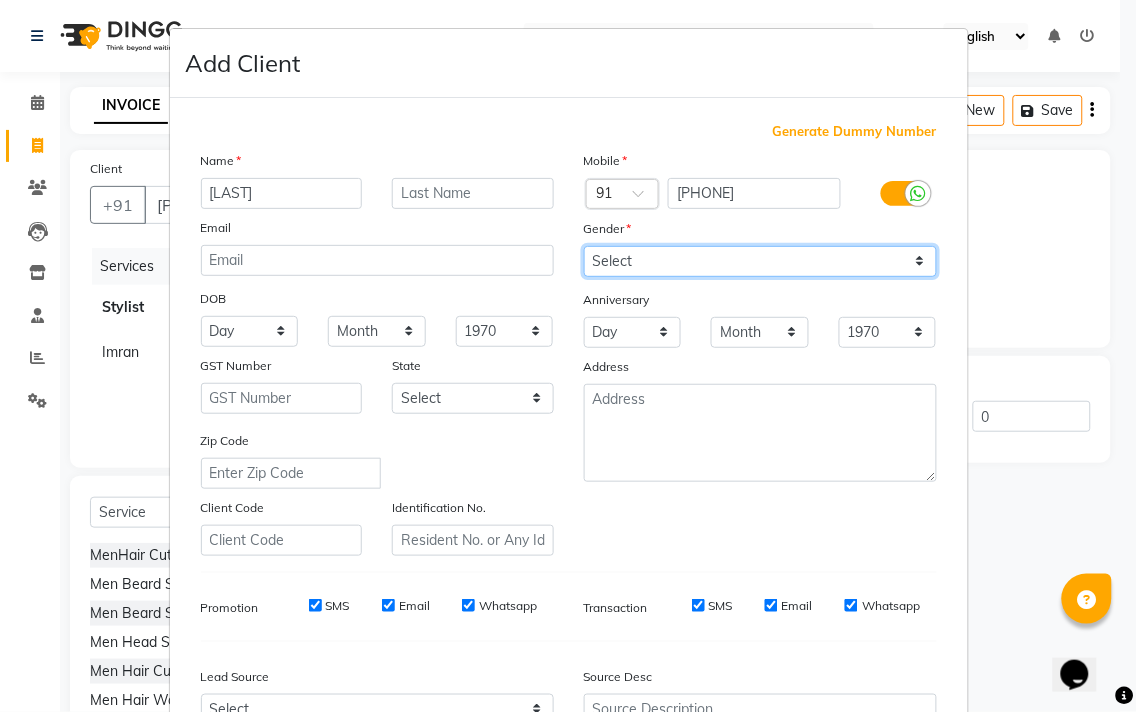 click on "Select Male Female Other Prefer Not To Say" at bounding box center (760, 261) 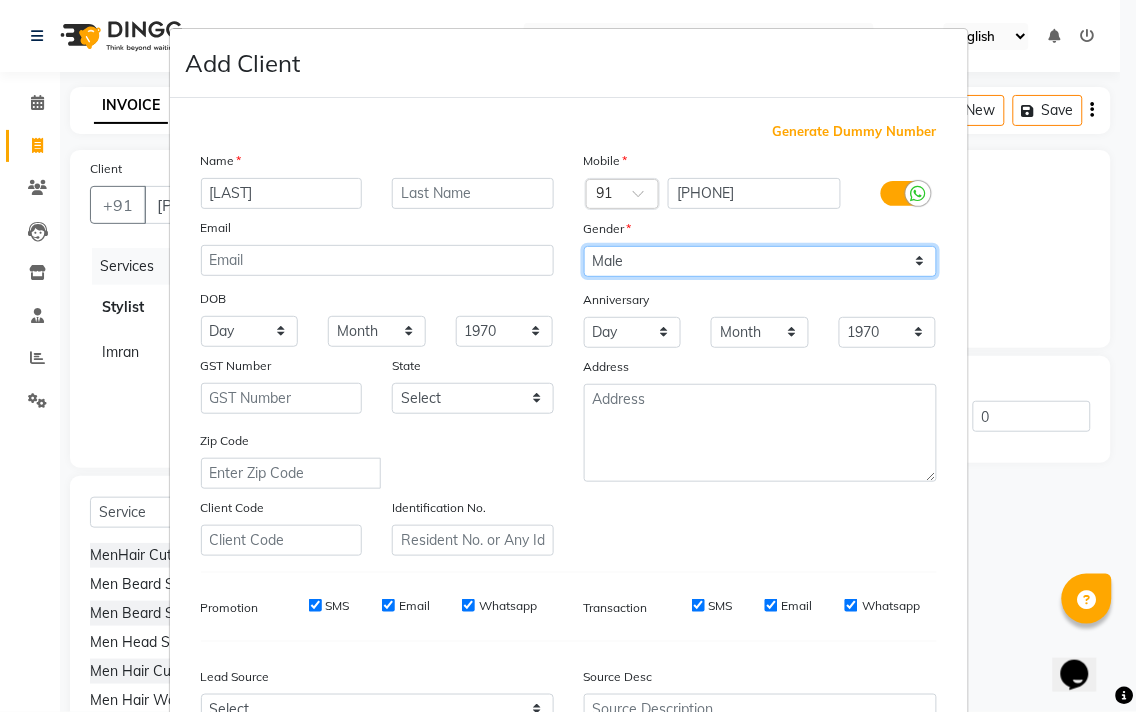 click on "Select Male Female Other Prefer Not To Say" at bounding box center (760, 261) 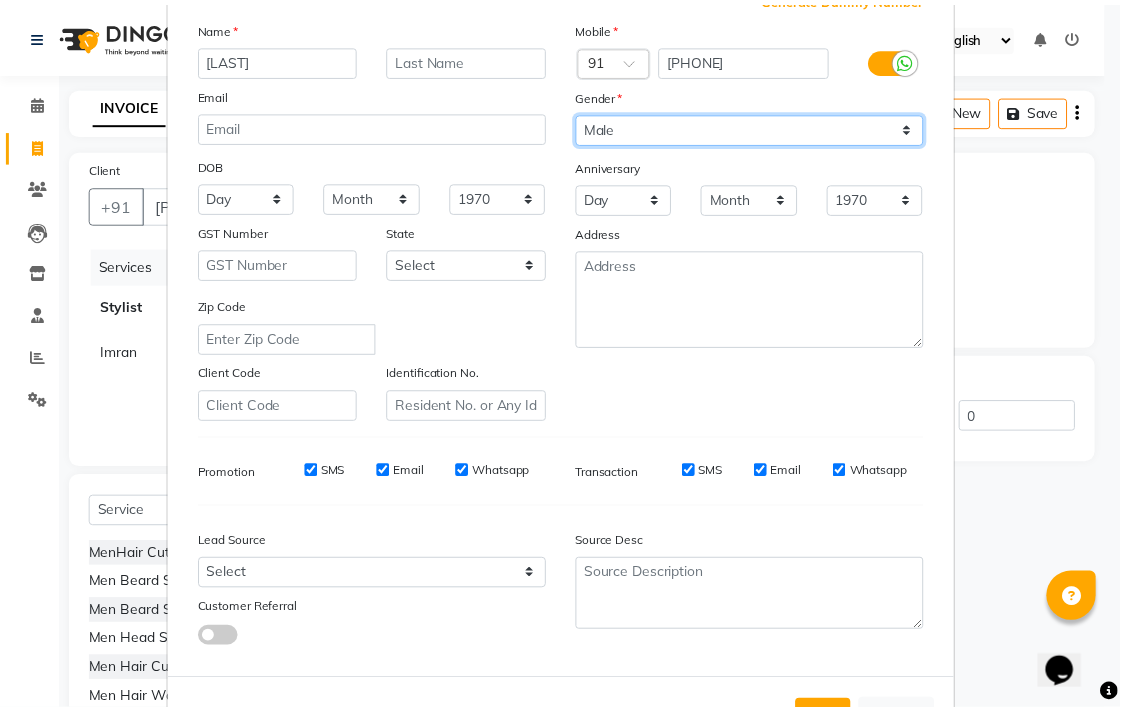 scroll, scrollTop: 212, scrollLeft: 0, axis: vertical 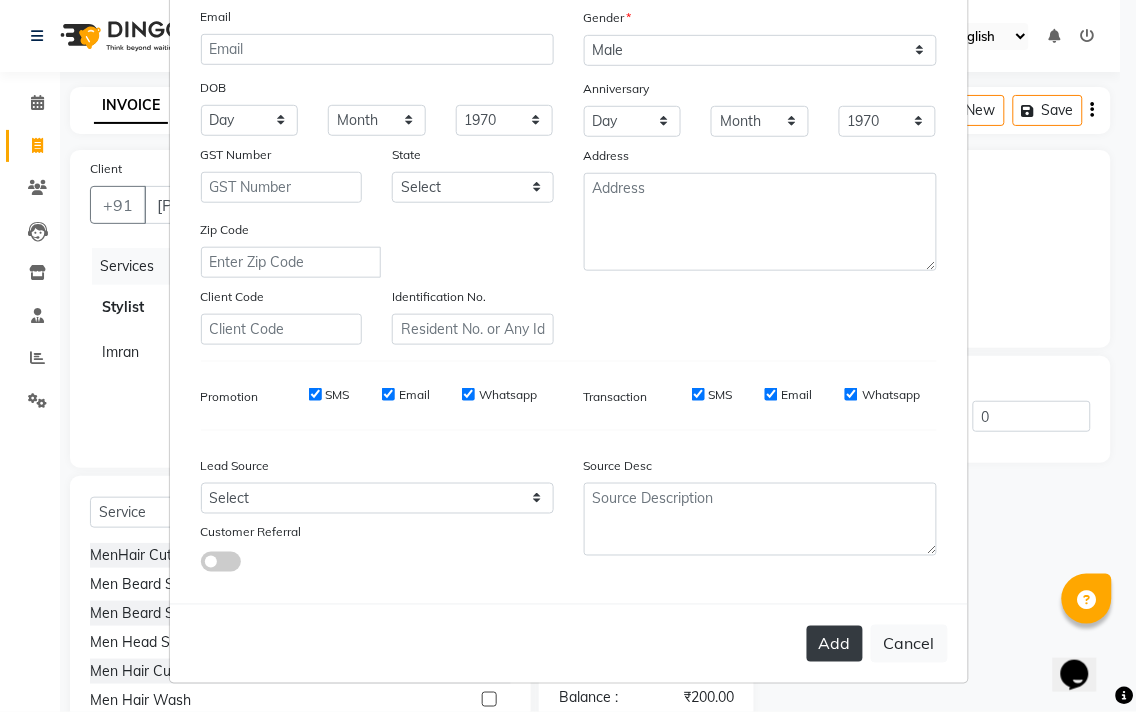 click on "Add" at bounding box center [835, 644] 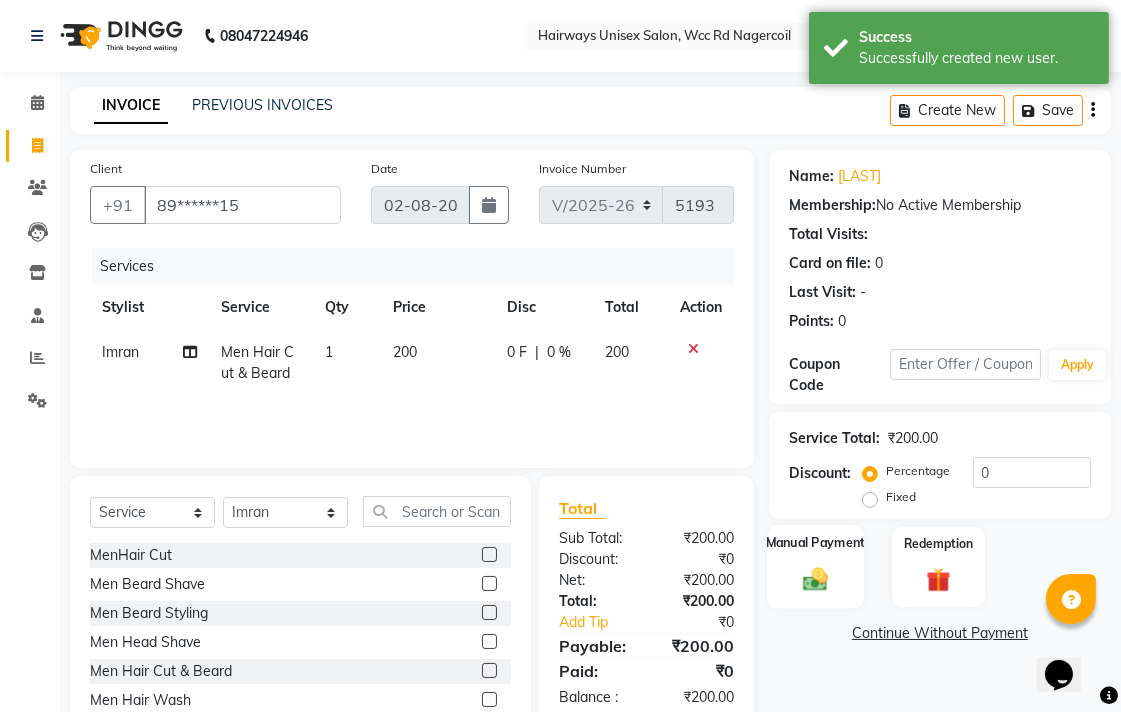 click 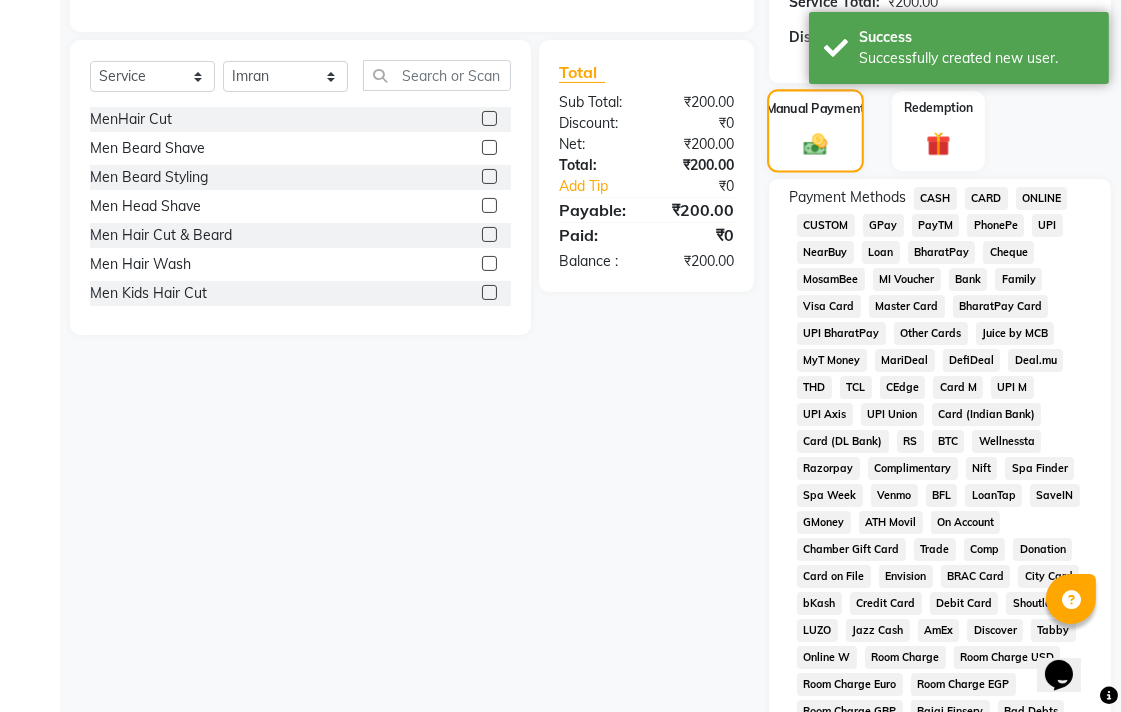 scroll, scrollTop: 444, scrollLeft: 0, axis: vertical 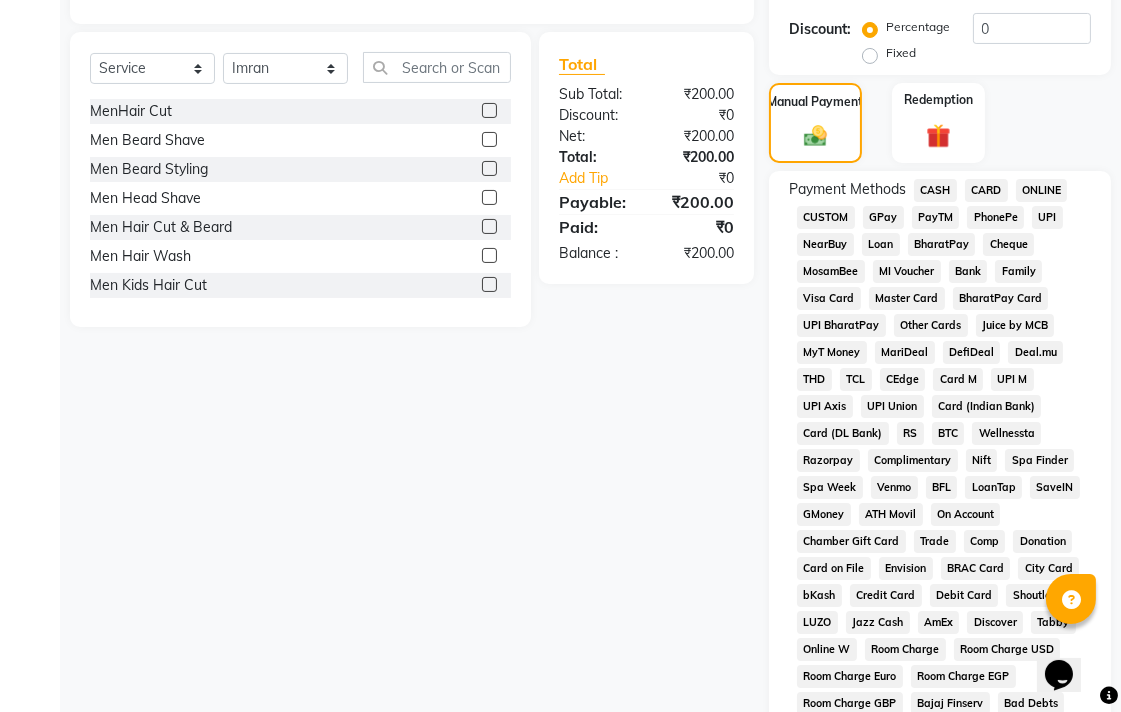 click on "UPI" 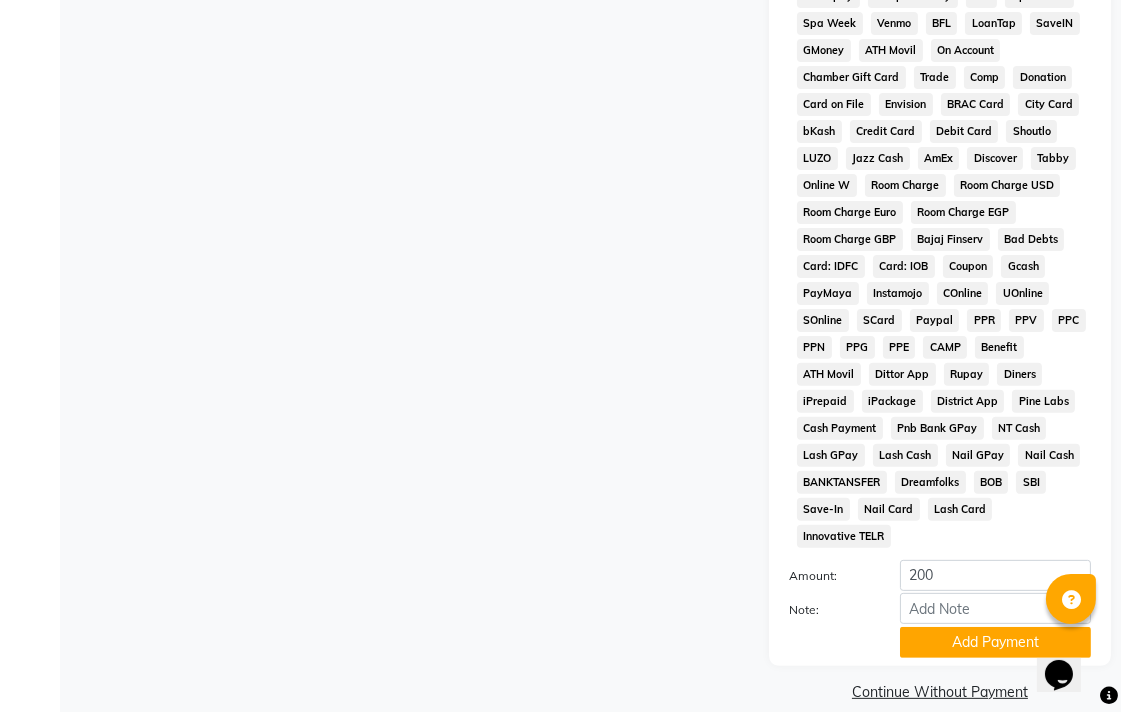 scroll, scrollTop: 913, scrollLeft: 0, axis: vertical 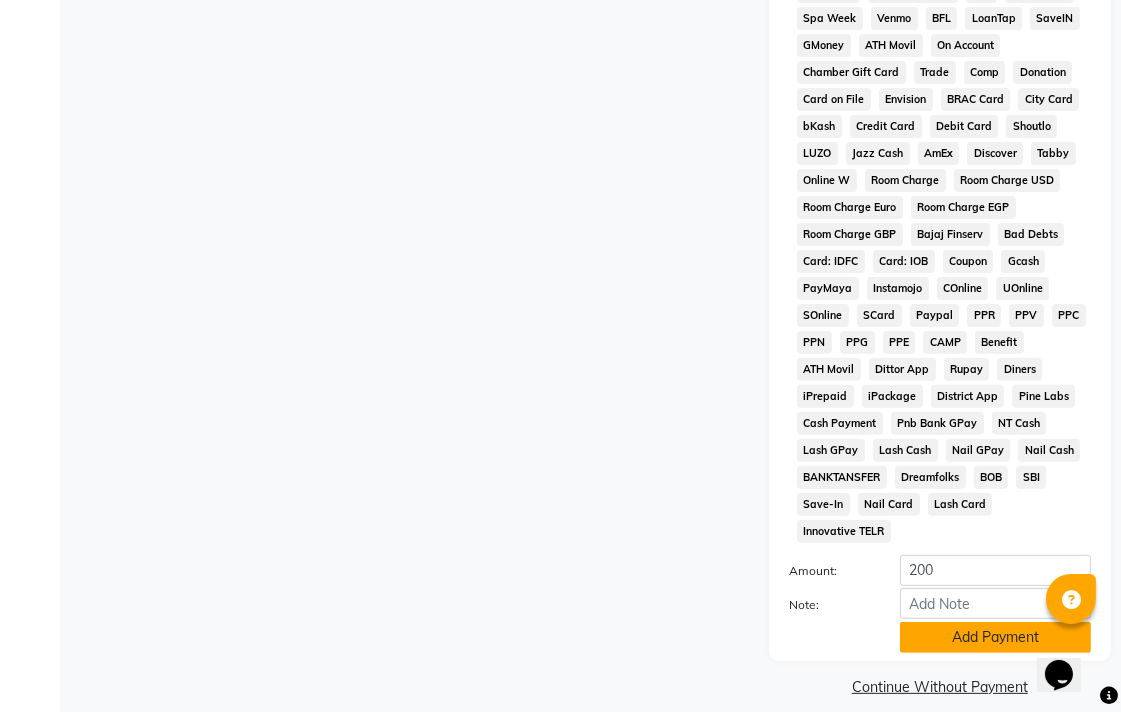 click on "Add Payment" 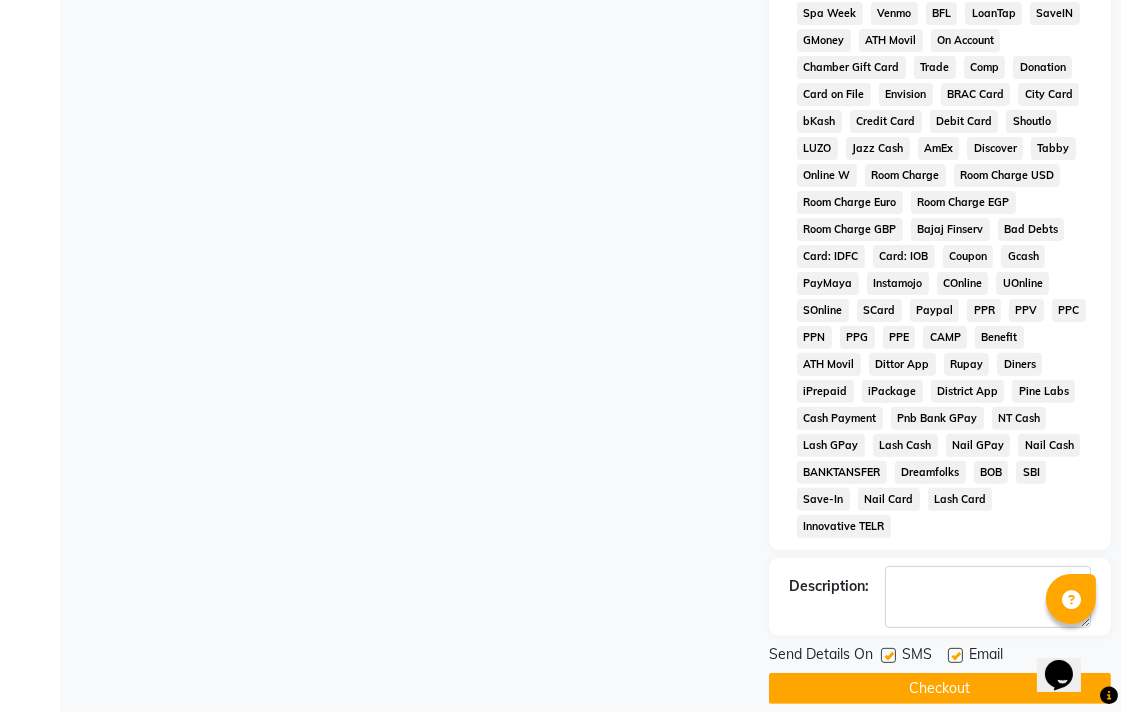 scroll, scrollTop: 921, scrollLeft: 0, axis: vertical 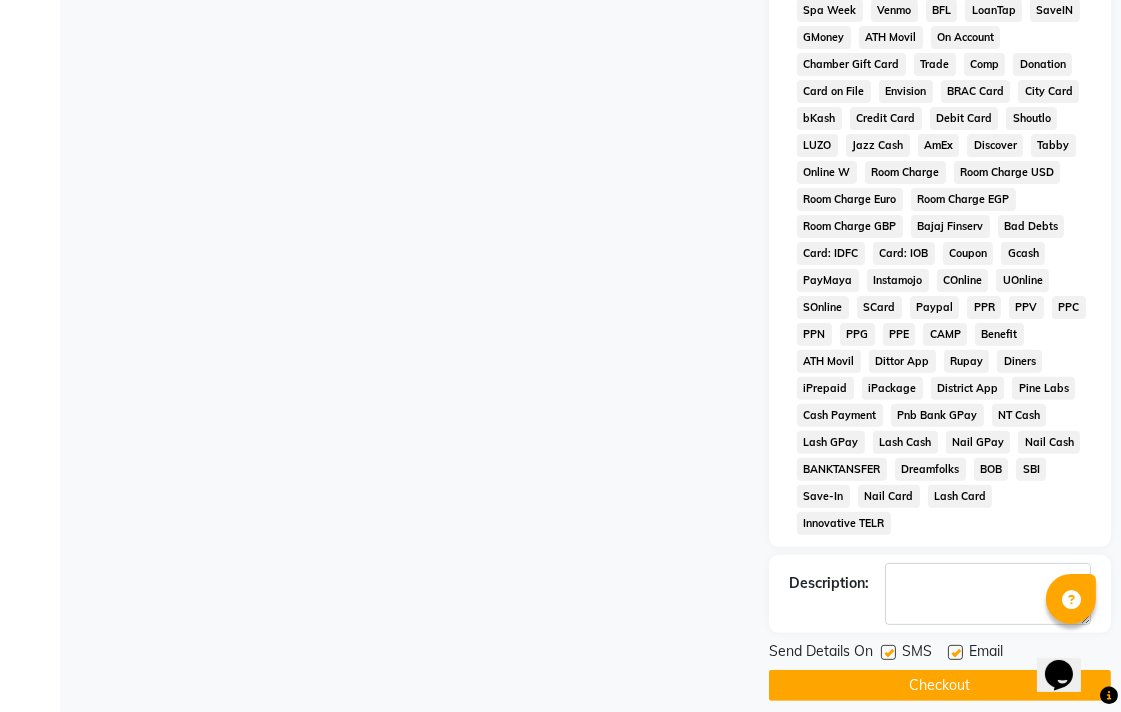 click on "Checkout" 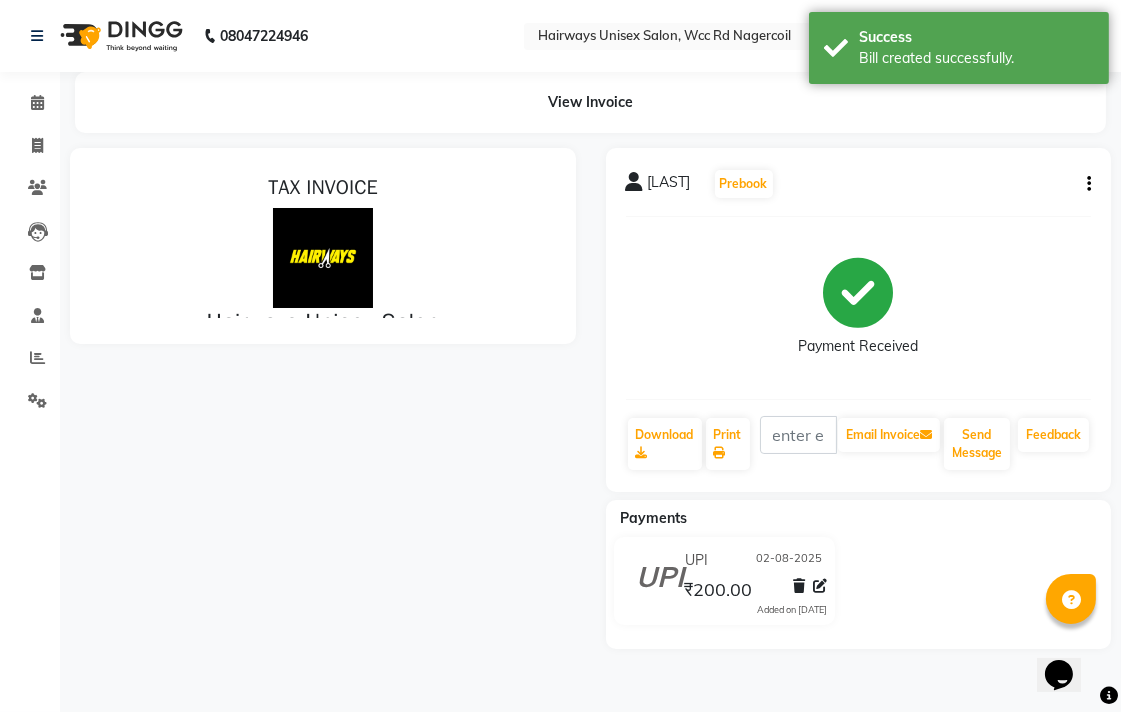 scroll, scrollTop: 0, scrollLeft: 0, axis: both 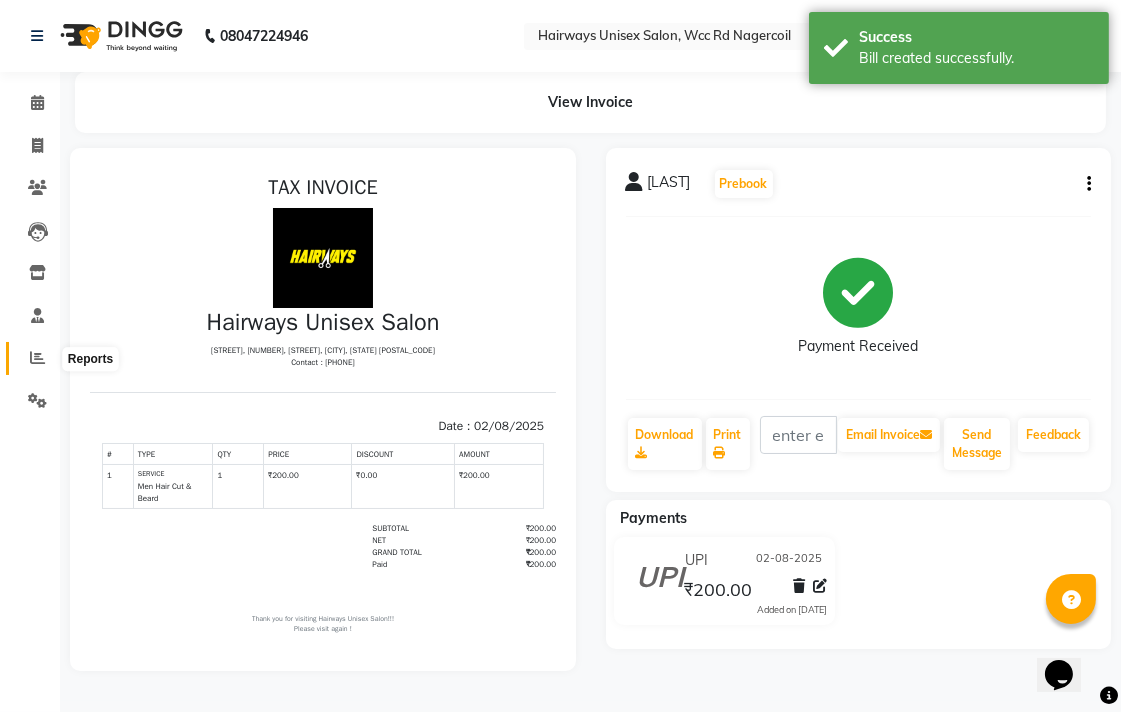 click 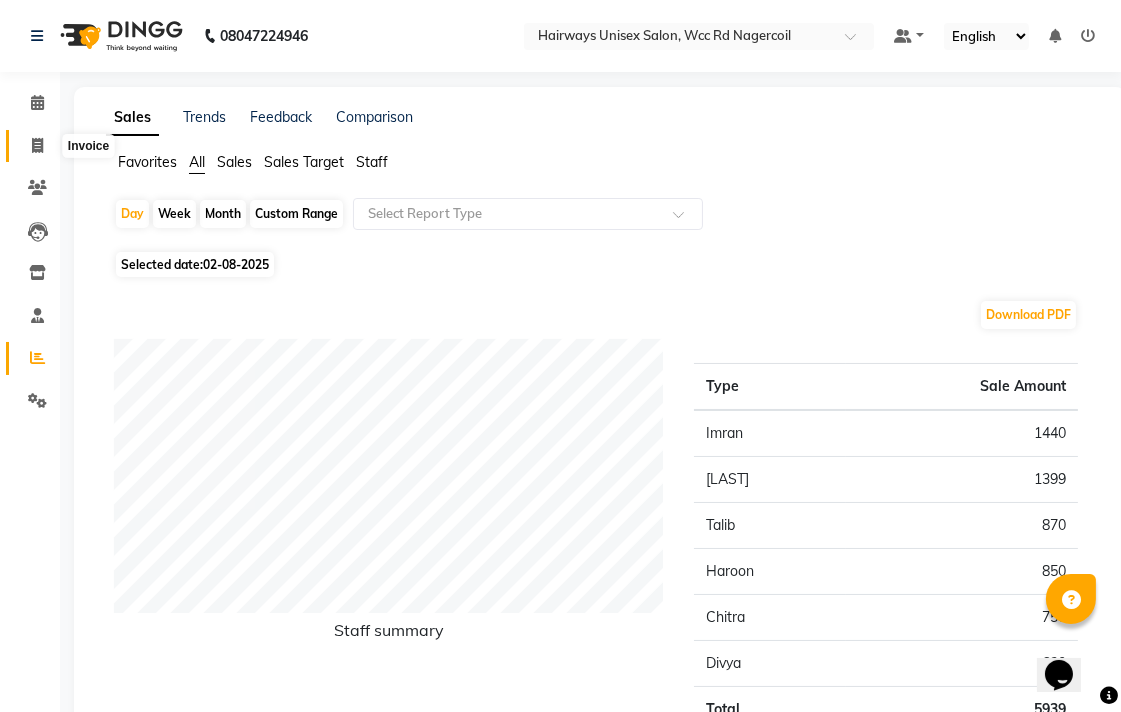 click 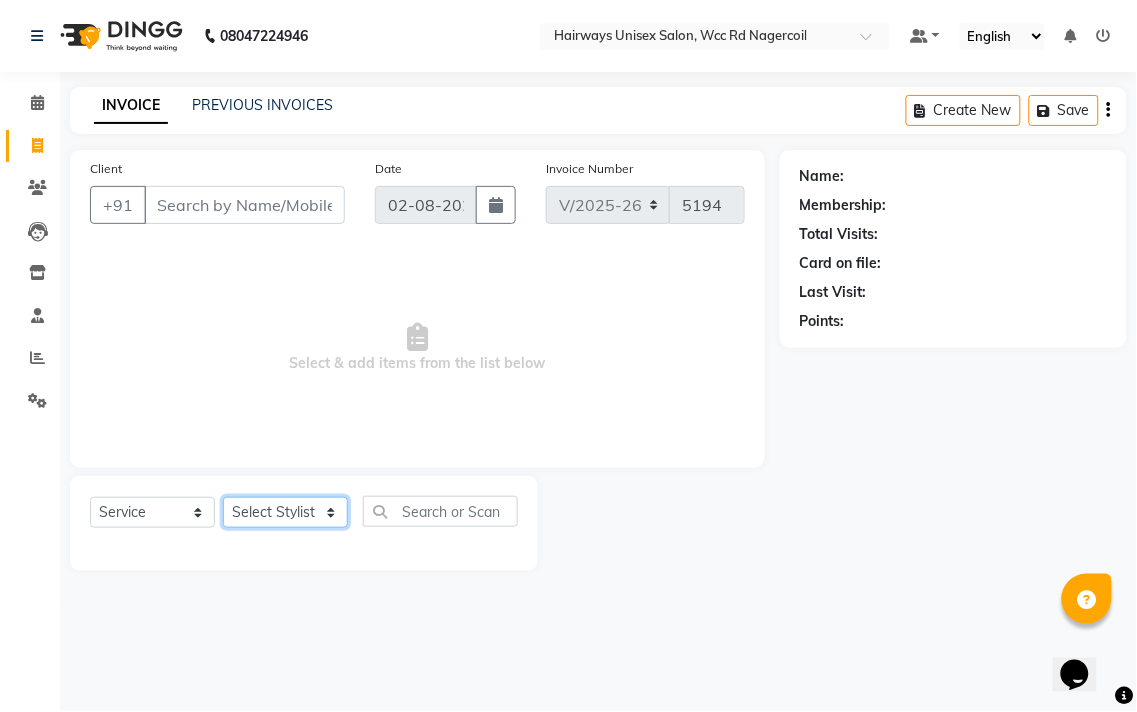 click on "Select Stylist Admin [LAST] [LAST] [LAST] [LAST] [LAST] Reception [LAST] [LAST] [LAST]" 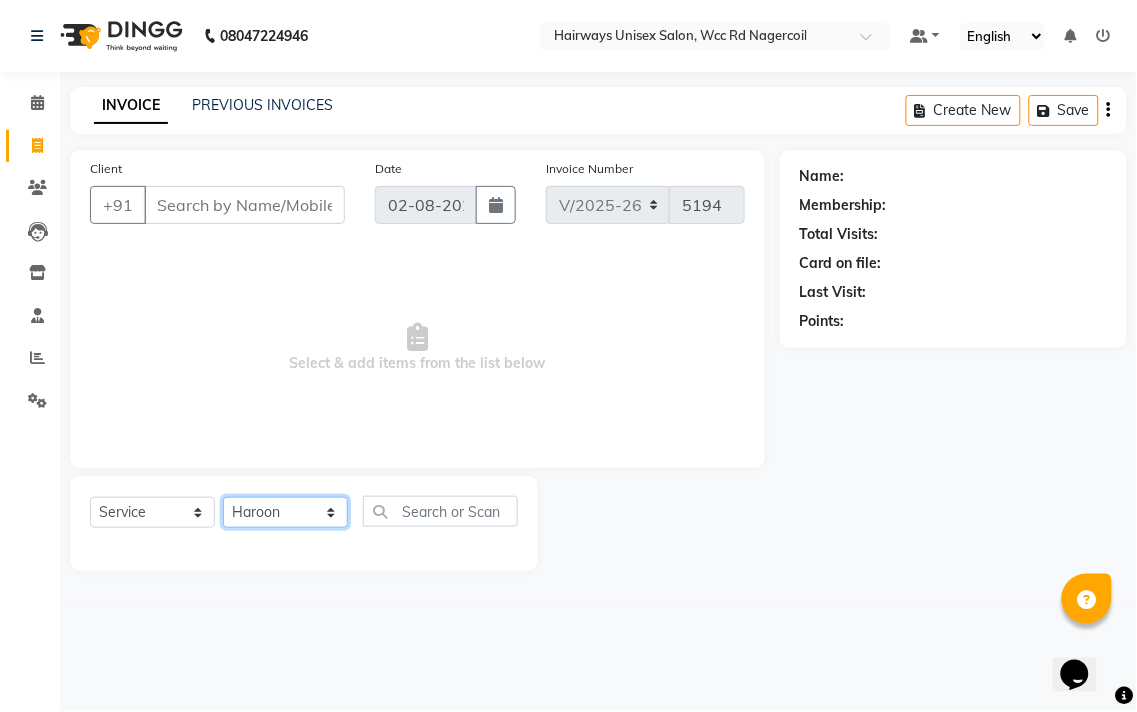 click on "Select Stylist Admin [LAST] [LAST] [LAST] [LAST] [LAST] Reception [LAST] [LAST] [LAST]" 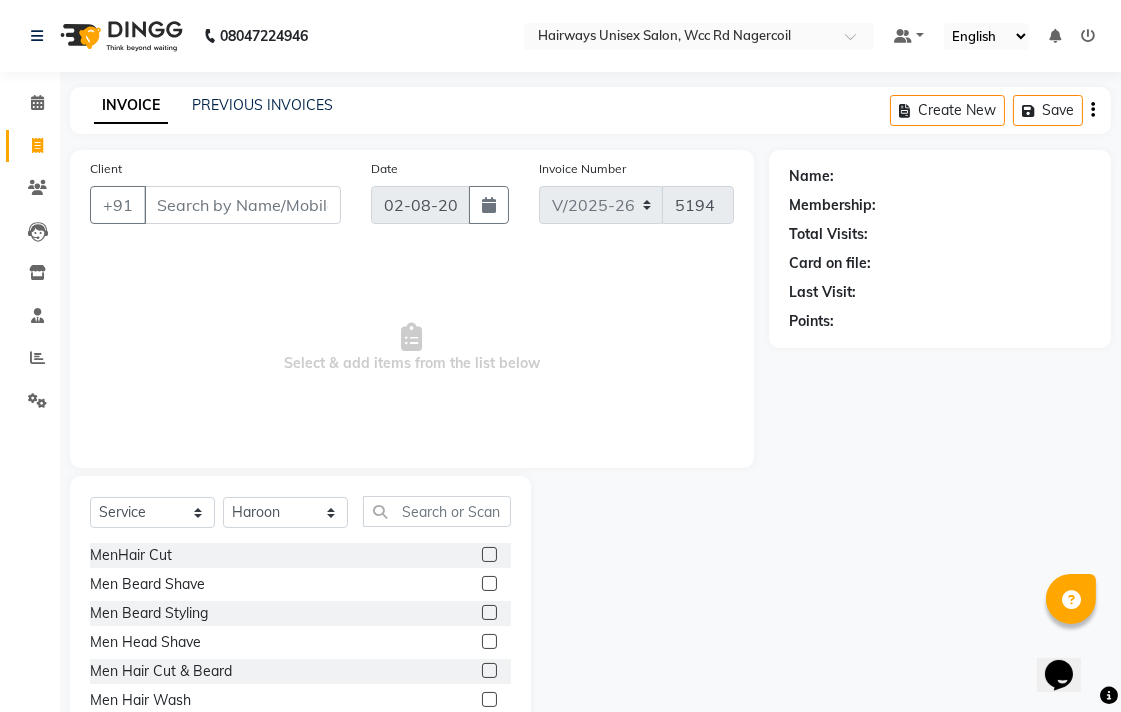 click 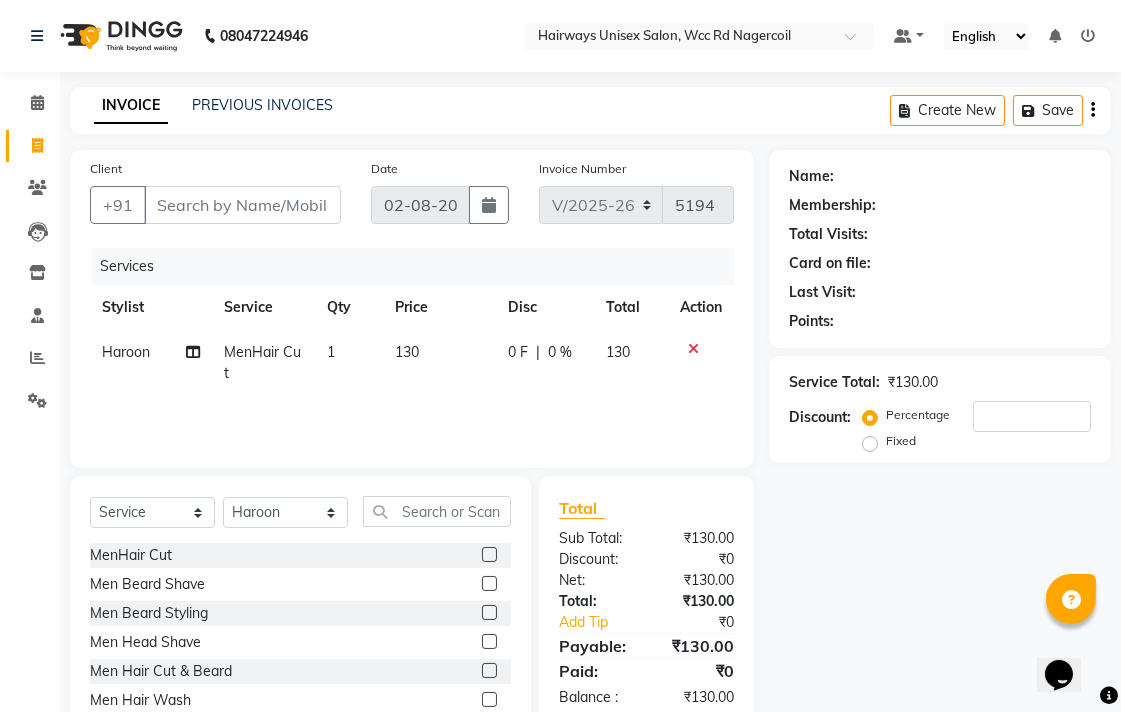 click on "1" 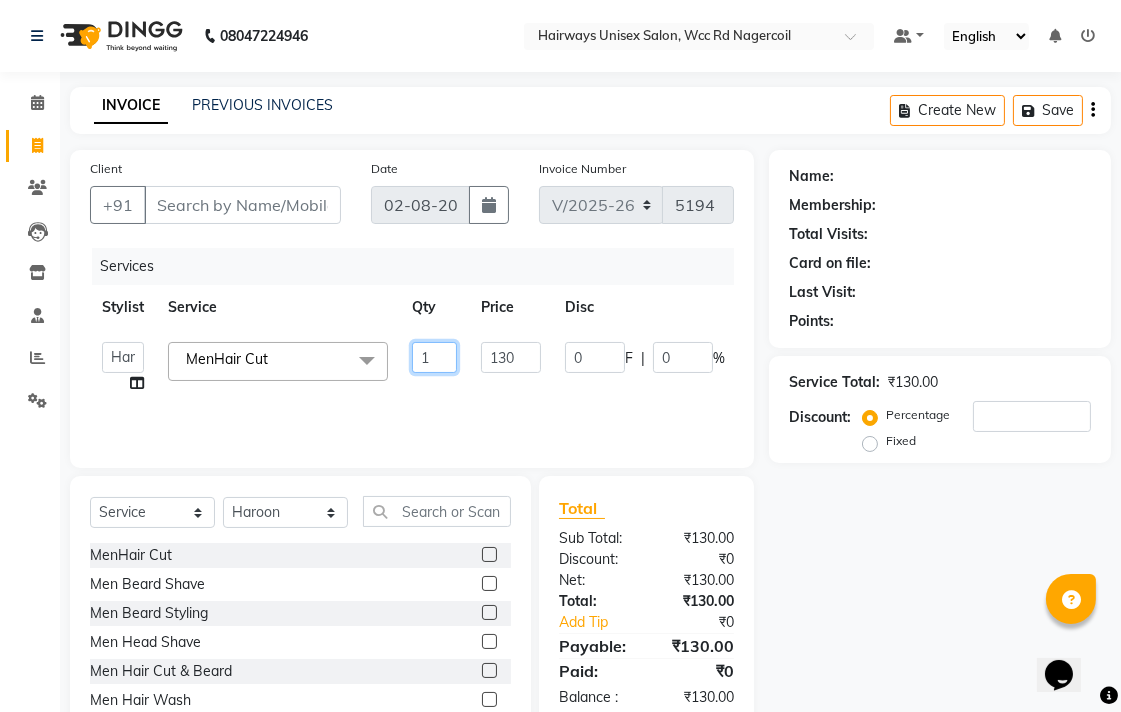 click on "1" 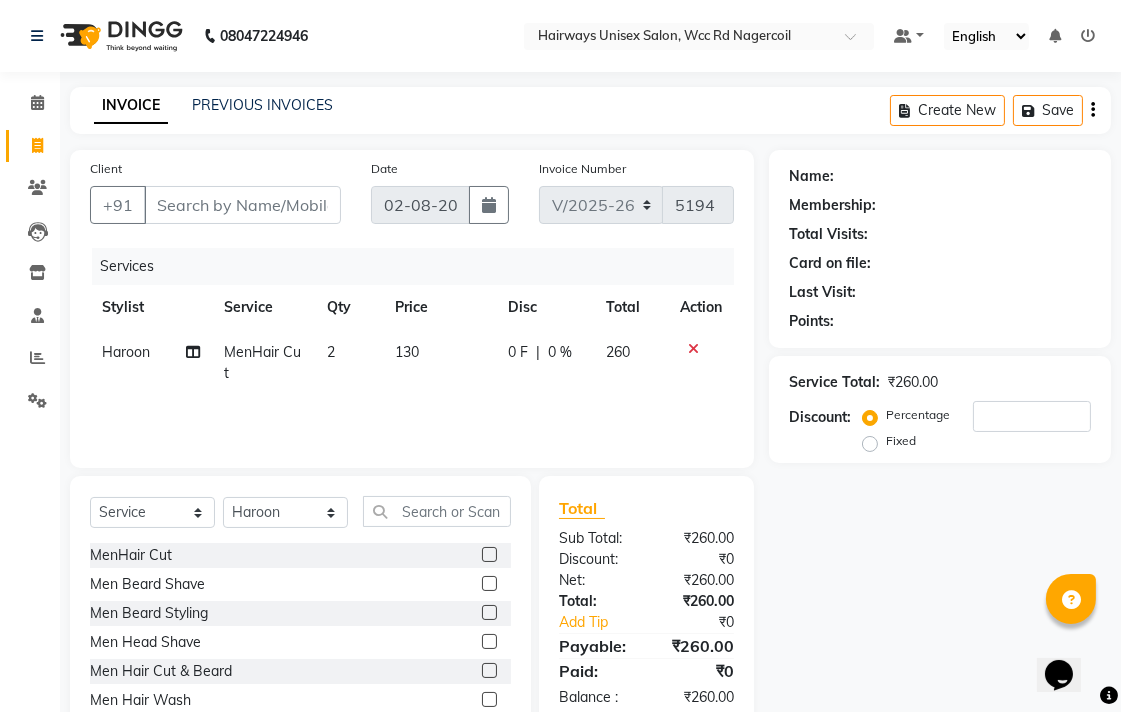click on "Name: Membership: Total Visits: Card on file: Last Visit:  Points:  Service Total:  ₹260.00  Discount:  Percentage   Fixed" 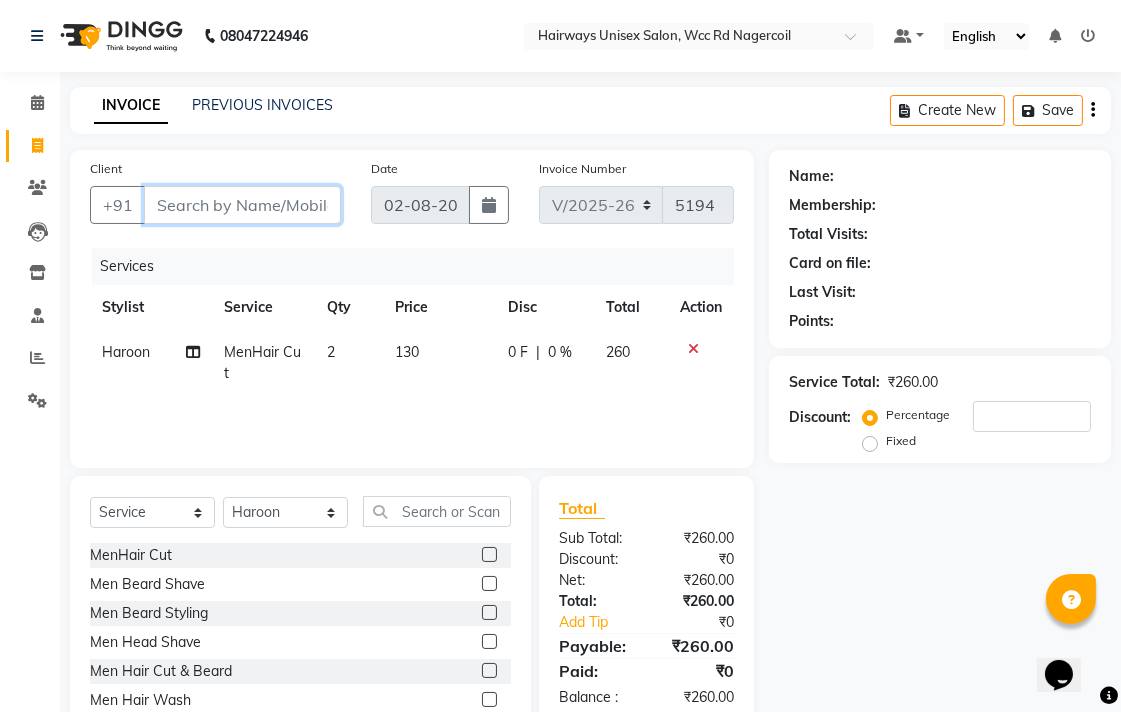 click on "Client" at bounding box center [242, 205] 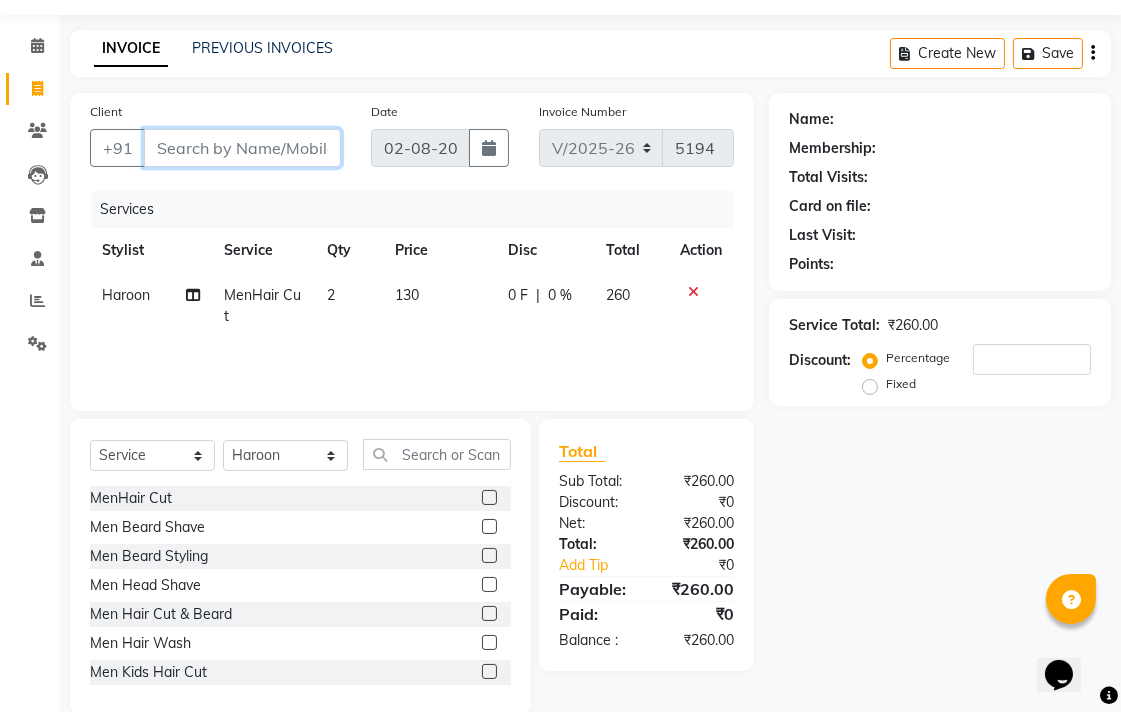 scroll, scrollTop: 88, scrollLeft: 0, axis: vertical 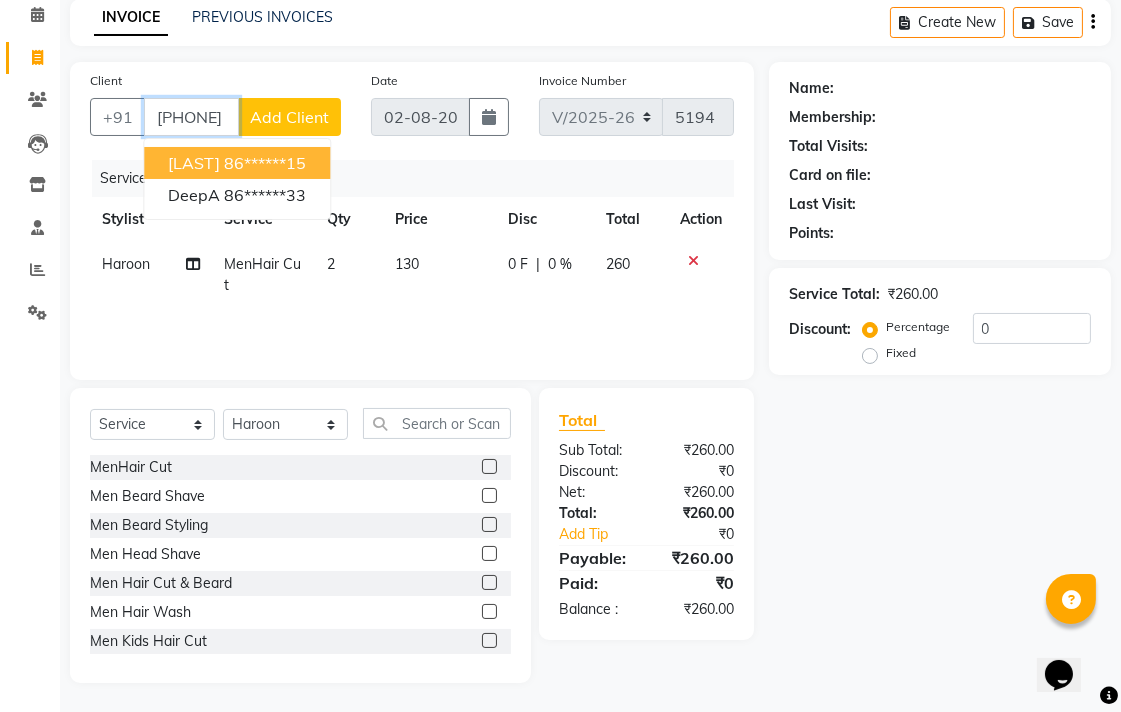 click on "[LAST] [PHONE]" at bounding box center (237, 163) 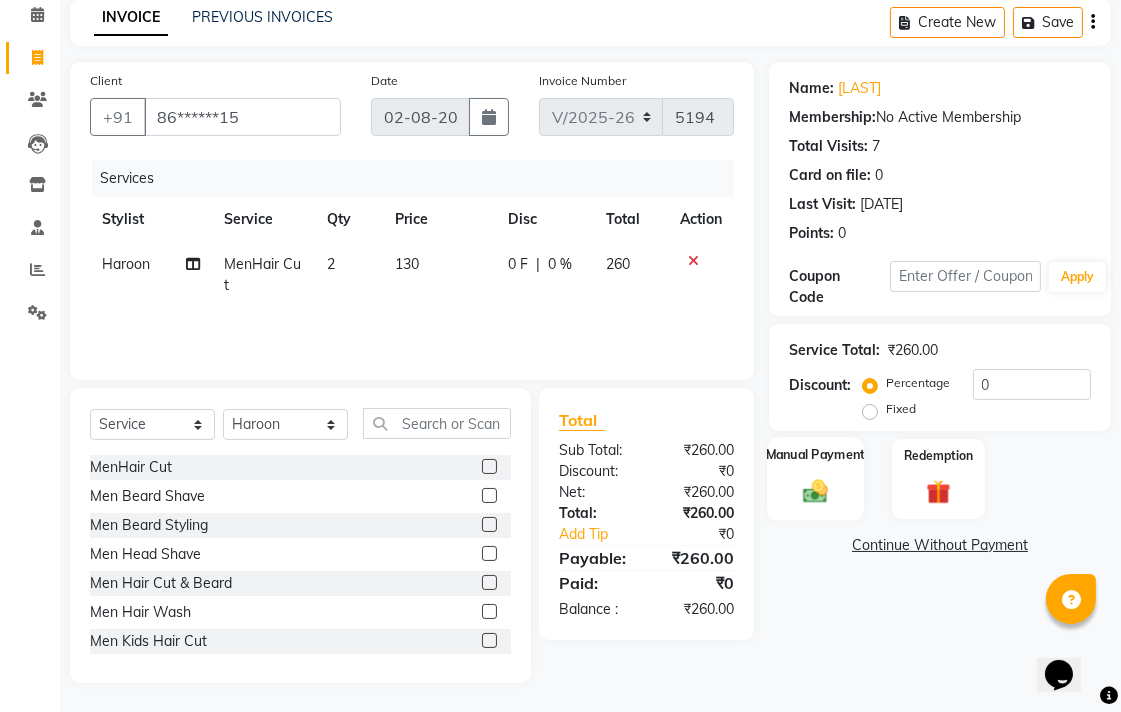 click 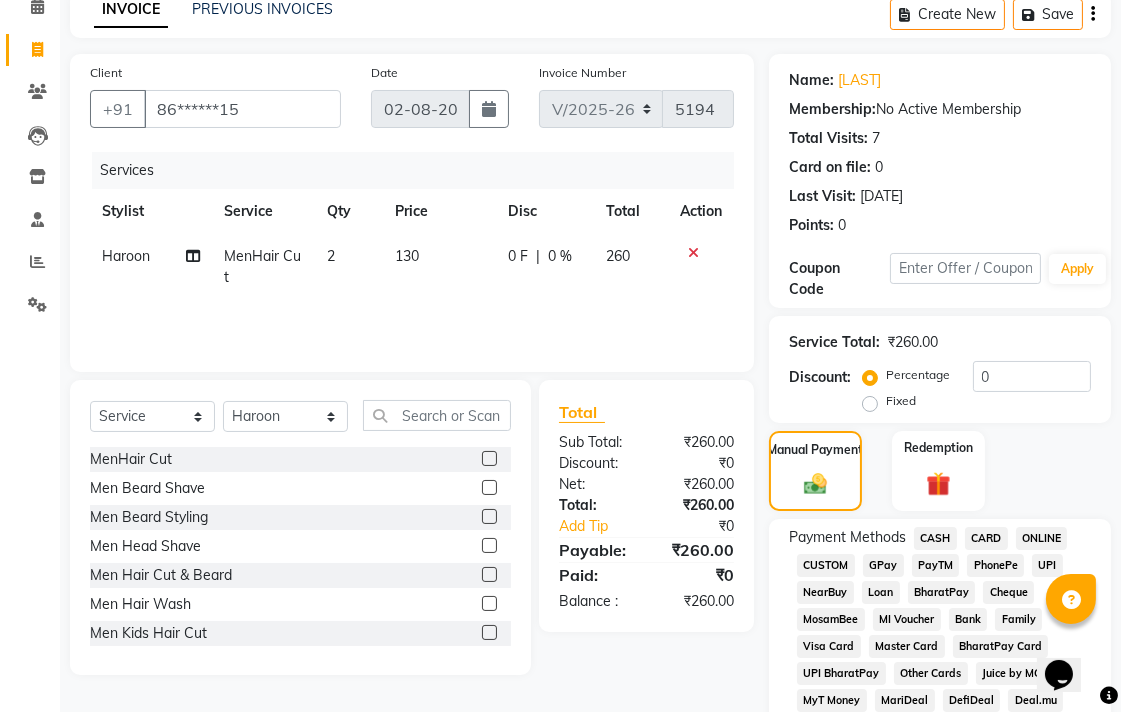 scroll, scrollTop: 333, scrollLeft: 0, axis: vertical 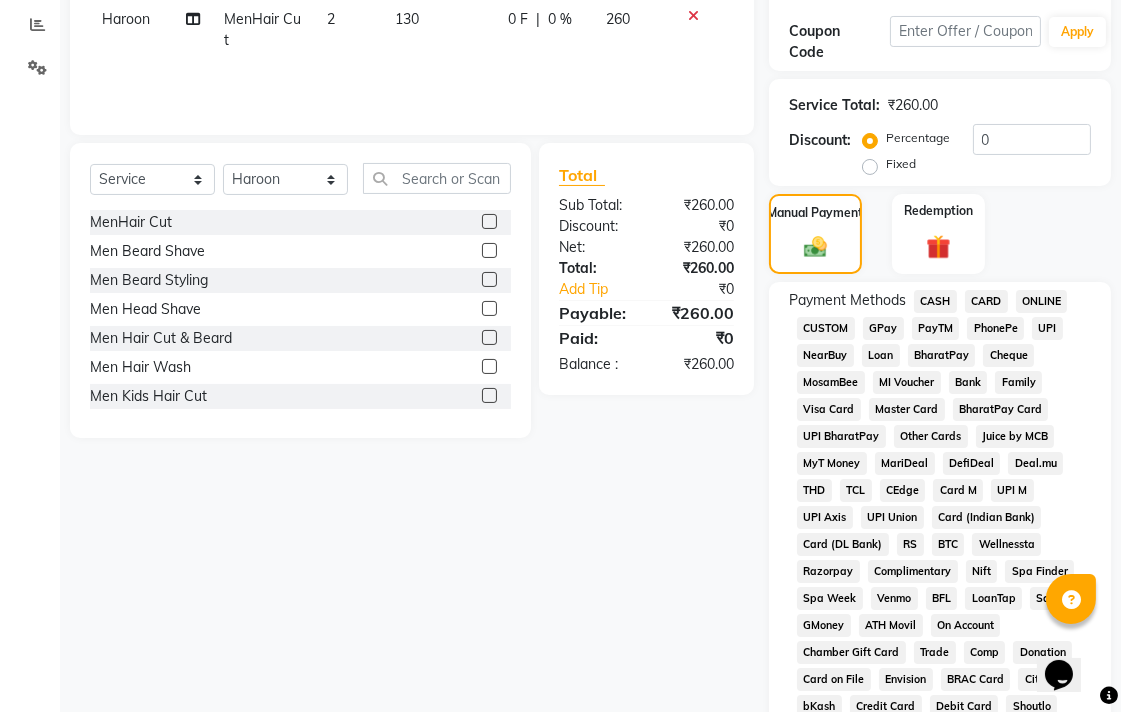 click on "UPI" 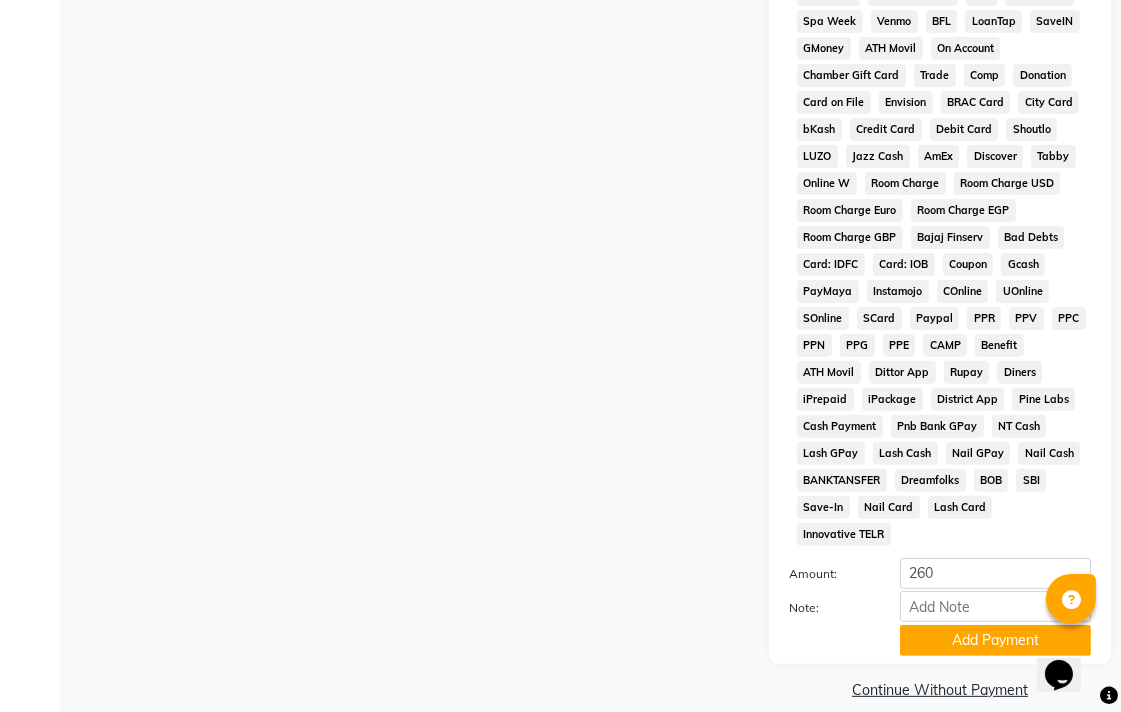 scroll, scrollTop: 913, scrollLeft: 0, axis: vertical 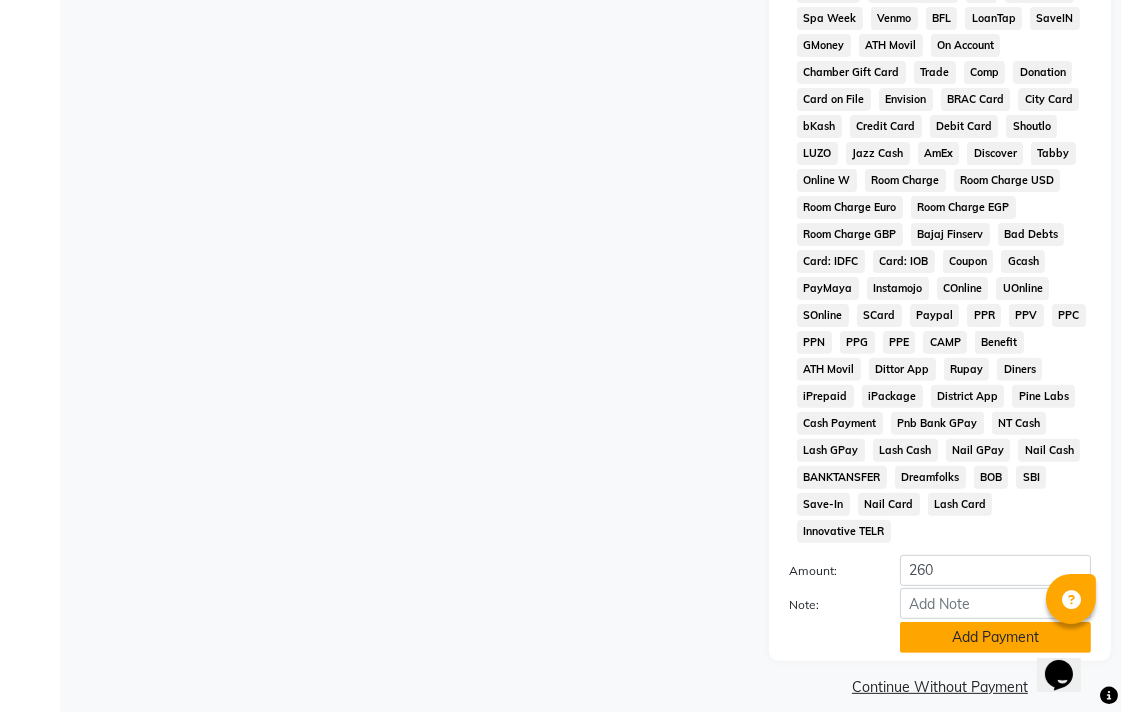 click on "Add Payment" 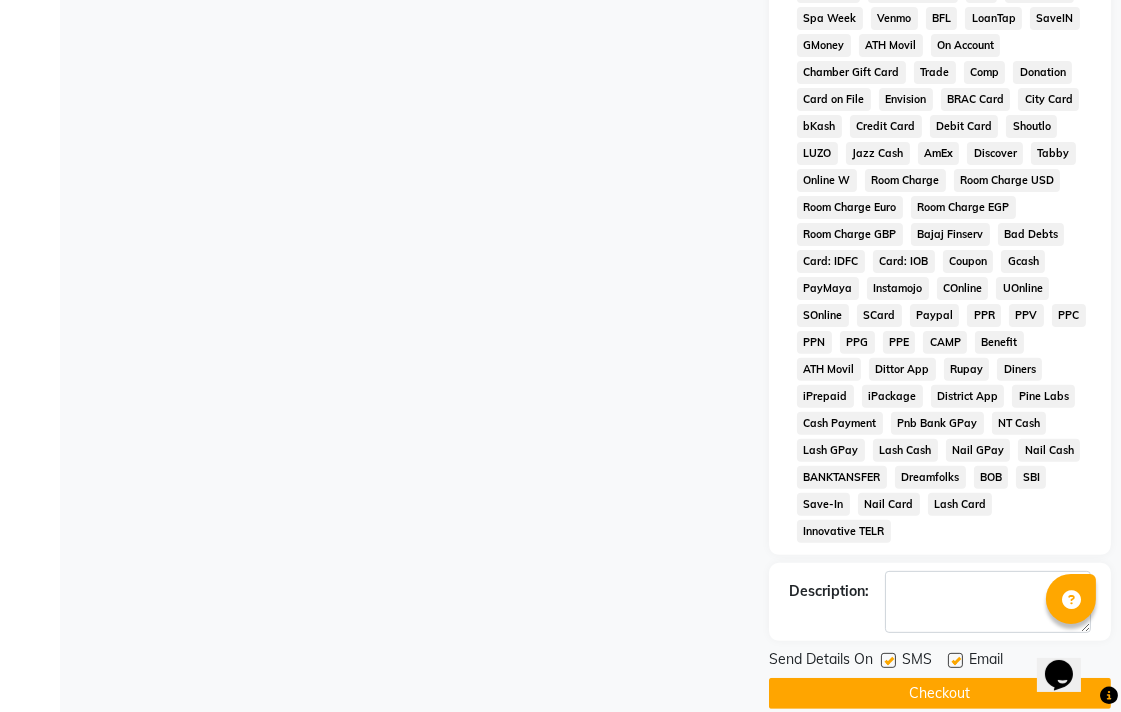 click on "Checkout" 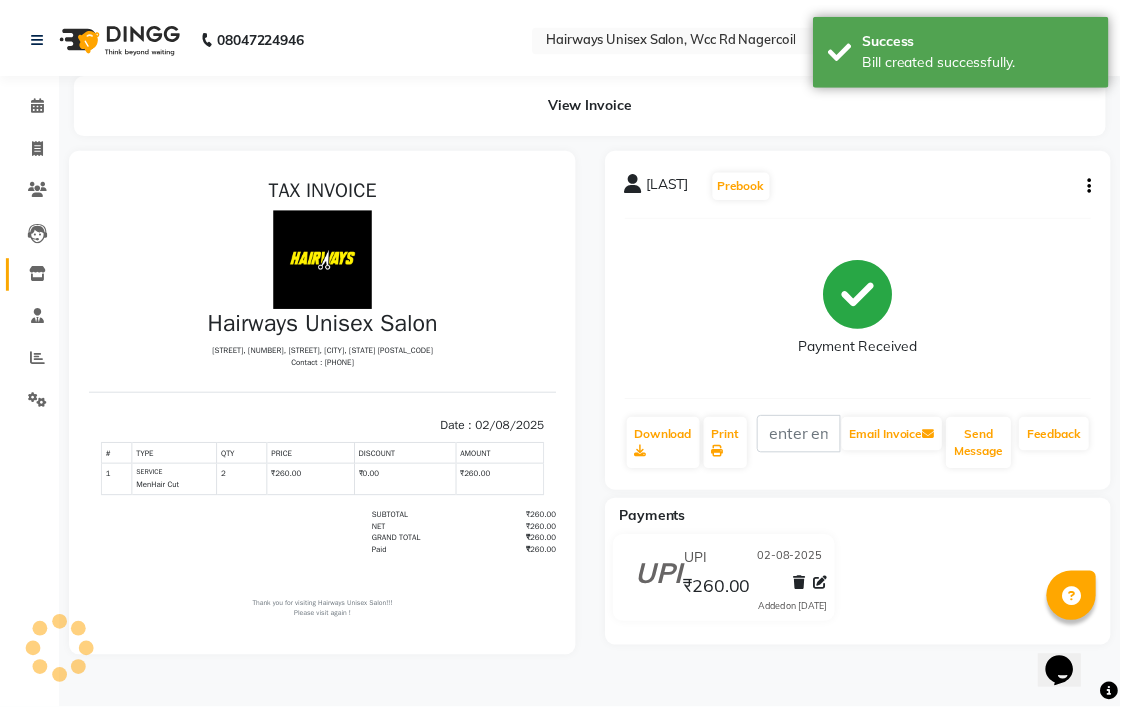 scroll, scrollTop: 0, scrollLeft: 0, axis: both 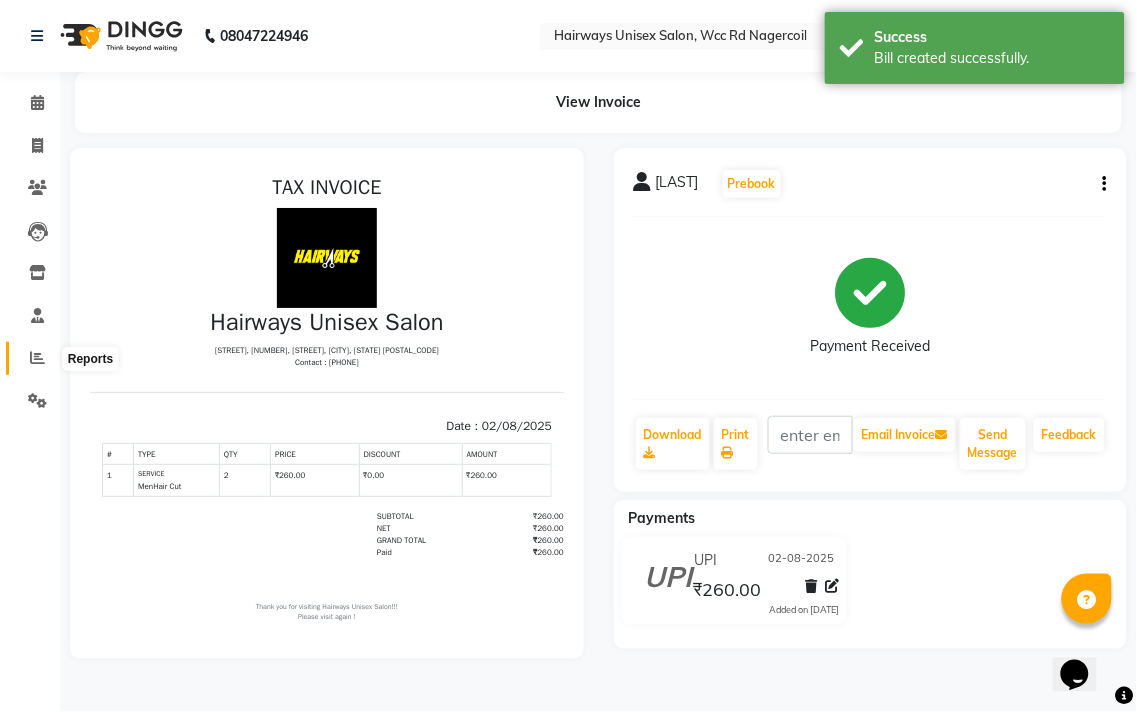 click 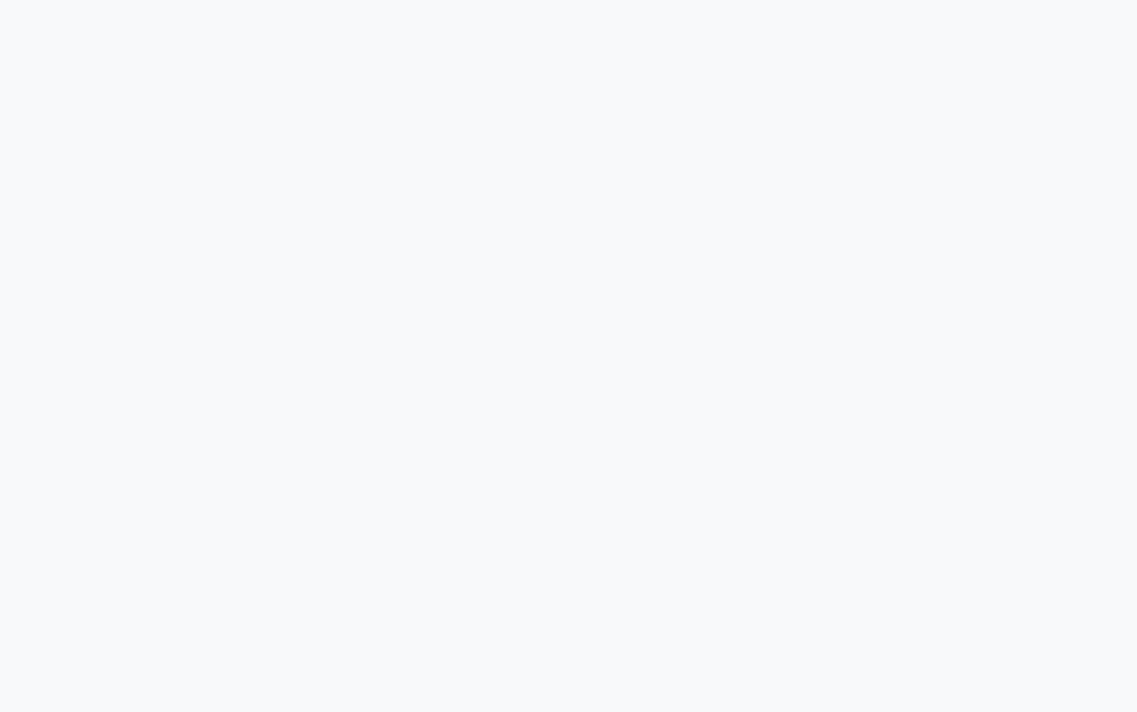 scroll, scrollTop: 0, scrollLeft: 0, axis: both 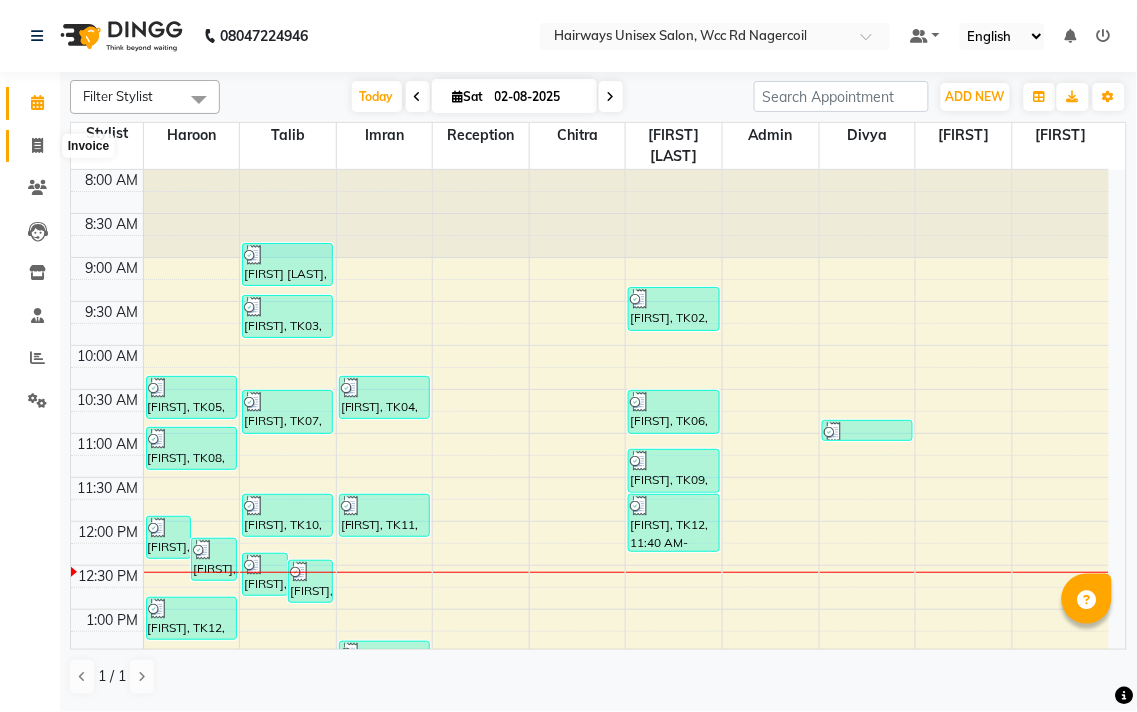 click 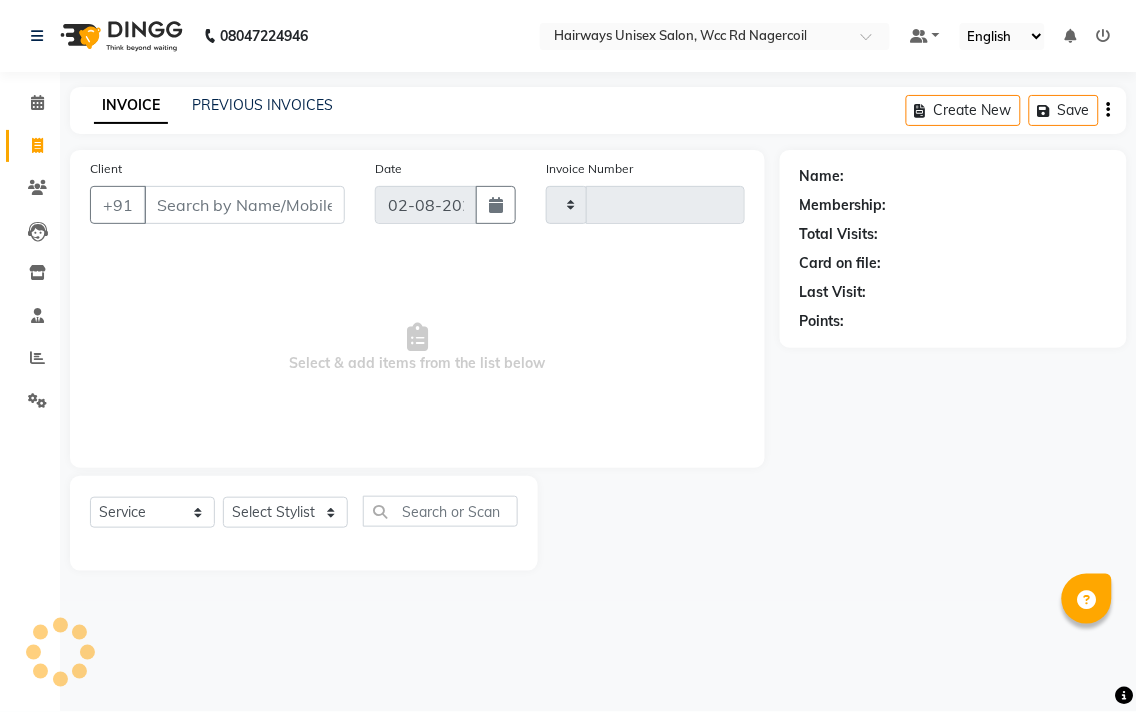 type on "5189" 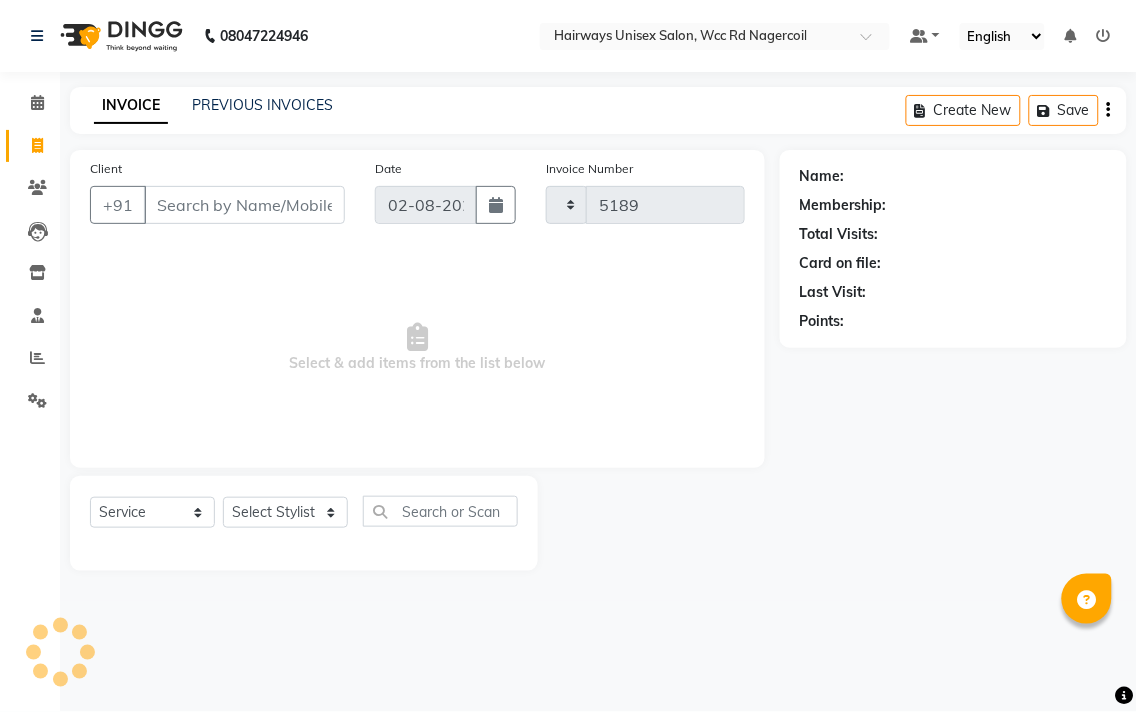 select on "6523" 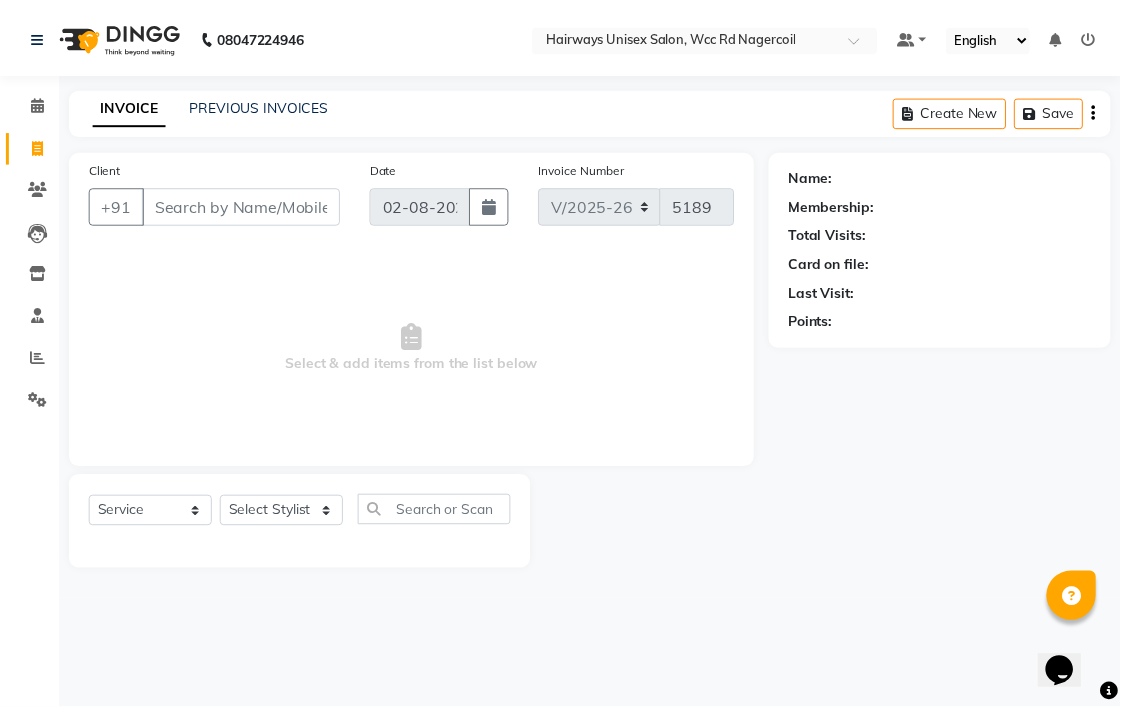 scroll, scrollTop: 0, scrollLeft: 0, axis: both 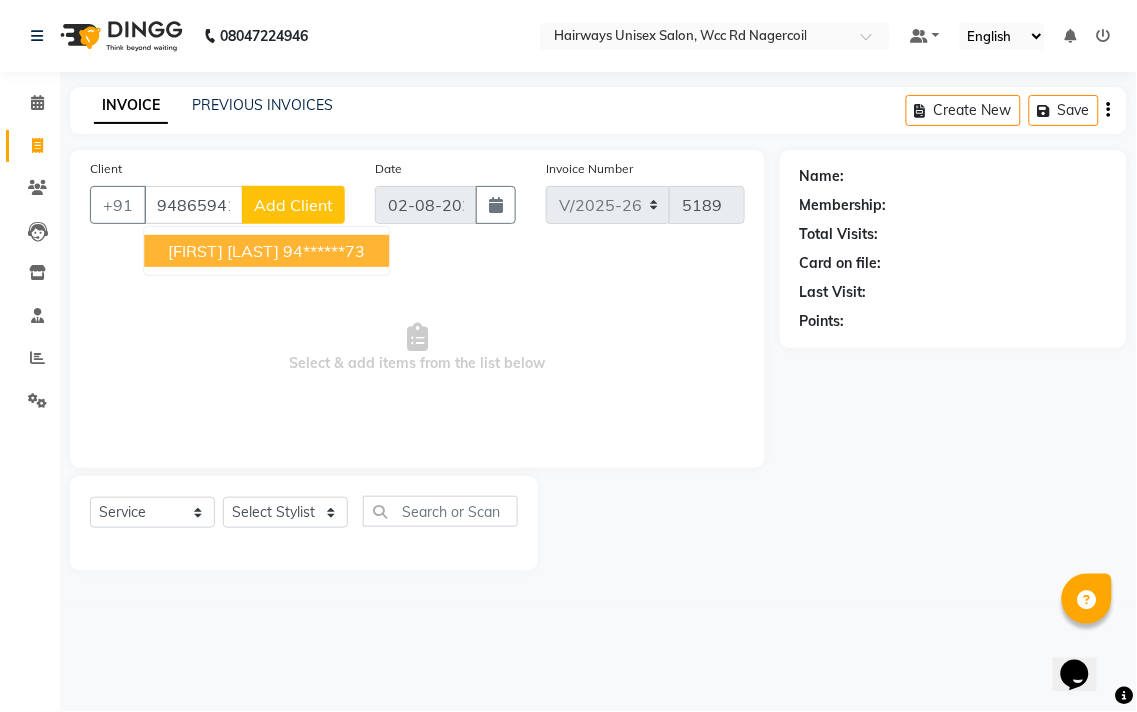 click on "krishna veni" at bounding box center (223, 251) 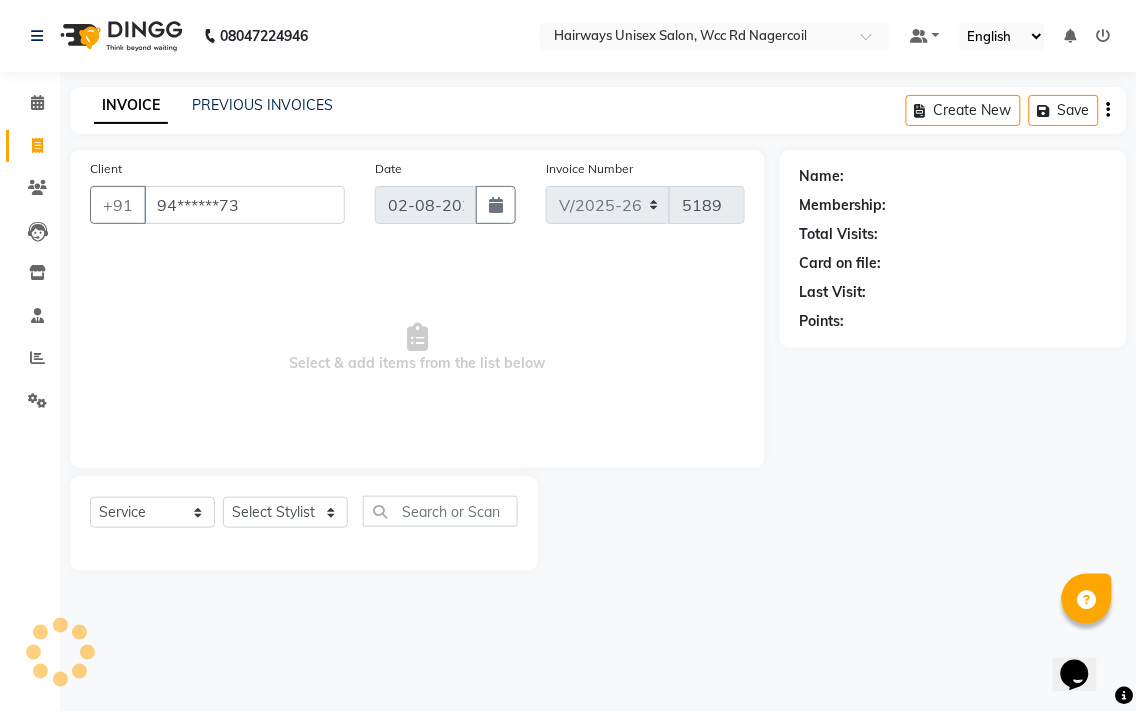 type on "94******73" 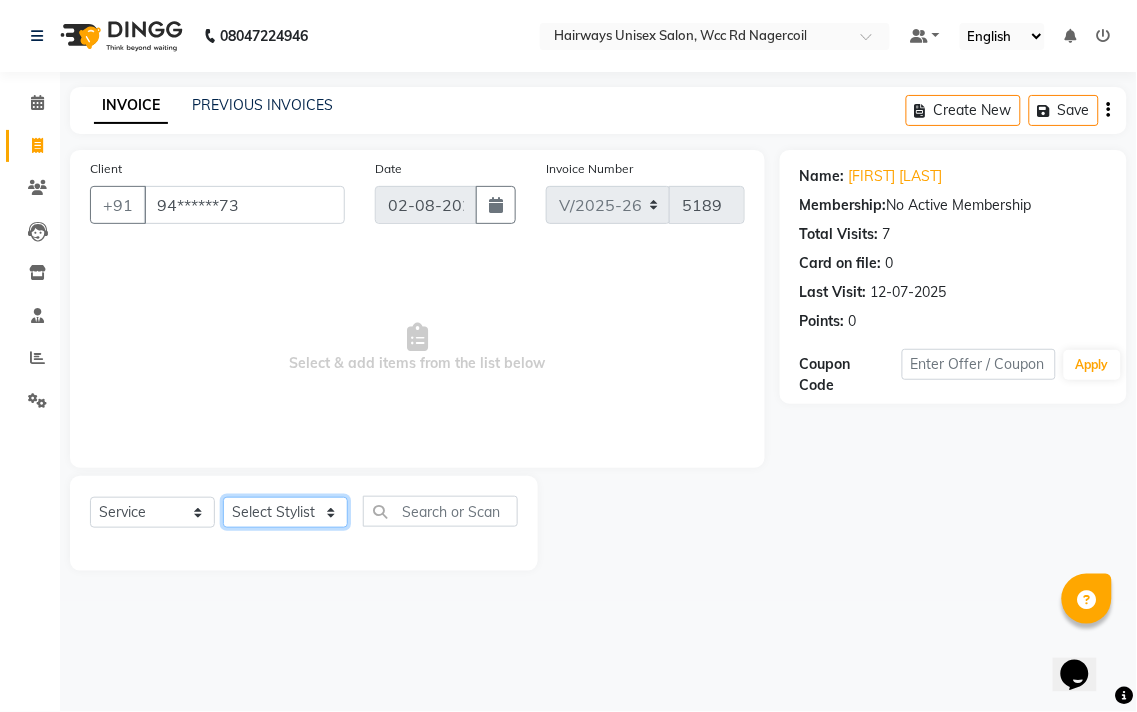 click on "Select Stylist Admin [LAST] [LAST] [LAST] [LAST] [LAST] Reception [LAST] [LAST] [LAST]" 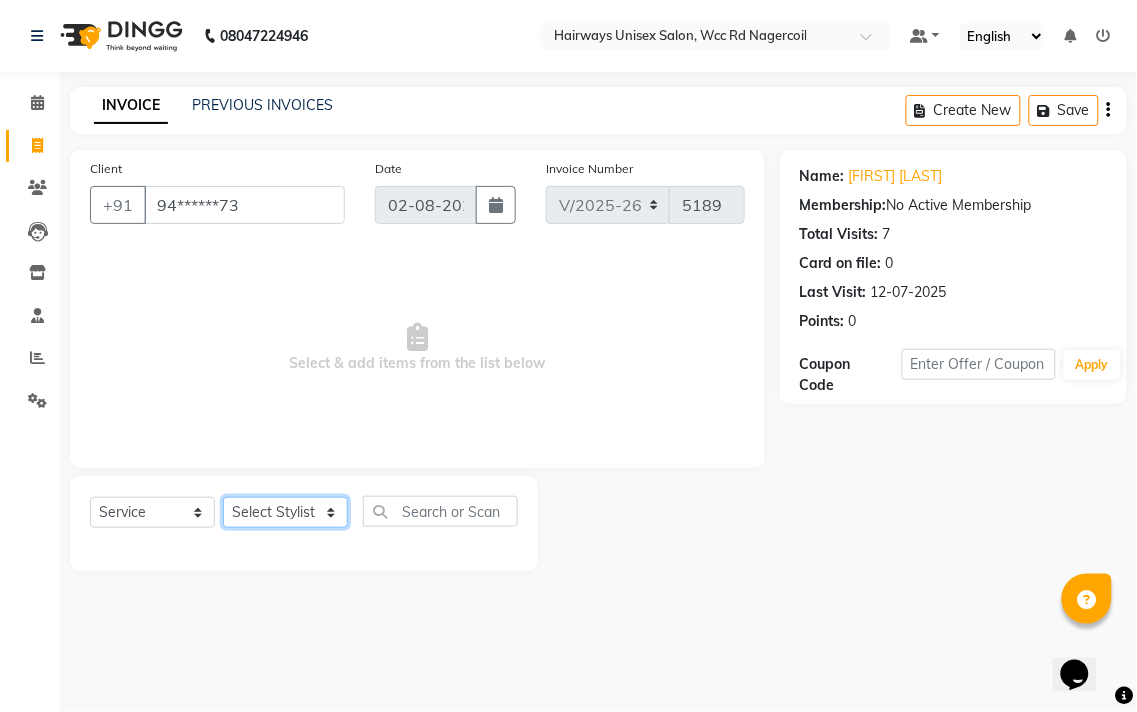 select on "54333" 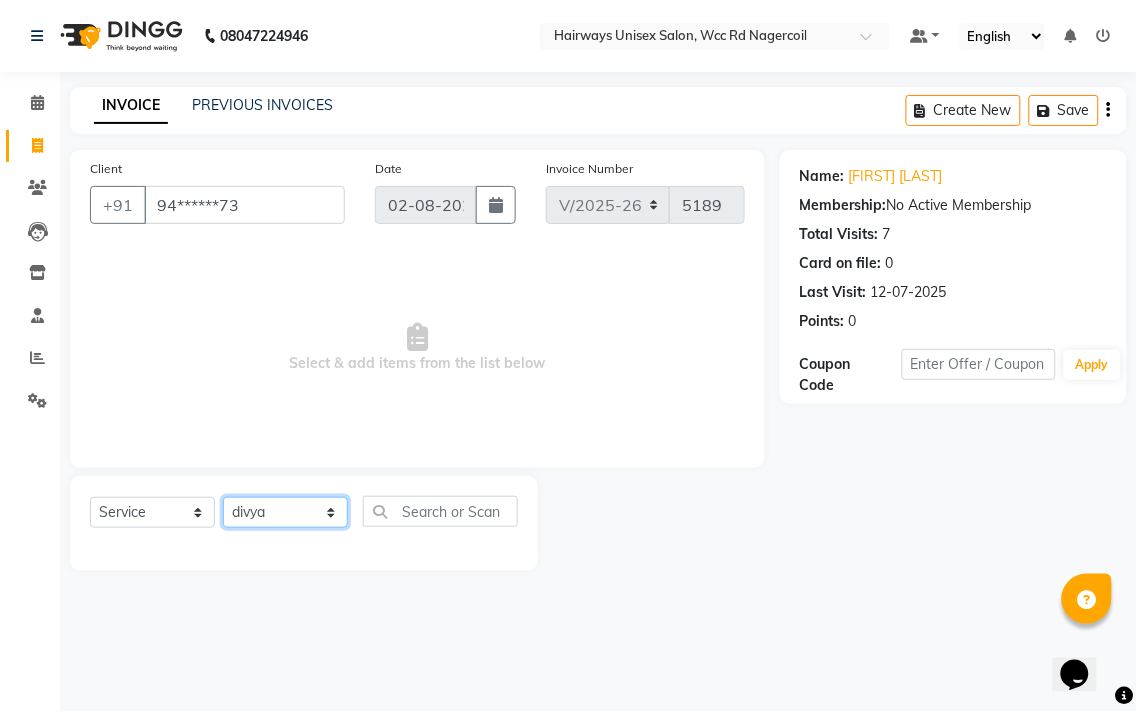 click on "Select Stylist Admin [LAST] [LAST] [LAST] [LAST] [LAST] Reception [LAST] [LAST] [LAST]" 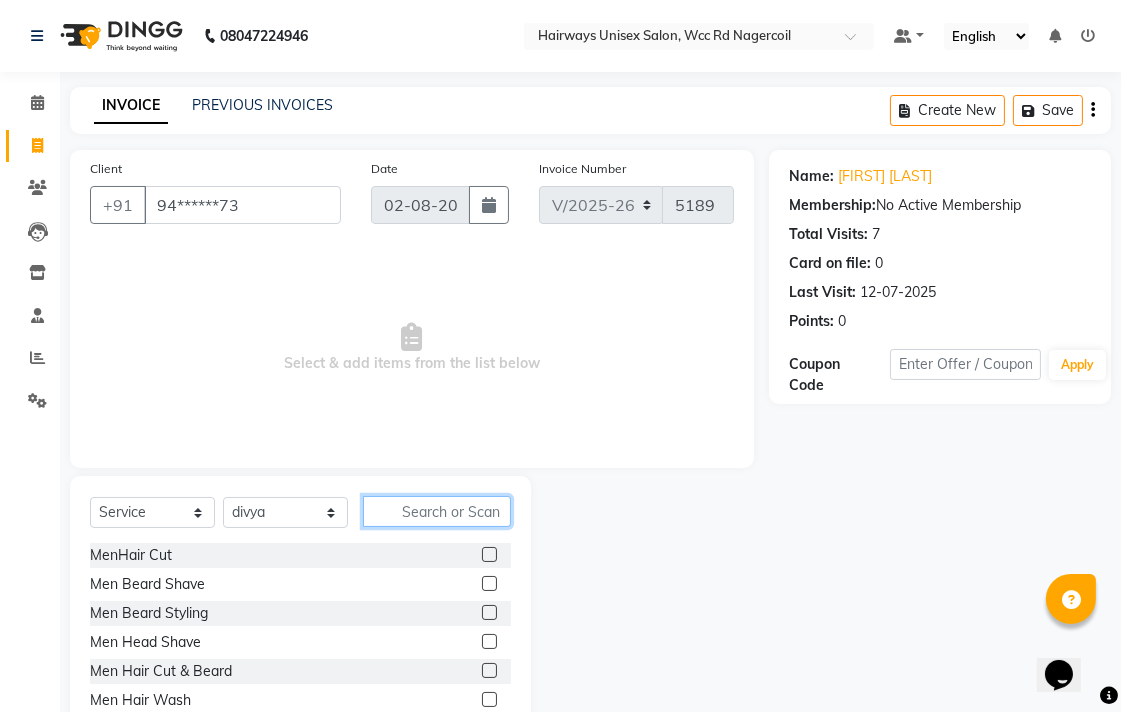 click 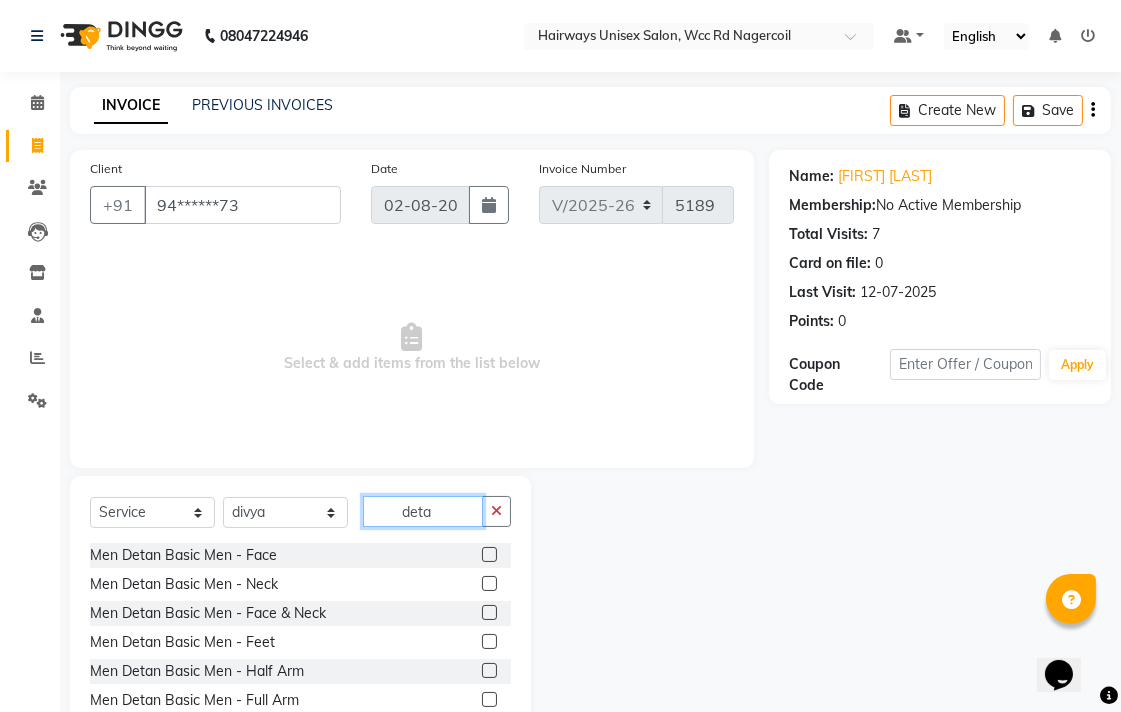 type on "deta" 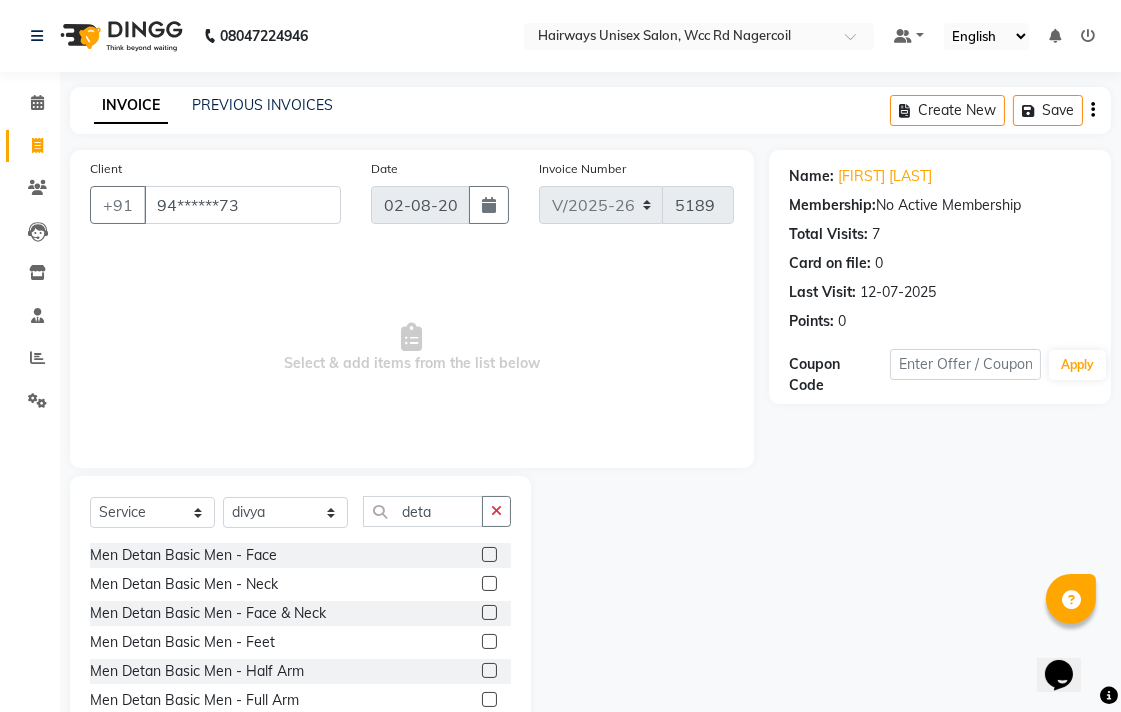 click 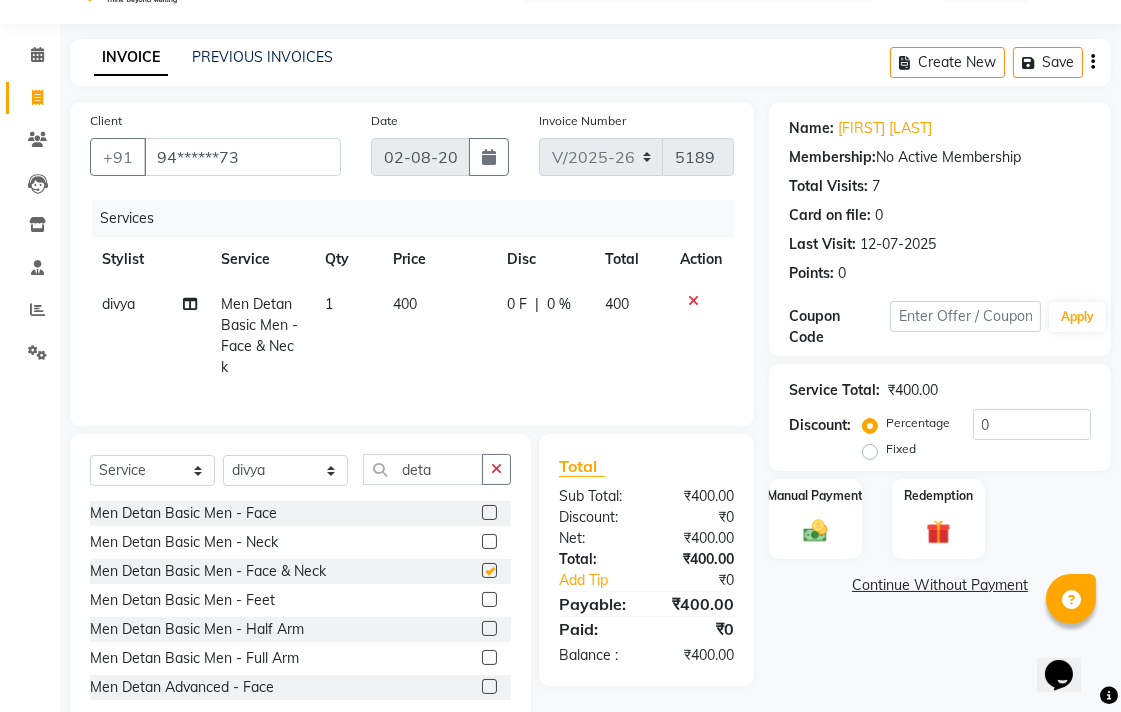 checkbox on "false" 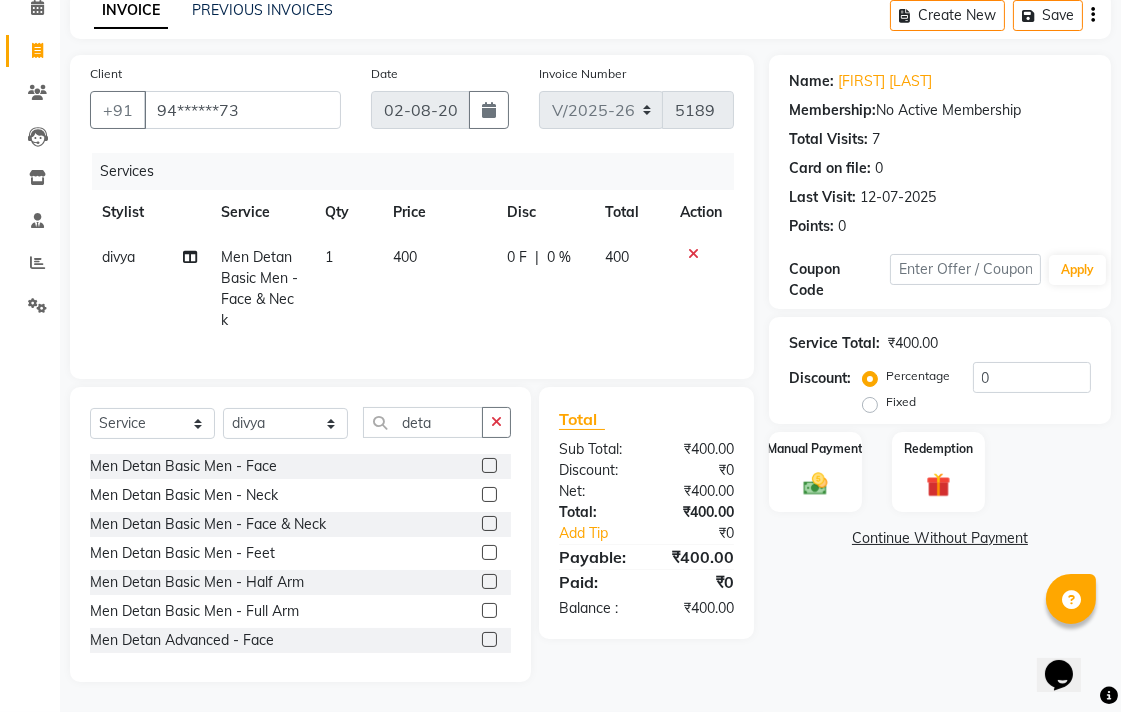 scroll, scrollTop: 112, scrollLeft: 0, axis: vertical 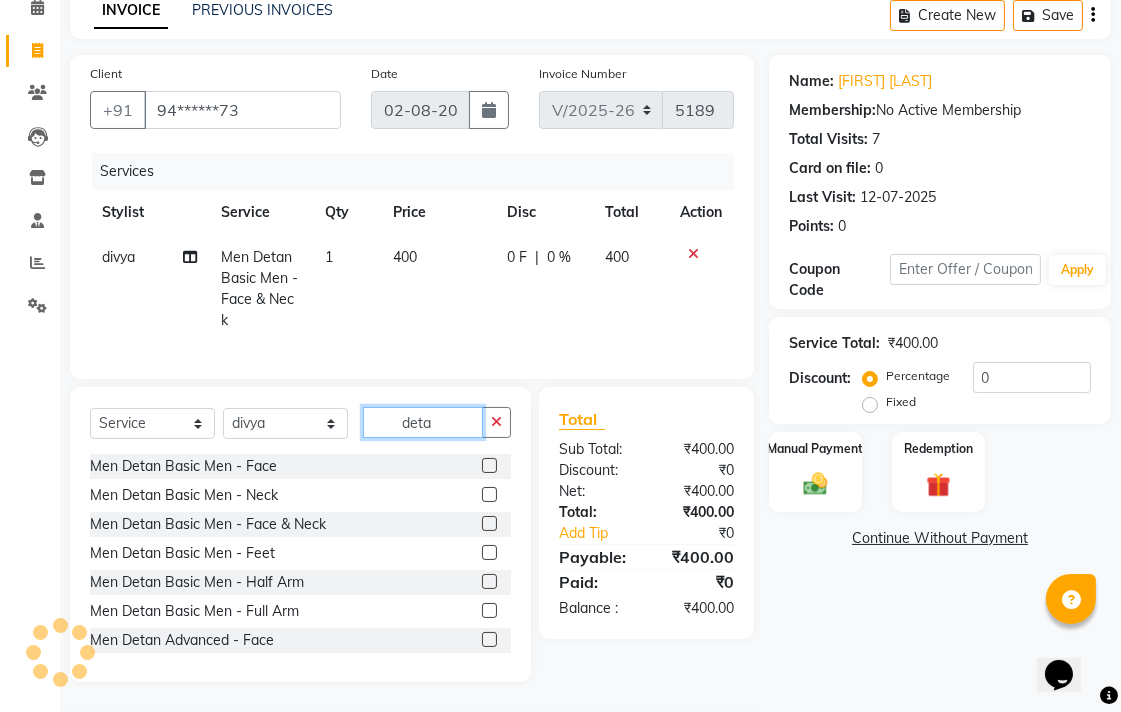 click on "deta" 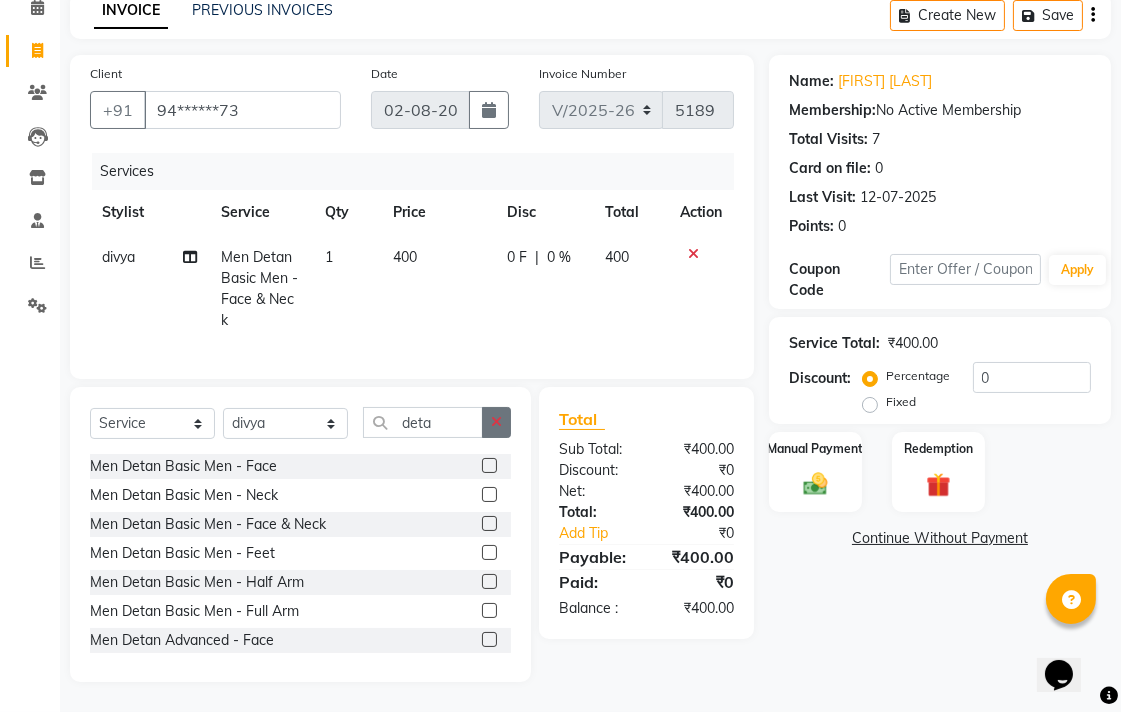 click 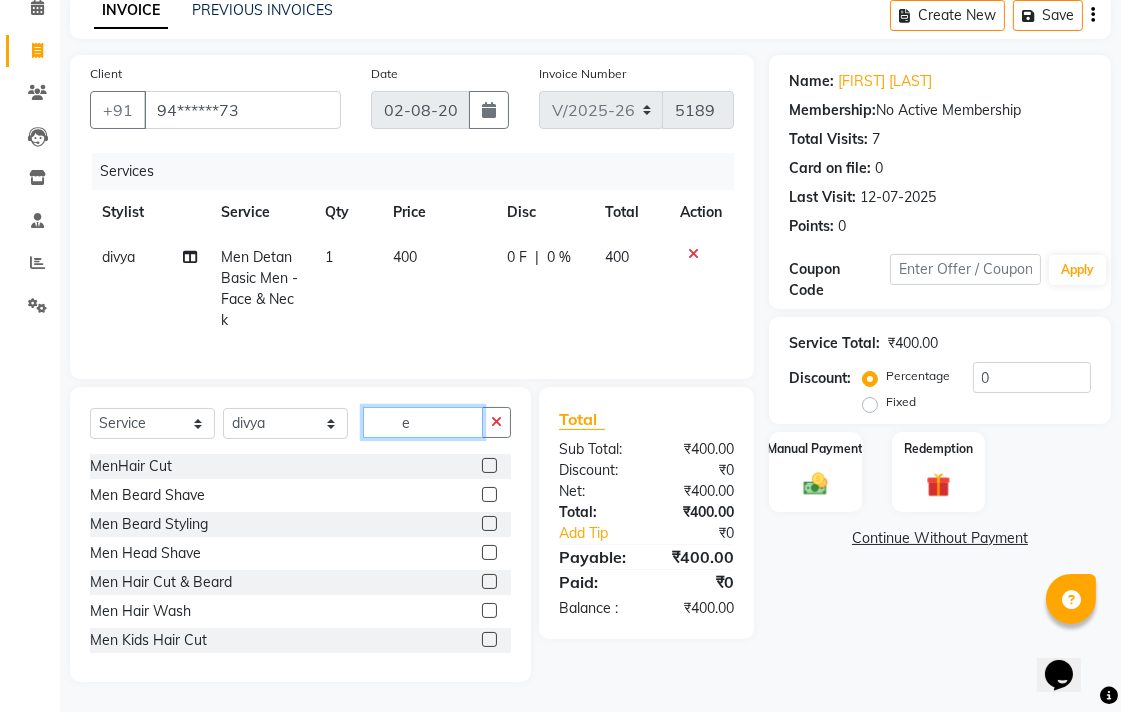 scroll, scrollTop: 112, scrollLeft: 0, axis: vertical 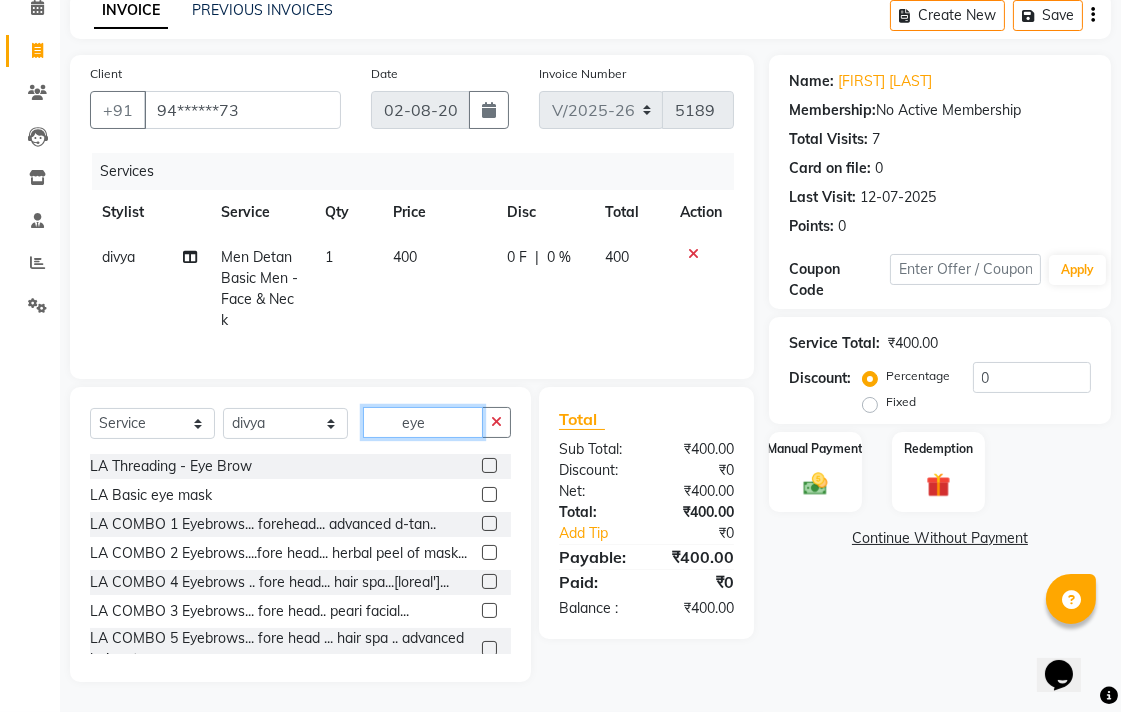type on "eye" 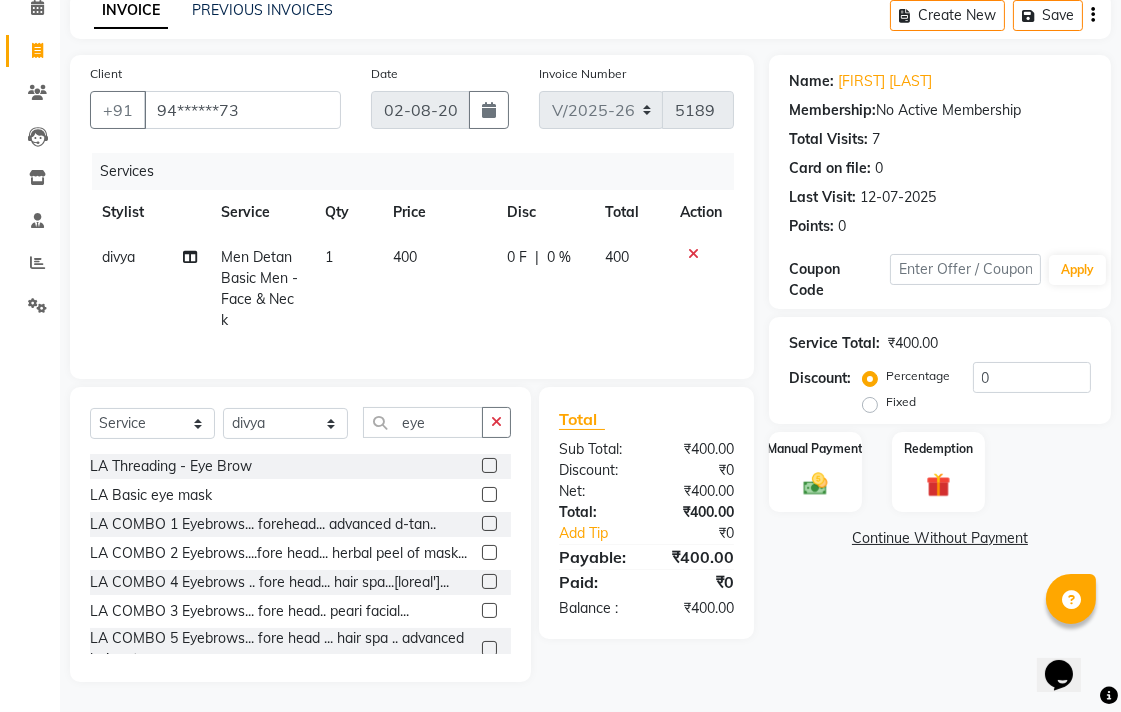 click 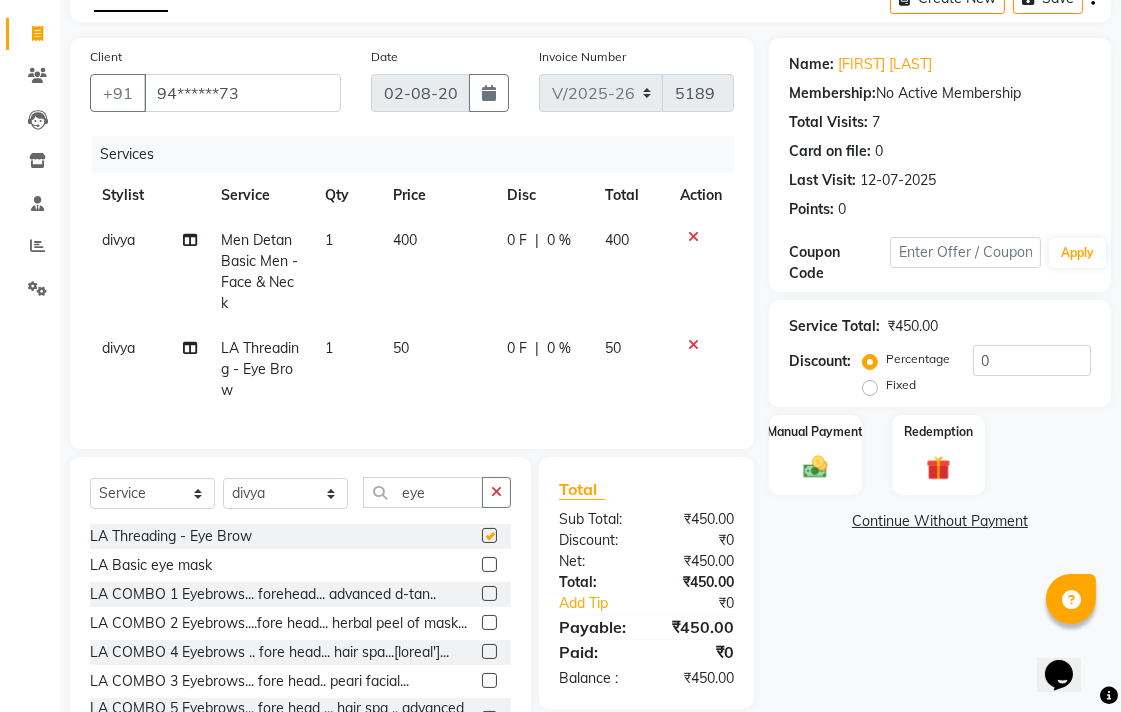 checkbox on "false" 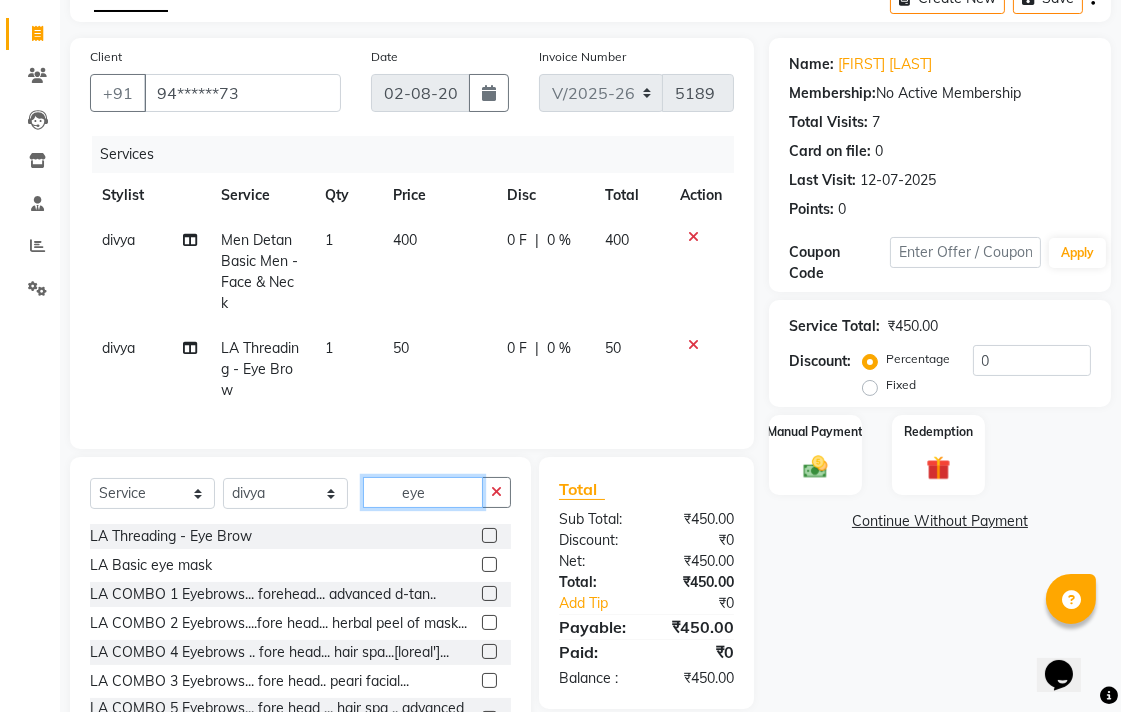 click on "eye" 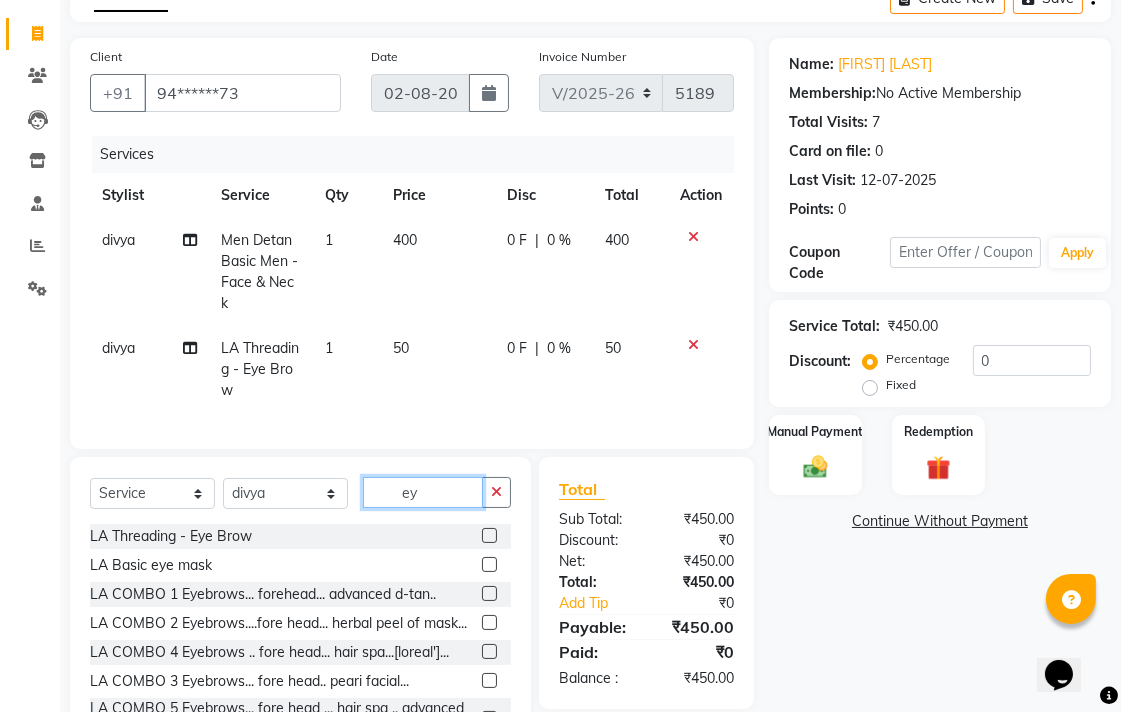 type on "e" 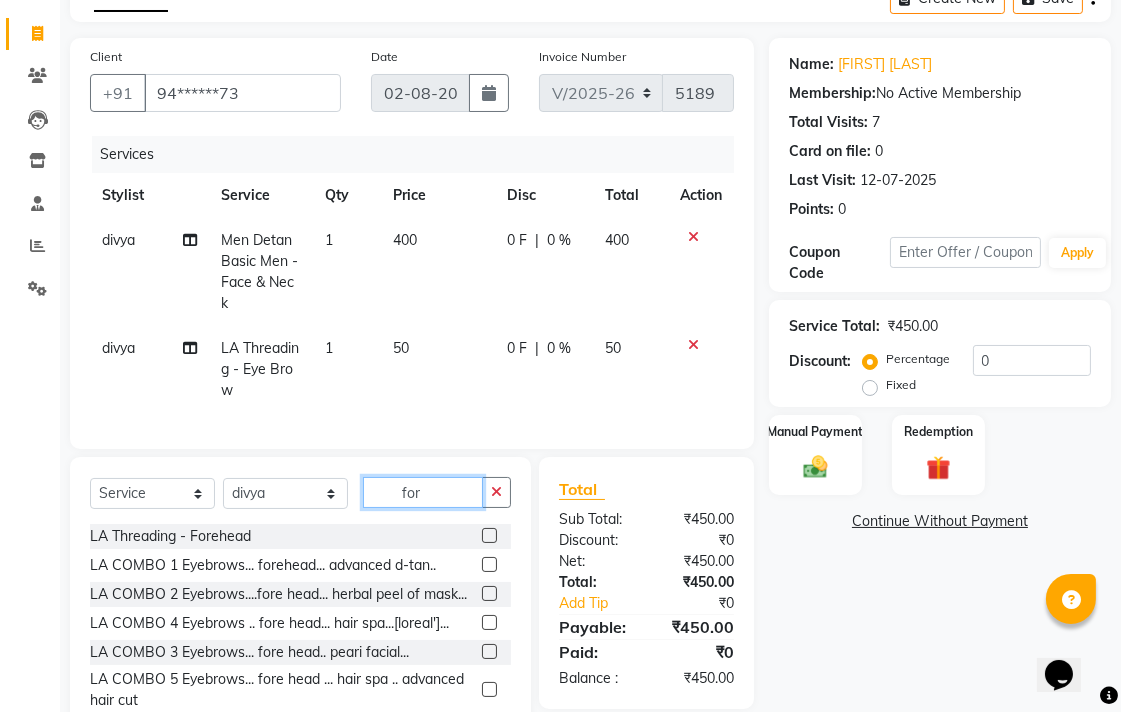 type on "for" 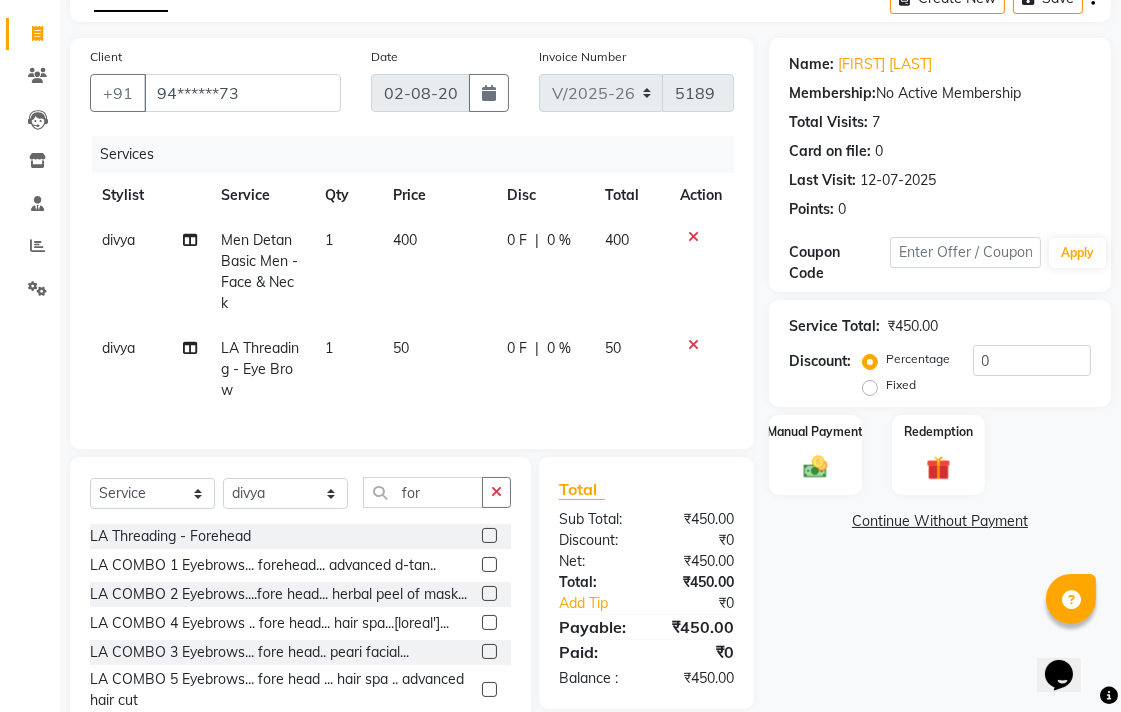 click 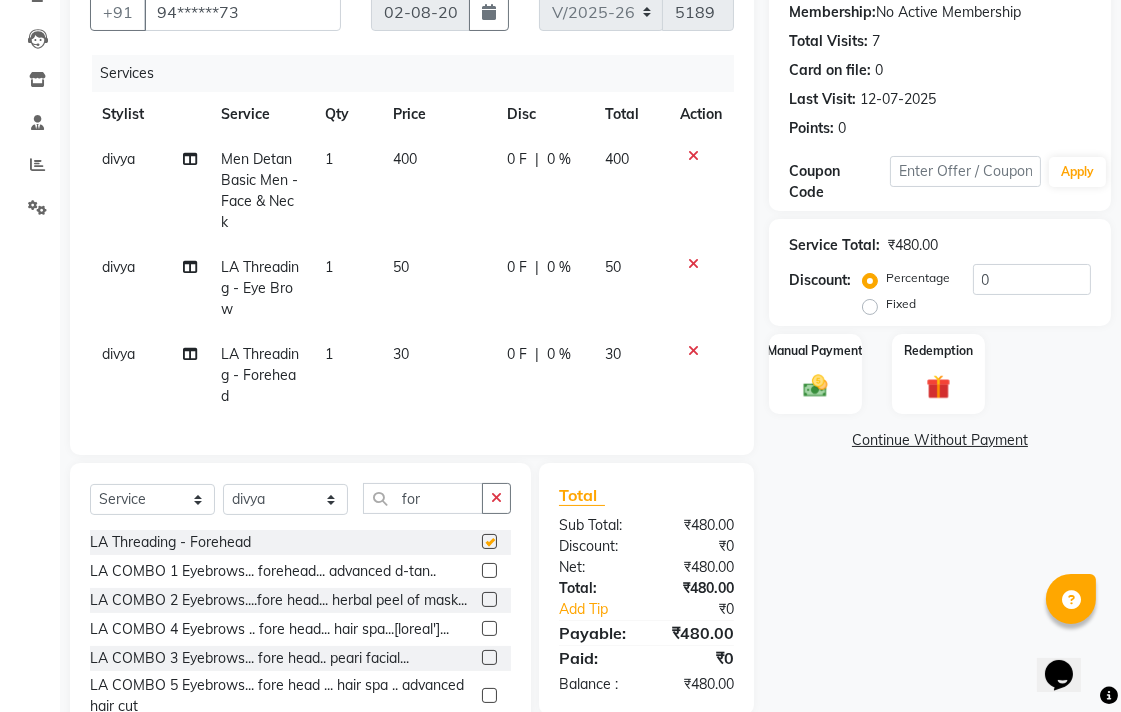 checkbox on "false" 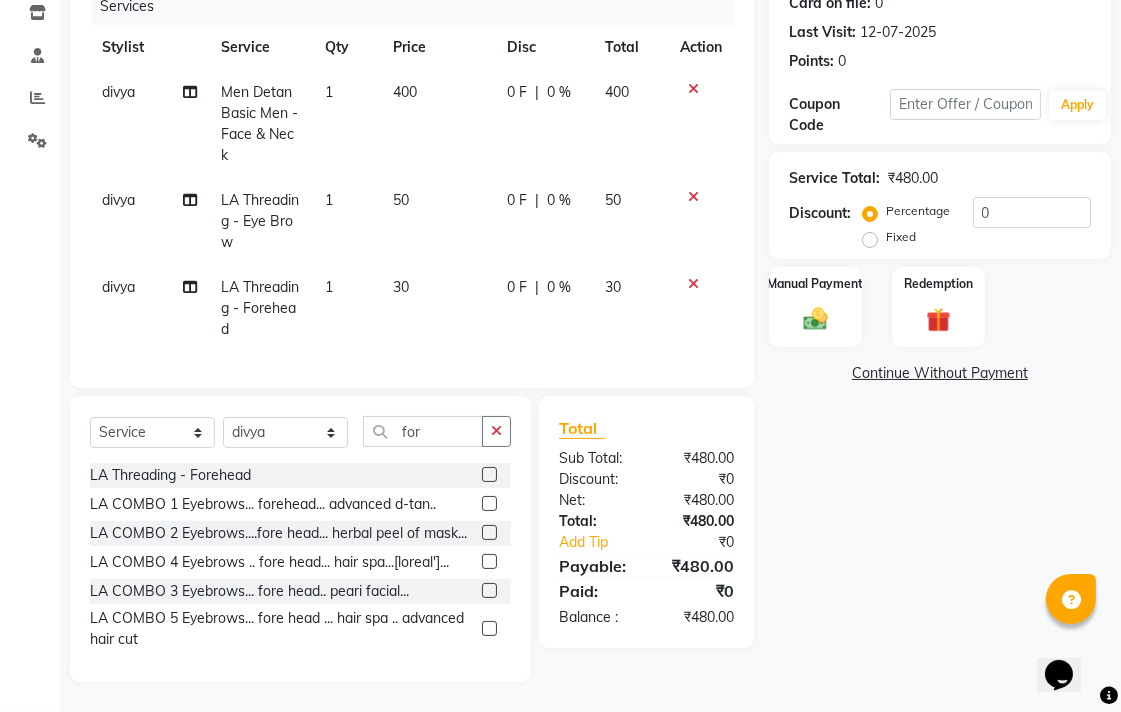 scroll, scrollTop: 285, scrollLeft: 0, axis: vertical 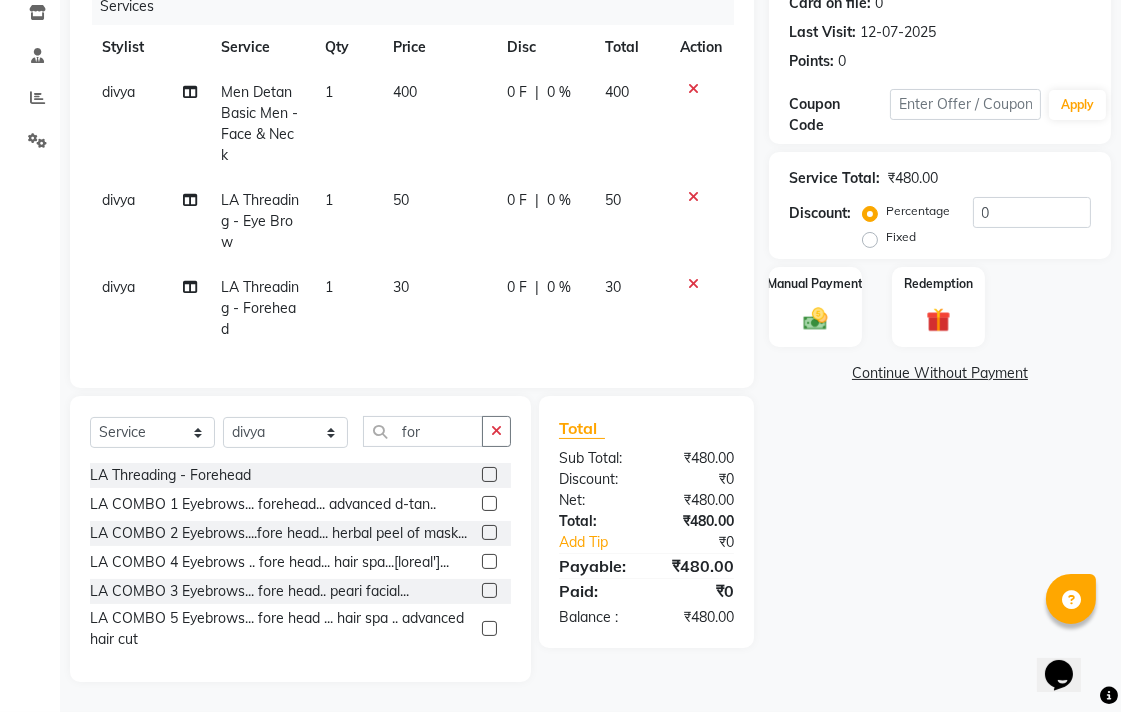 click on "400" 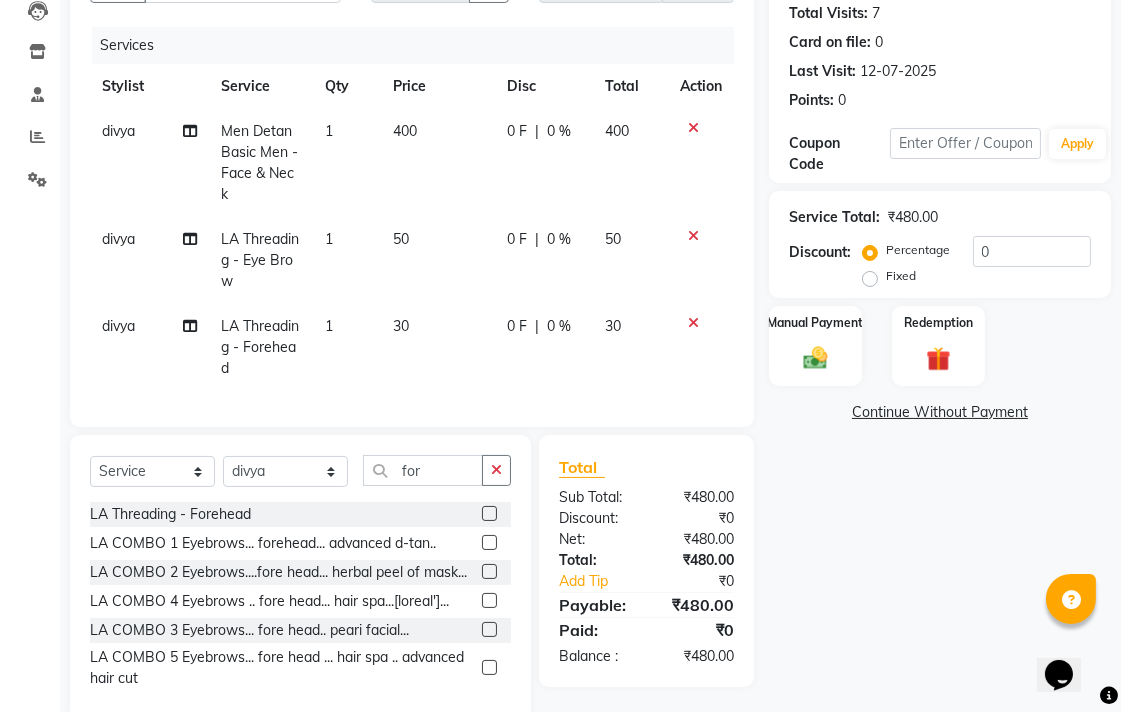 select on "54333" 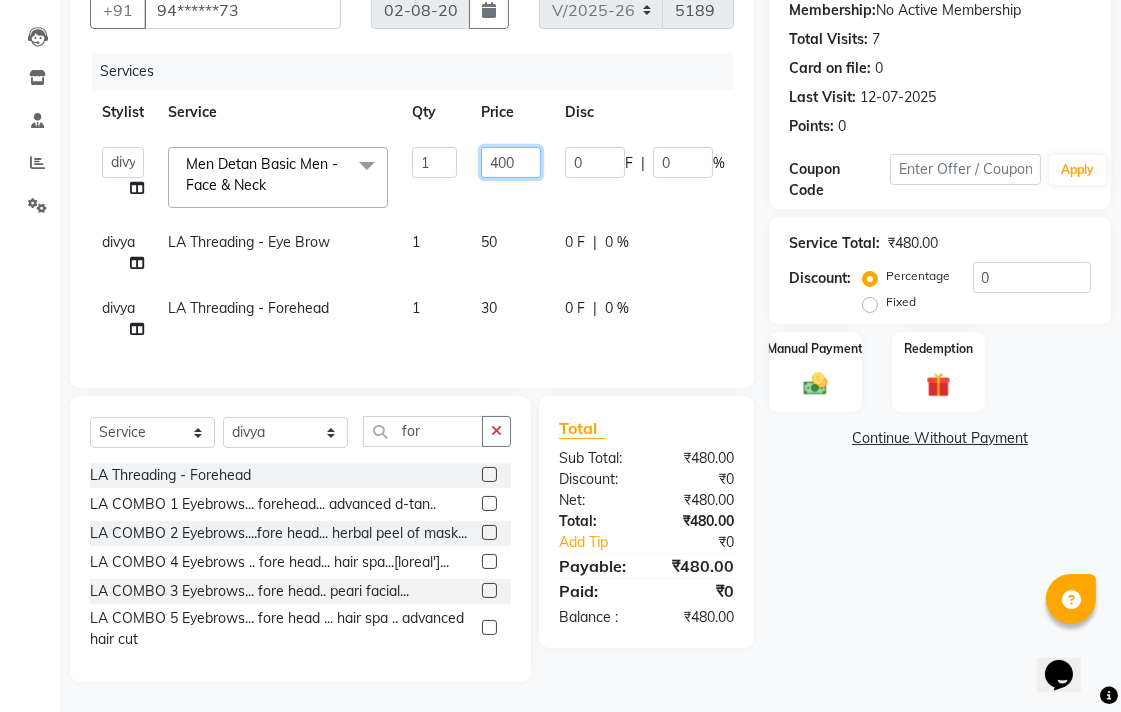 click on "400" 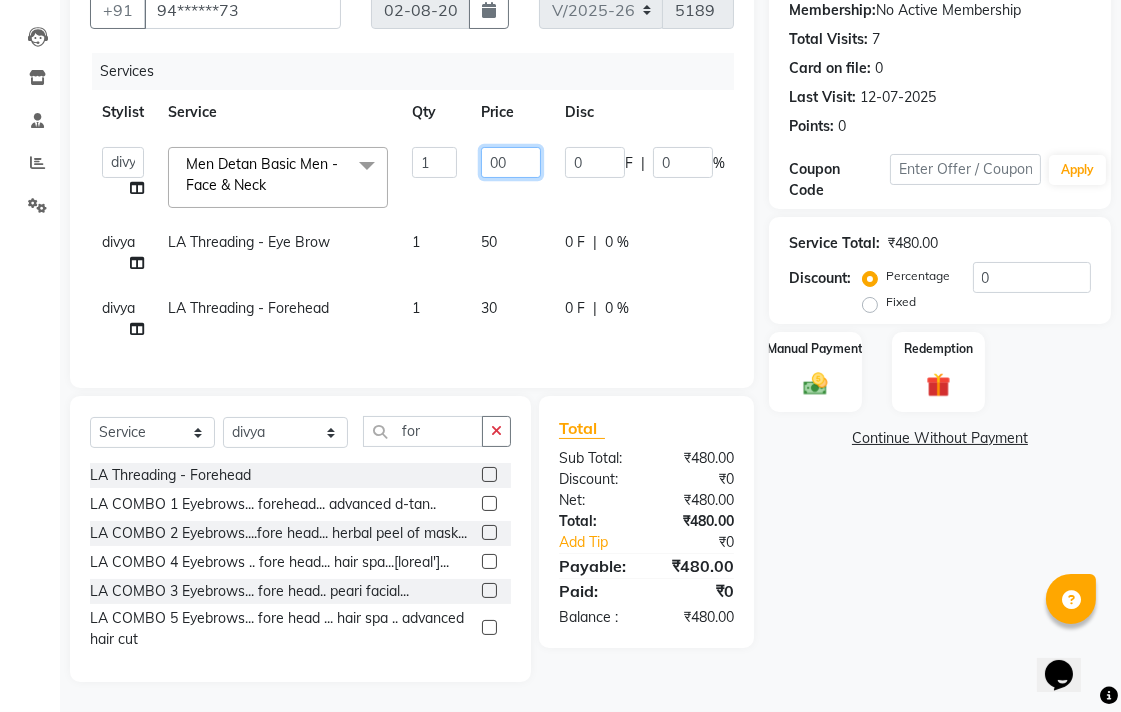 type on "500" 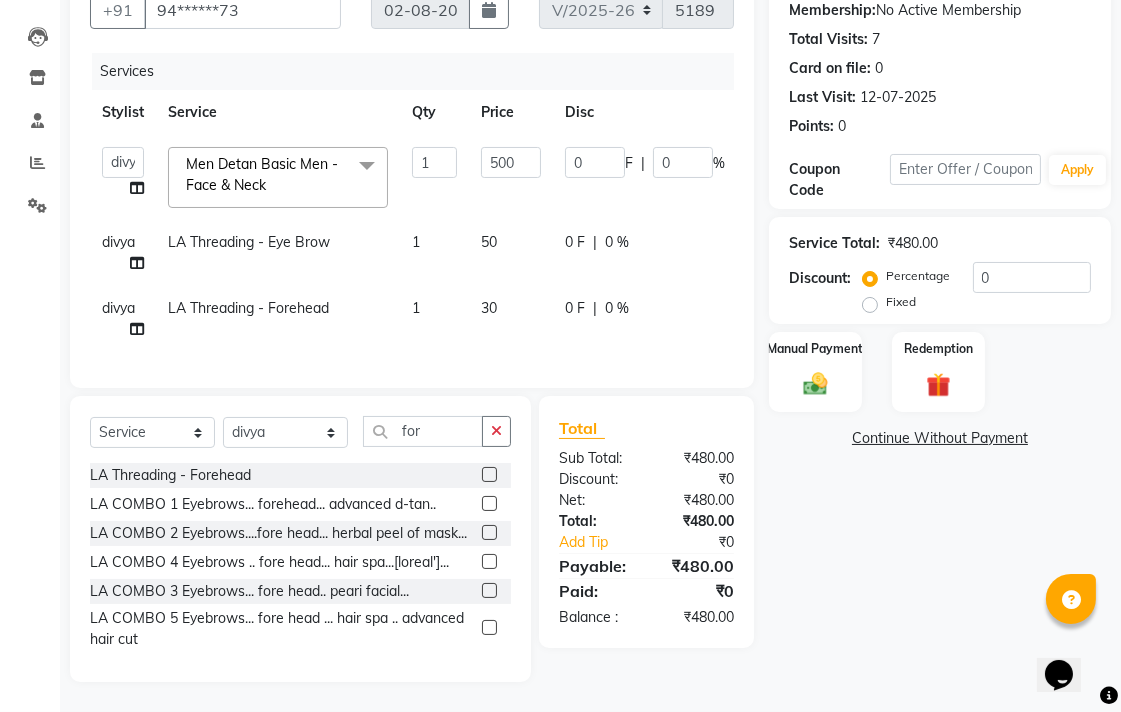 click on "divya LA Threading - Forehead 1 30 0 F | 0 % 30" 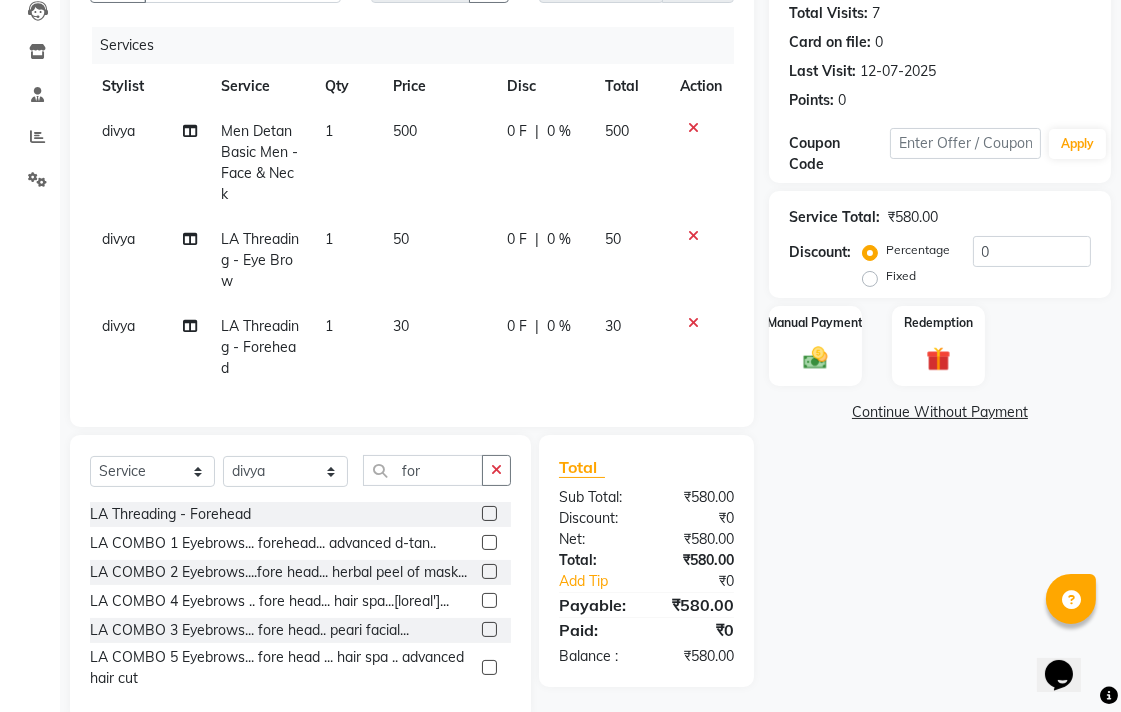 scroll, scrollTop: 285, scrollLeft: 0, axis: vertical 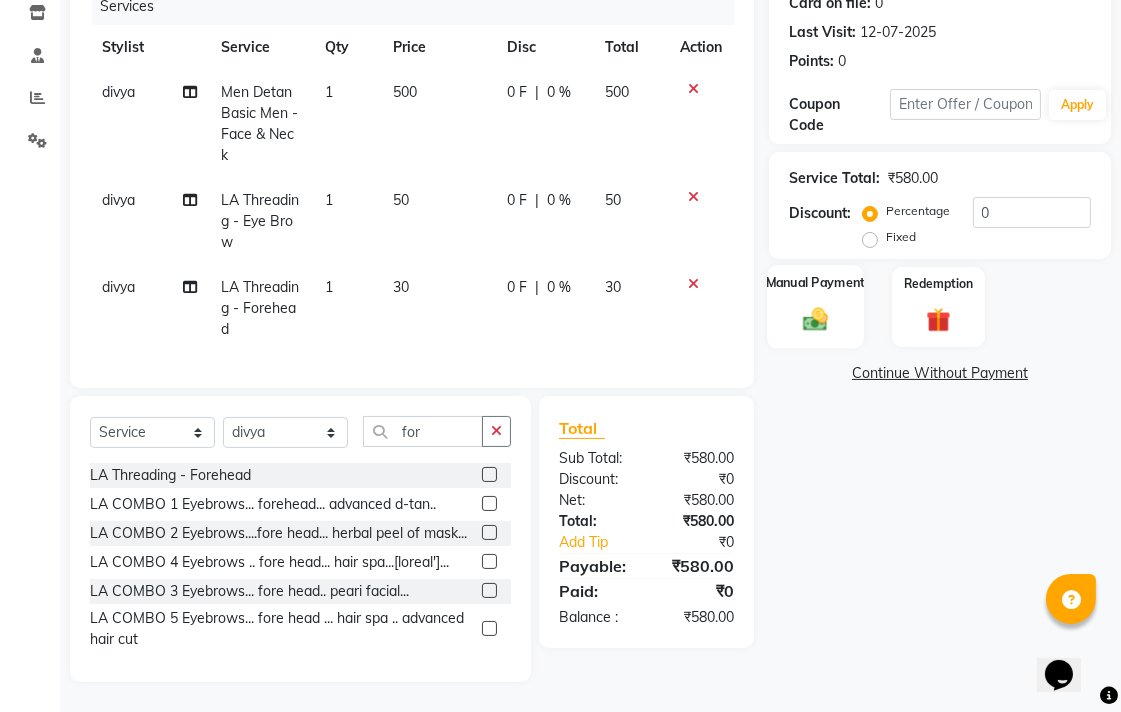 click on "Manual Payment" 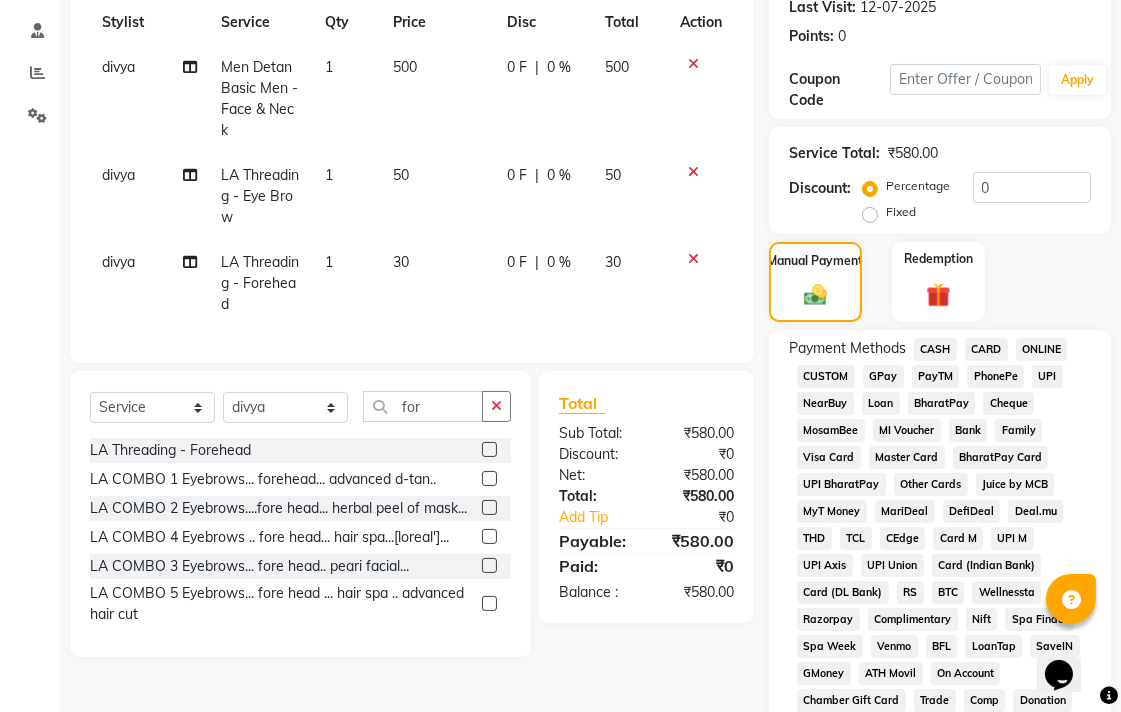 click on "CASH" 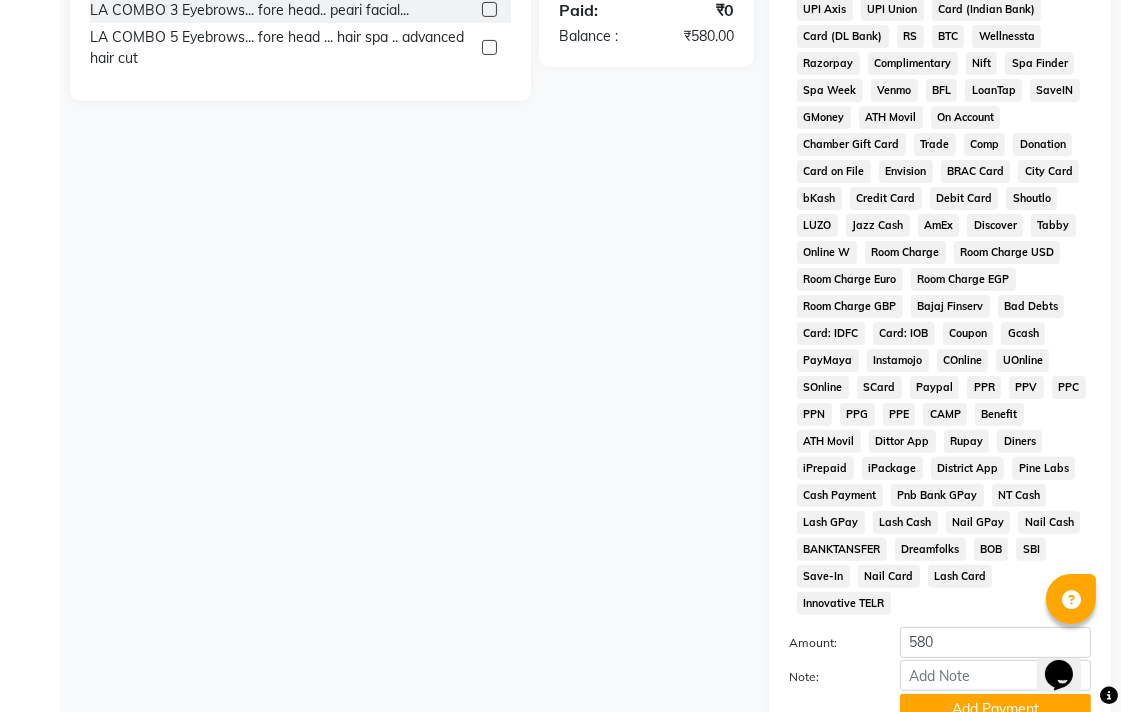 scroll, scrollTop: 913, scrollLeft: 0, axis: vertical 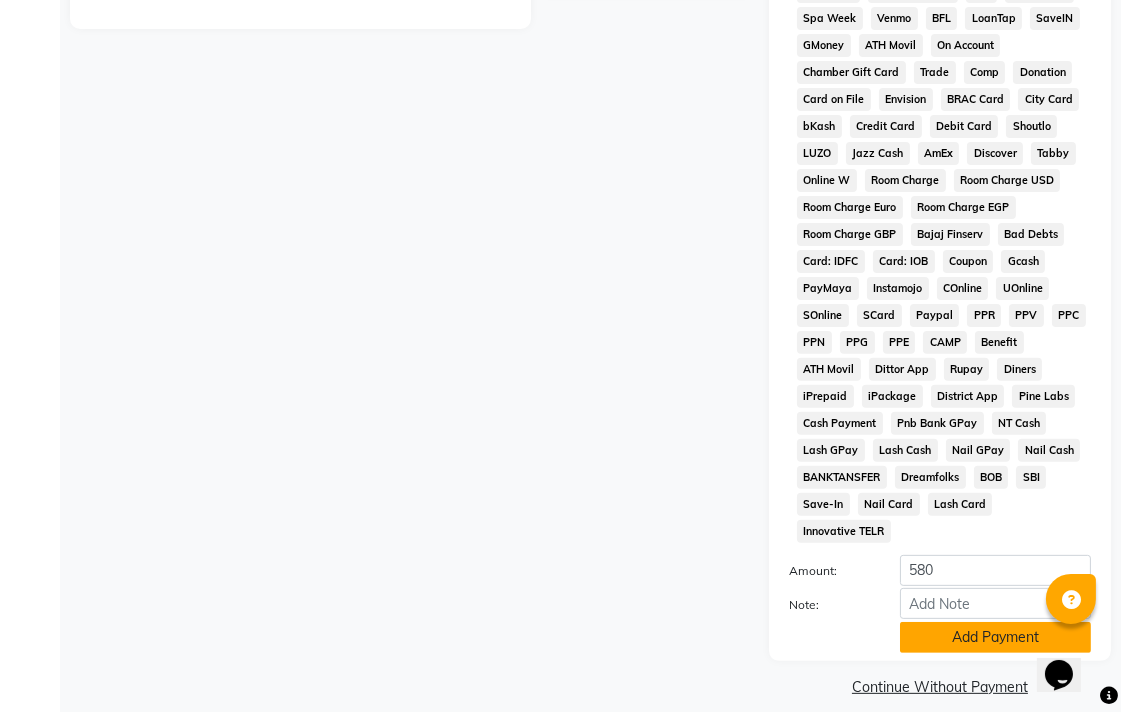 click on "Add Payment" 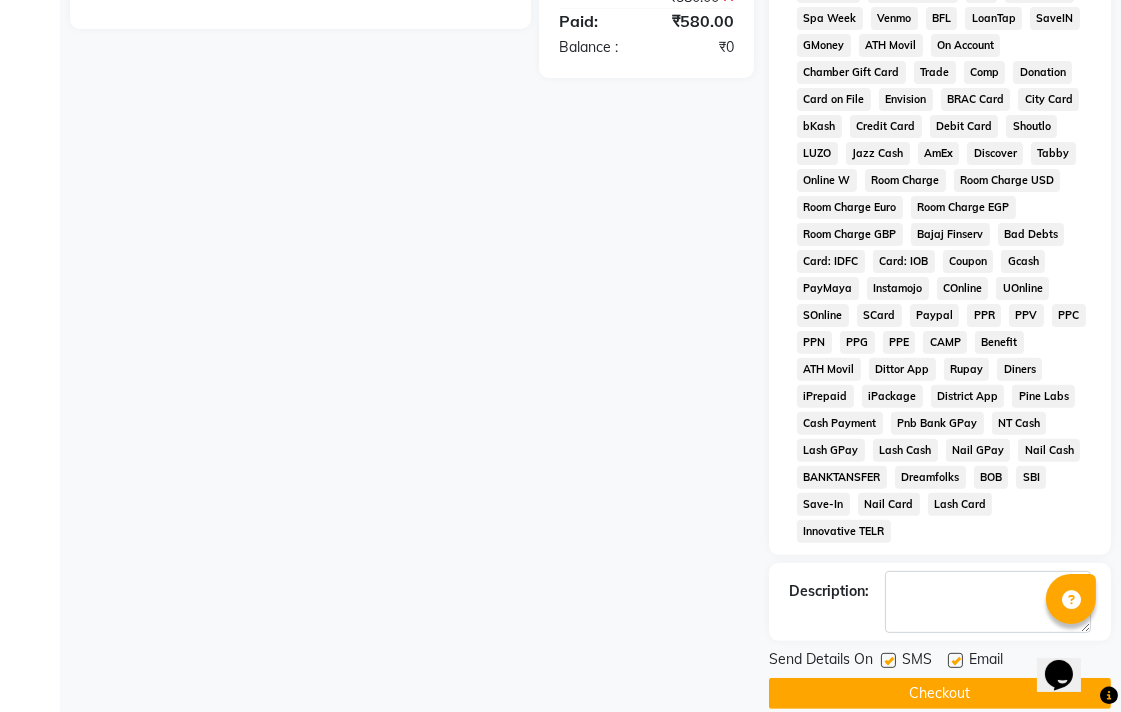 click on "Checkout" 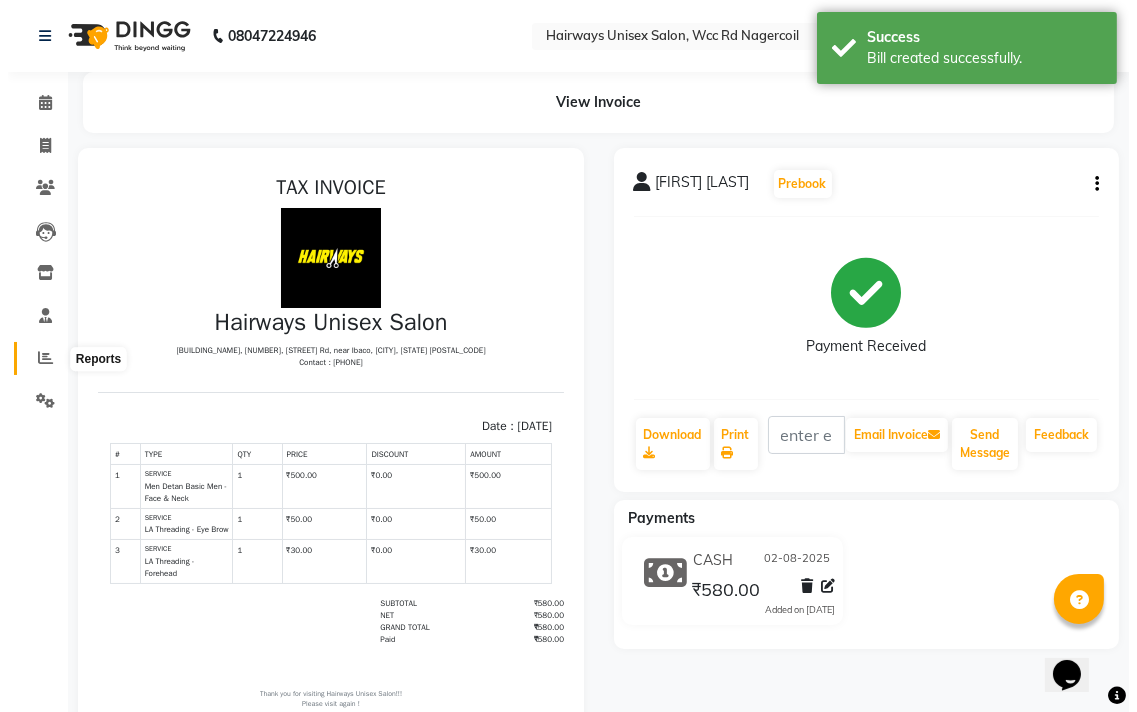 scroll, scrollTop: 0, scrollLeft: 0, axis: both 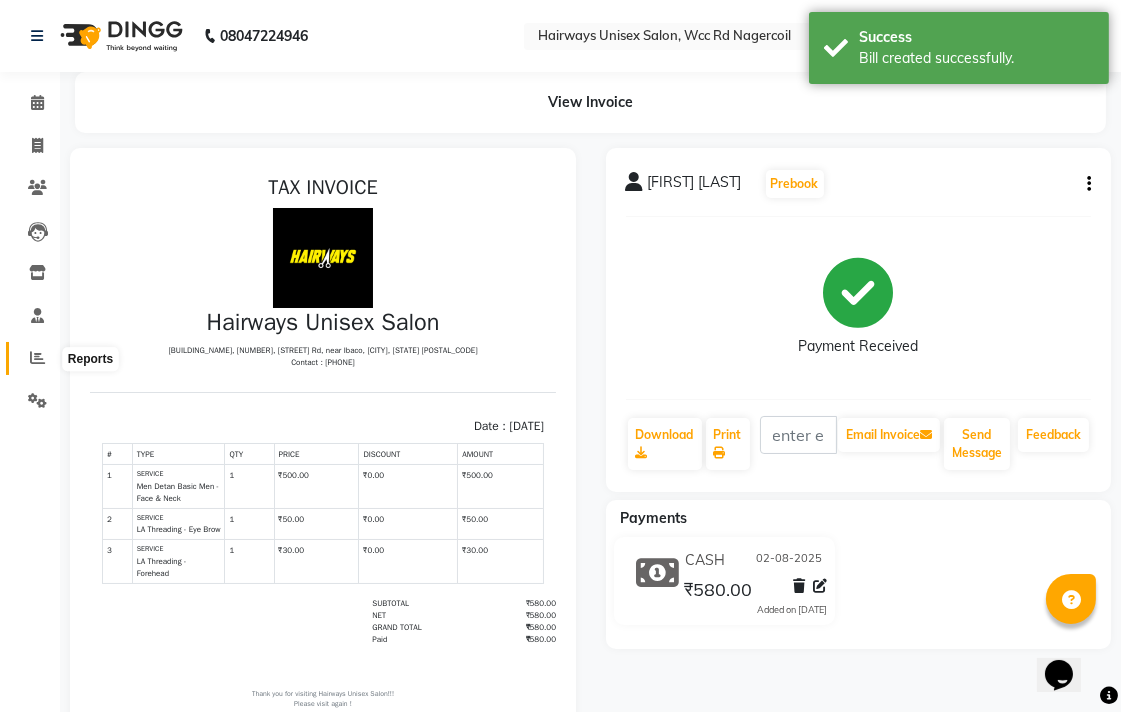click 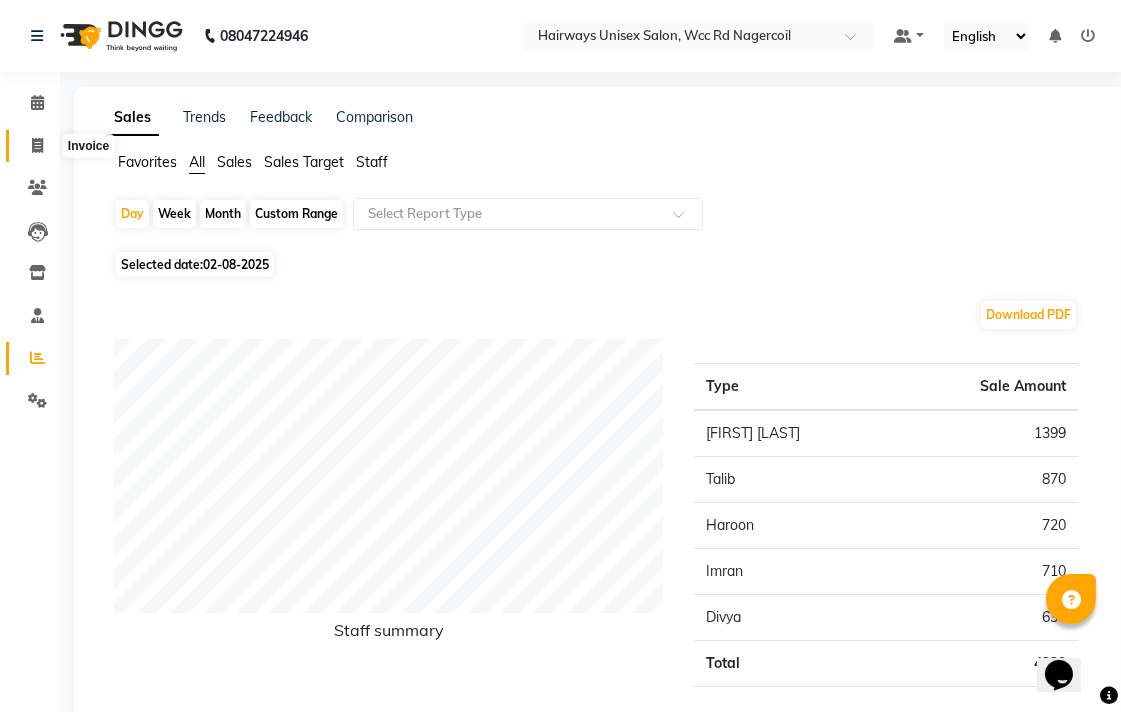 click 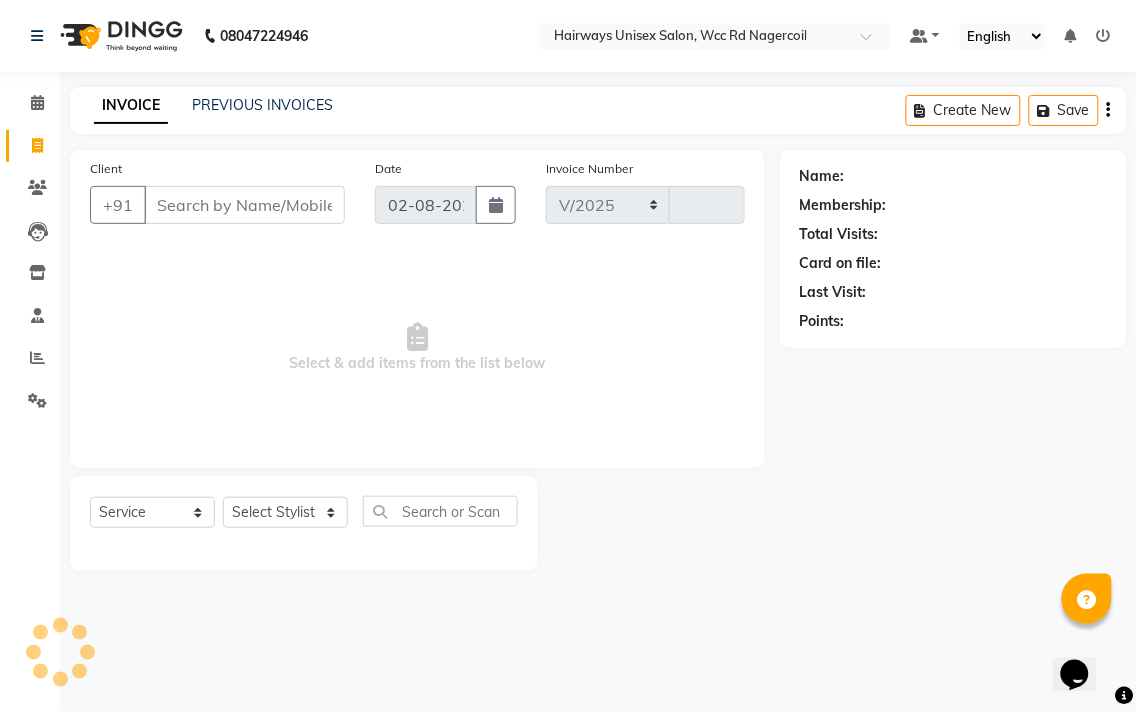 select on "6523" 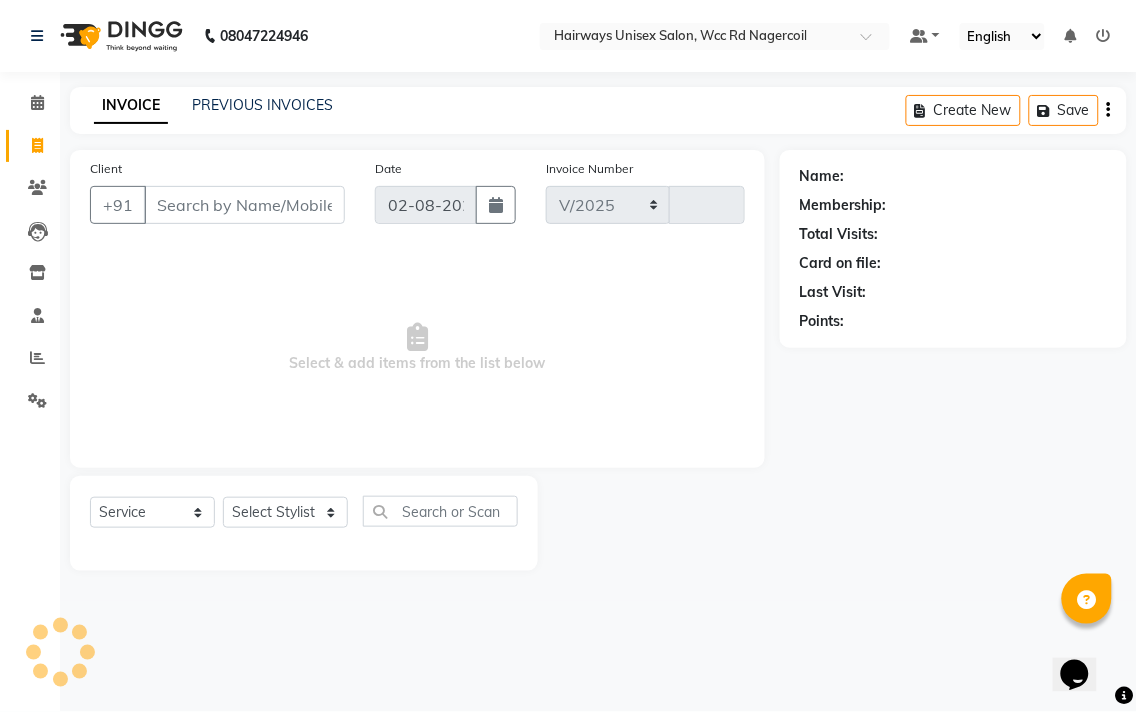 type on "5190" 